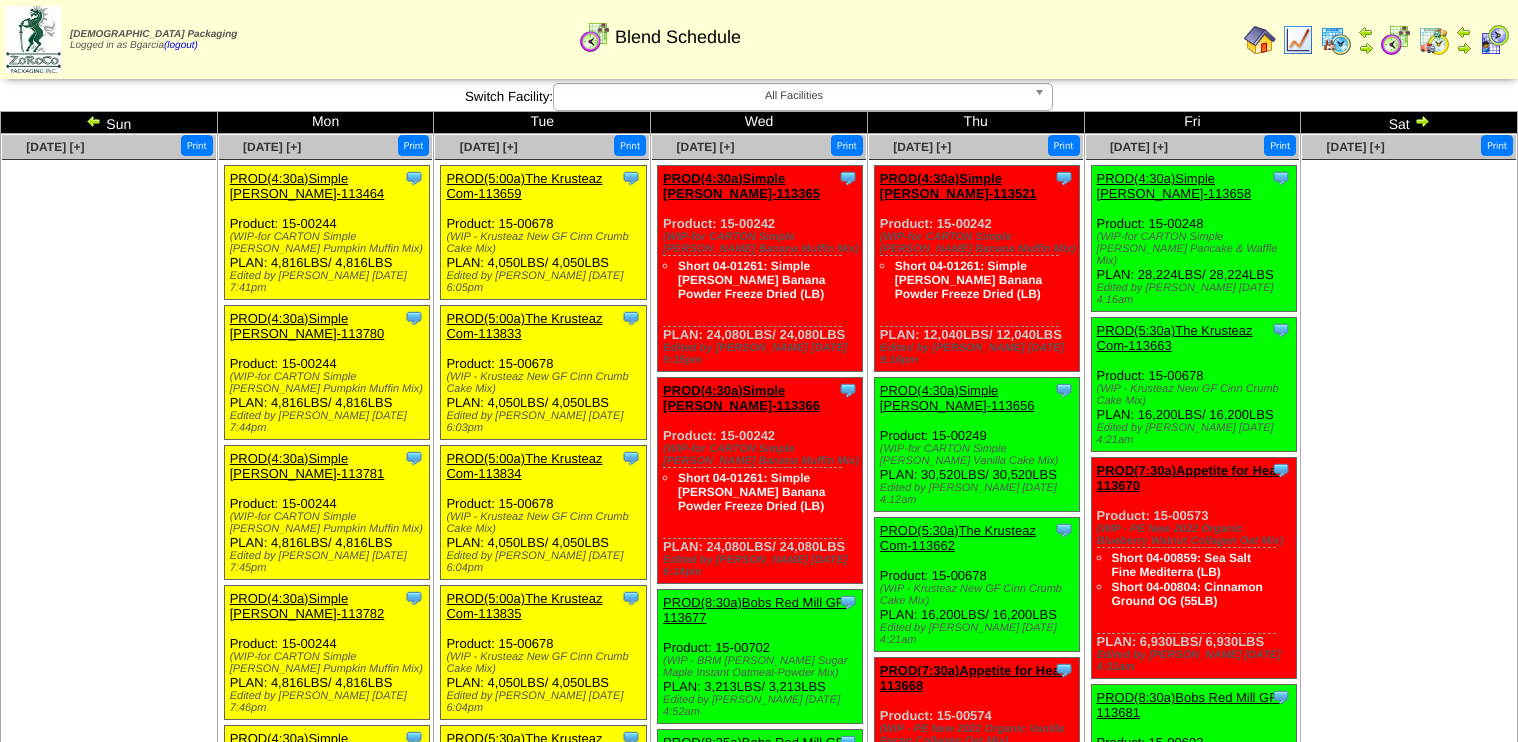 scroll, scrollTop: 1600, scrollLeft: 0, axis: vertical 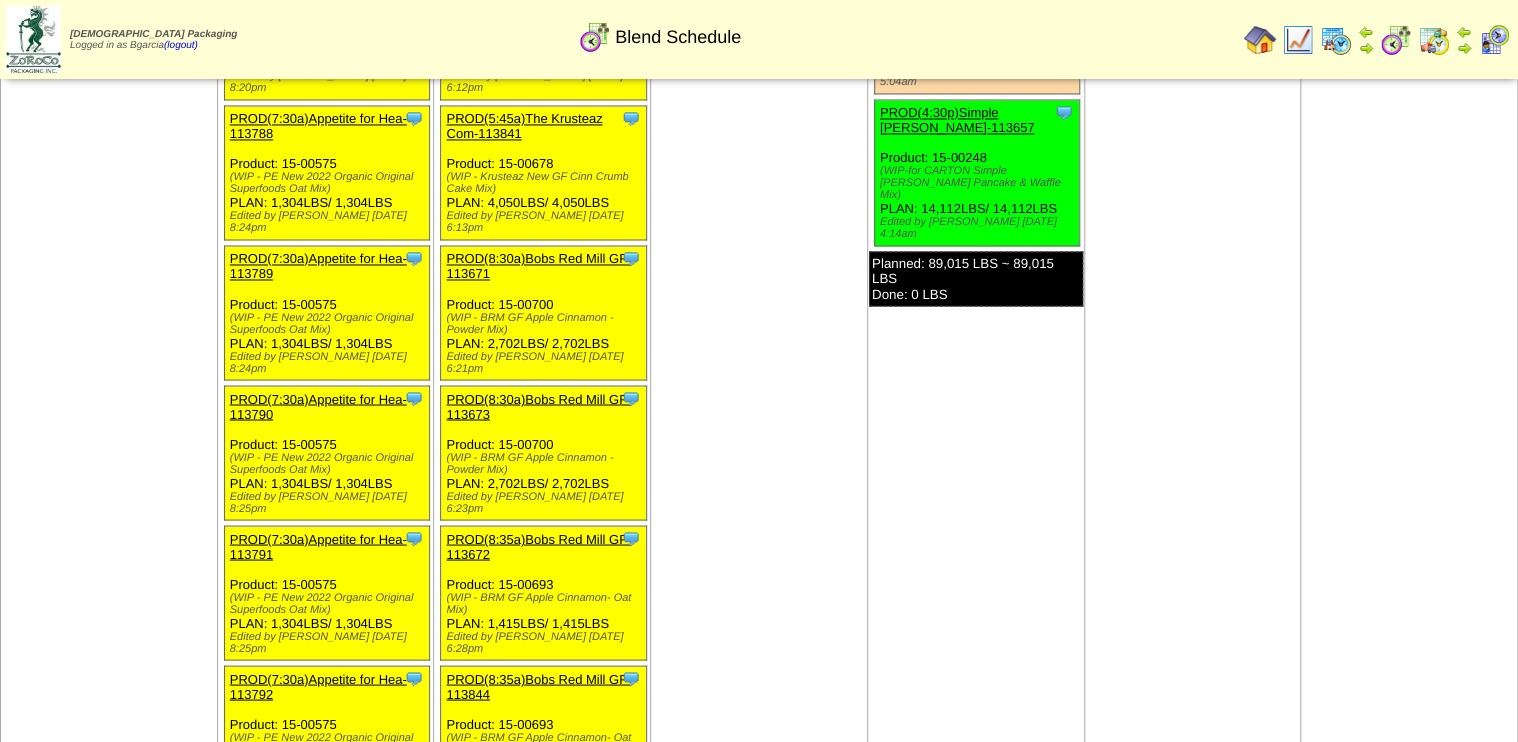 click at bounding box center [1434, 40] 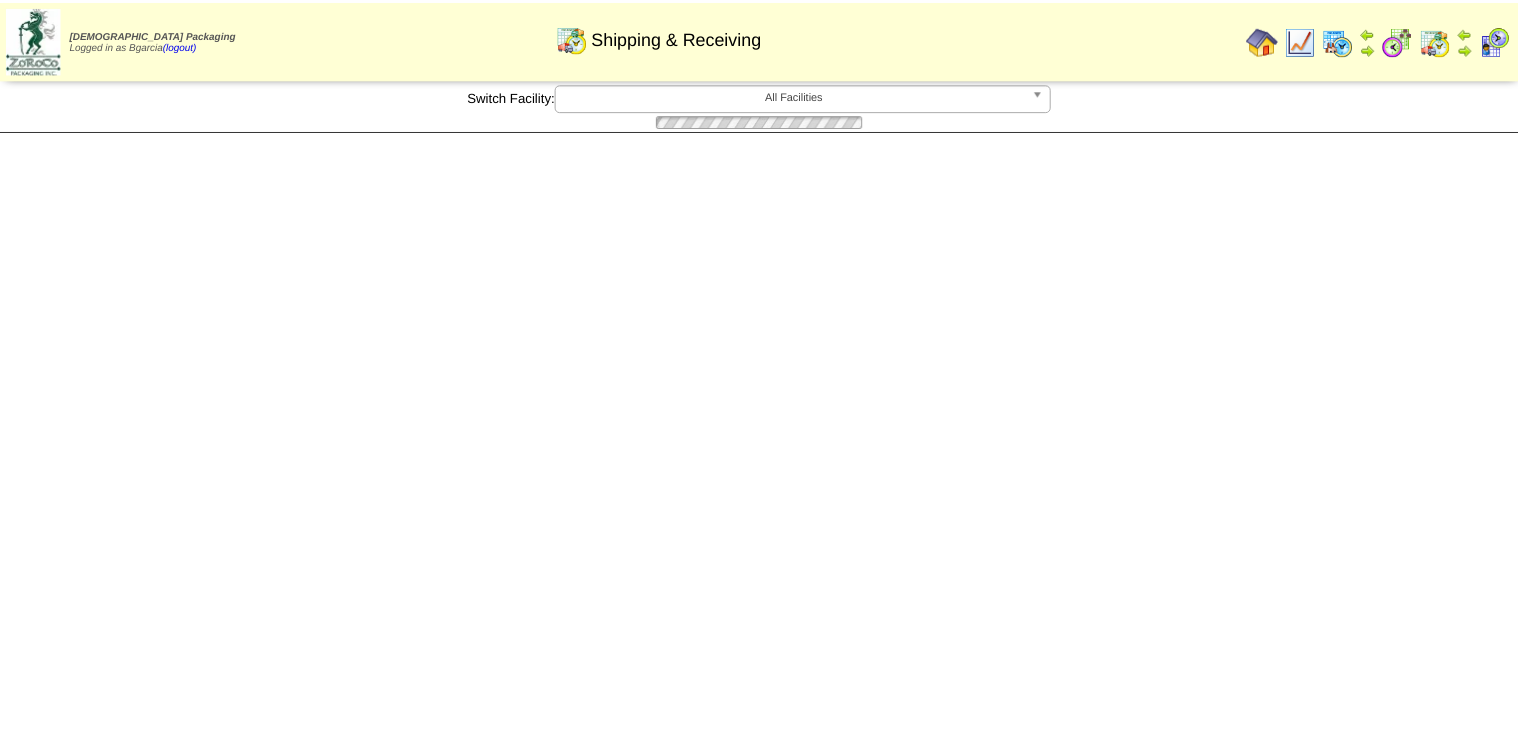 scroll, scrollTop: 0, scrollLeft: 0, axis: both 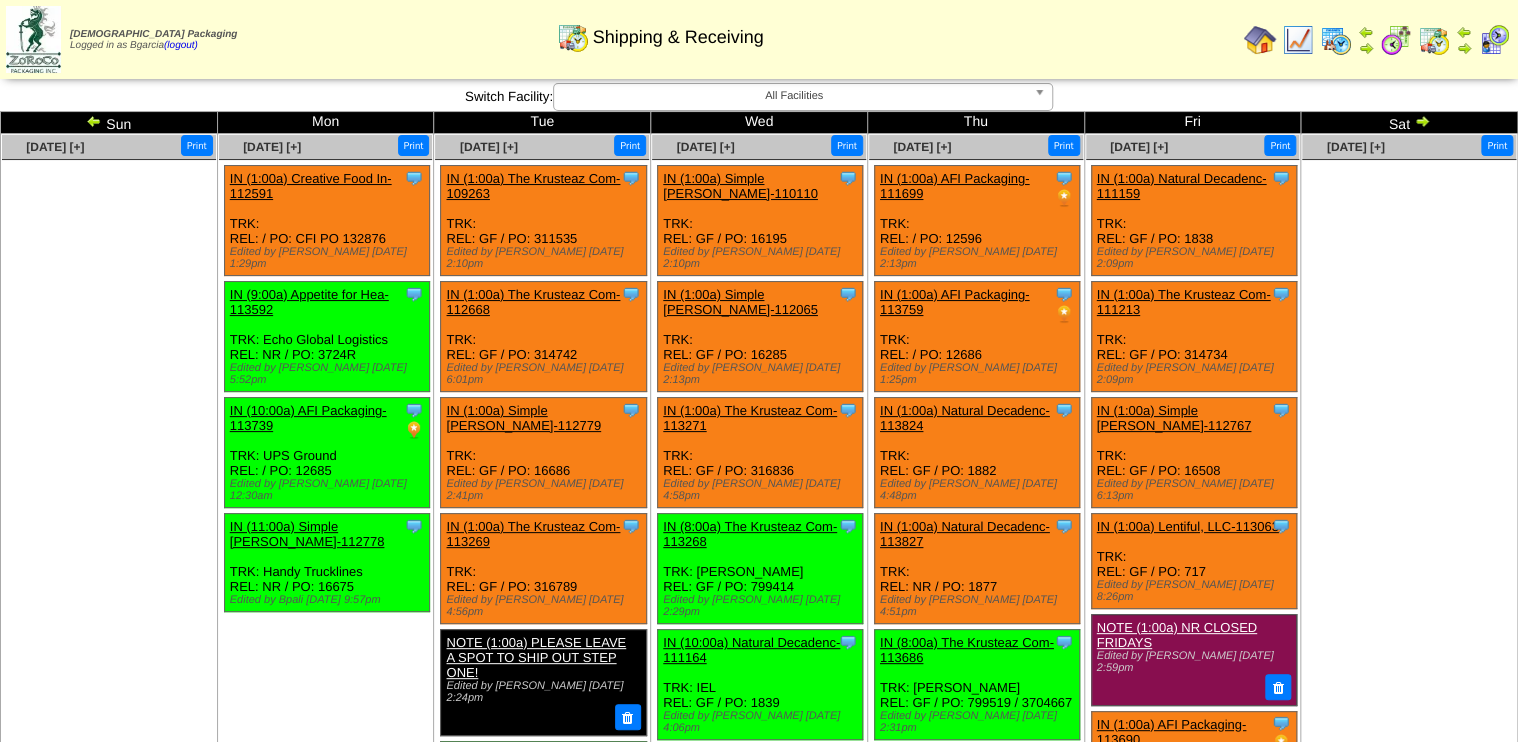 click at bounding box center [1464, 48] 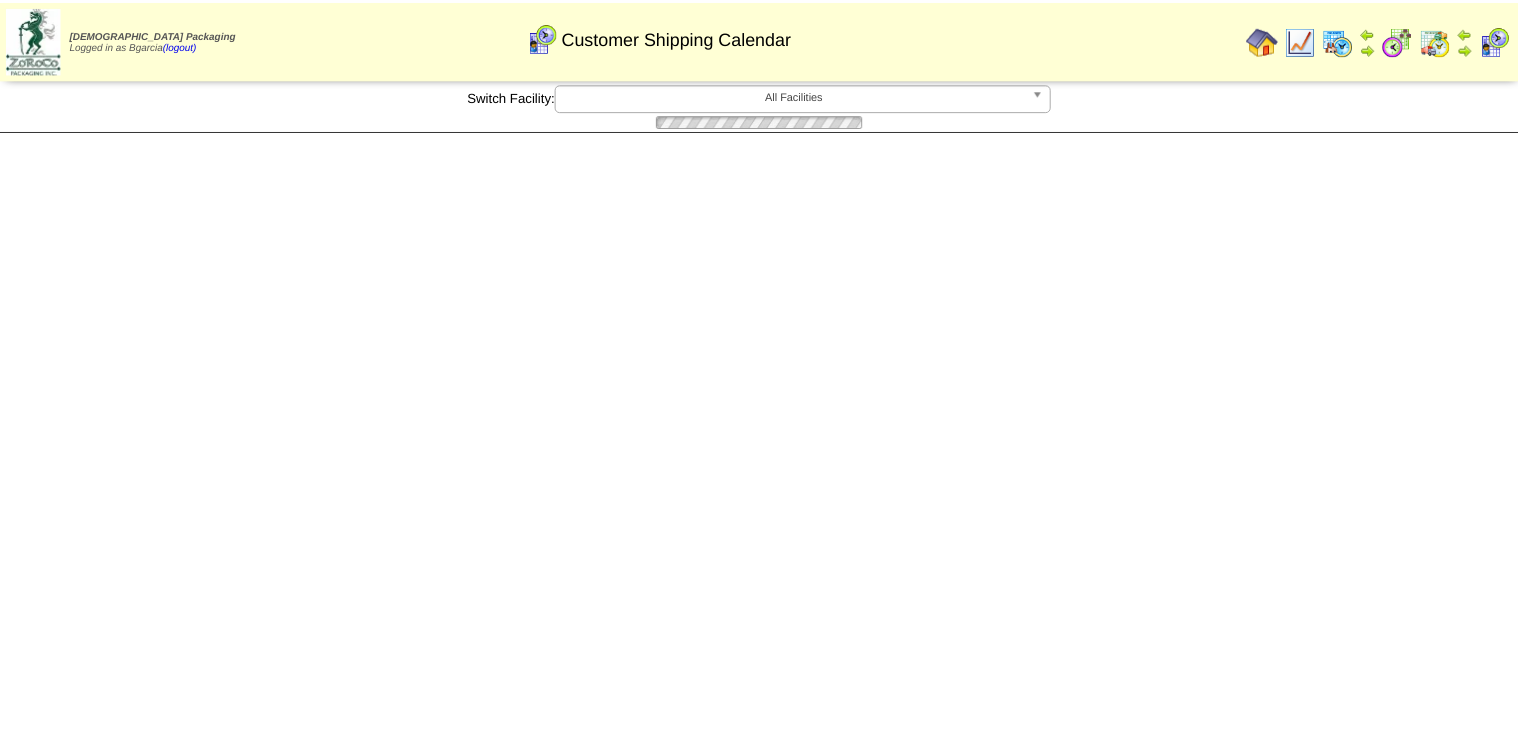 scroll, scrollTop: 0, scrollLeft: 0, axis: both 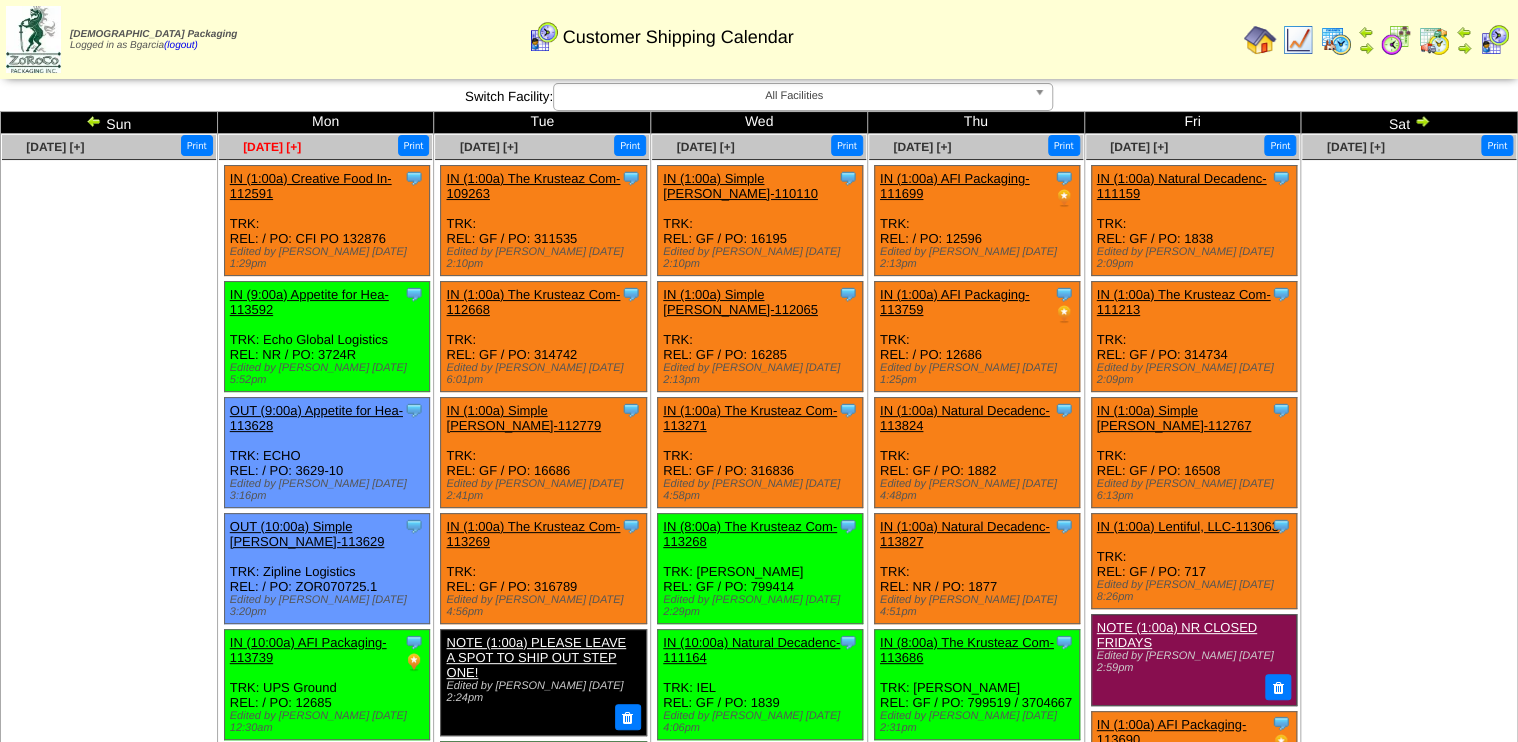 click on "[DATE]                        [+]" at bounding box center [272, 147] 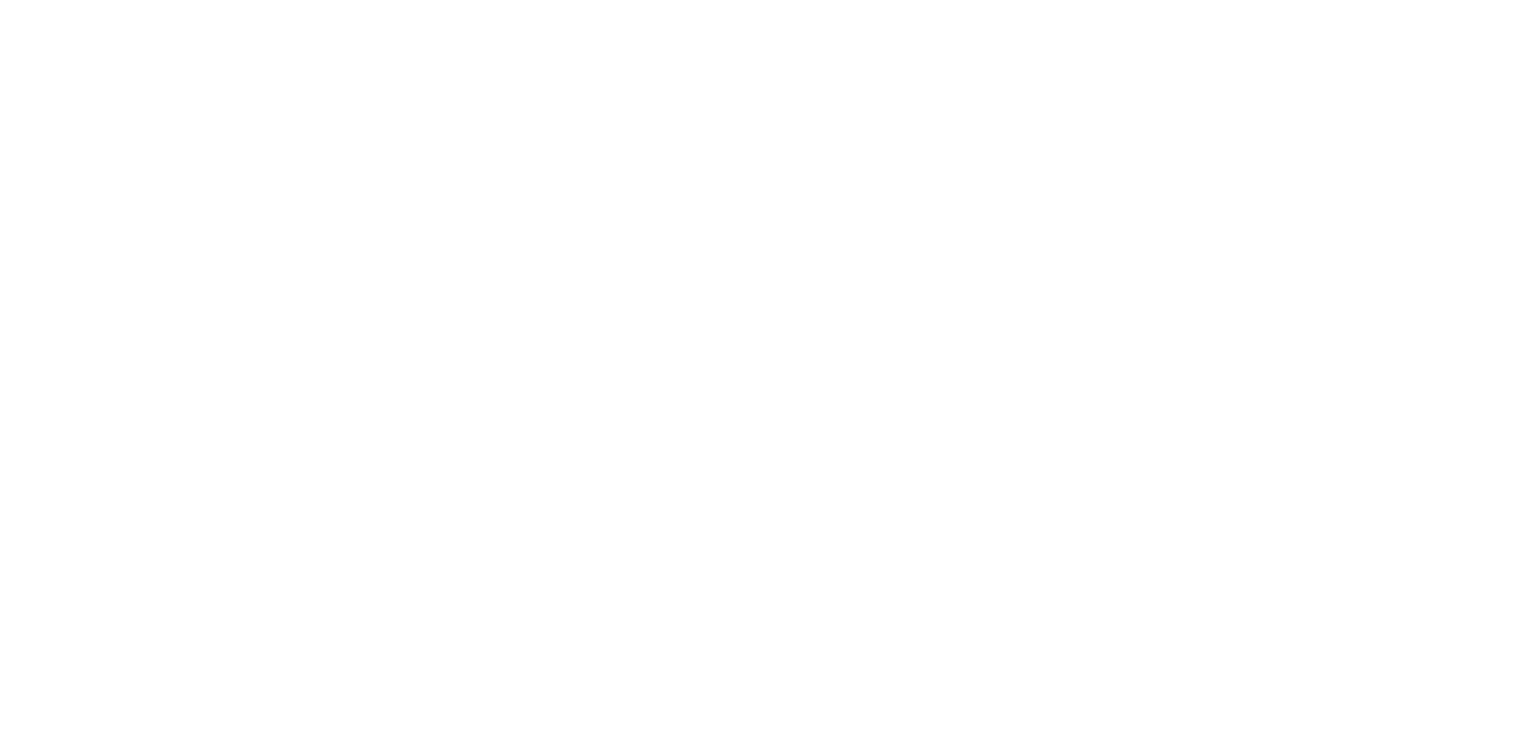 scroll, scrollTop: 0, scrollLeft: 0, axis: both 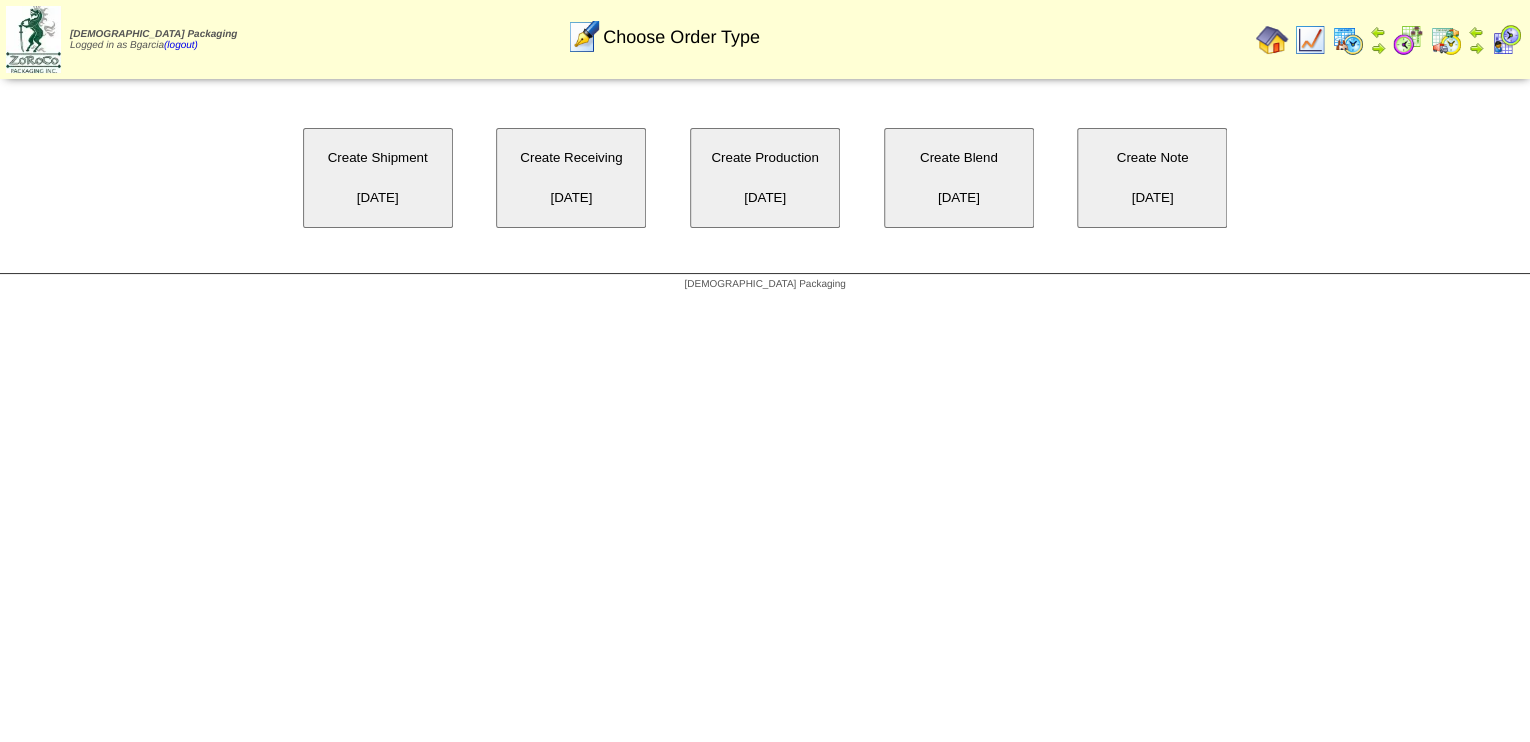 click on "Create Blend
[DATE]" at bounding box center (959, 178) 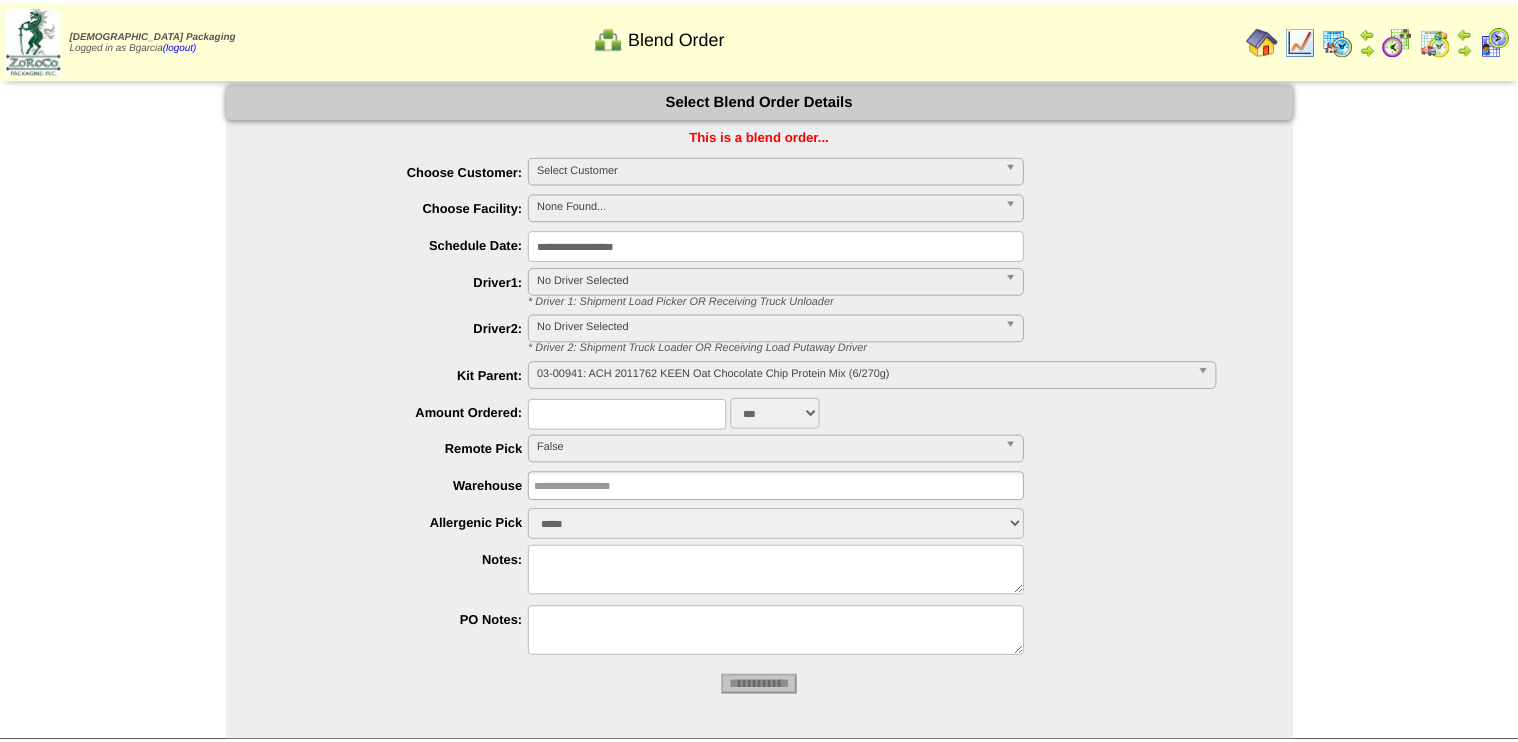 scroll, scrollTop: 0, scrollLeft: 0, axis: both 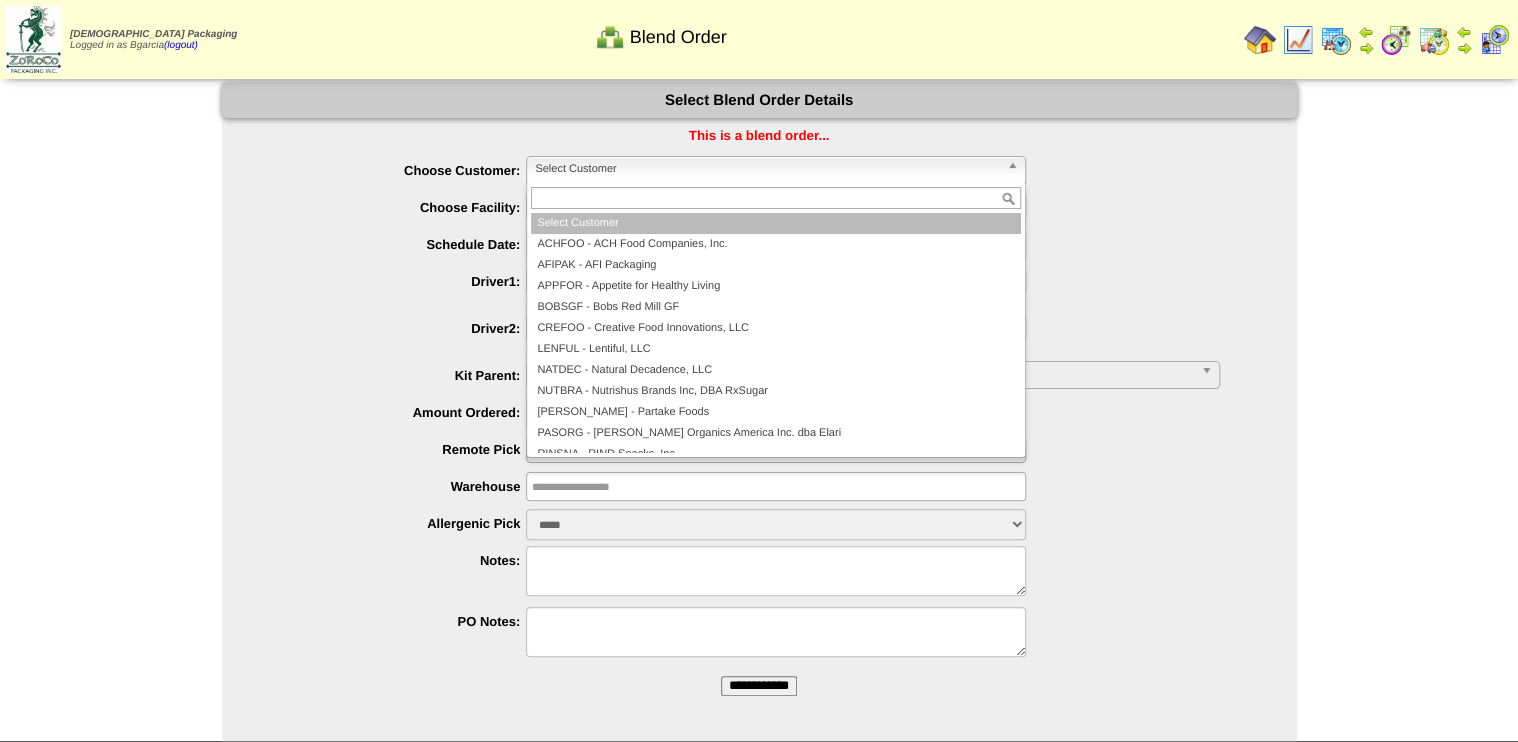click on "Select Customer" at bounding box center (767, 169) 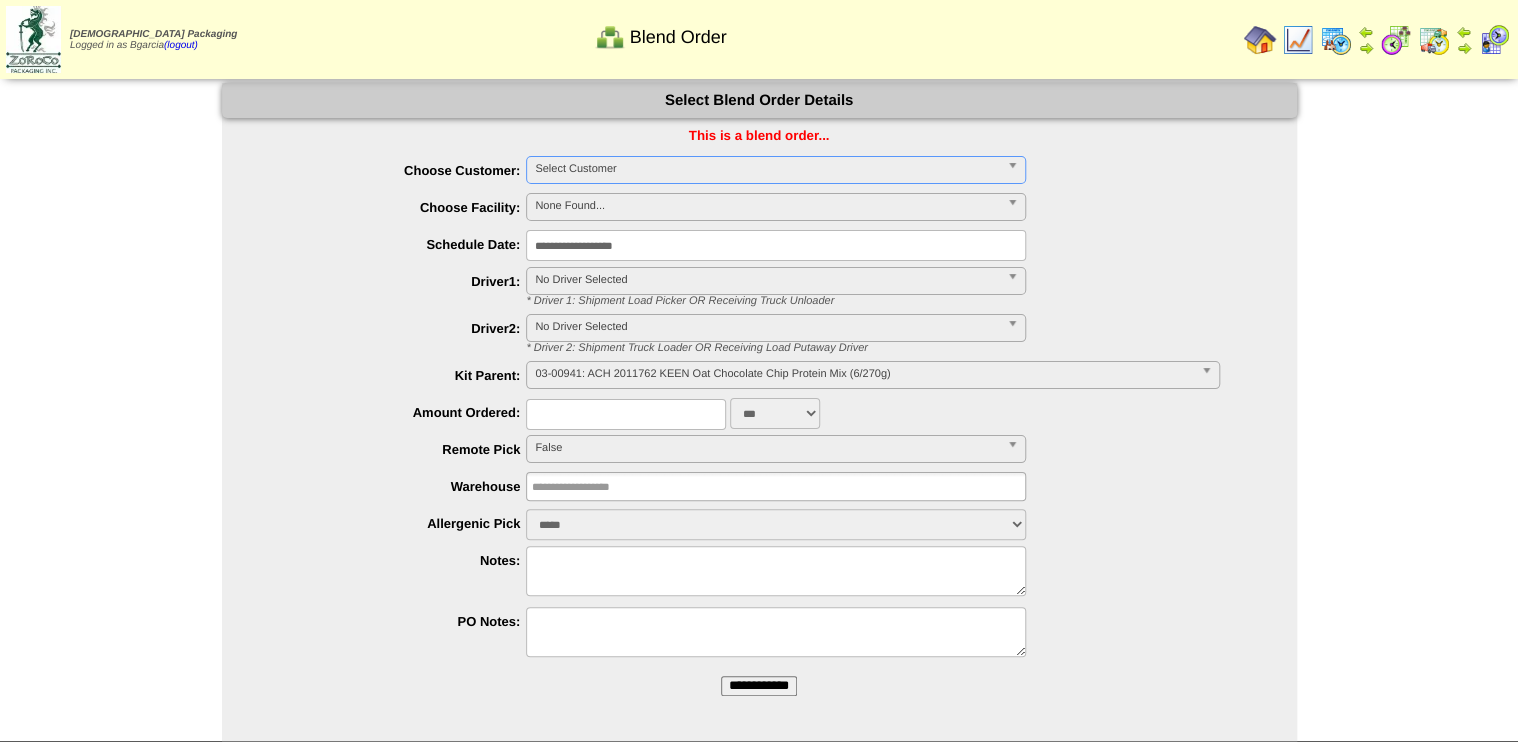 click on "Select Customer" at bounding box center [767, 169] 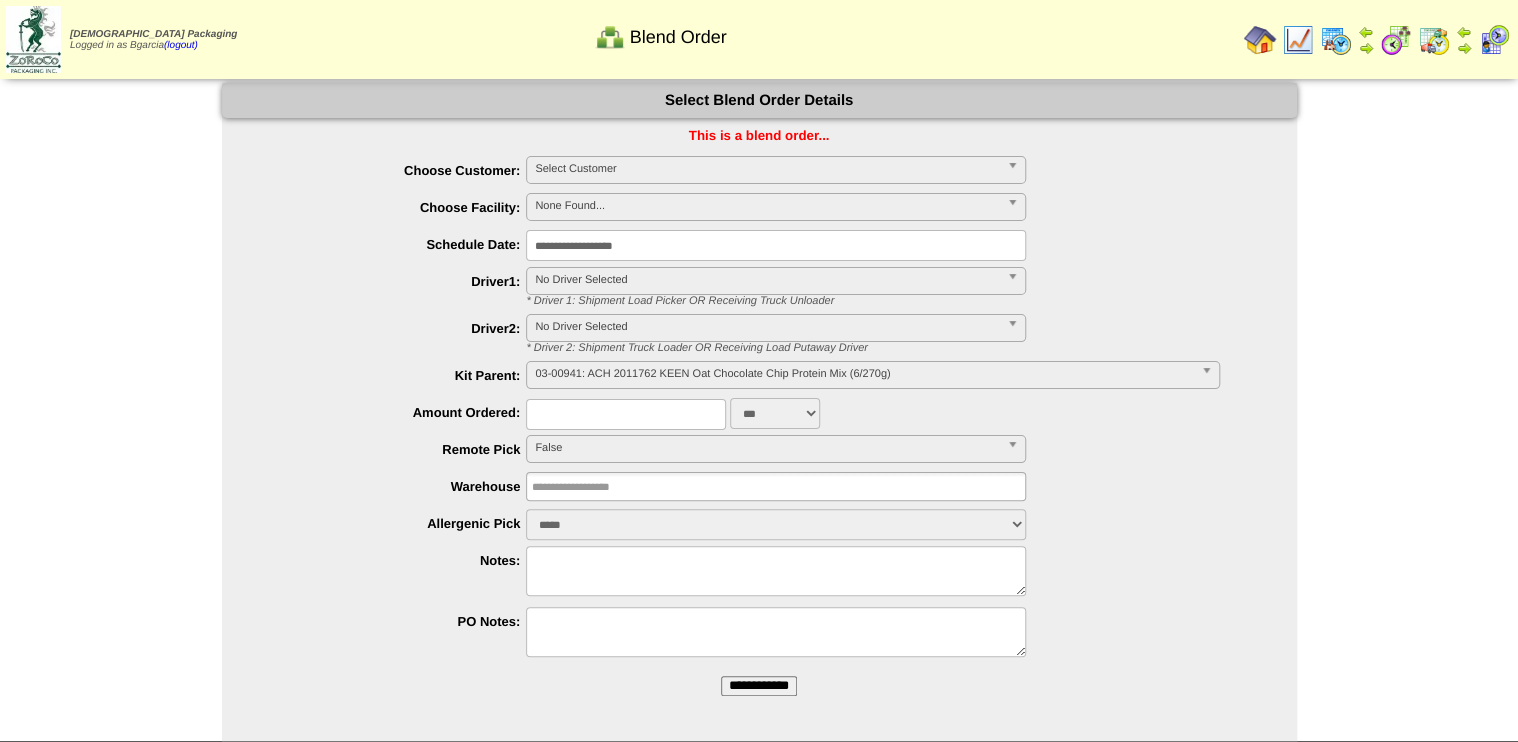 click on "Select Customer" at bounding box center (767, 169) 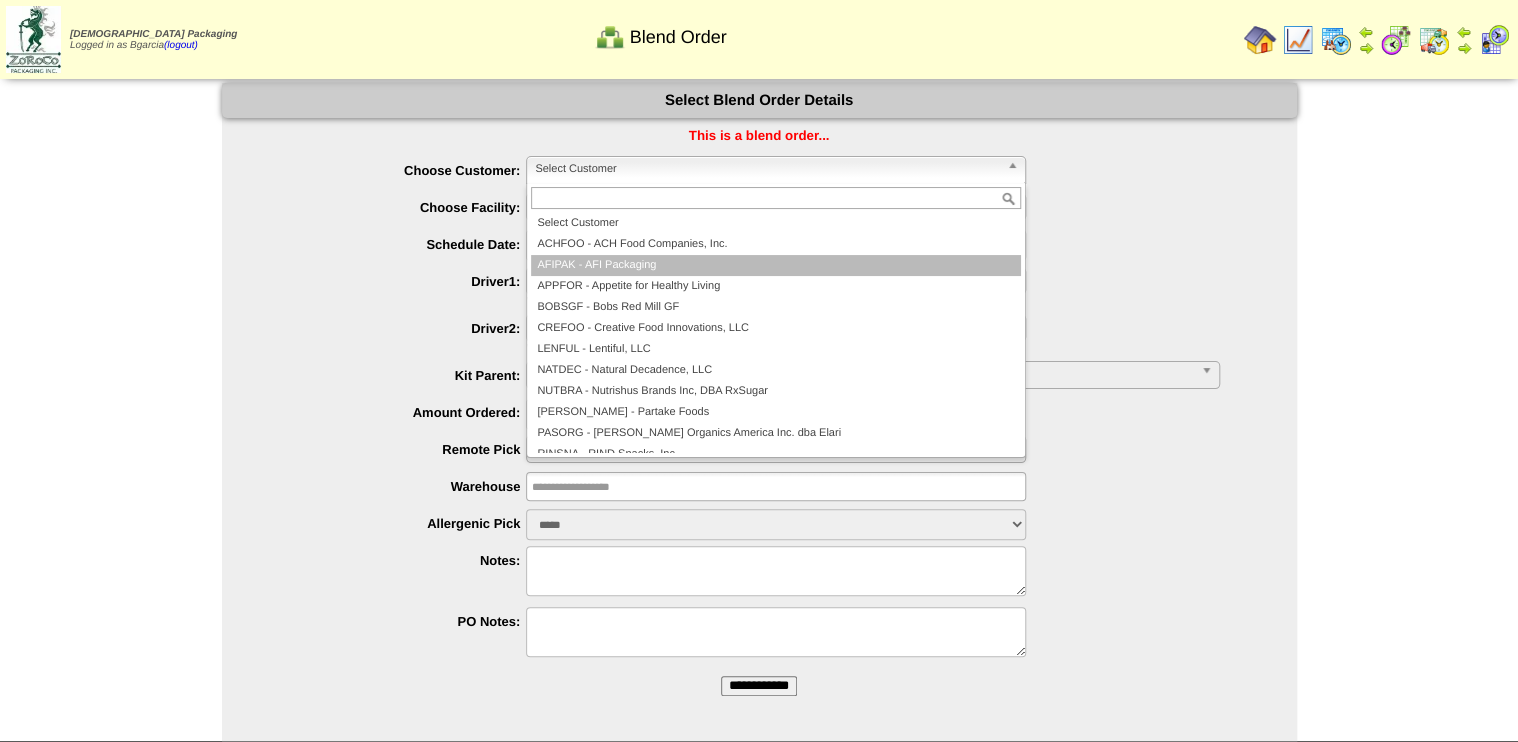 click on "AFIPAK - AFI Packaging" at bounding box center [776, 265] 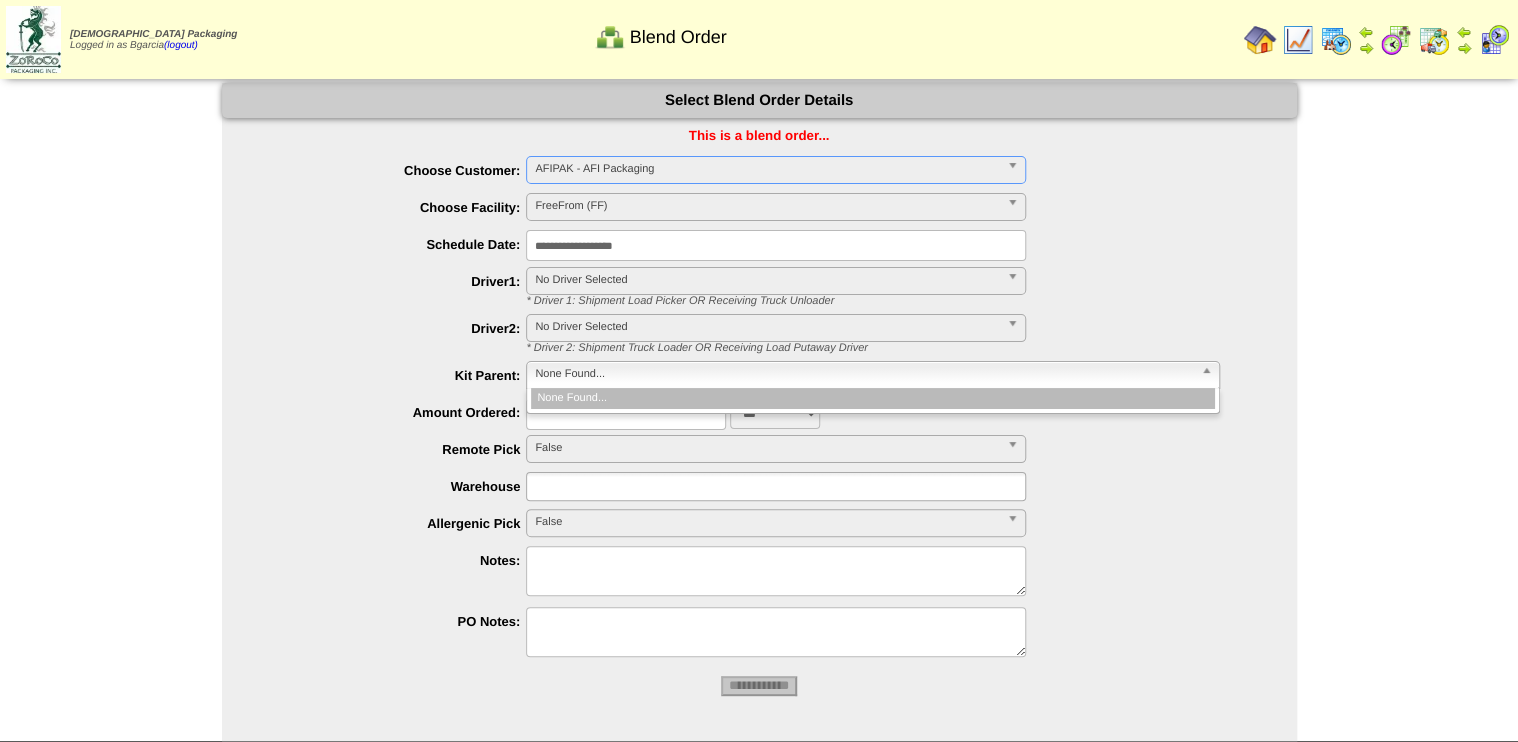 click on "None Found..." at bounding box center (863, 374) 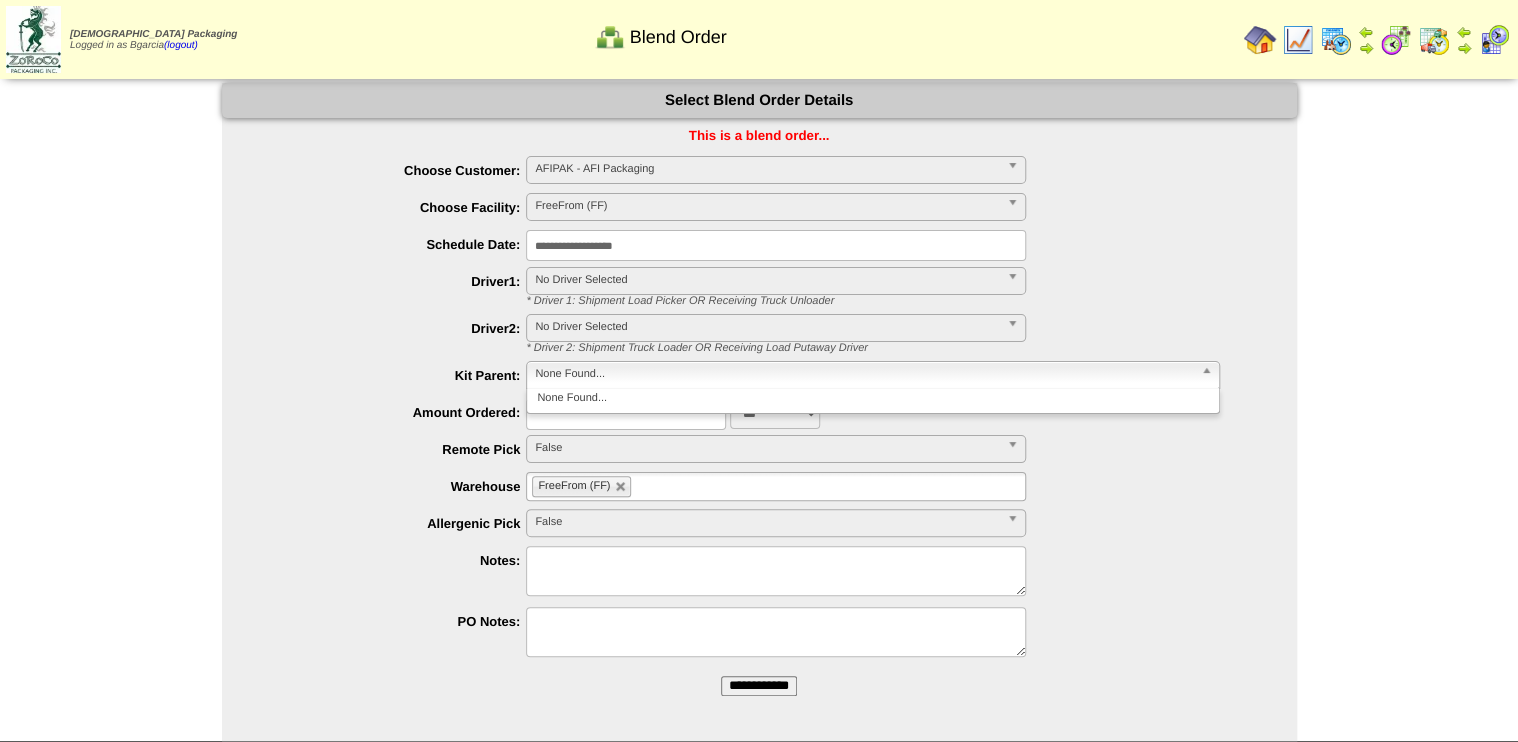 click on "**********" at bounding box center [776, 245] 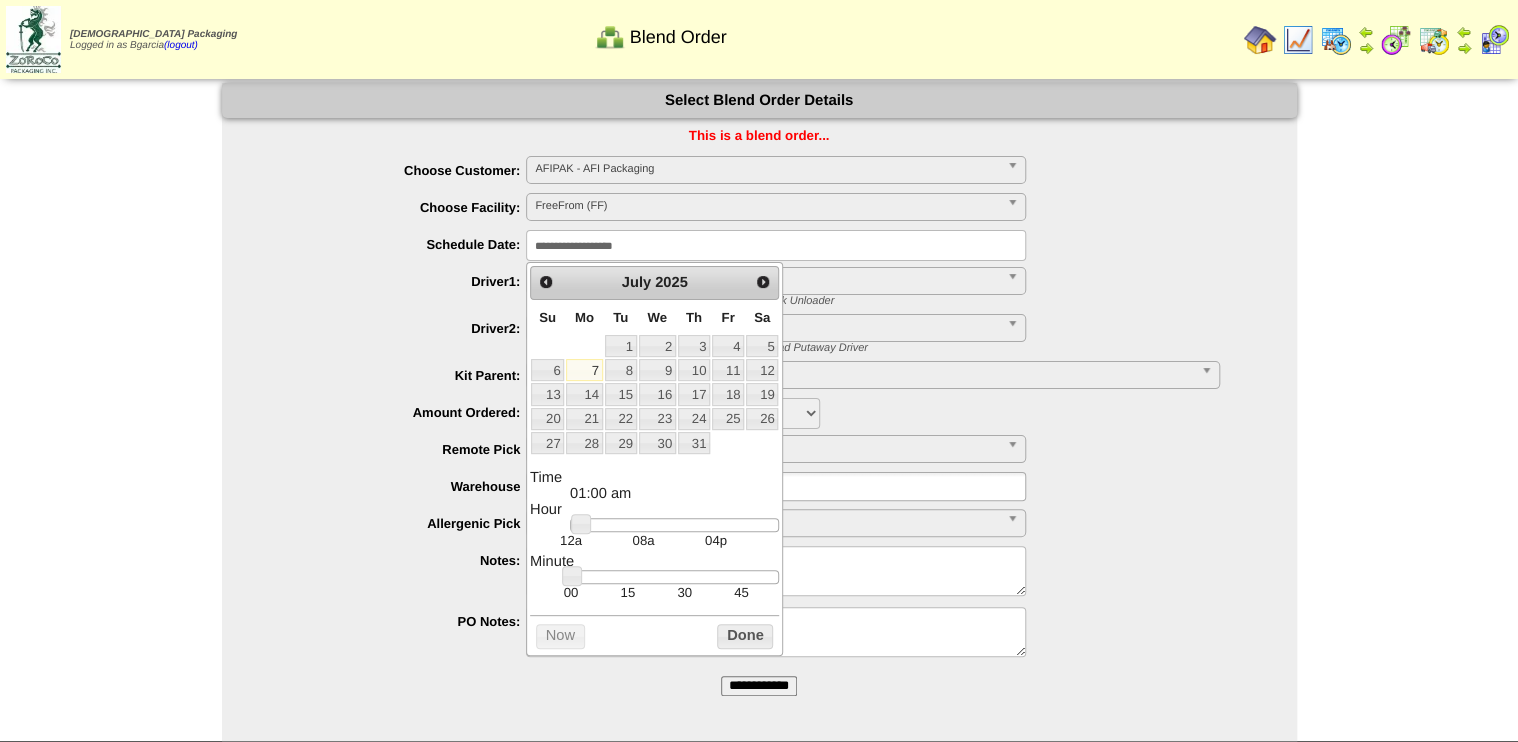 click on "AFIPAK - AFI Packaging
Select Customer ACHFOO - ACH Food Companies, Inc. AFIPAK - AFI Packaging APPFOR - Appetite for Healthy Living BOBSGF - Bobs Red Mill GF CREFOO - Creative Food Innovations, LLC LENFUL - Lentiful, LLC NATDEC - Natural Decadence, LLC NUTBRA - Nutrishus Brands Inc, DBA RxSugar PARTAK - Partake Foods PASORG - Pastore Organics America Inc. dba Elari RINSNA - RIND Snacks, Inc. ROLGRE - RollinGreens LLC SIMMIL - Simple Mills STEONE - Step One Foods, LLC KRUCOM - The Krusteaz Company" at bounding box center (776, 170) 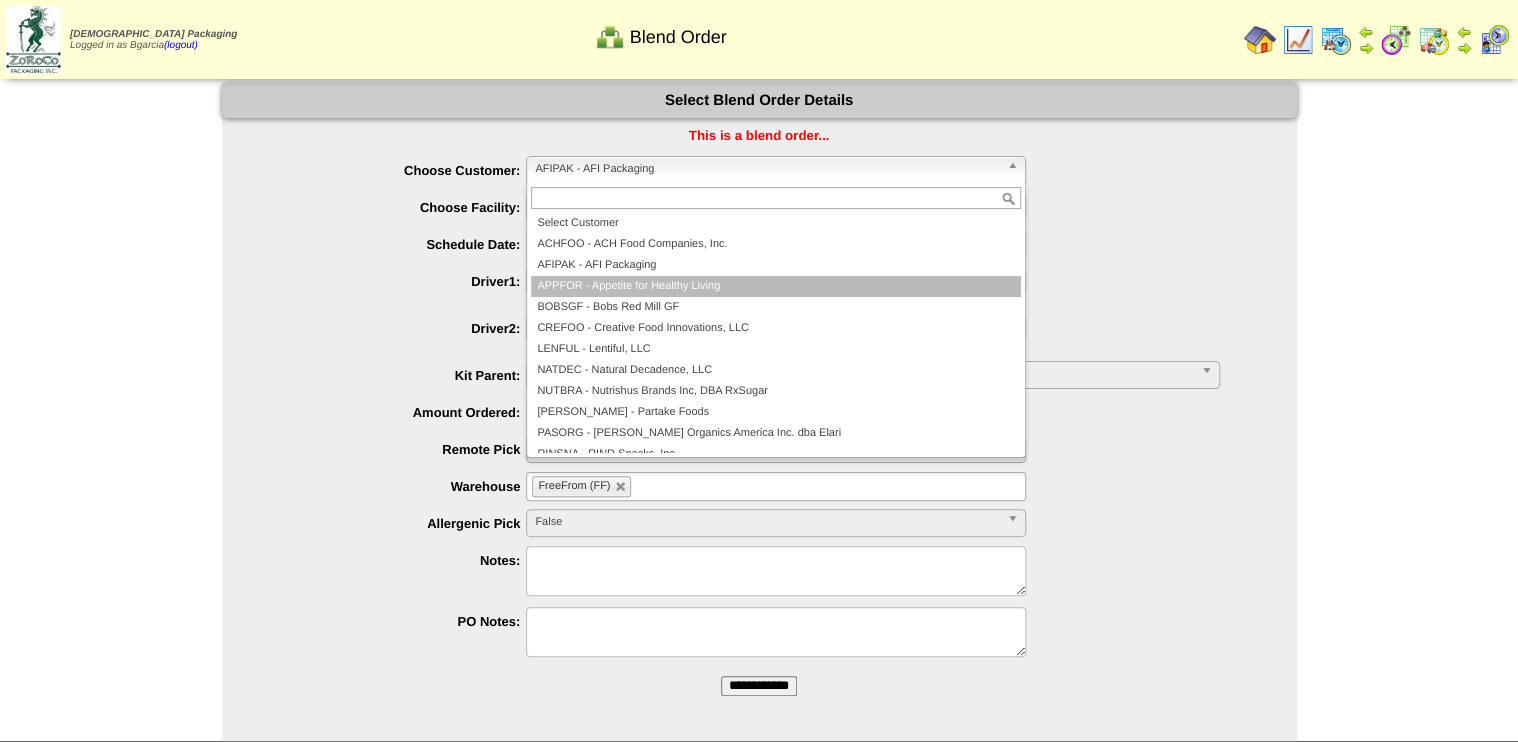click on "APPFOR - Appetite for Healthy Living" at bounding box center (776, 286) 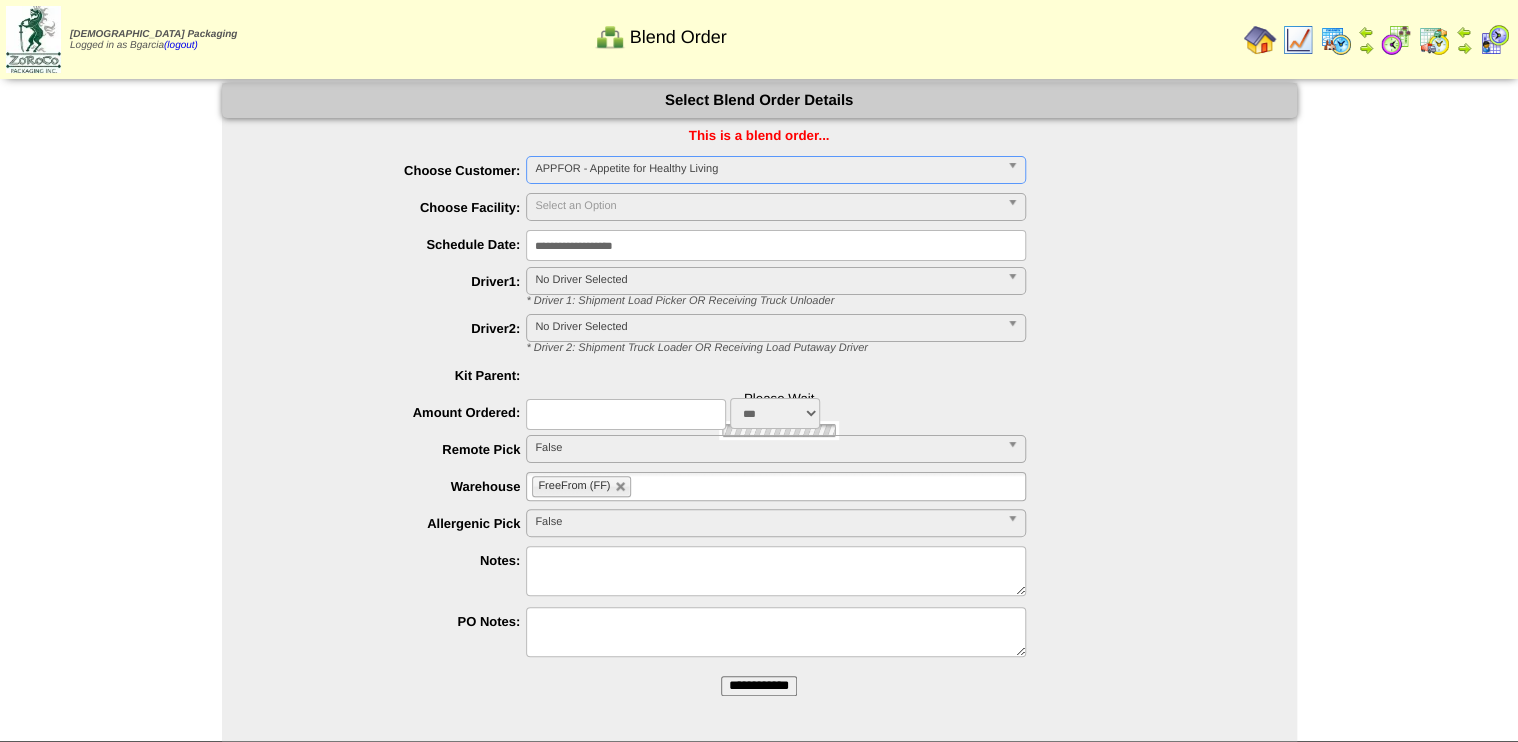 type on "**********" 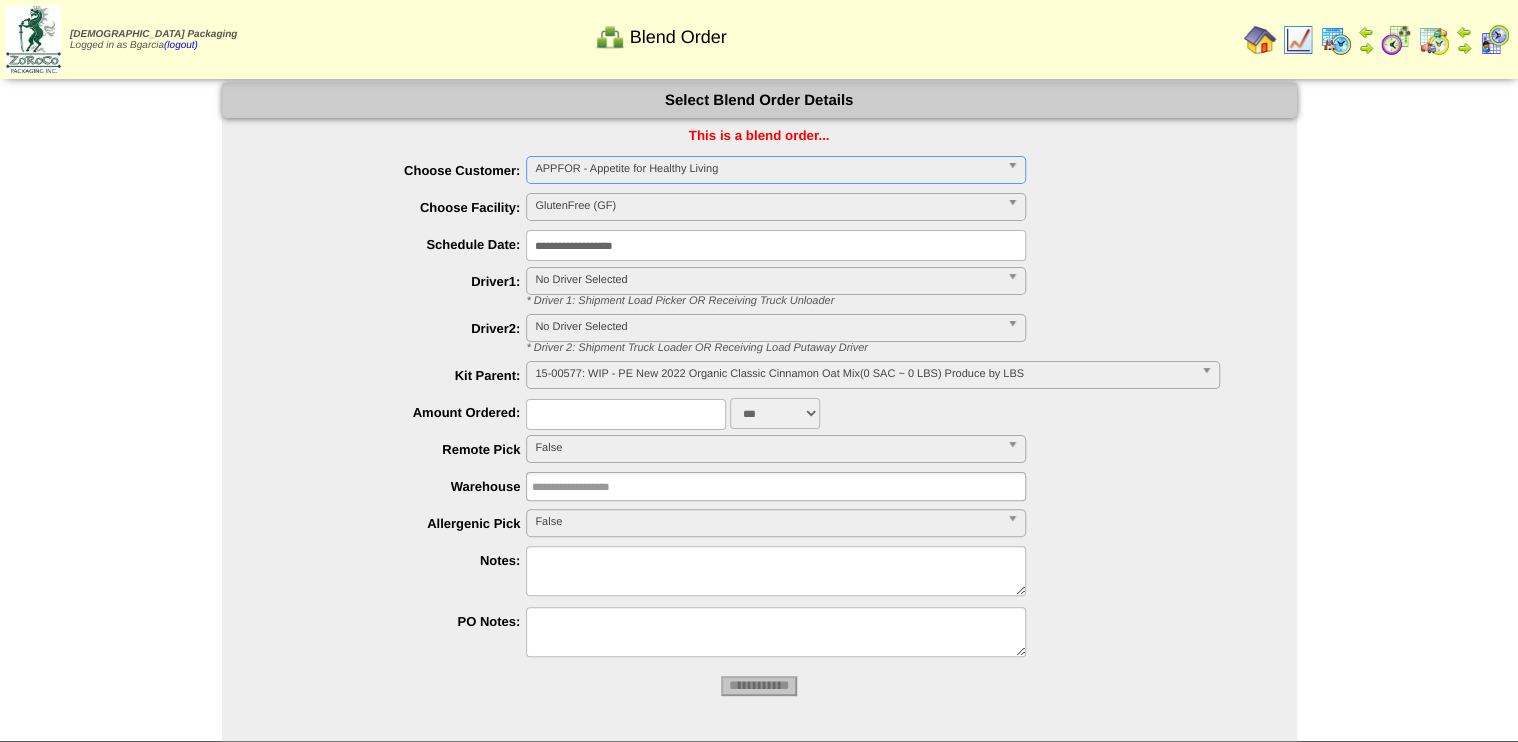 type 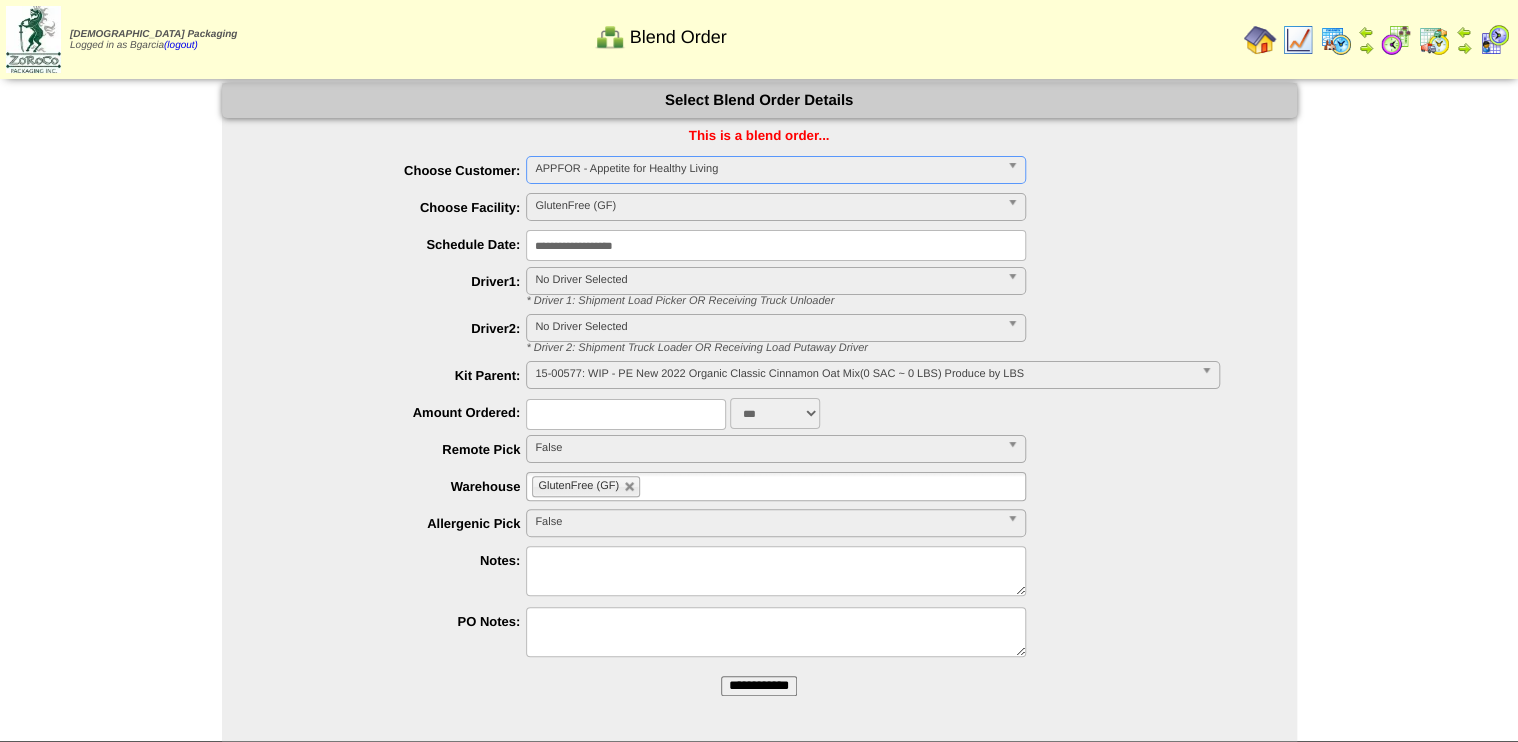 click on "**********" at bounding box center (776, 245) 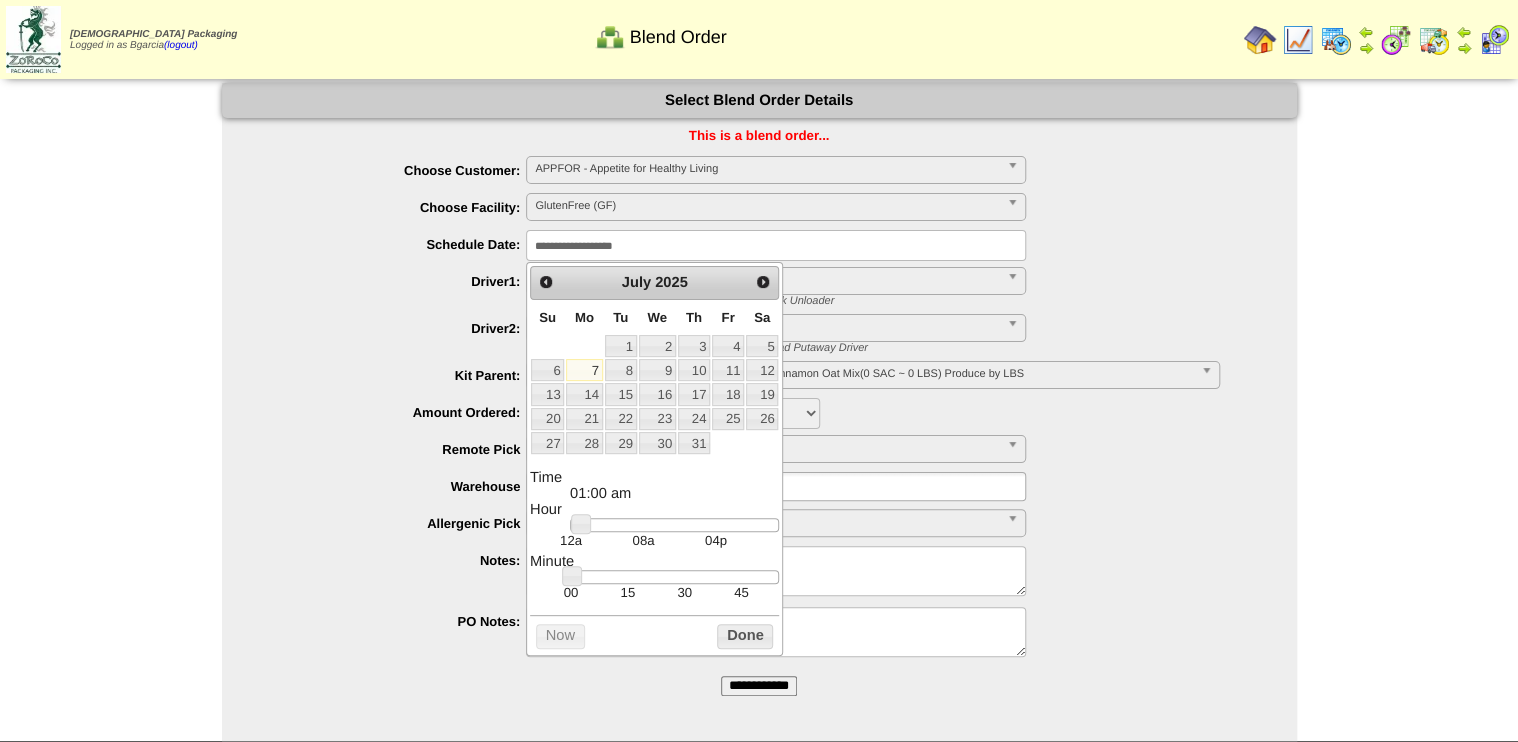 click on "08a" at bounding box center [643, 540] 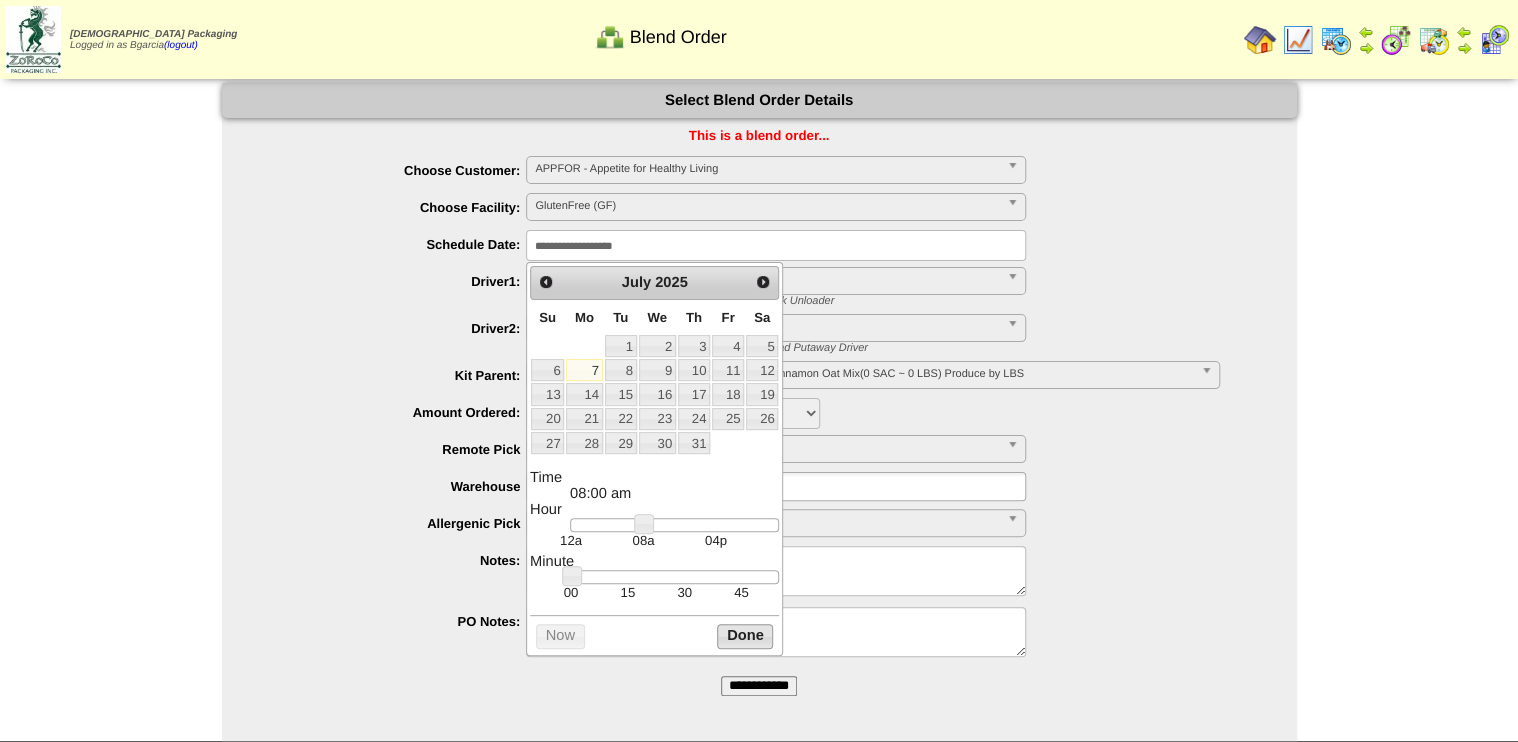 click on "Done" at bounding box center (745, 636) 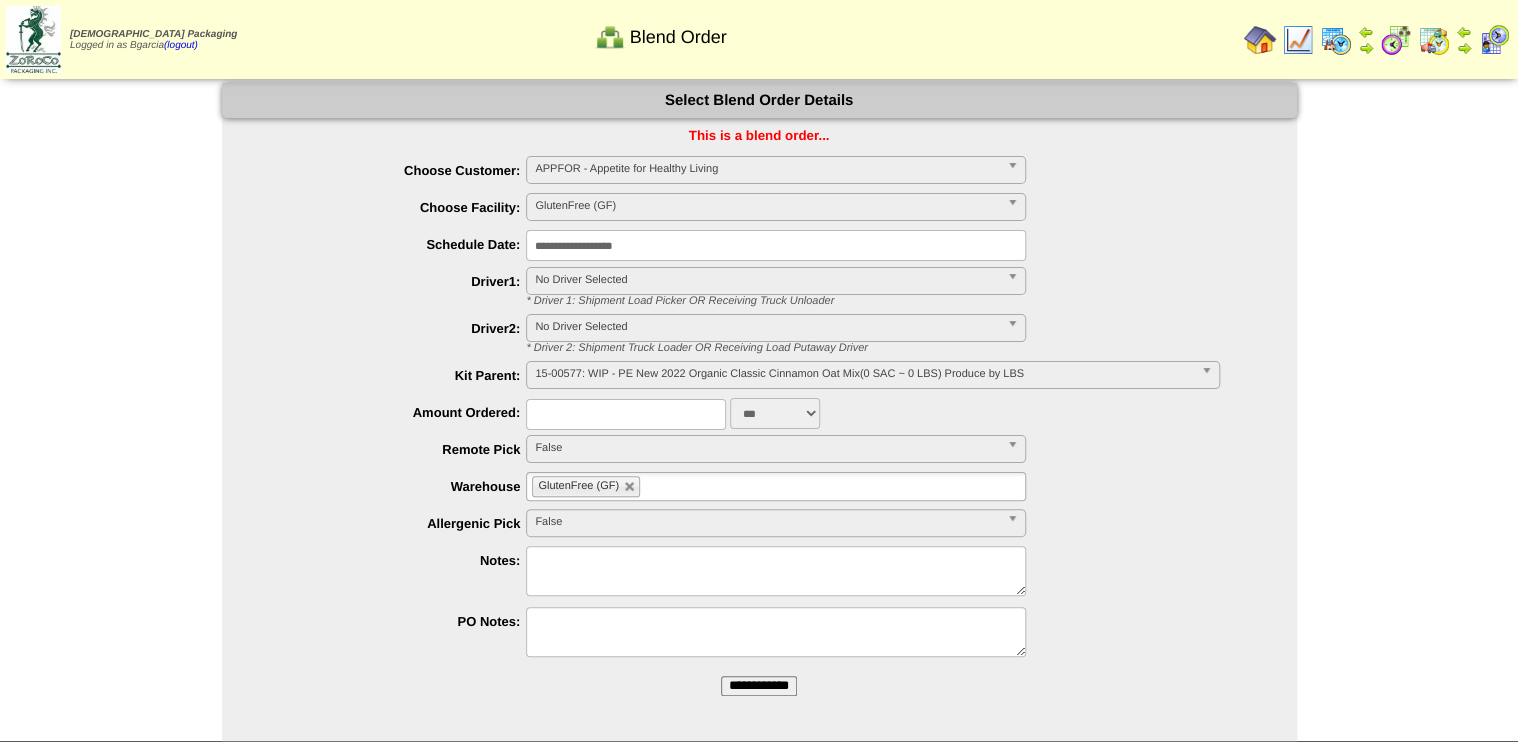 click on "15-00577: WIP - PE New 2022 Organic Classic Cinnamon Oat Mix(0 SAC ~ 0 LBS) Produce by LBS" at bounding box center [863, 374] 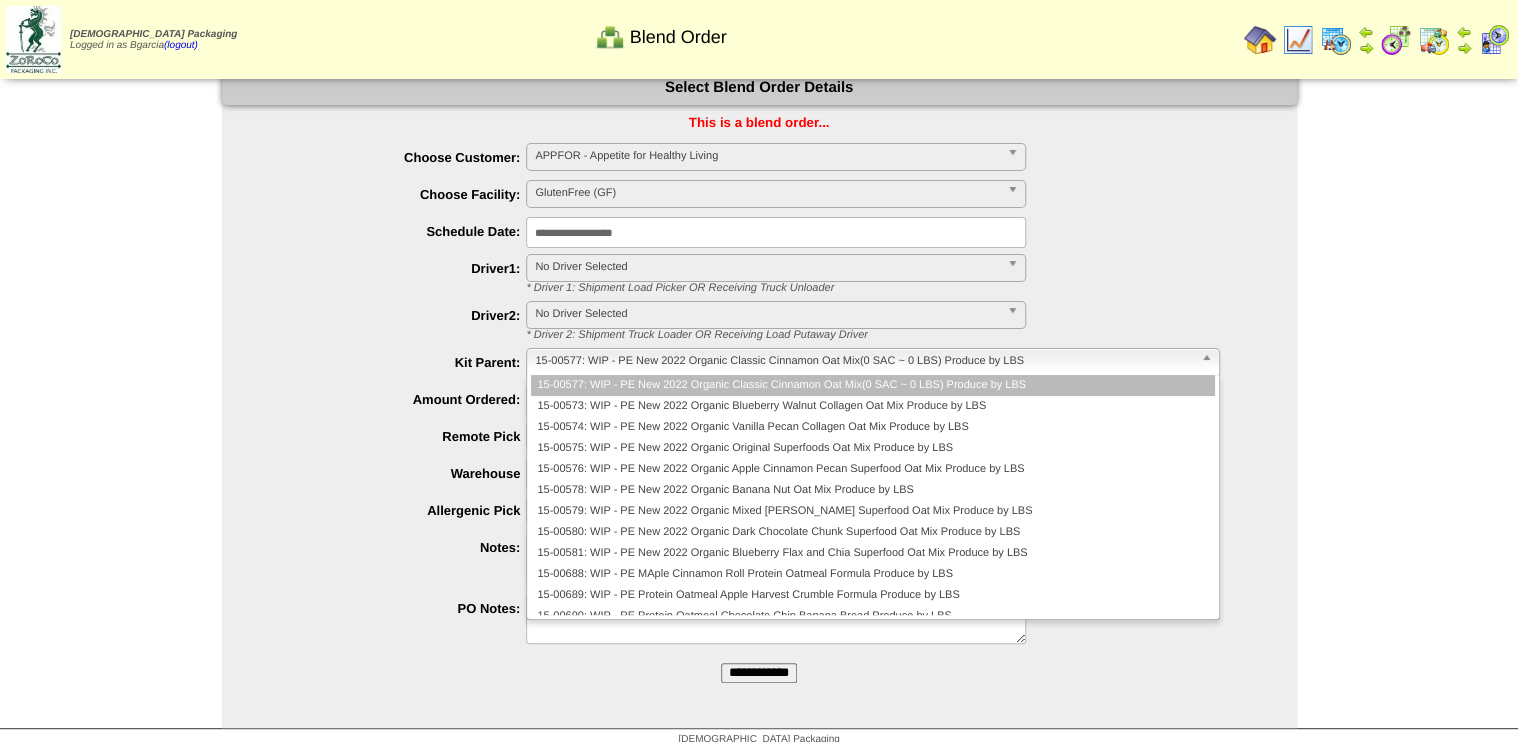 scroll, scrollTop: 0, scrollLeft: 0, axis: both 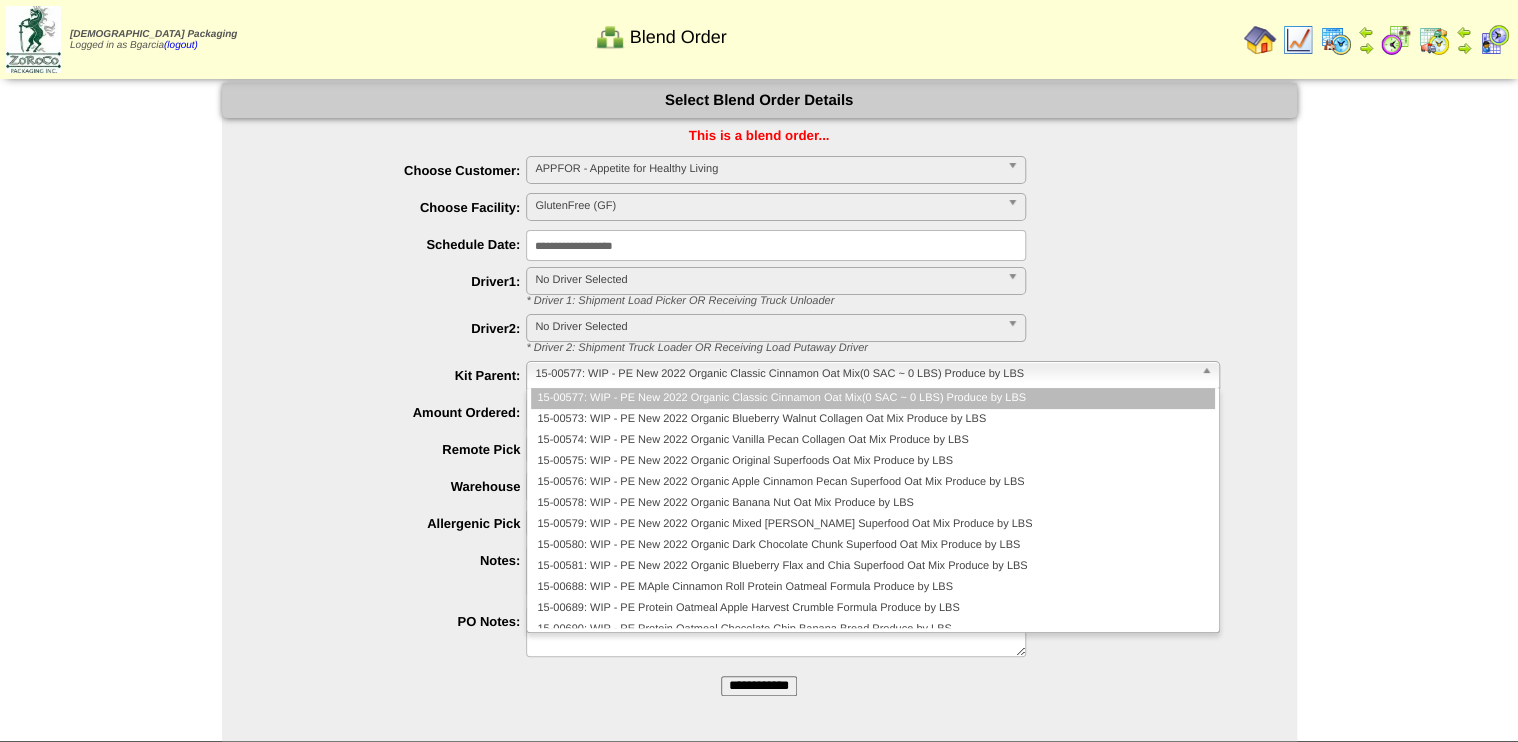 click at bounding box center [1464, 48] 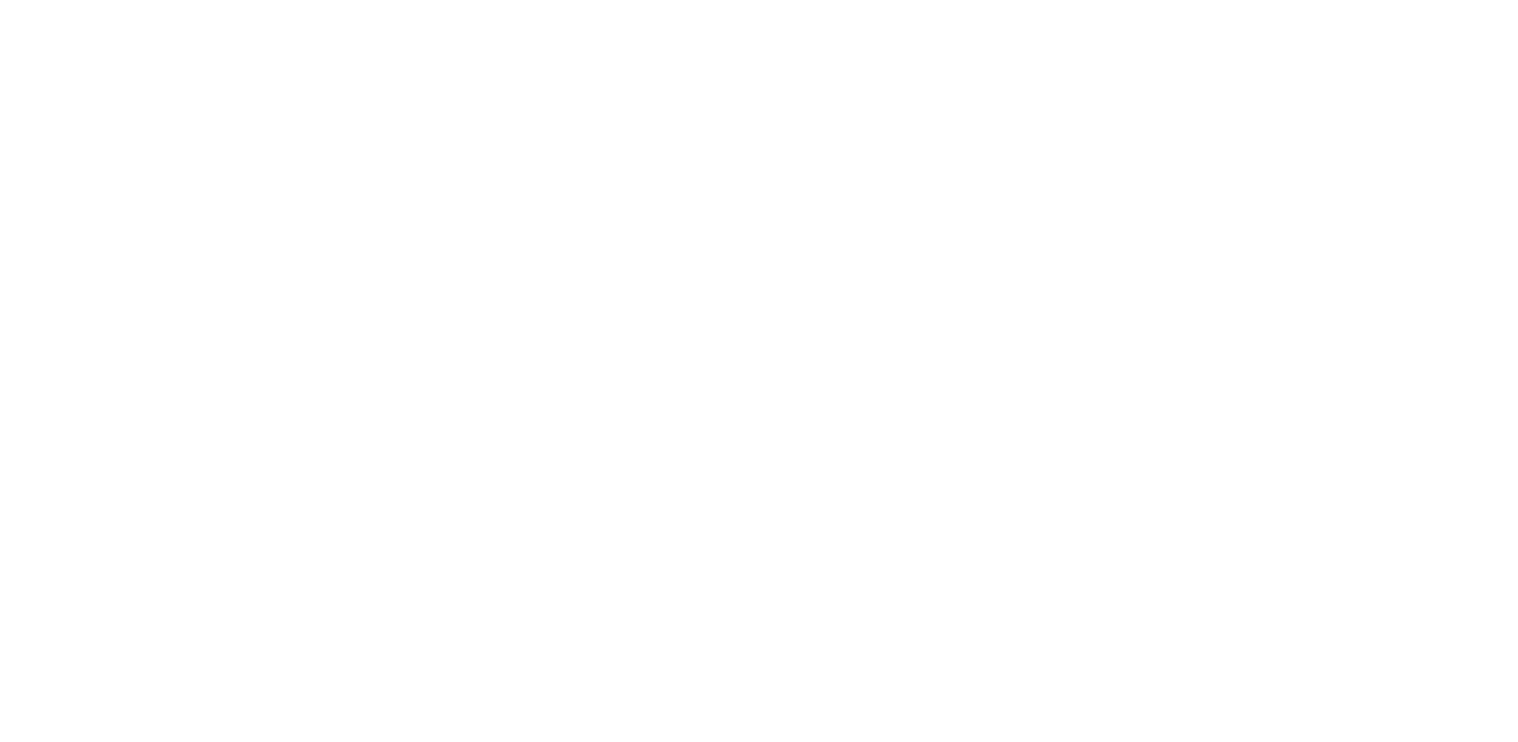 scroll, scrollTop: 0, scrollLeft: 0, axis: both 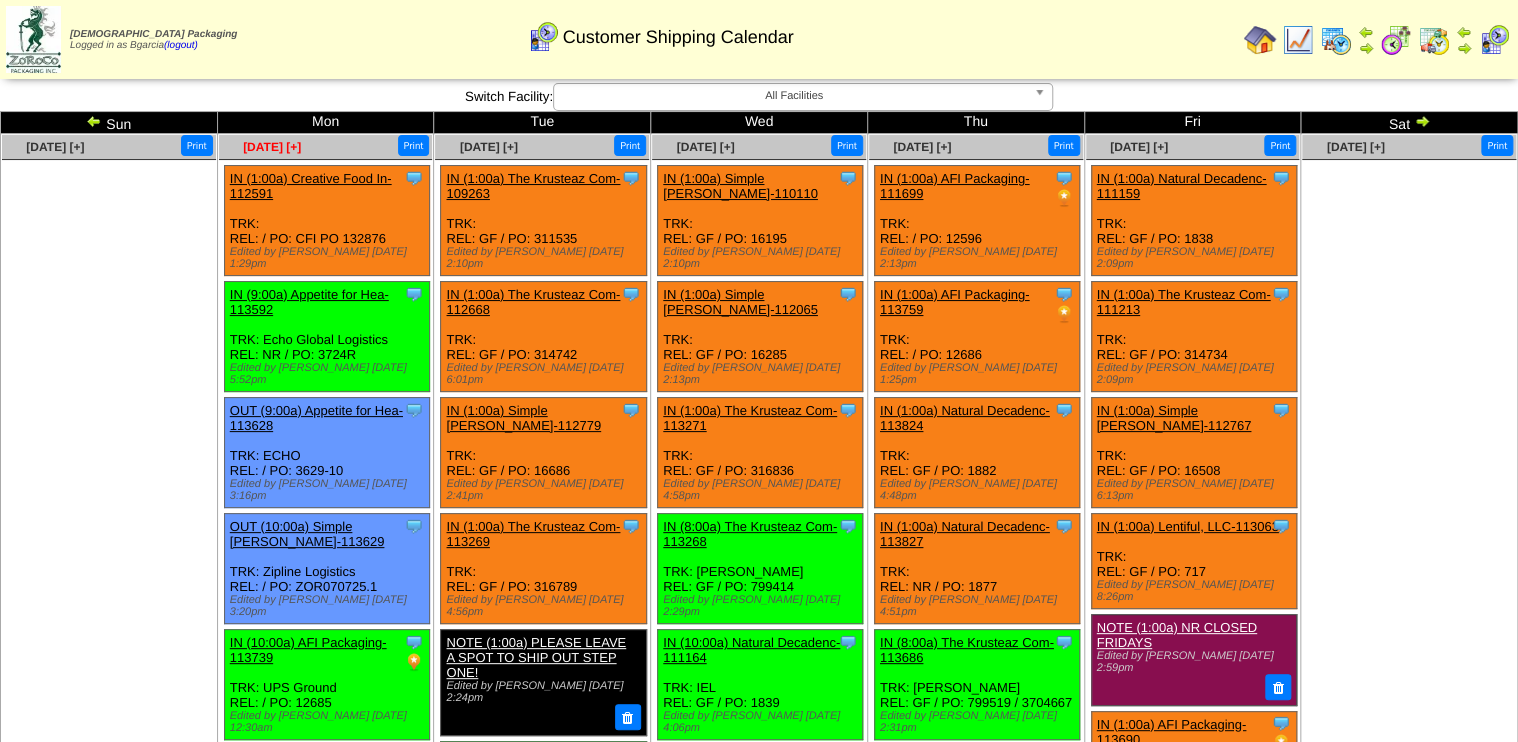 click on "[DATE]                        [+]" at bounding box center [272, 147] 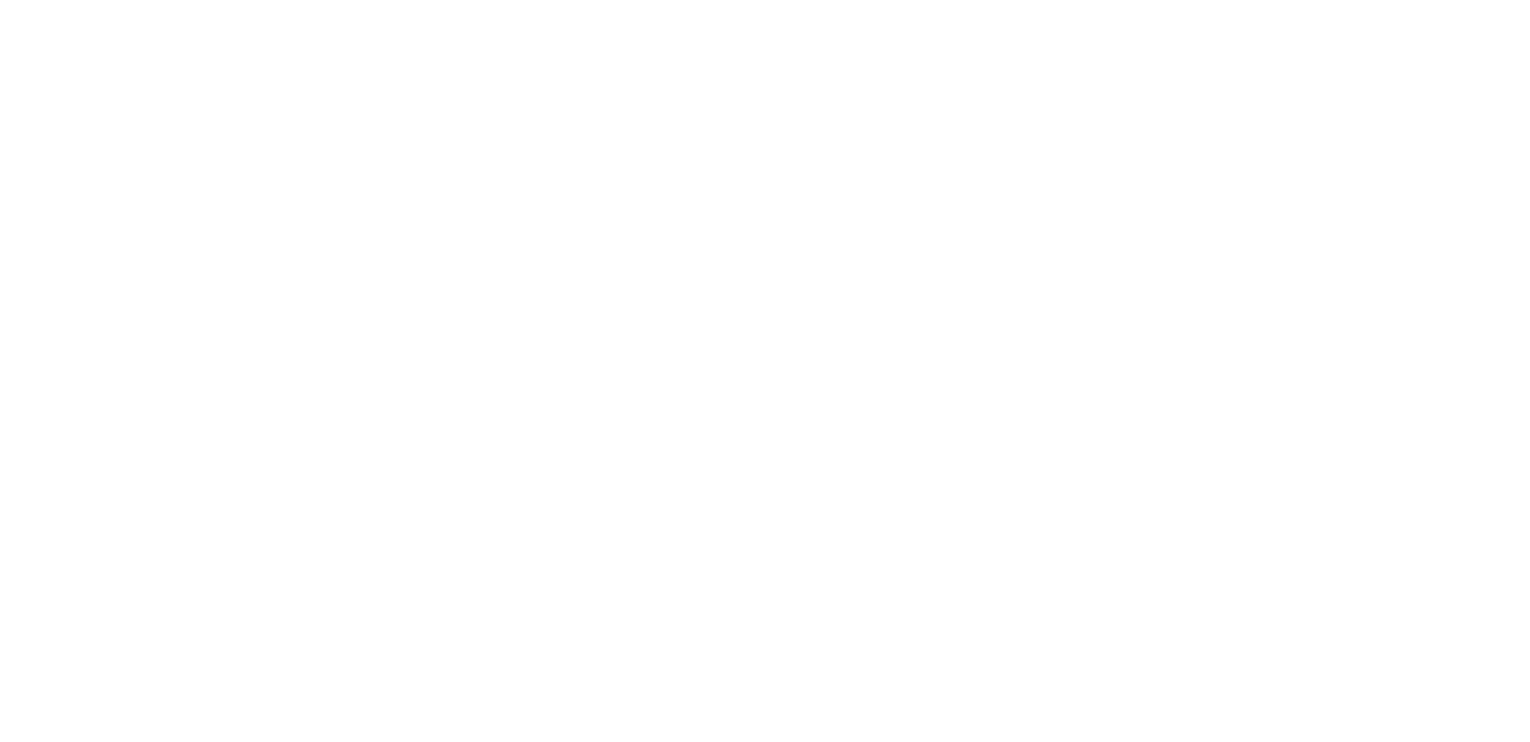 scroll, scrollTop: 0, scrollLeft: 0, axis: both 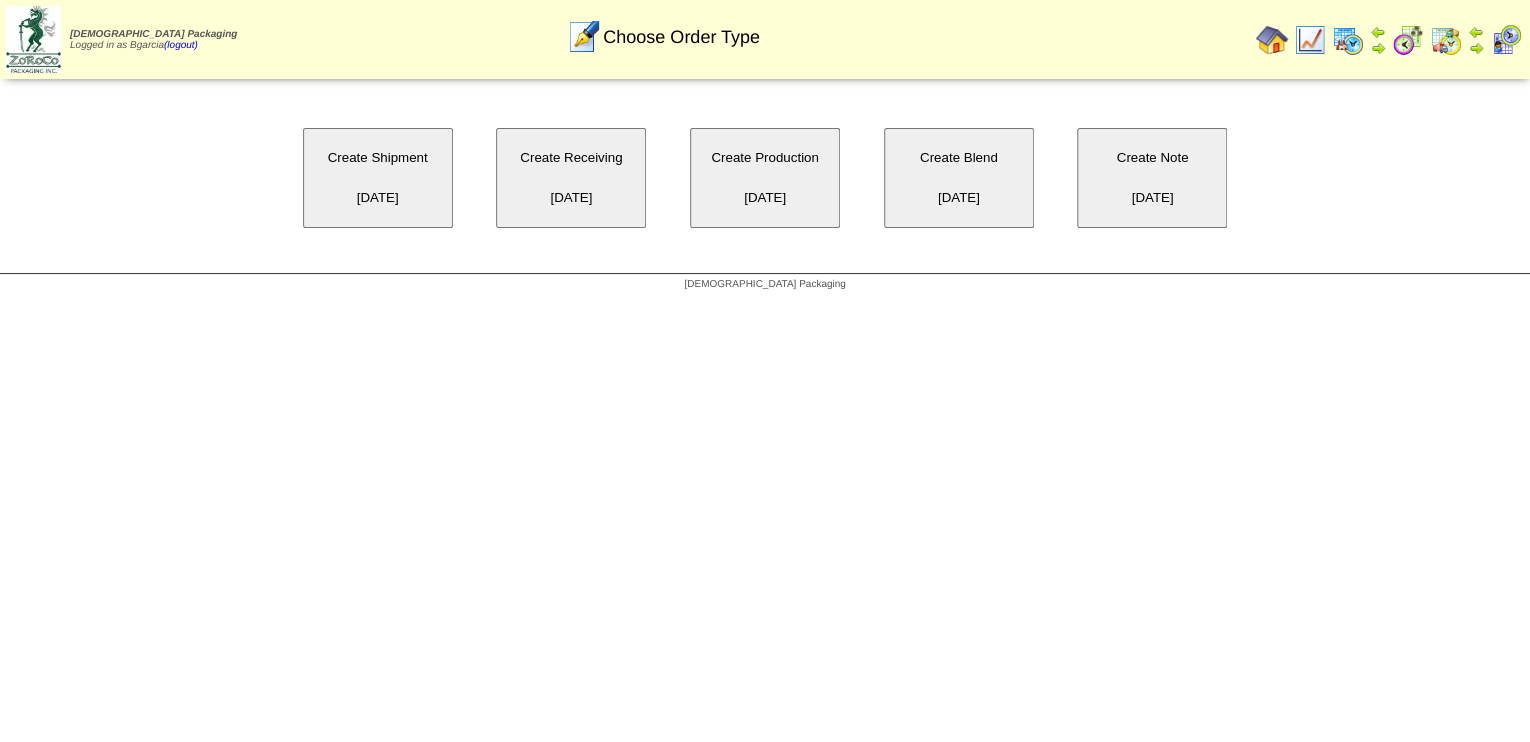 click on "Create Shipment
07/07/2025" at bounding box center [378, 178] 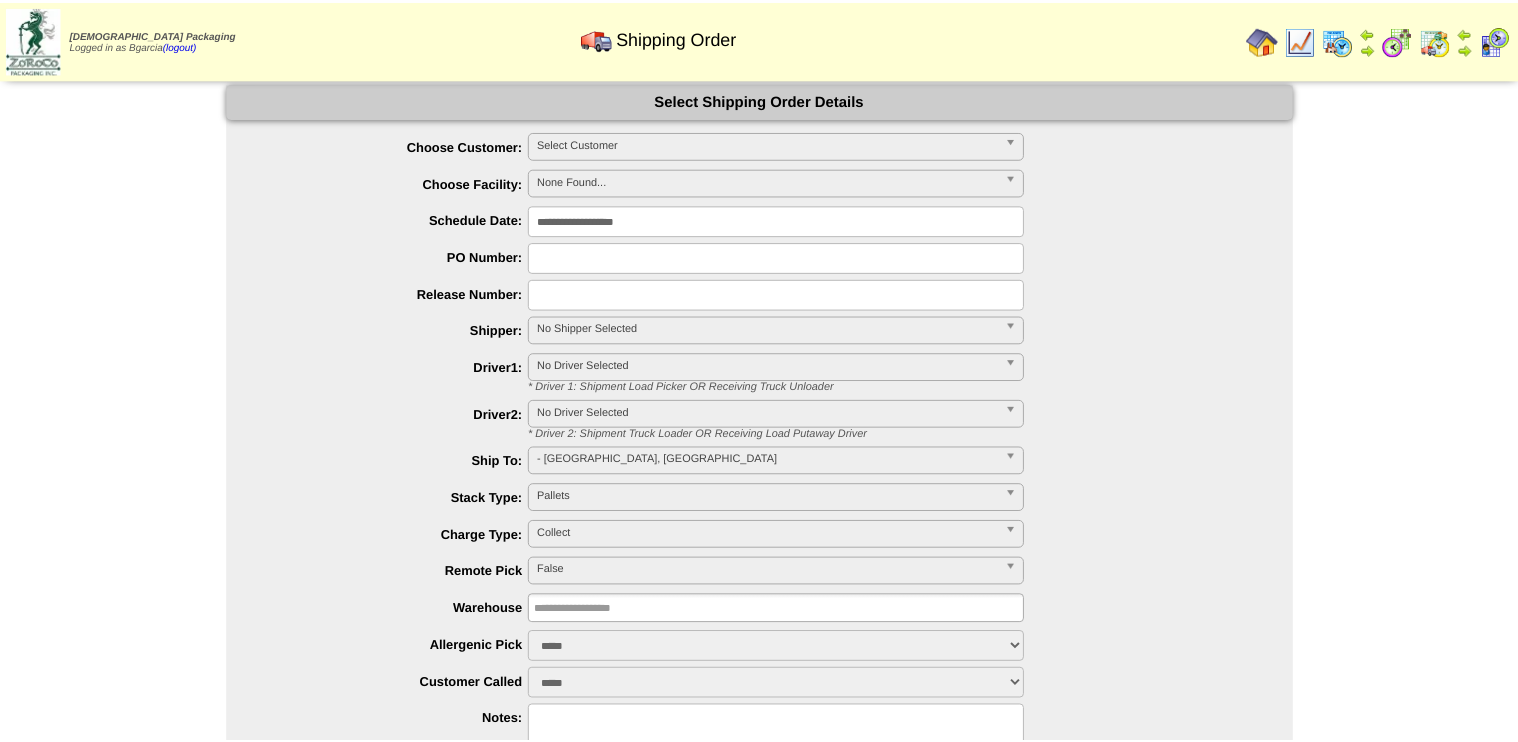 scroll, scrollTop: 0, scrollLeft: 0, axis: both 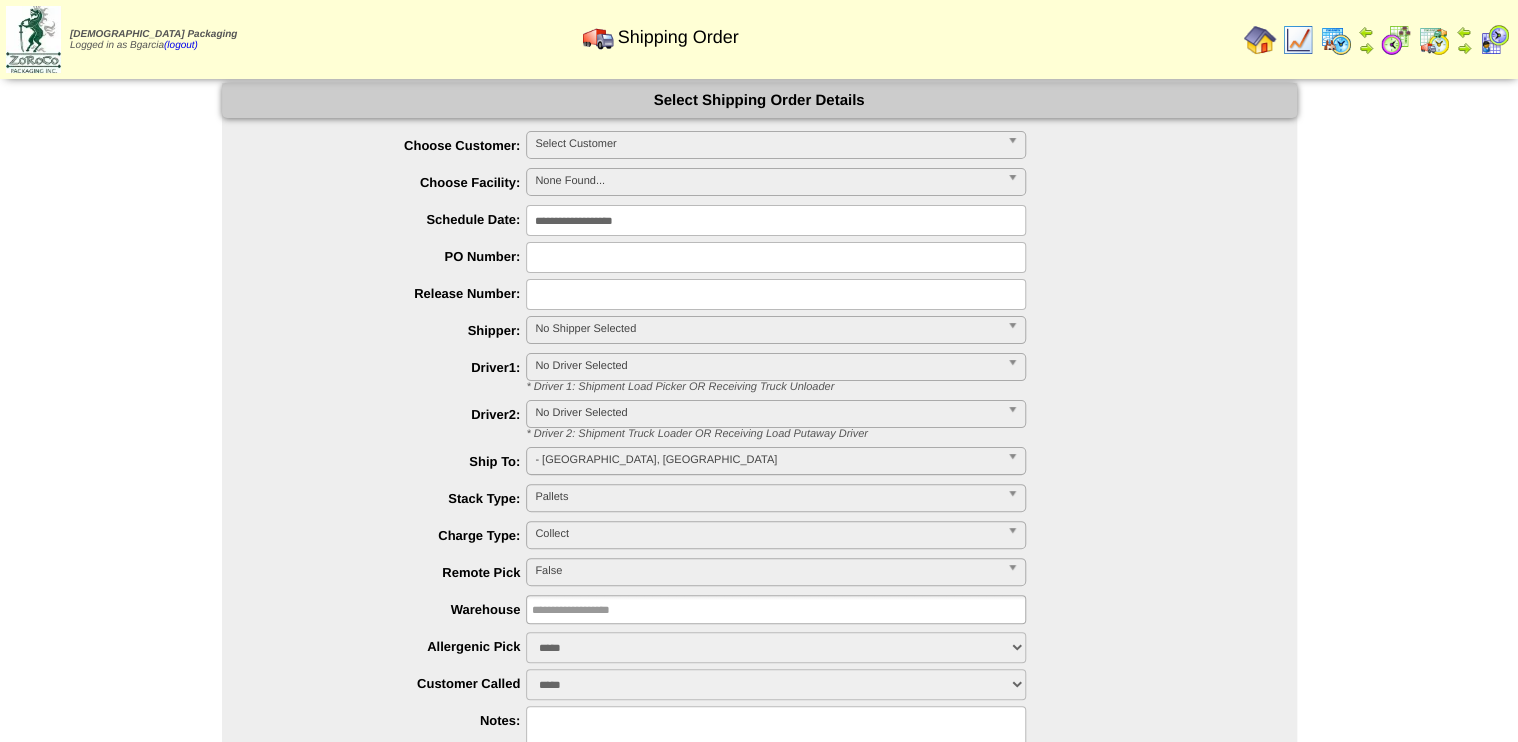 click on "Select Customer" at bounding box center (767, 144) 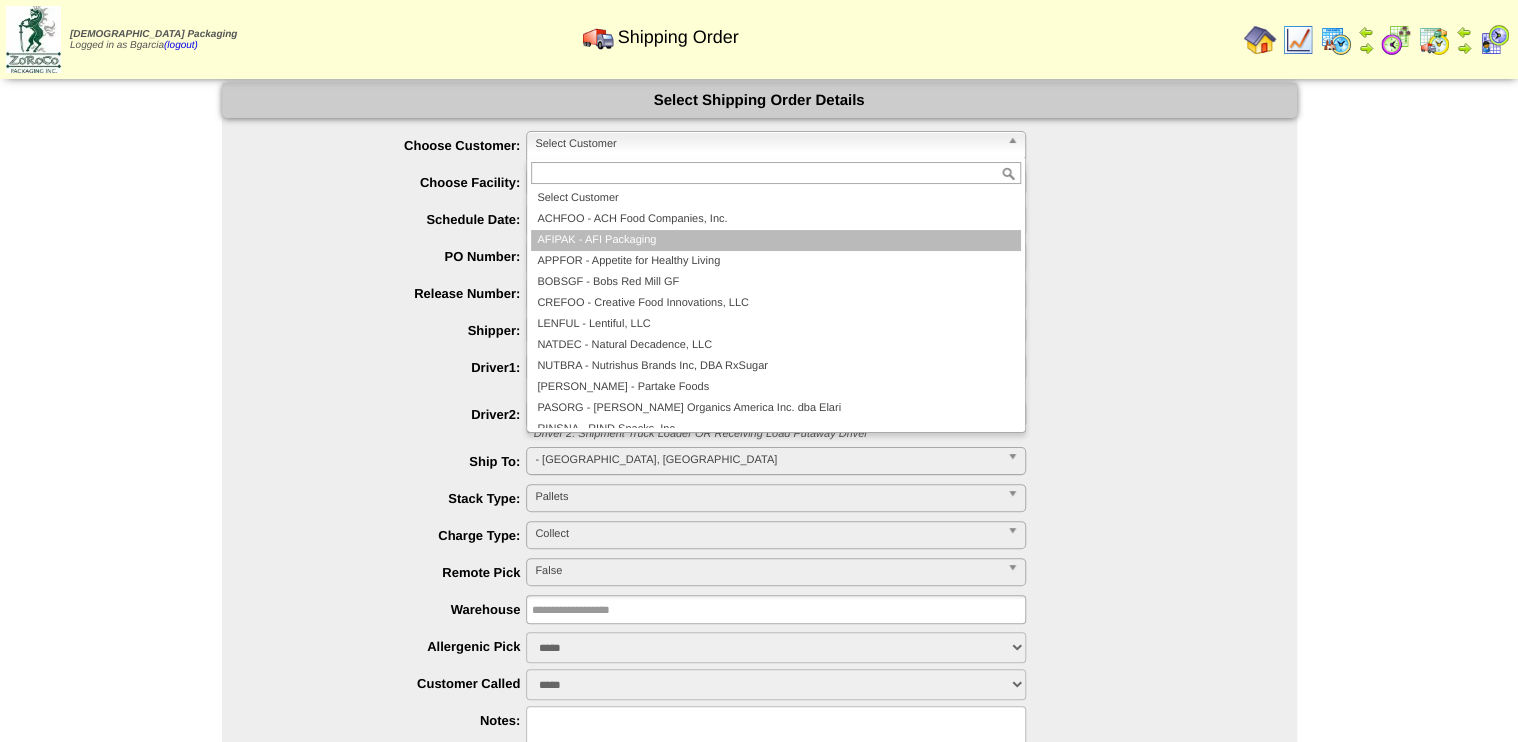 click on "AFIPAK - AFI Packaging" at bounding box center (776, 240) 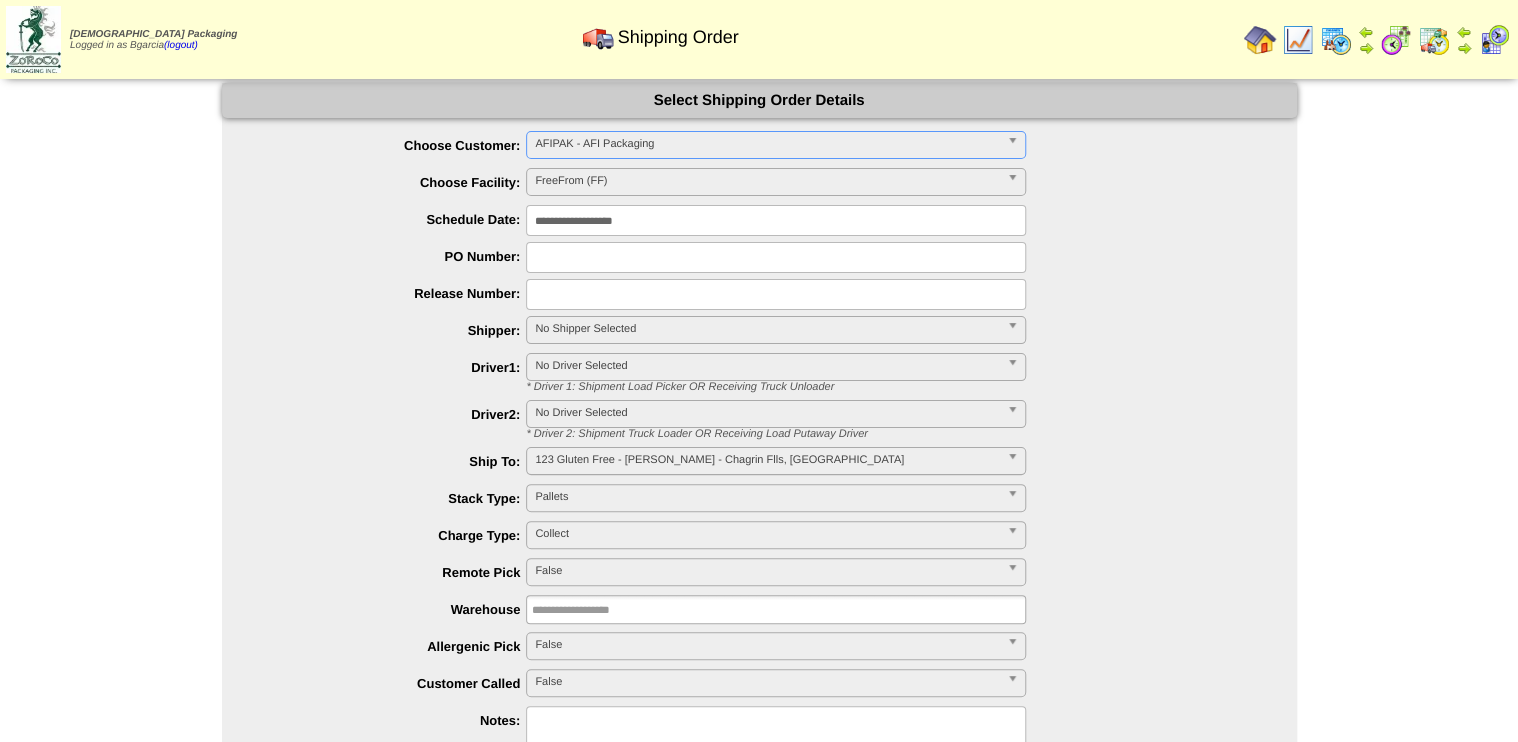 type 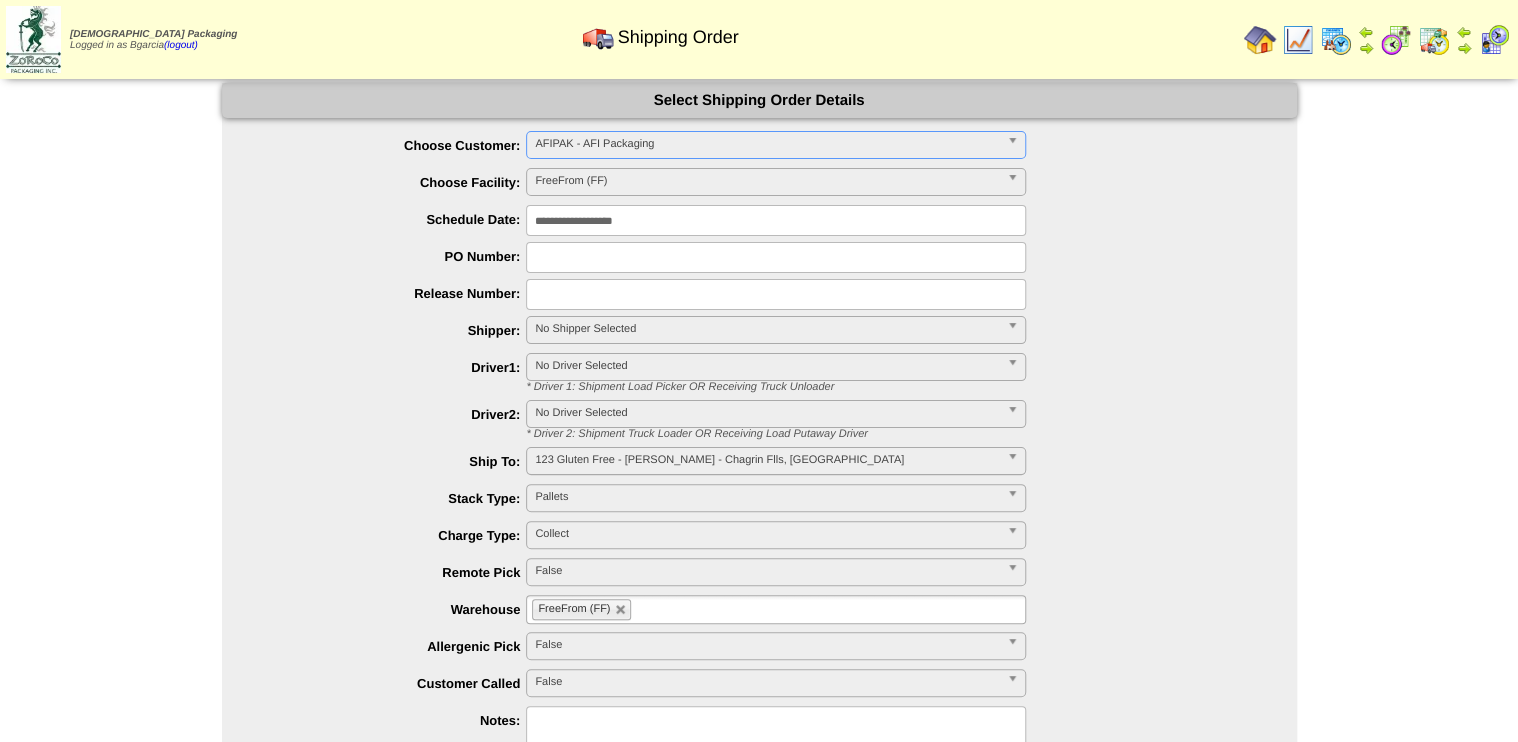 click at bounding box center [776, 257] 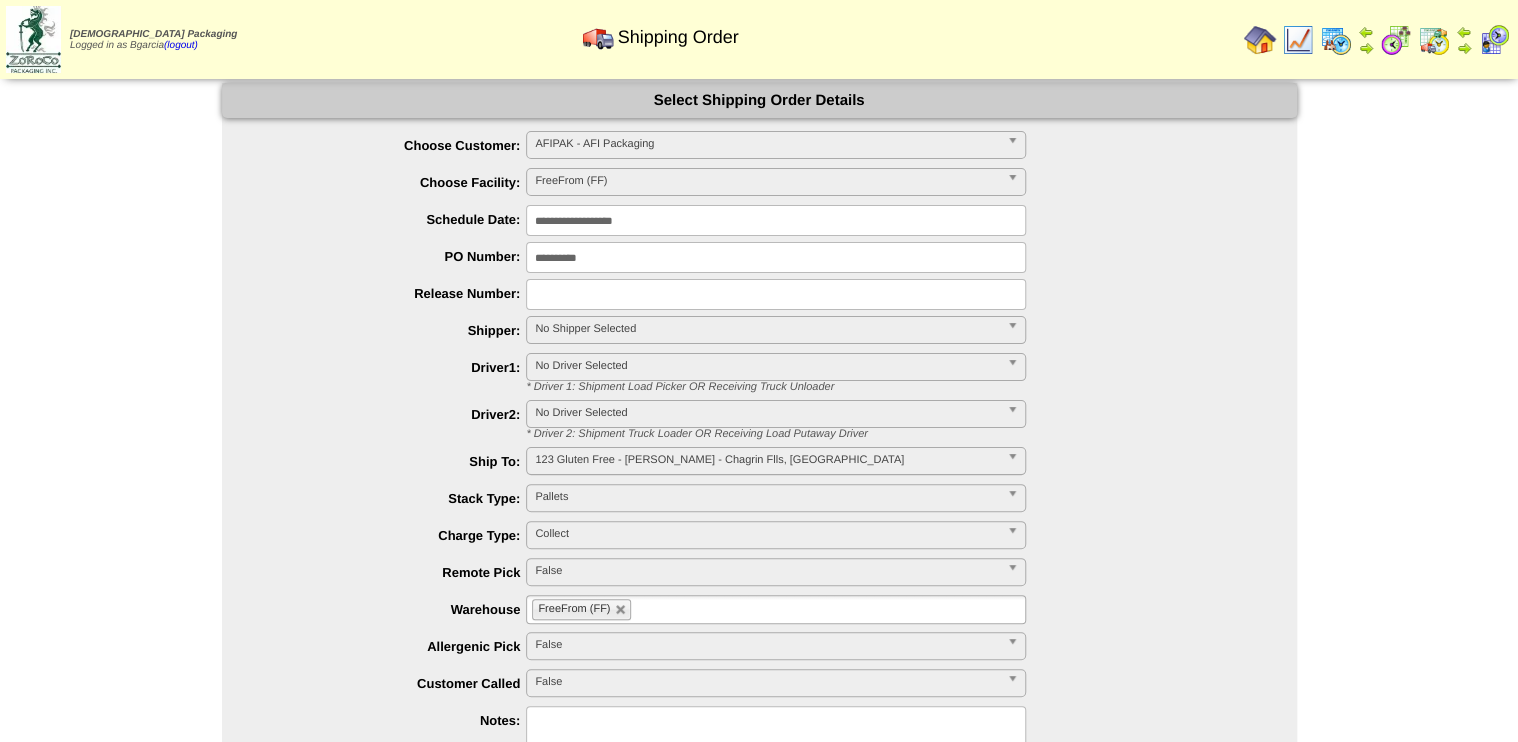 type on "**********" 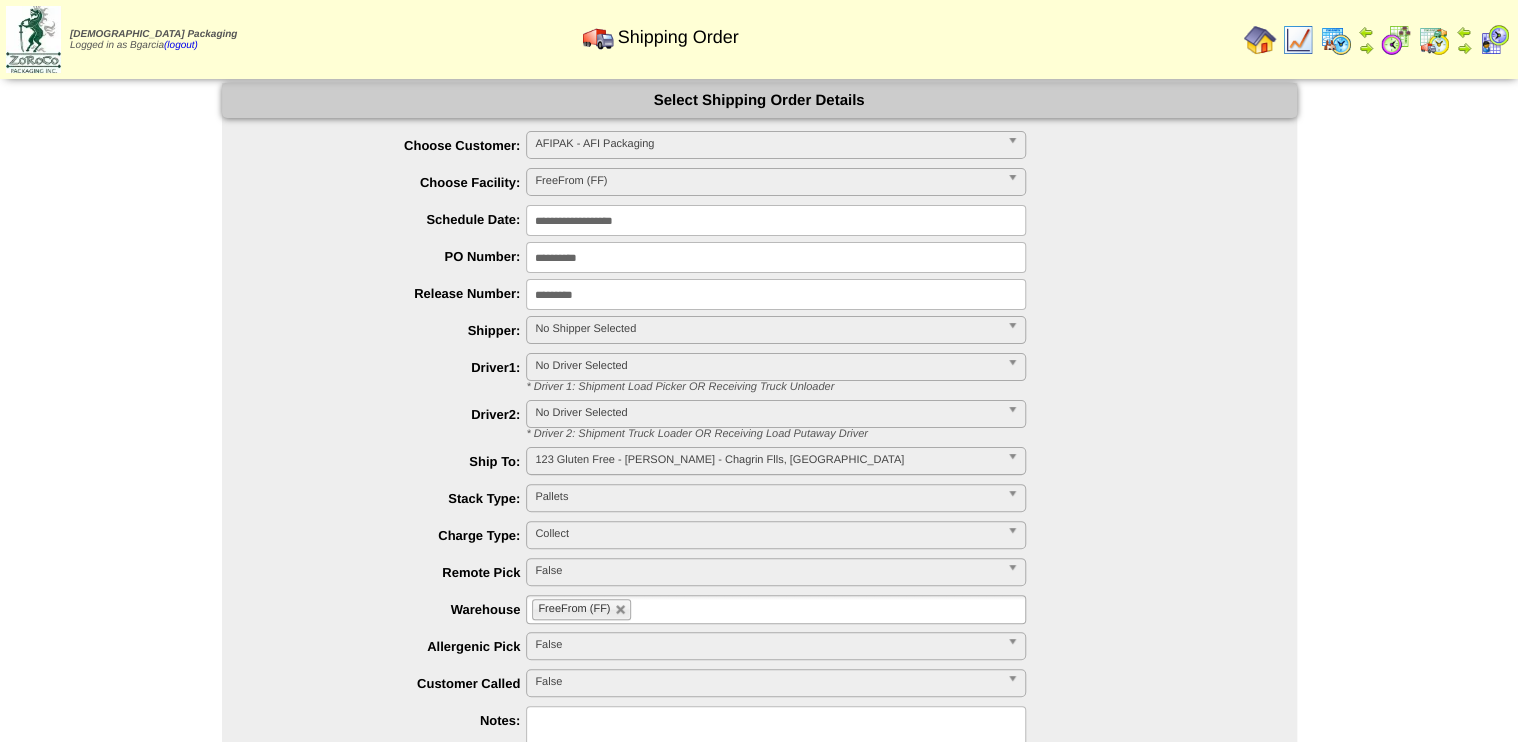 type on "**********" 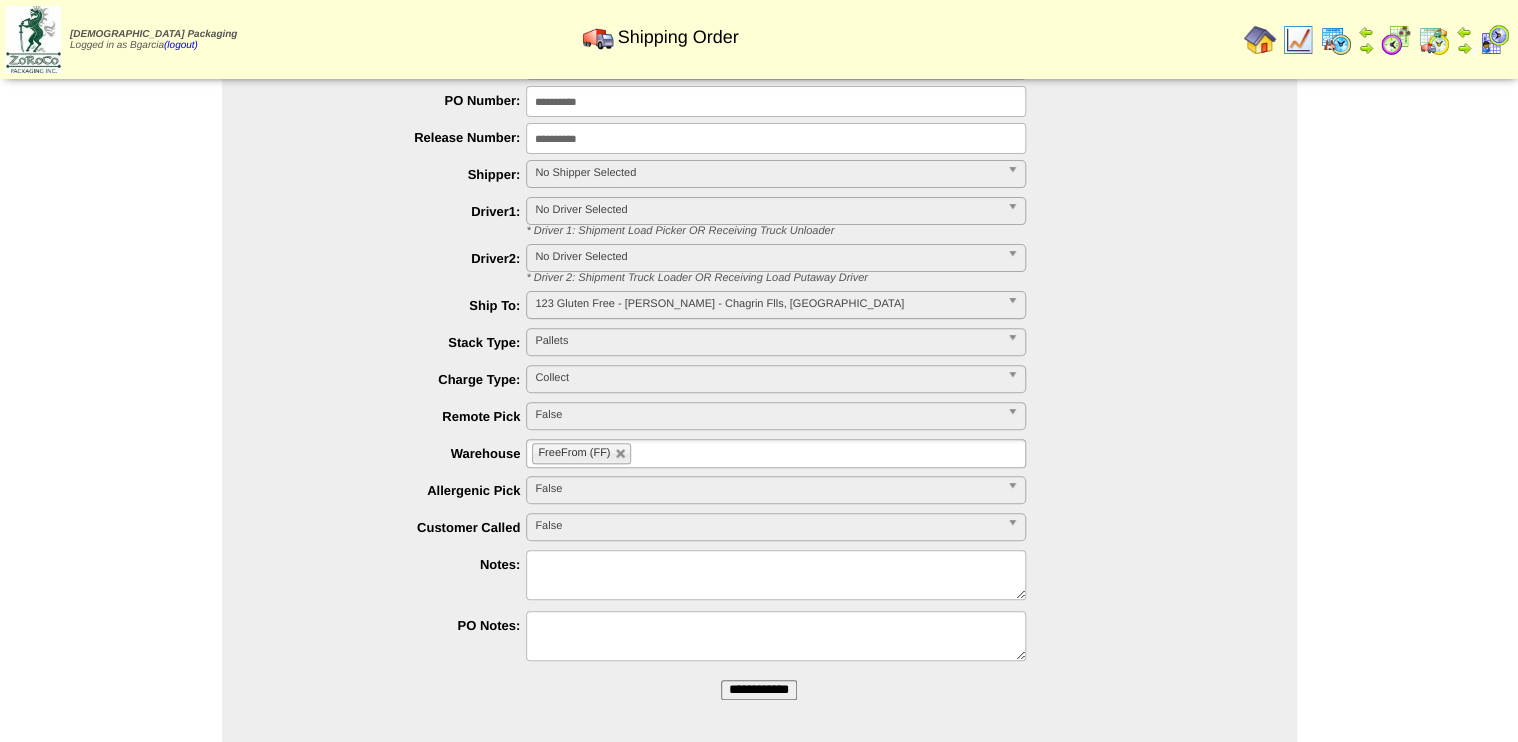 scroll, scrollTop: 160, scrollLeft: 0, axis: vertical 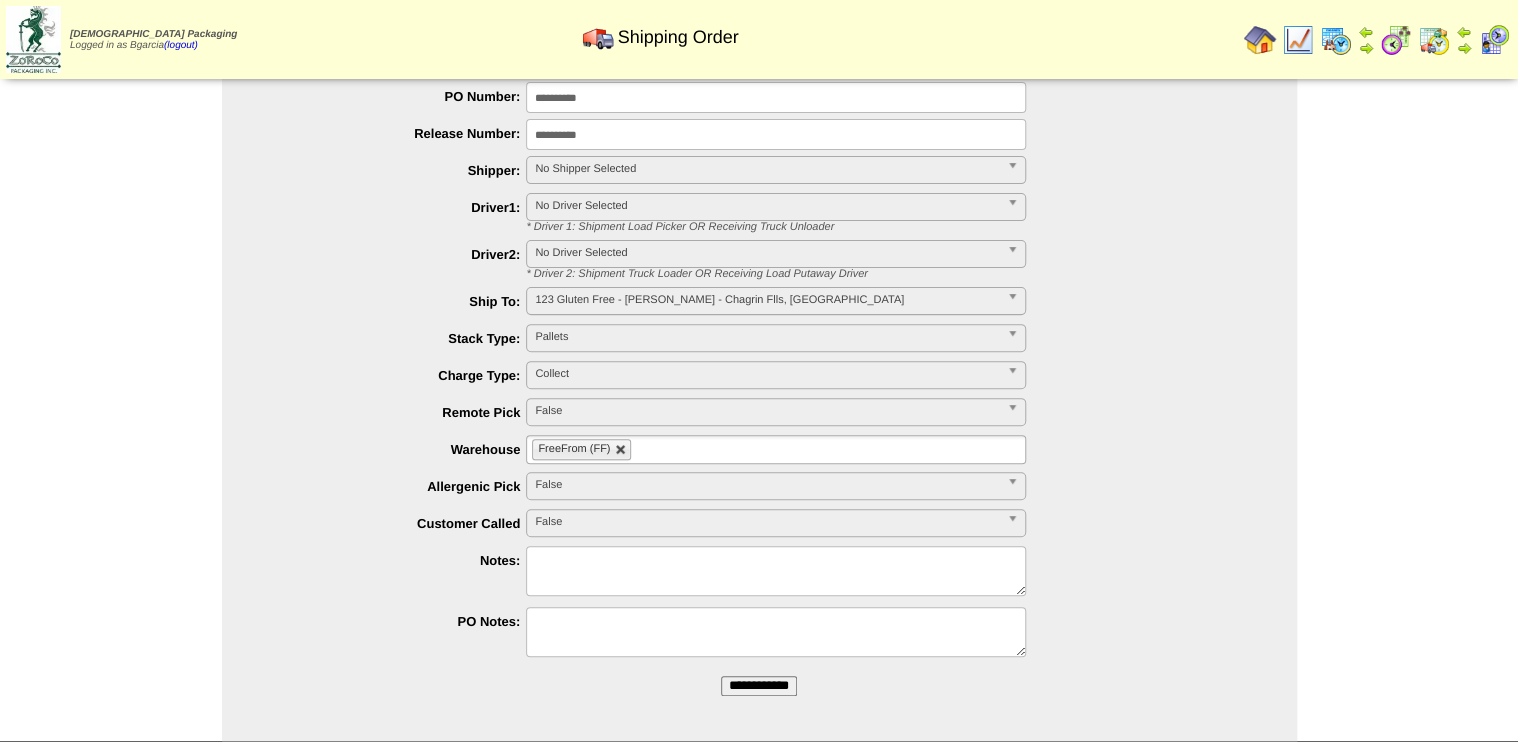 click at bounding box center (621, 450) 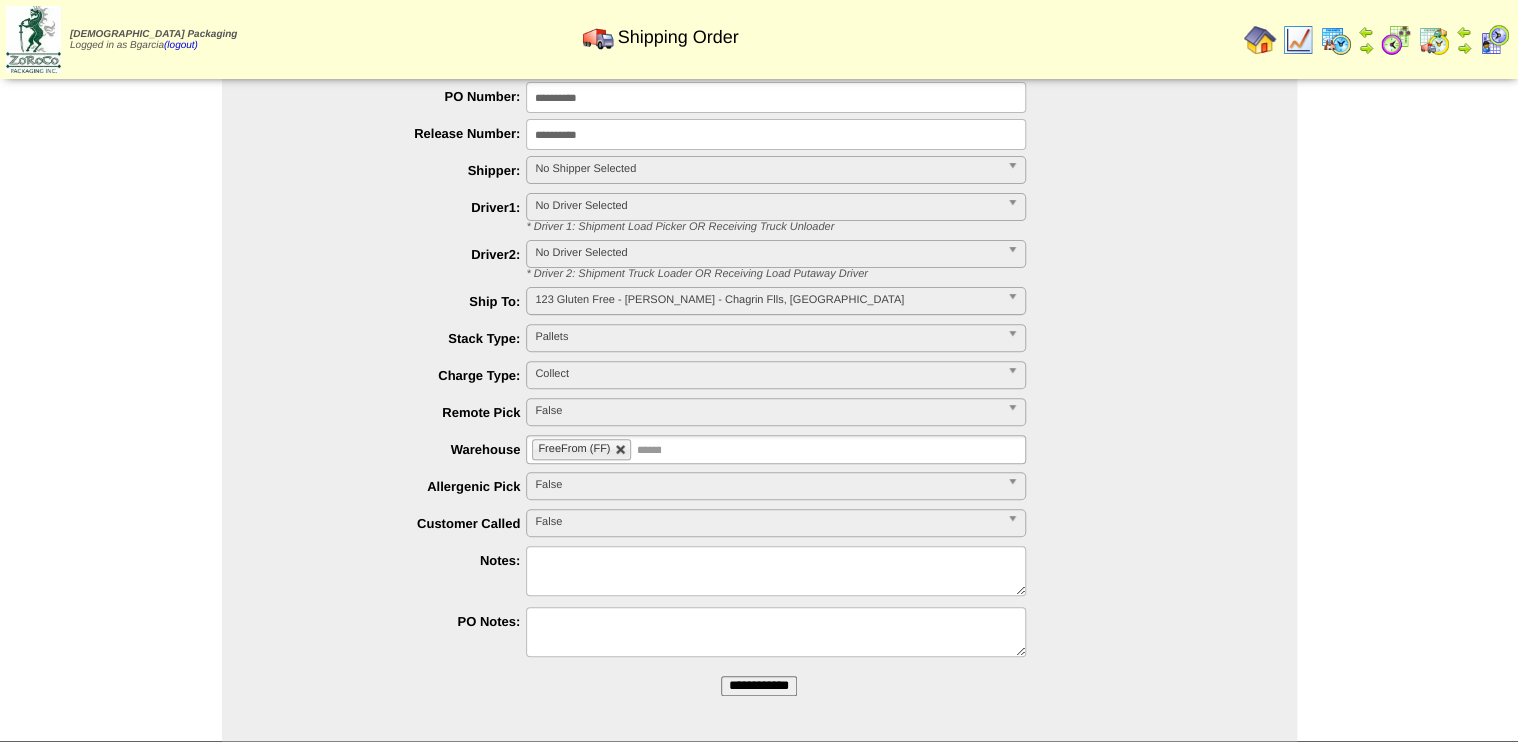 type on "**********" 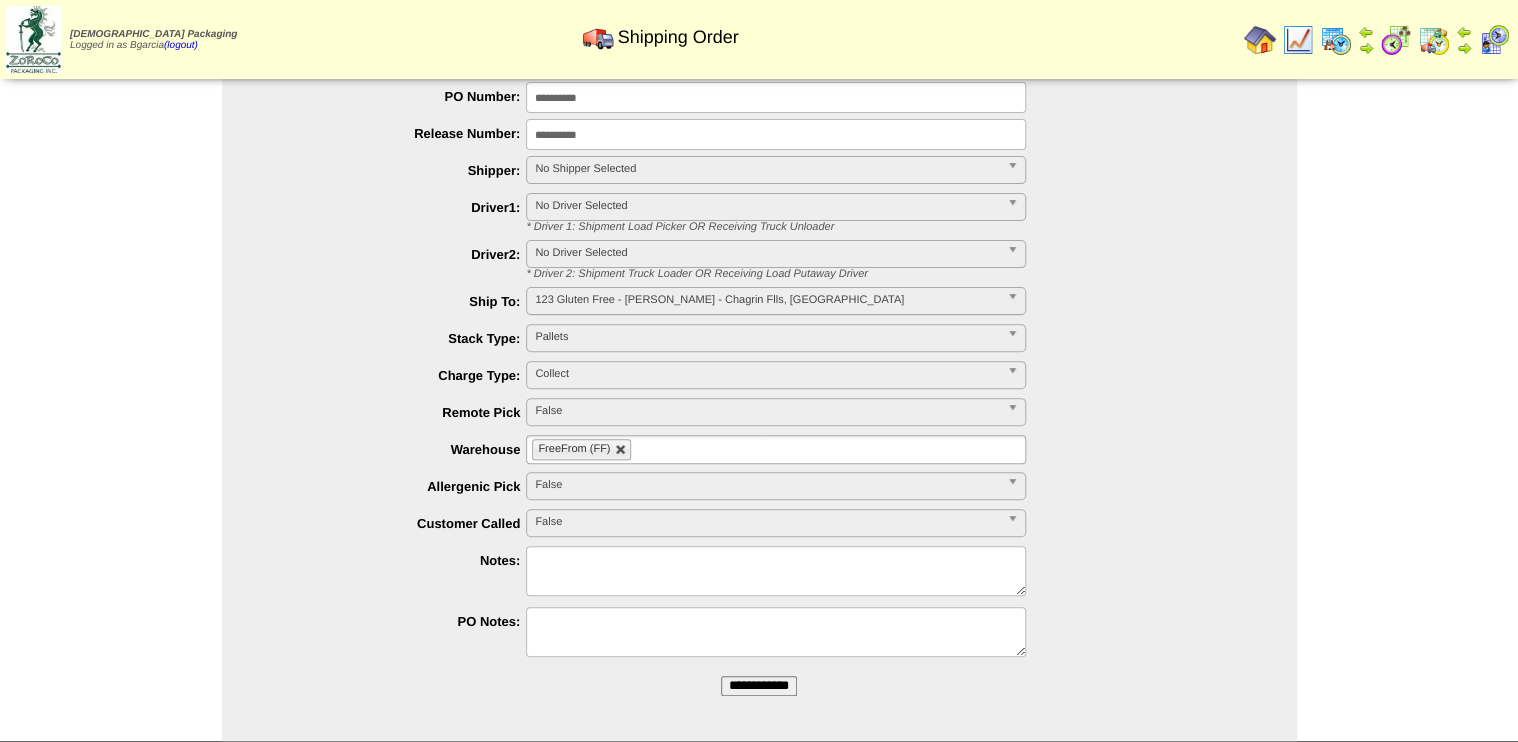 click at bounding box center [648, 449] 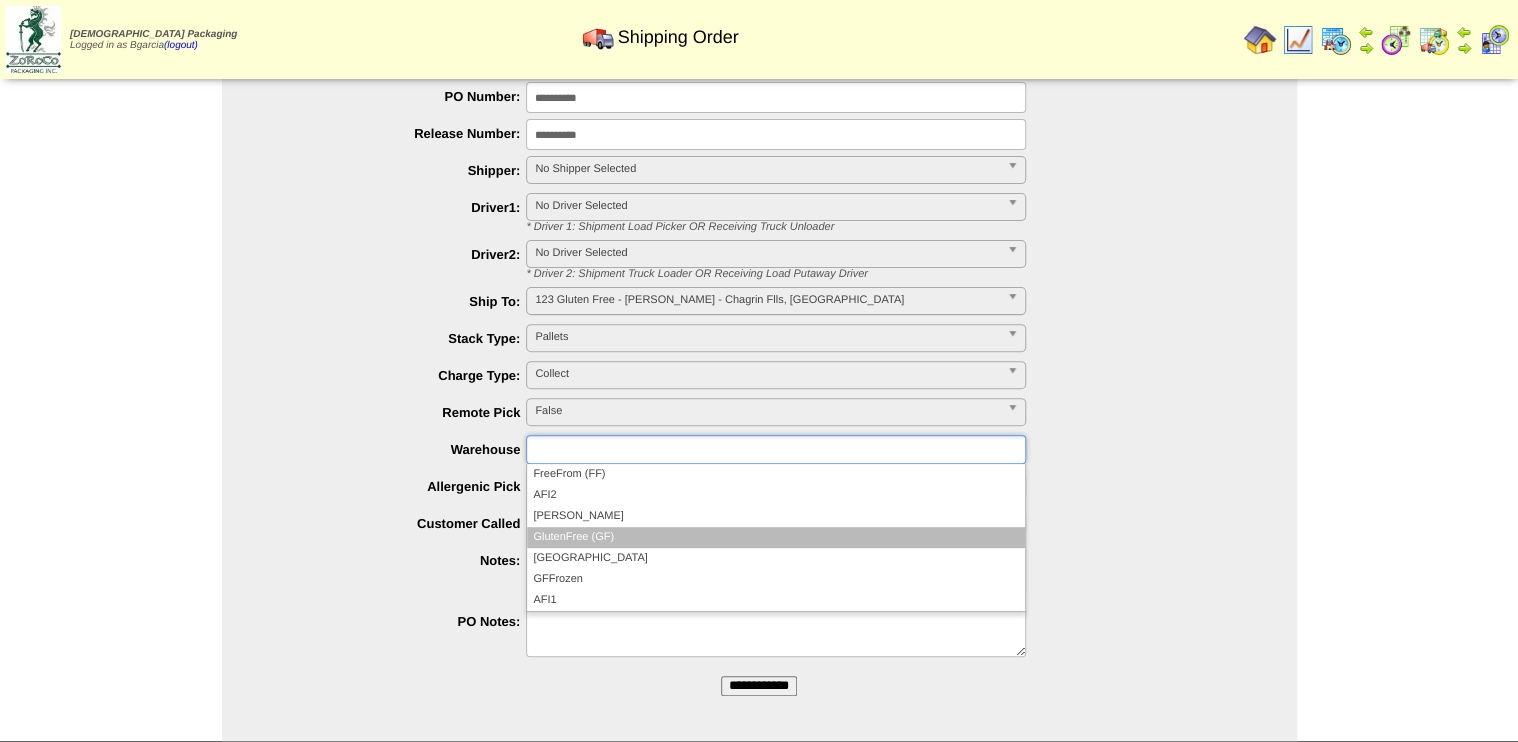 click on "GlutenFree (GF)" at bounding box center [776, 537] 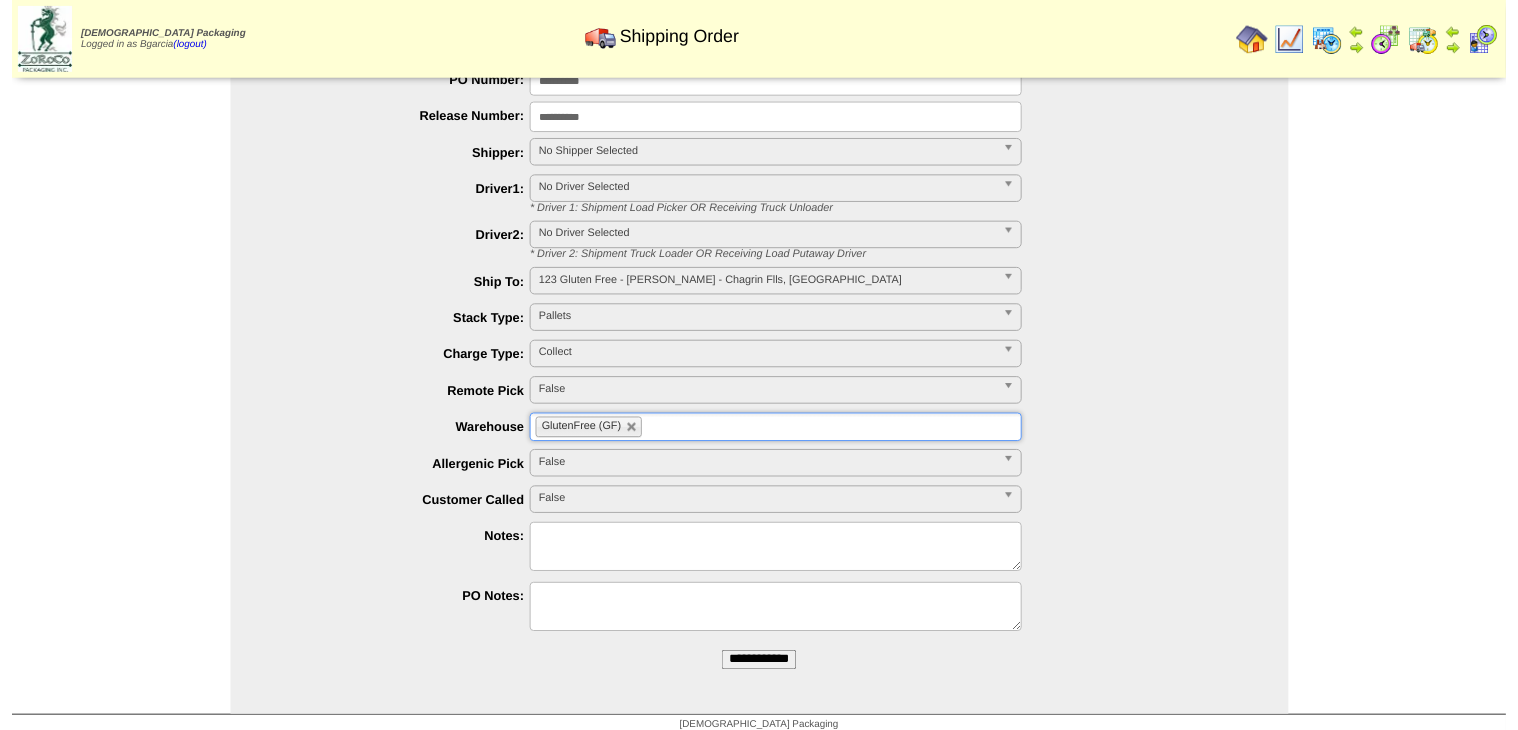 scroll, scrollTop: 188, scrollLeft: 0, axis: vertical 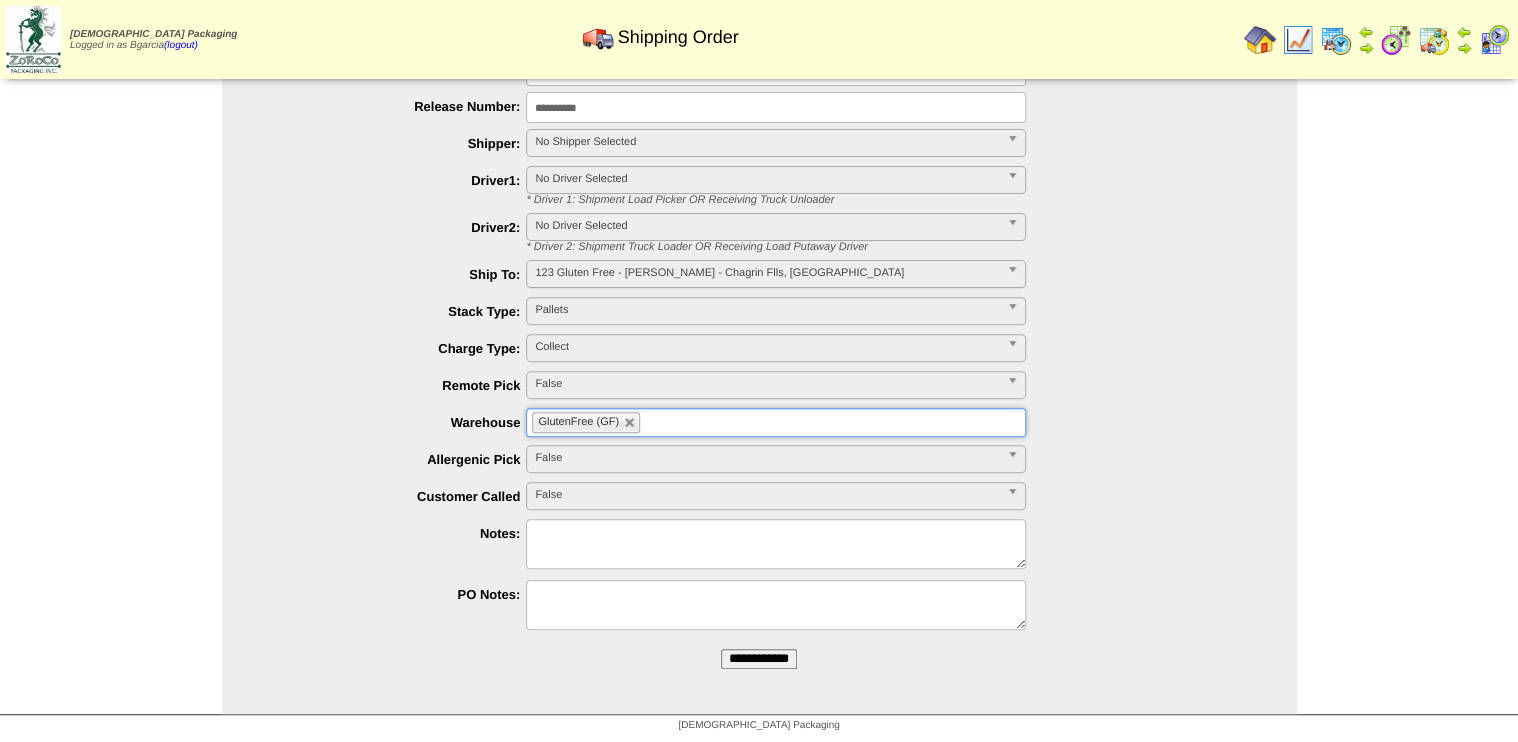 click at bounding box center [776, 605] 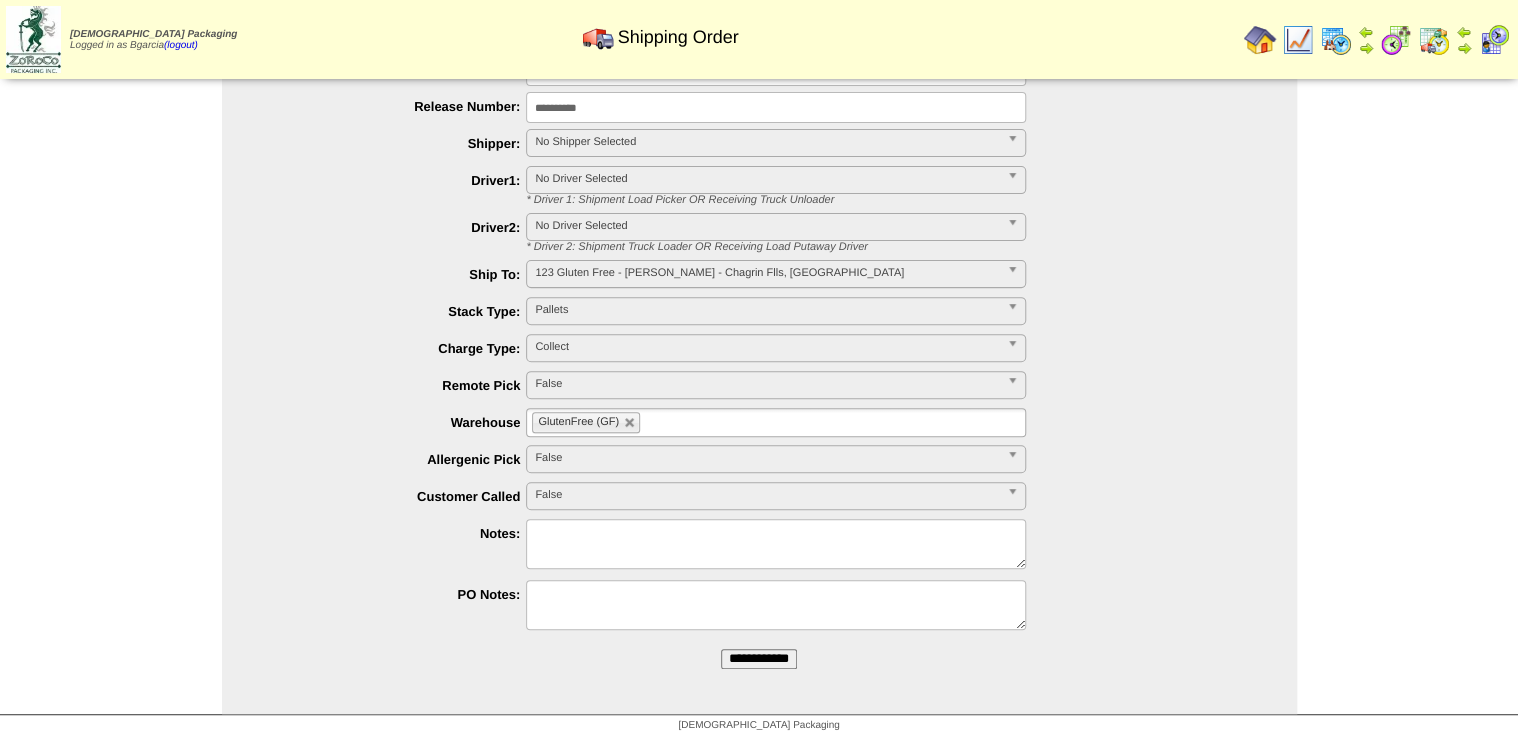 click at bounding box center [779, 546] 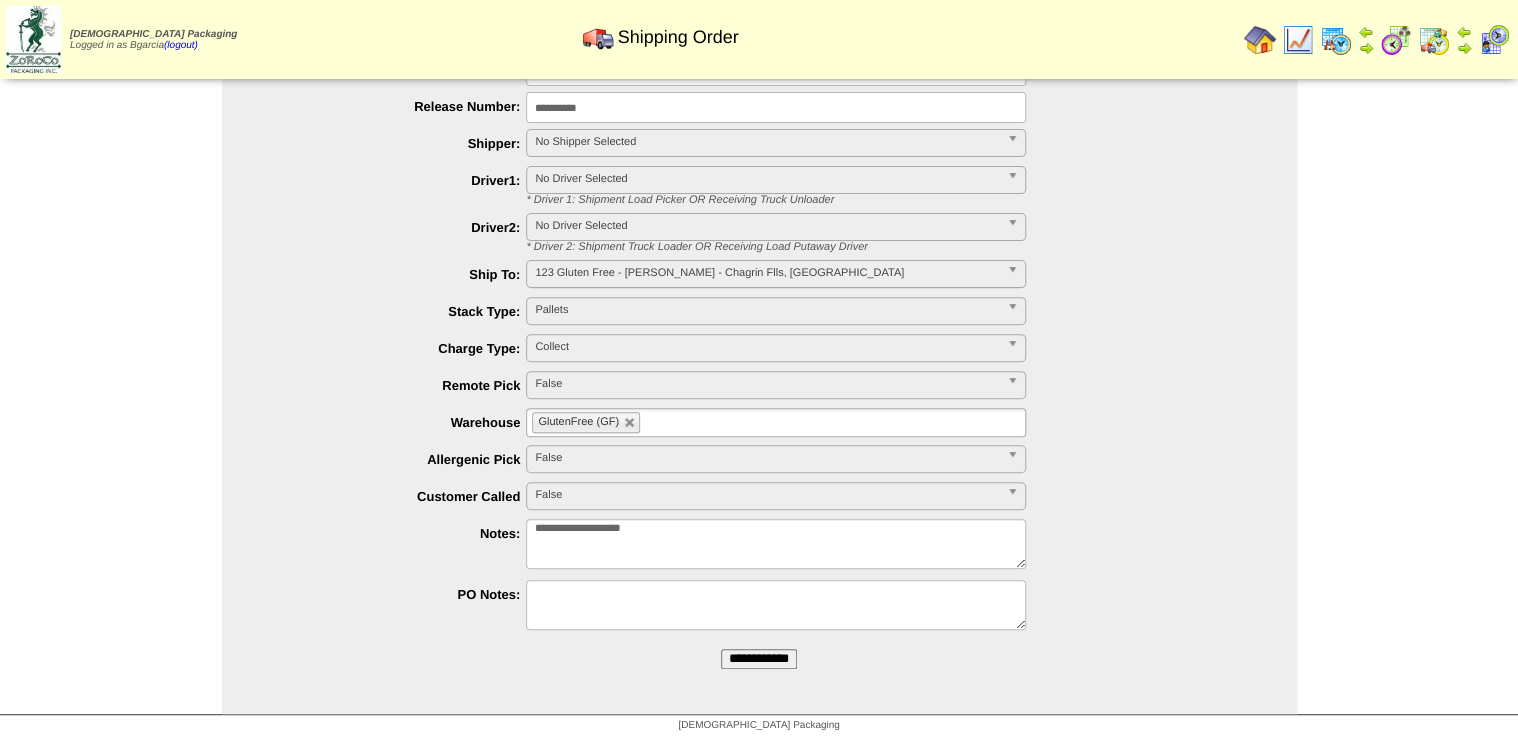 type on "**********" 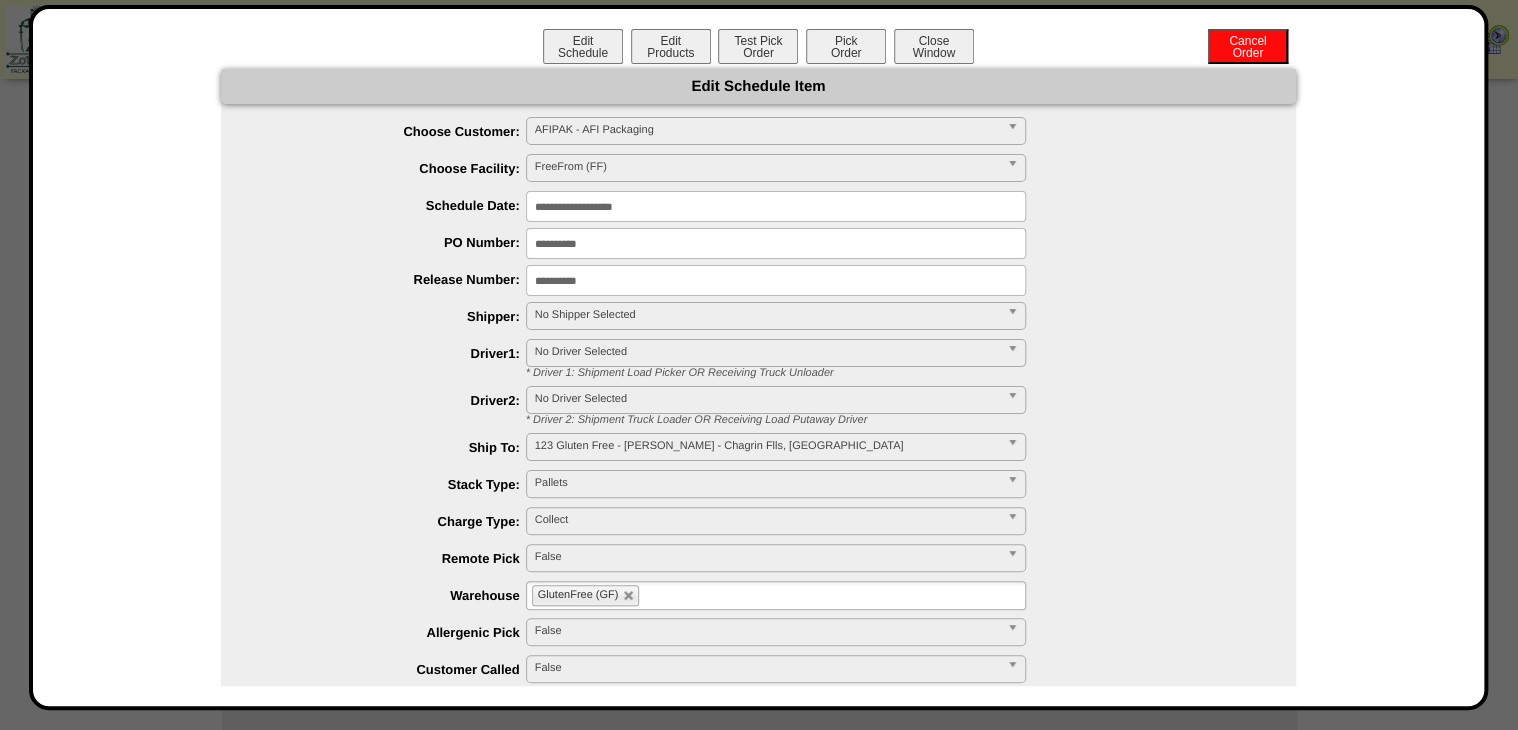 click on "**********" at bounding box center [776, 206] 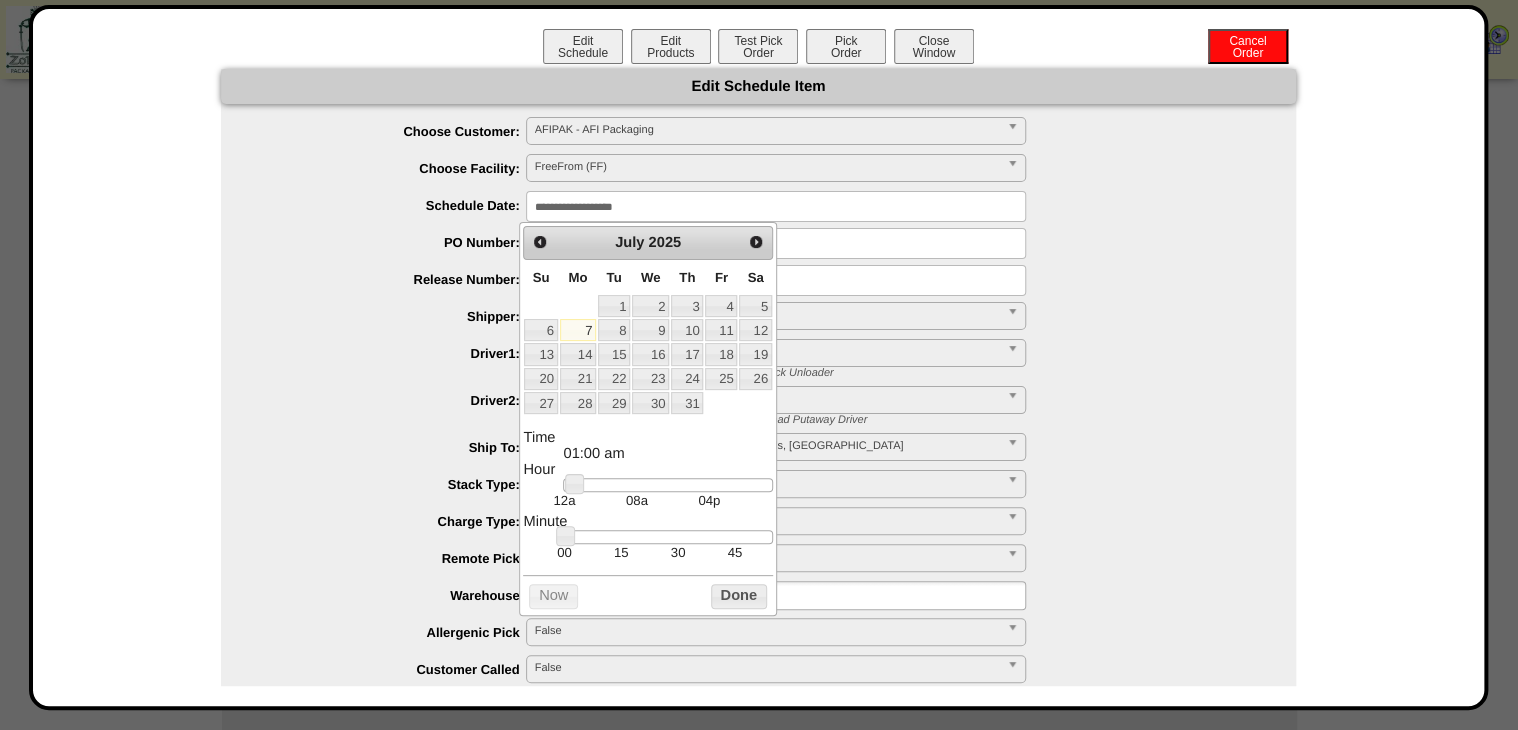 click on "Hour" at bounding box center (647, 470) 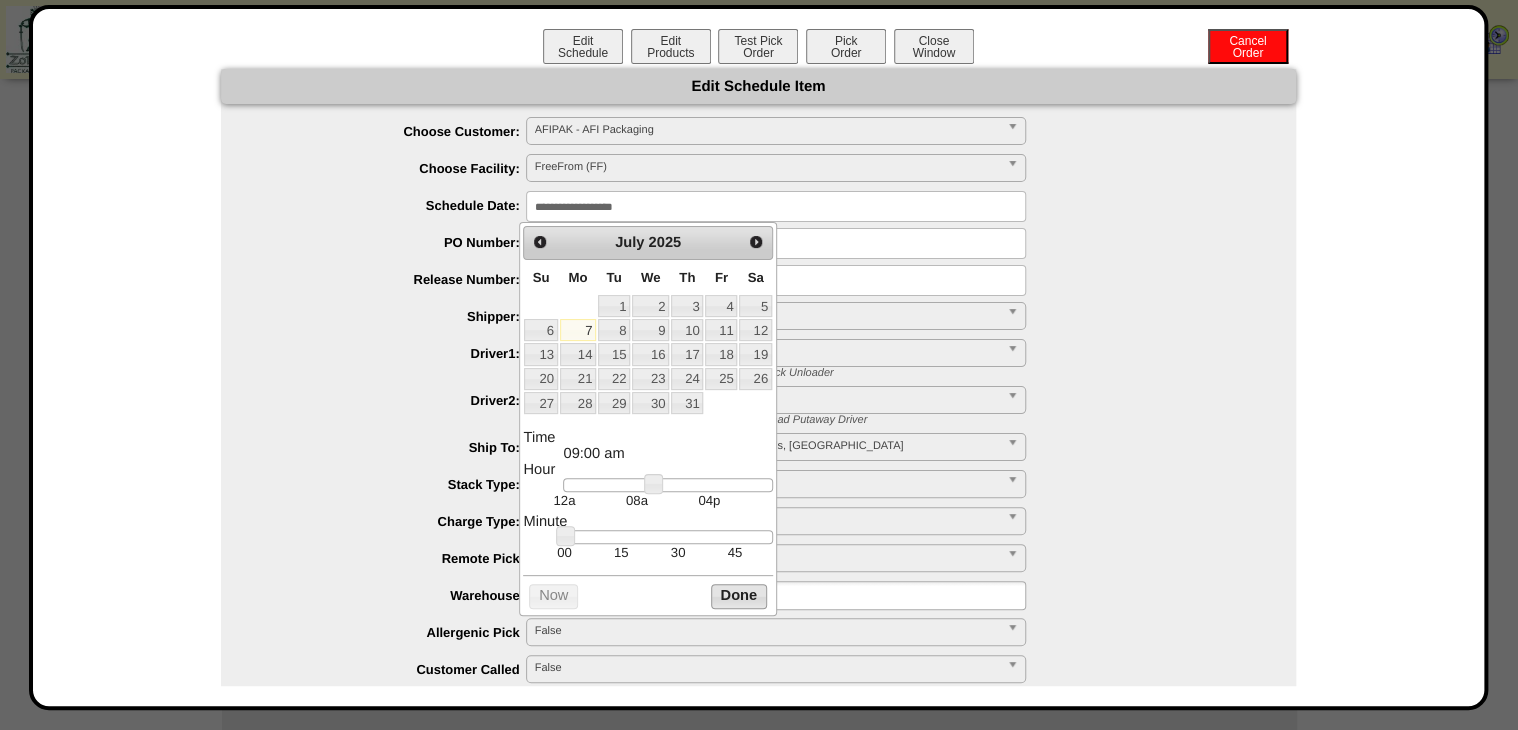 click on "Done" at bounding box center (739, 596) 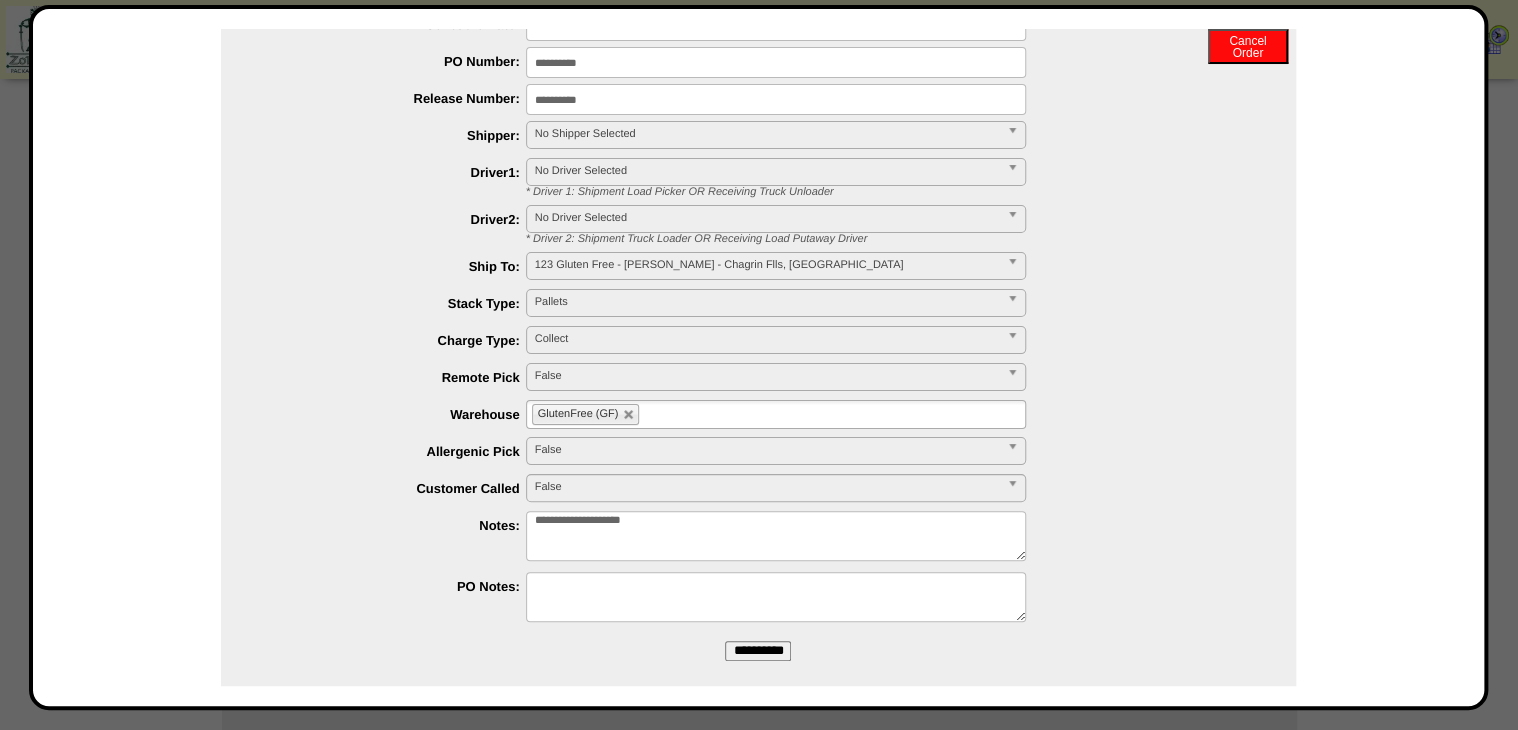 scroll, scrollTop: 202, scrollLeft: 0, axis: vertical 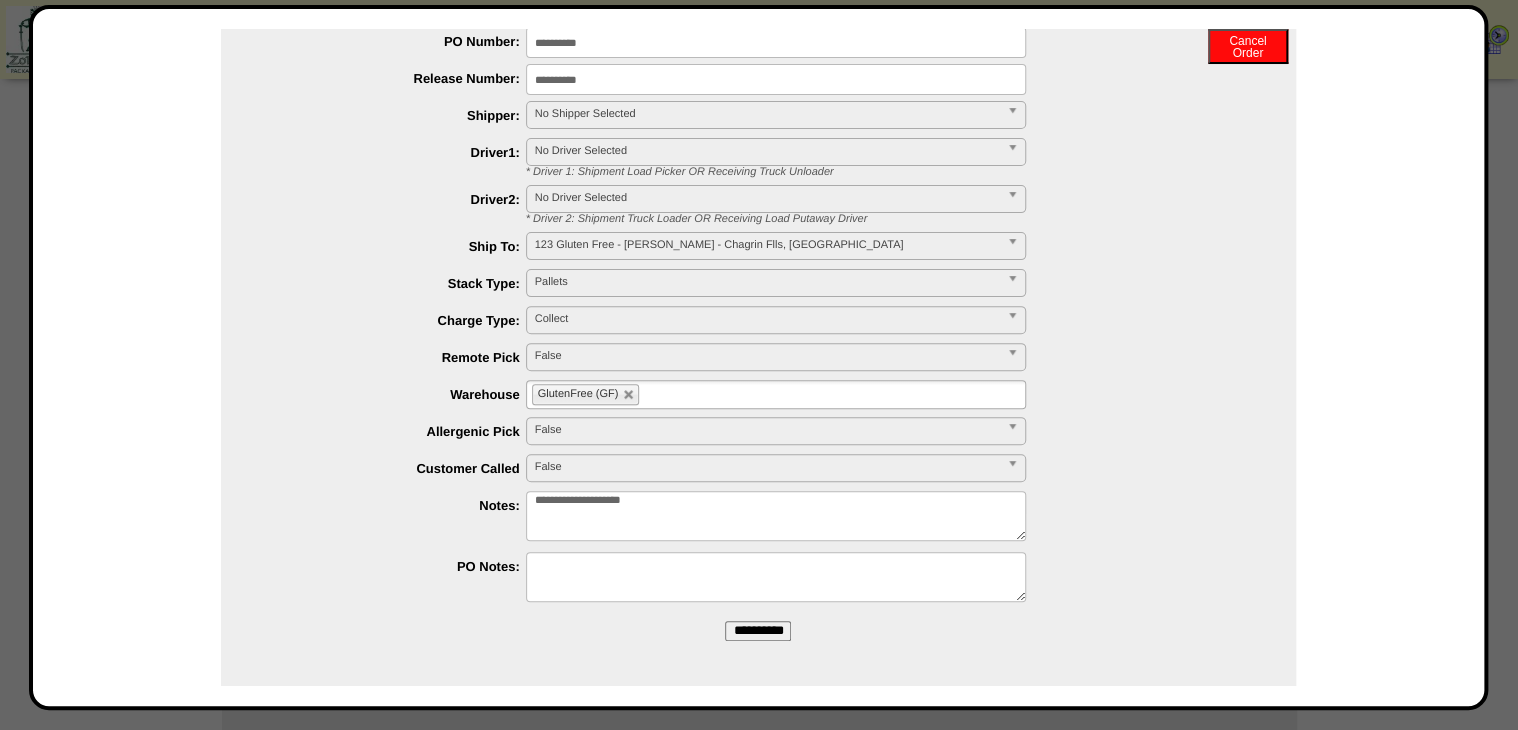 click on "**********" at bounding box center [758, 631] 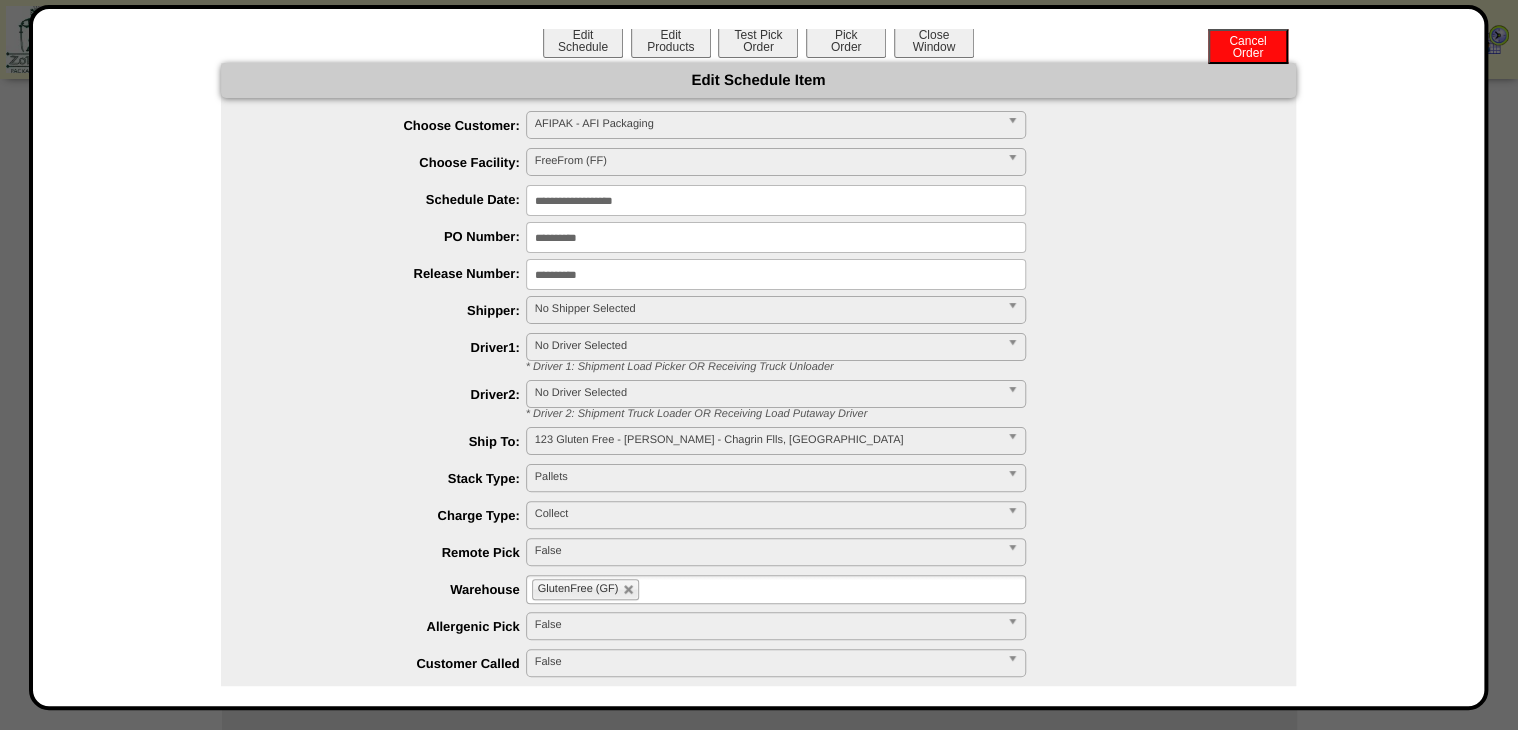 scroll, scrollTop: 0, scrollLeft: 0, axis: both 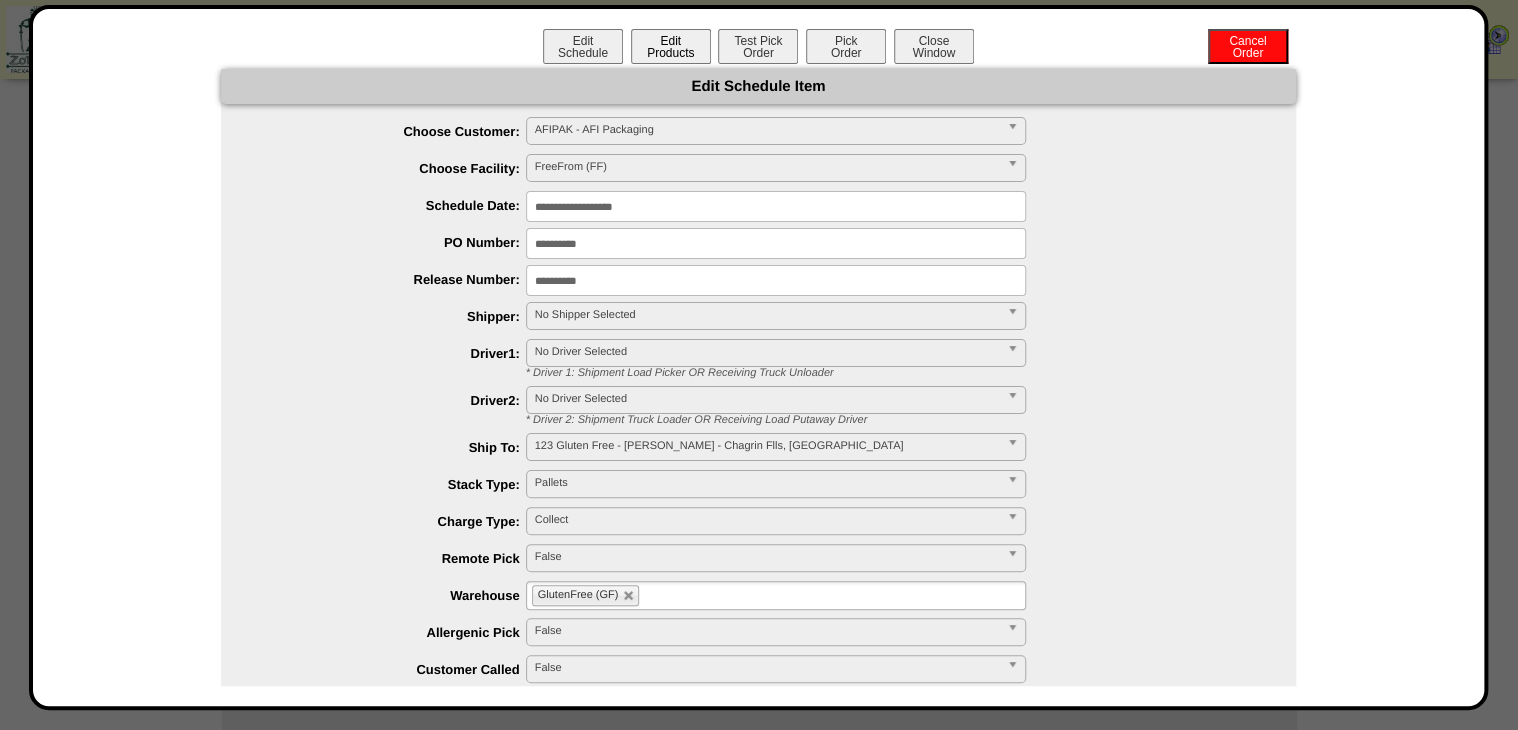 click on "Edit Products" at bounding box center [671, 46] 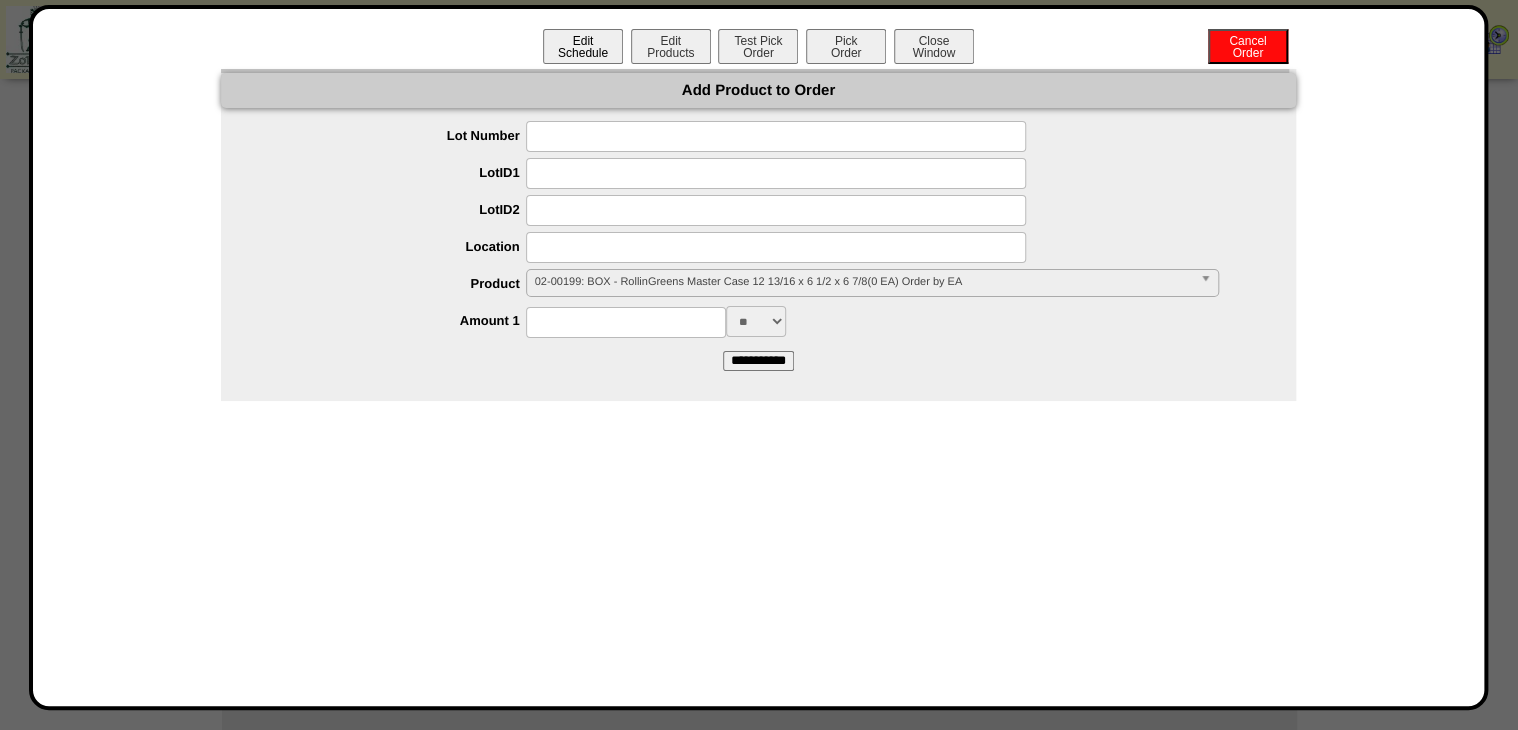click on "Edit Schedule" at bounding box center [583, 46] 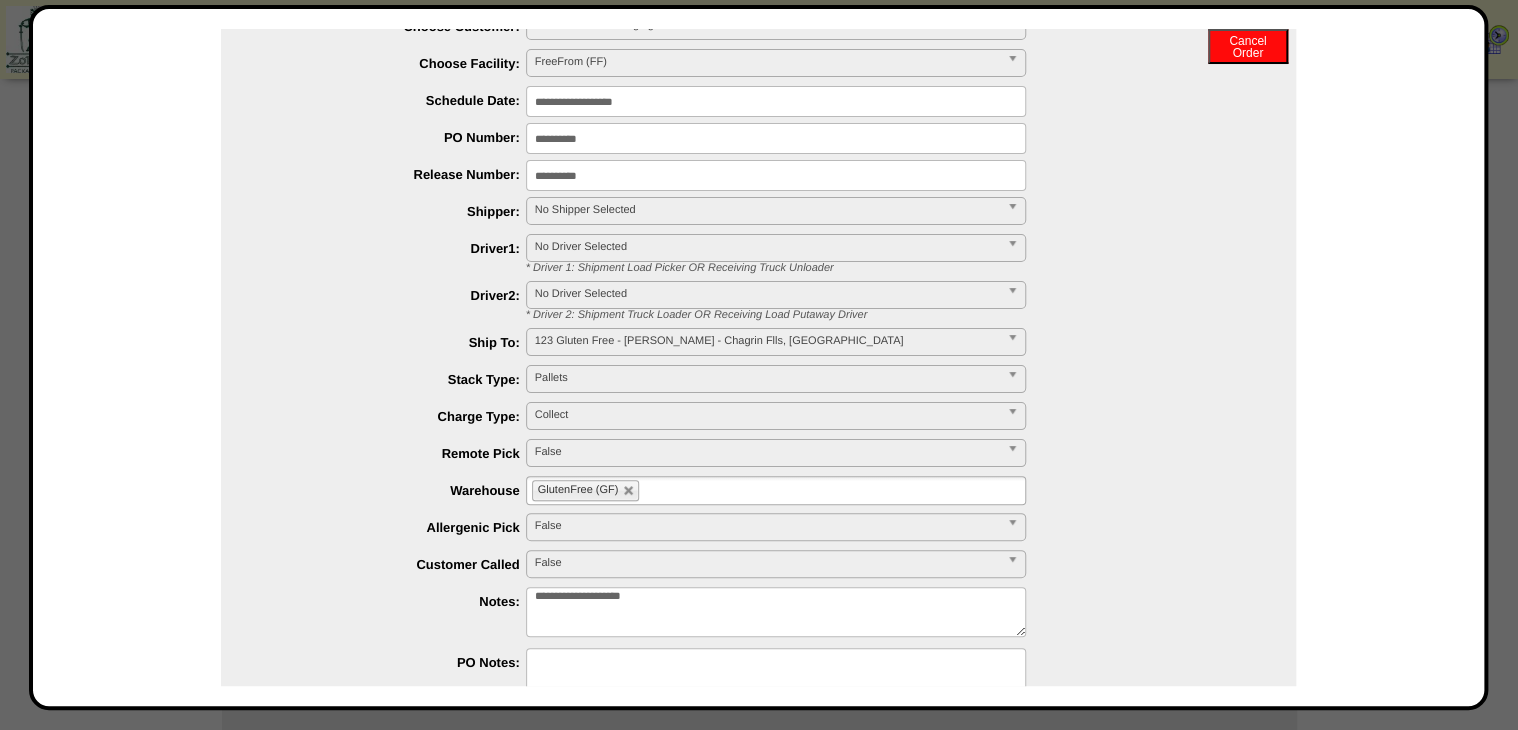 scroll, scrollTop: 0, scrollLeft: 0, axis: both 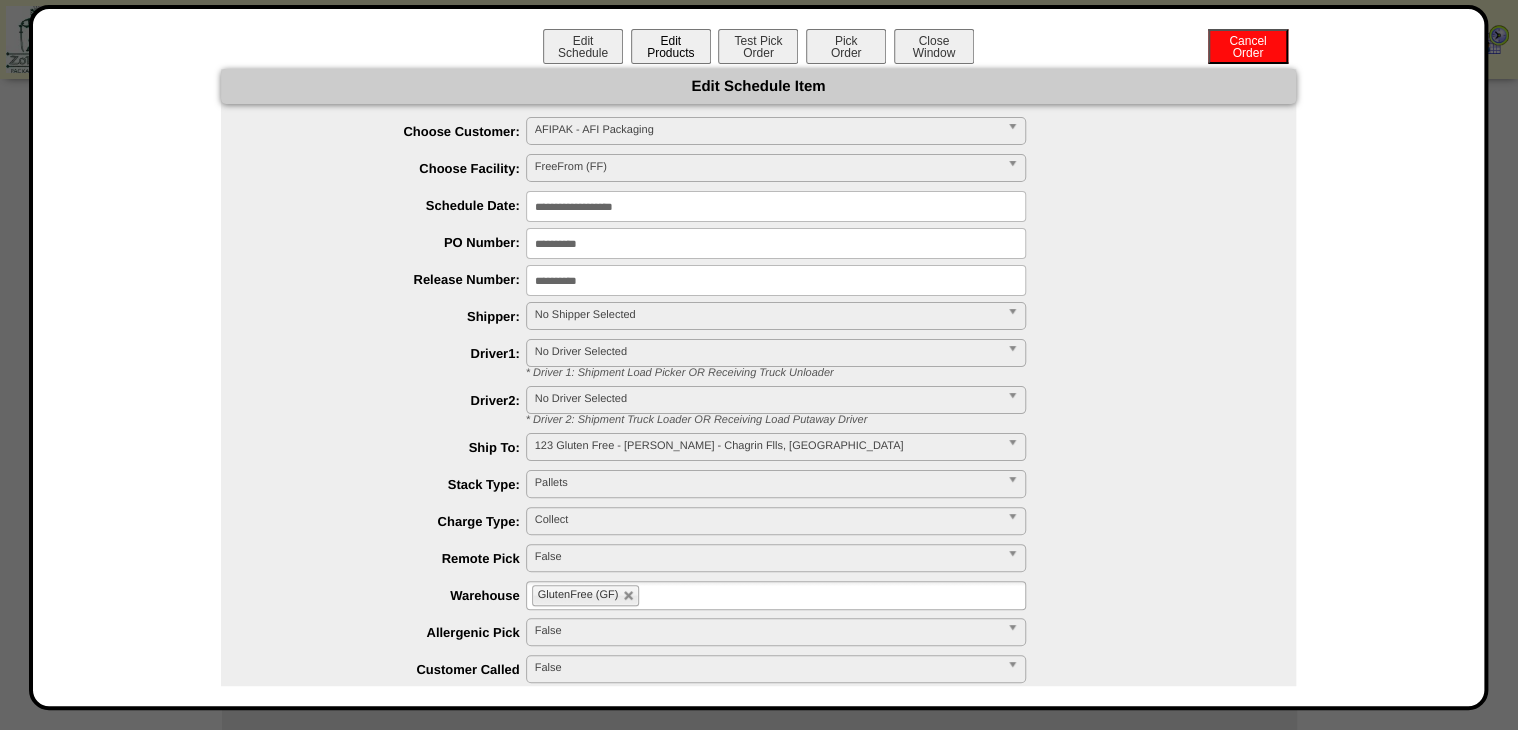 click on "Edit Products" at bounding box center (671, 46) 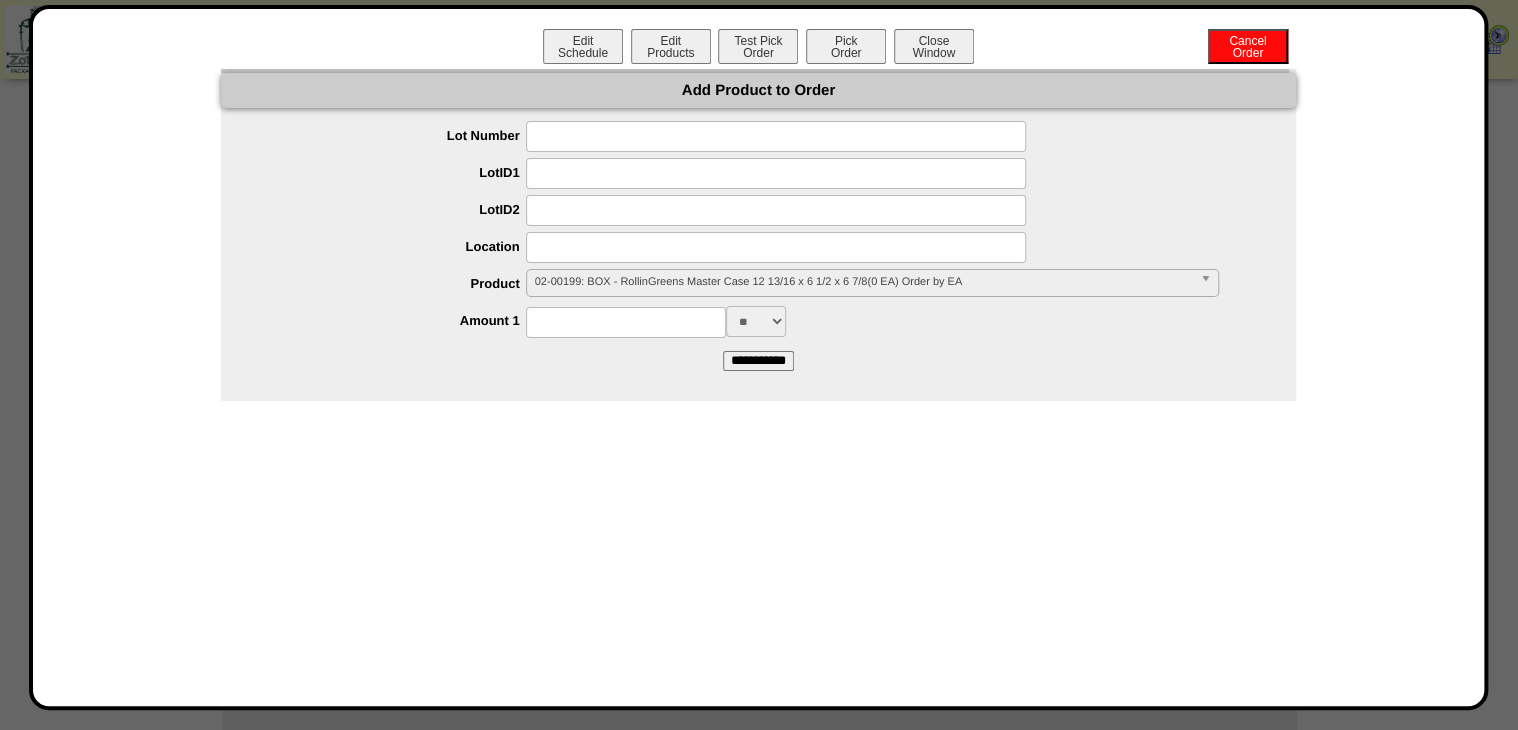 click on "02-00199: BOX - RollinGreens Master Case 12 13/16 x 6 1/2 x 6 7/8(0 EA) Order by EA" at bounding box center [863, 282] 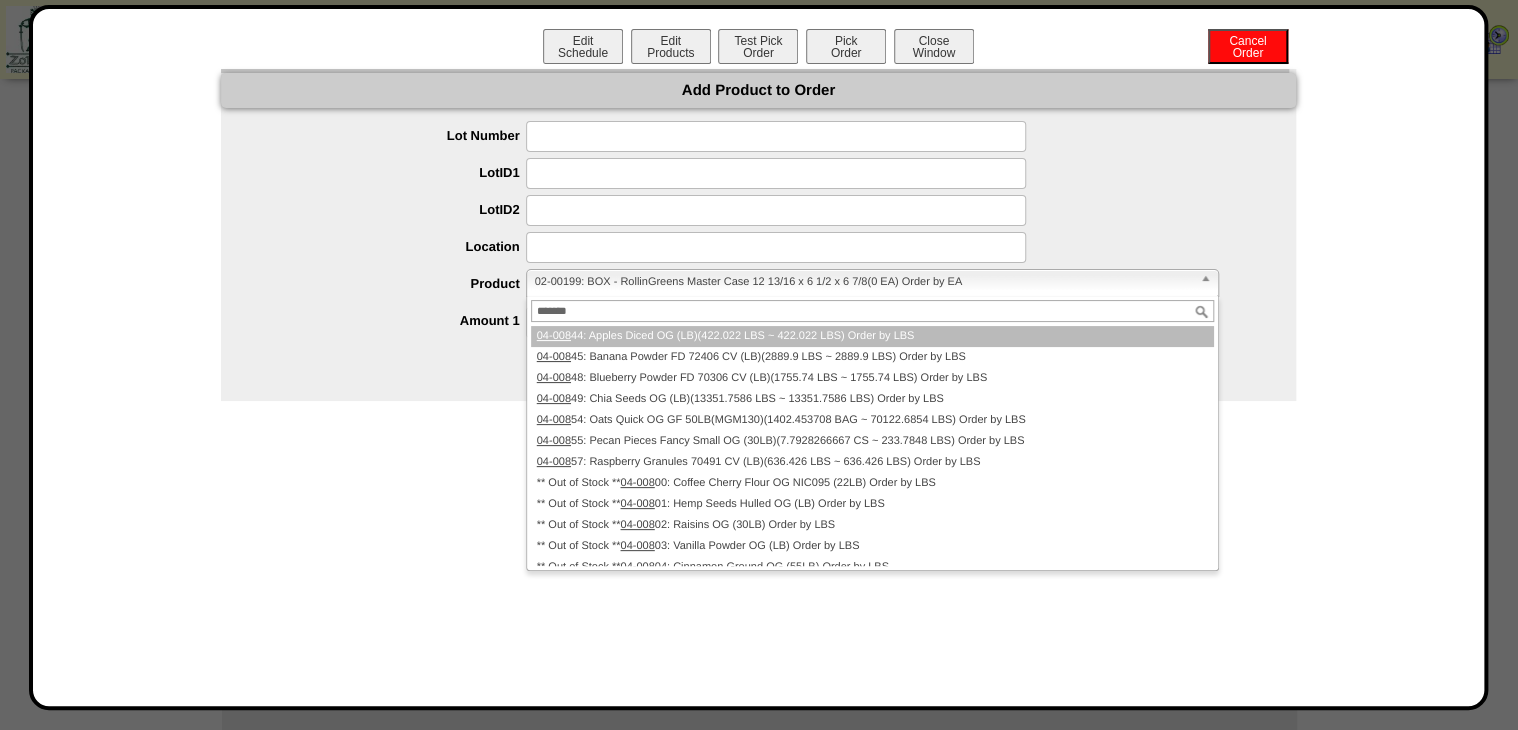 type on "********" 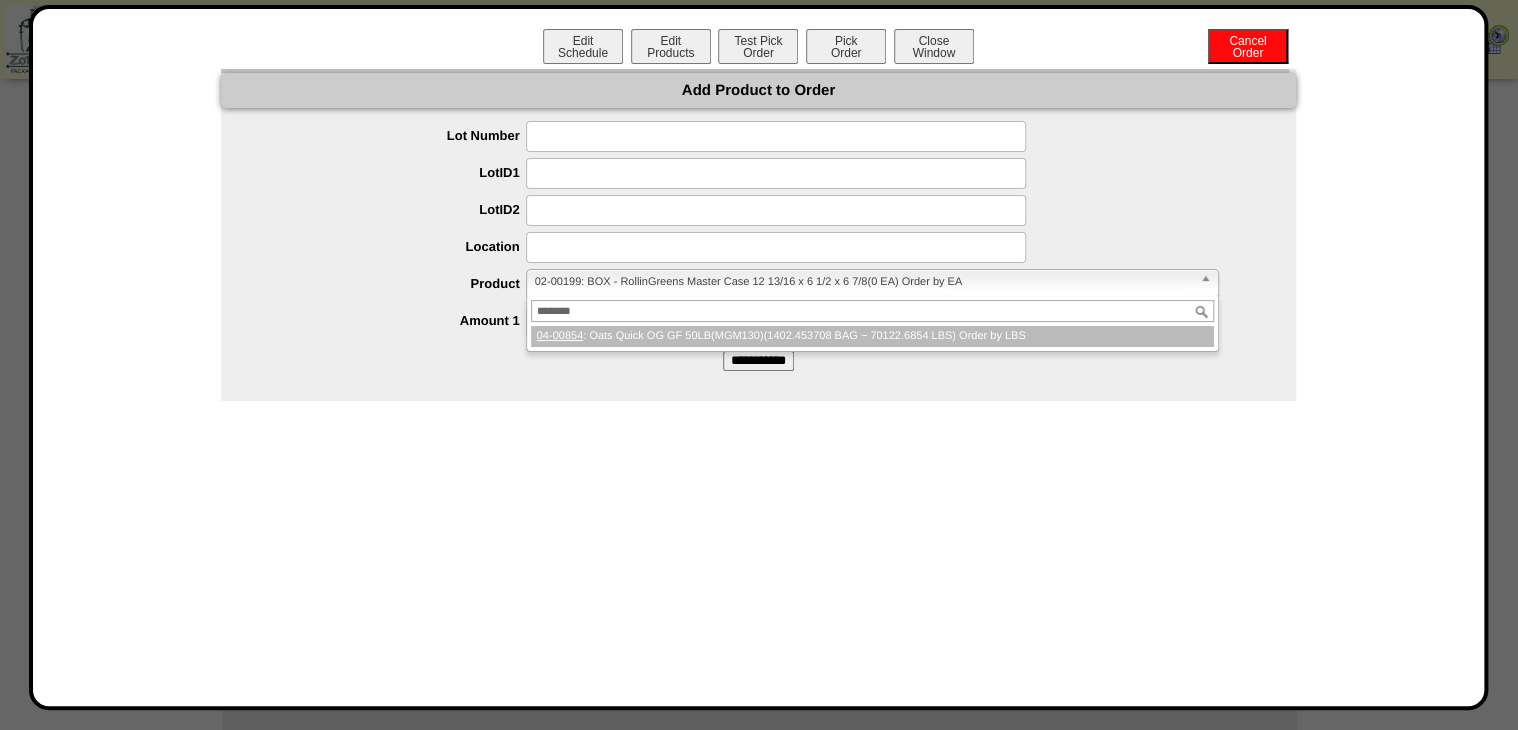 type 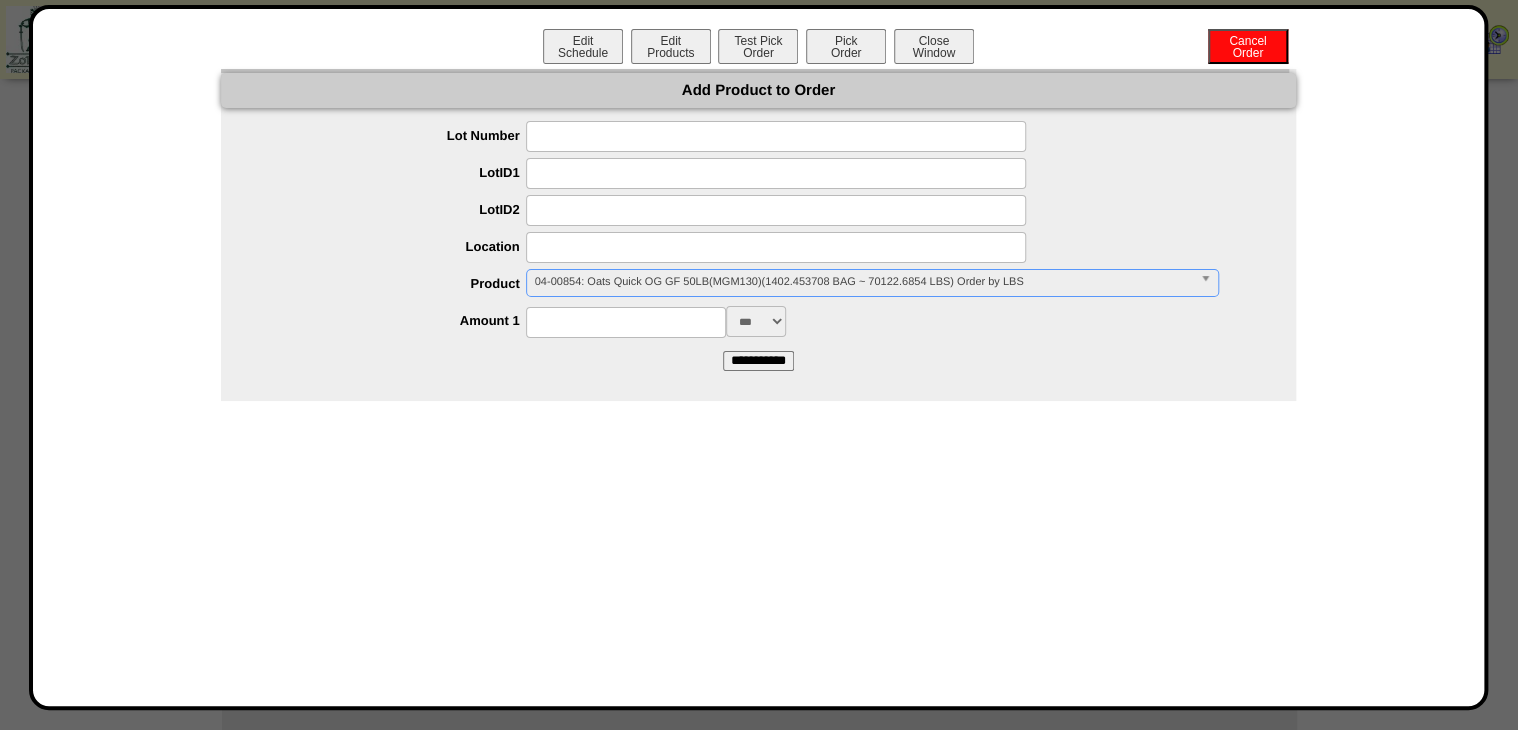 click at bounding box center [626, 322] 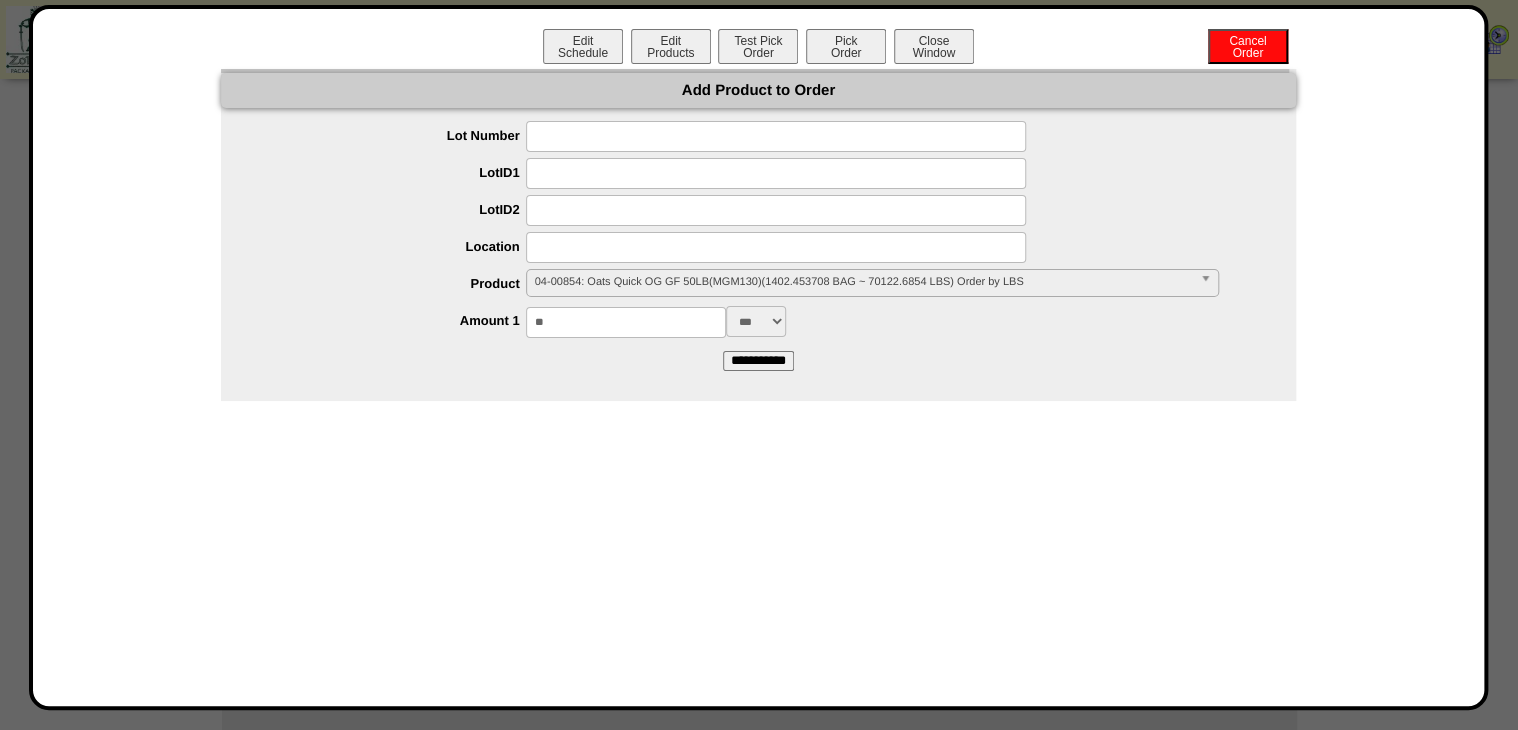 type on "**" 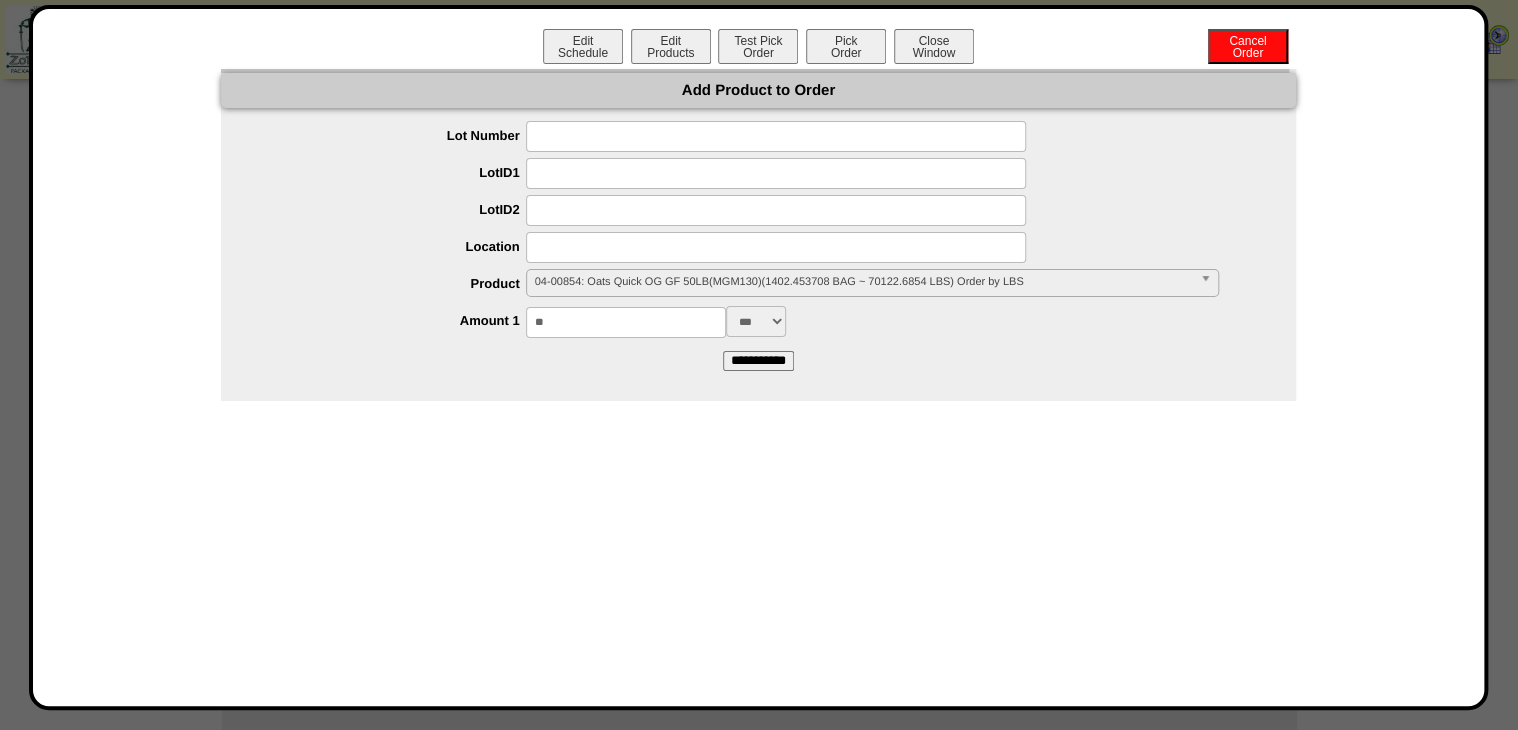 click on "**********" at bounding box center (758, 361) 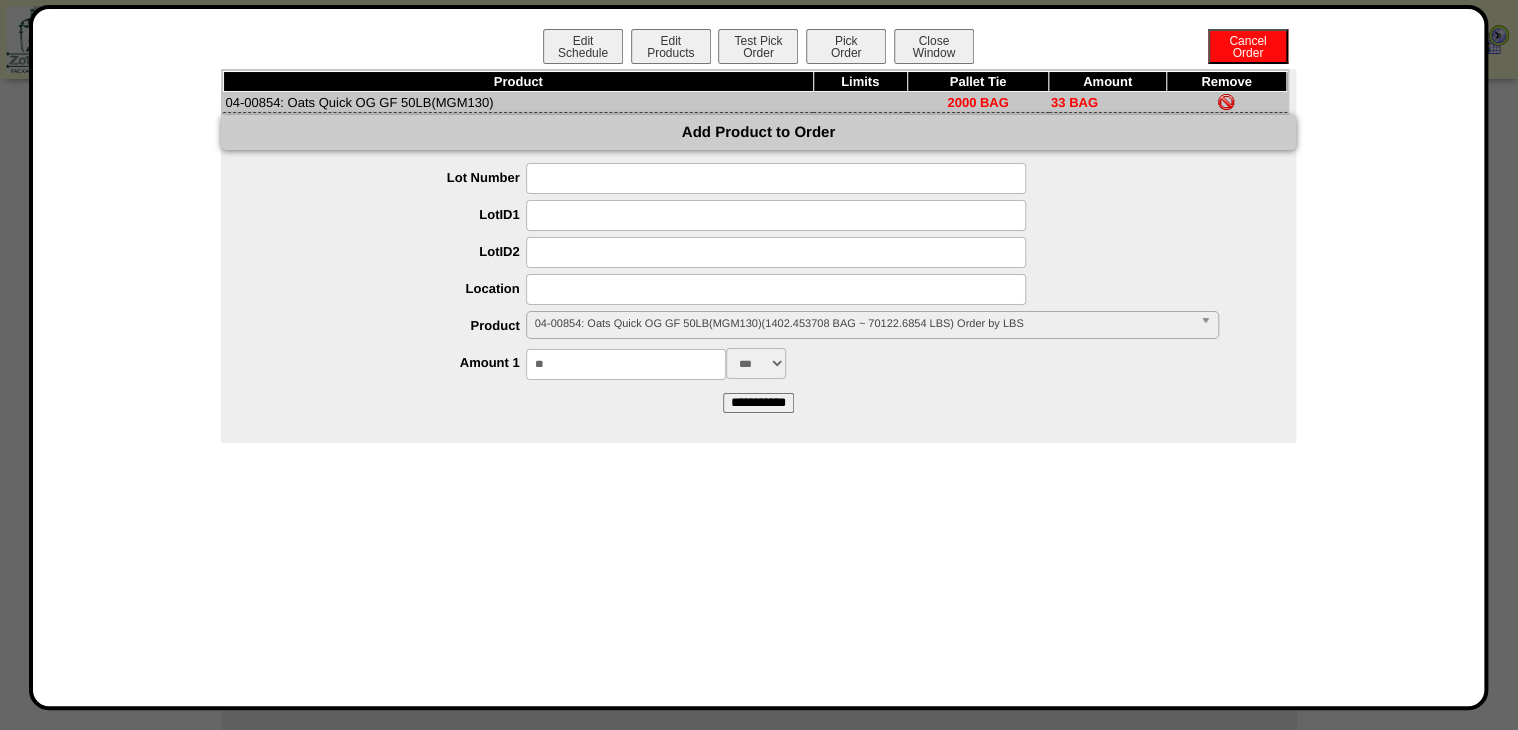 drag, startPoint x: 692, startPoint y: 177, endPoint x: 736, endPoint y: 179, distance: 44.04543 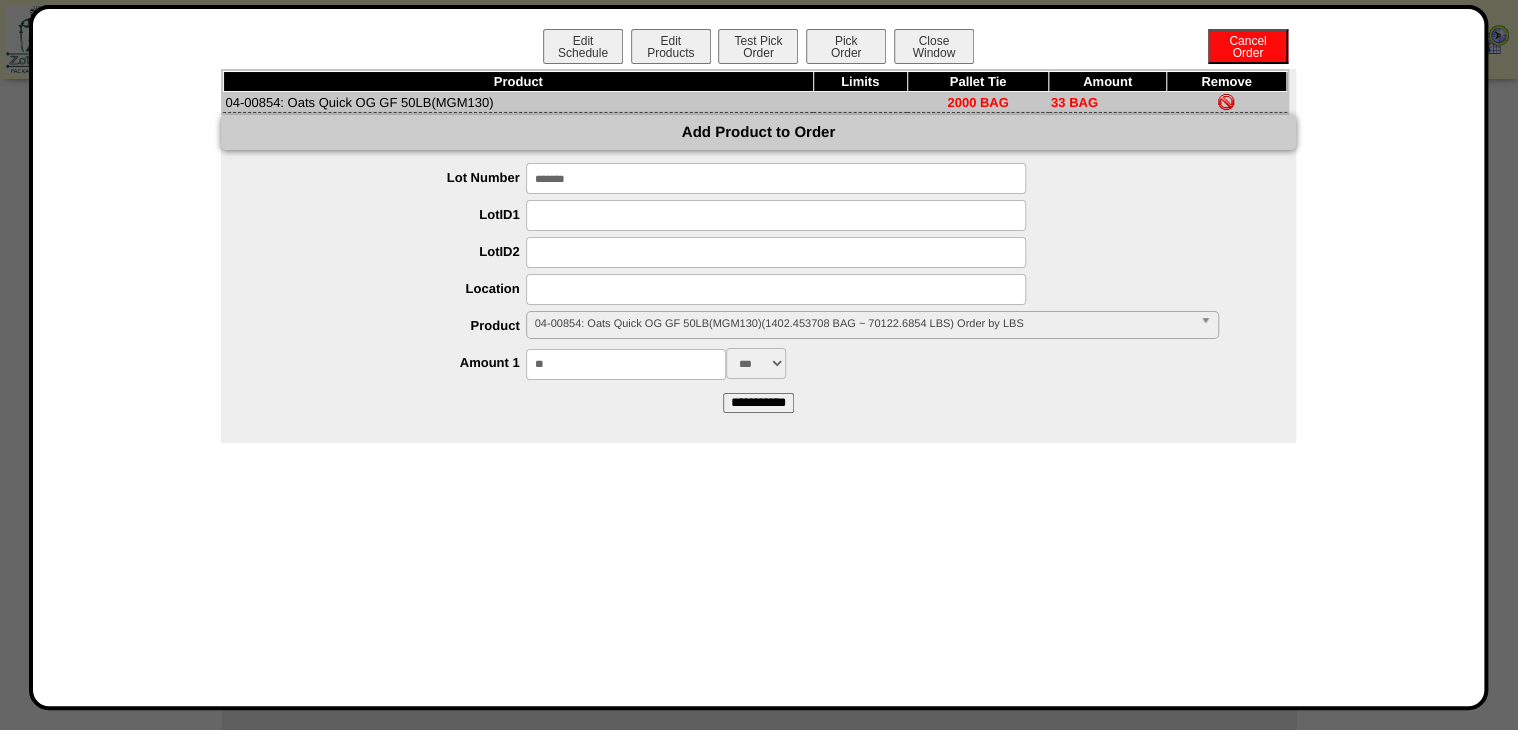 type on "*******" 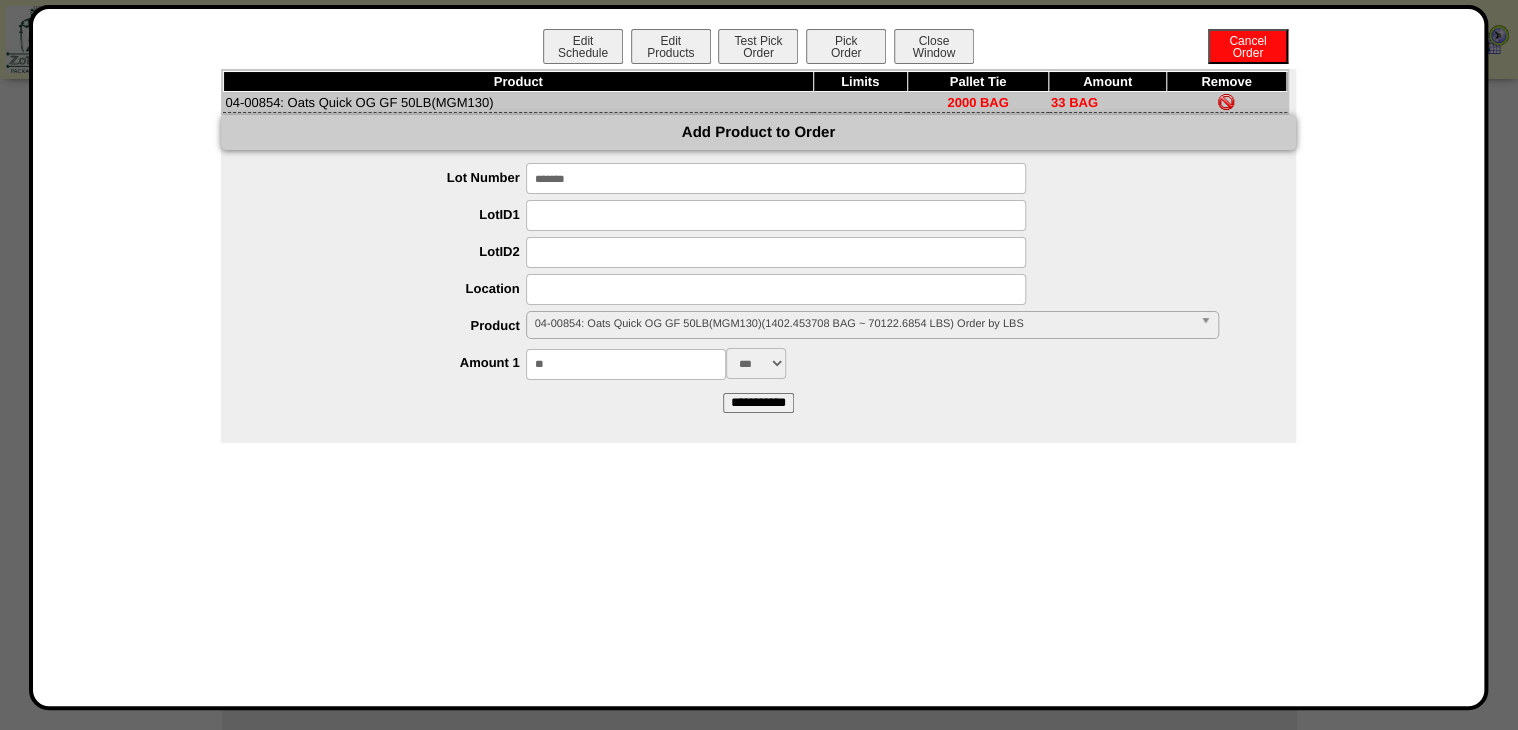 click on "**********" at bounding box center (758, 403) 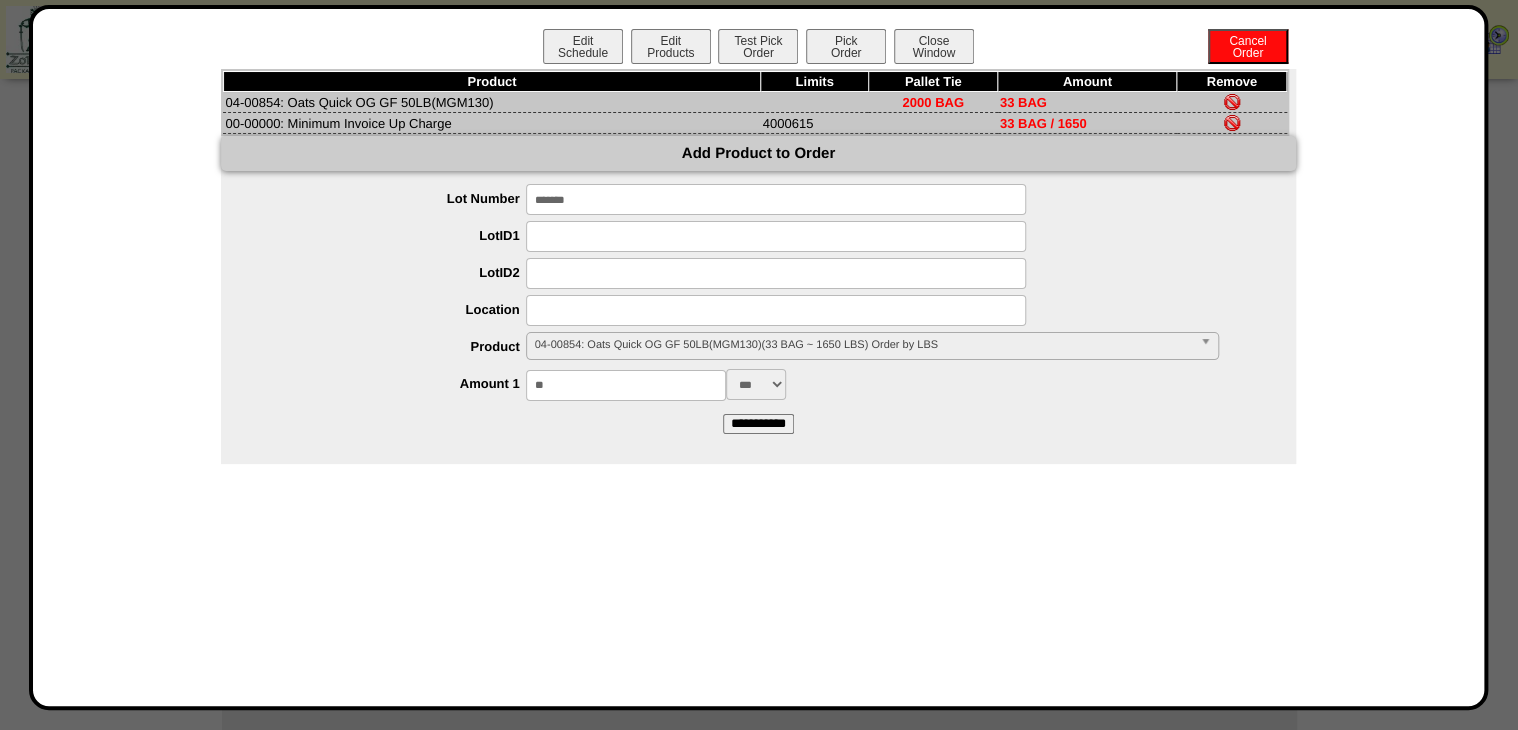 drag, startPoint x: 1235, startPoint y: 100, endPoint x: 830, endPoint y: 67, distance: 406.34222 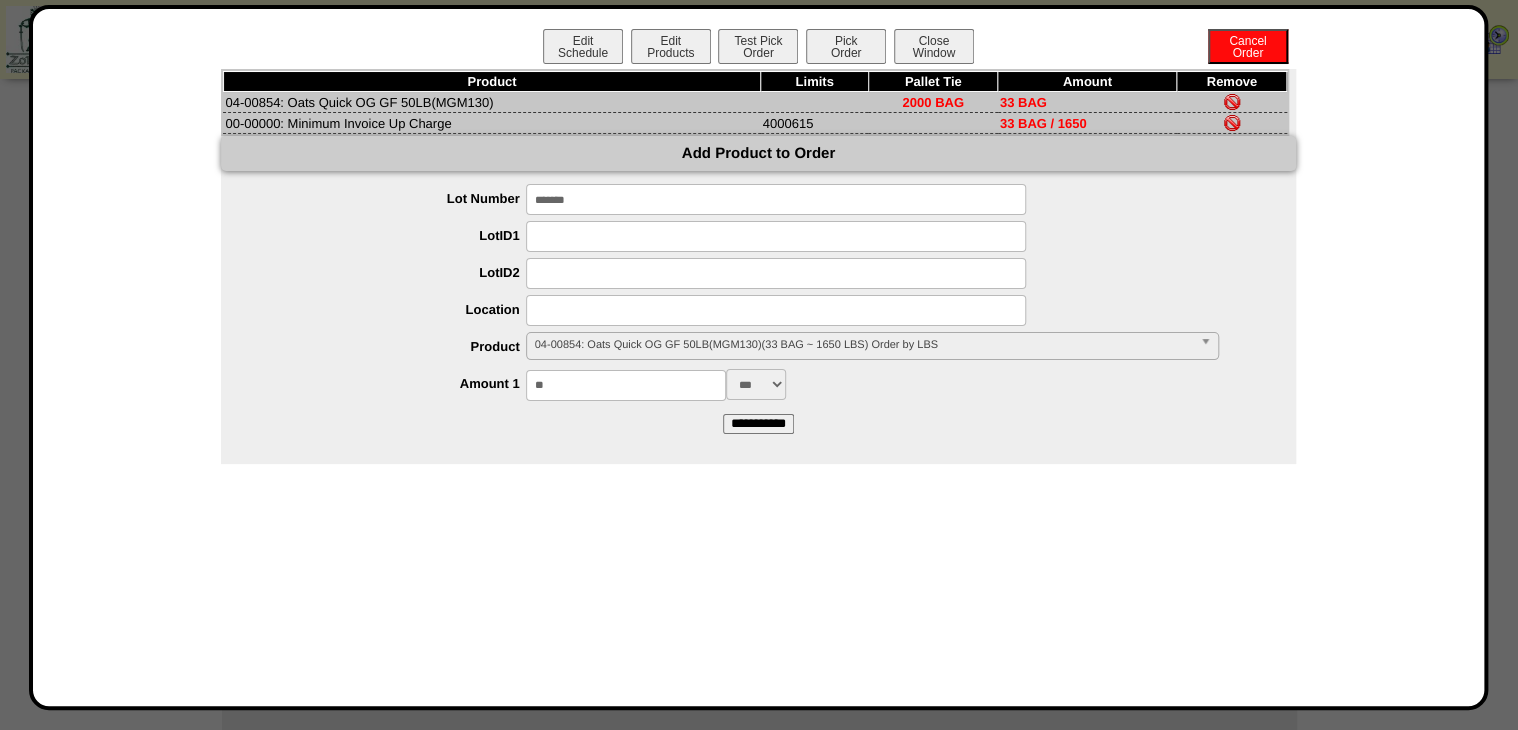 click at bounding box center [1232, 102] 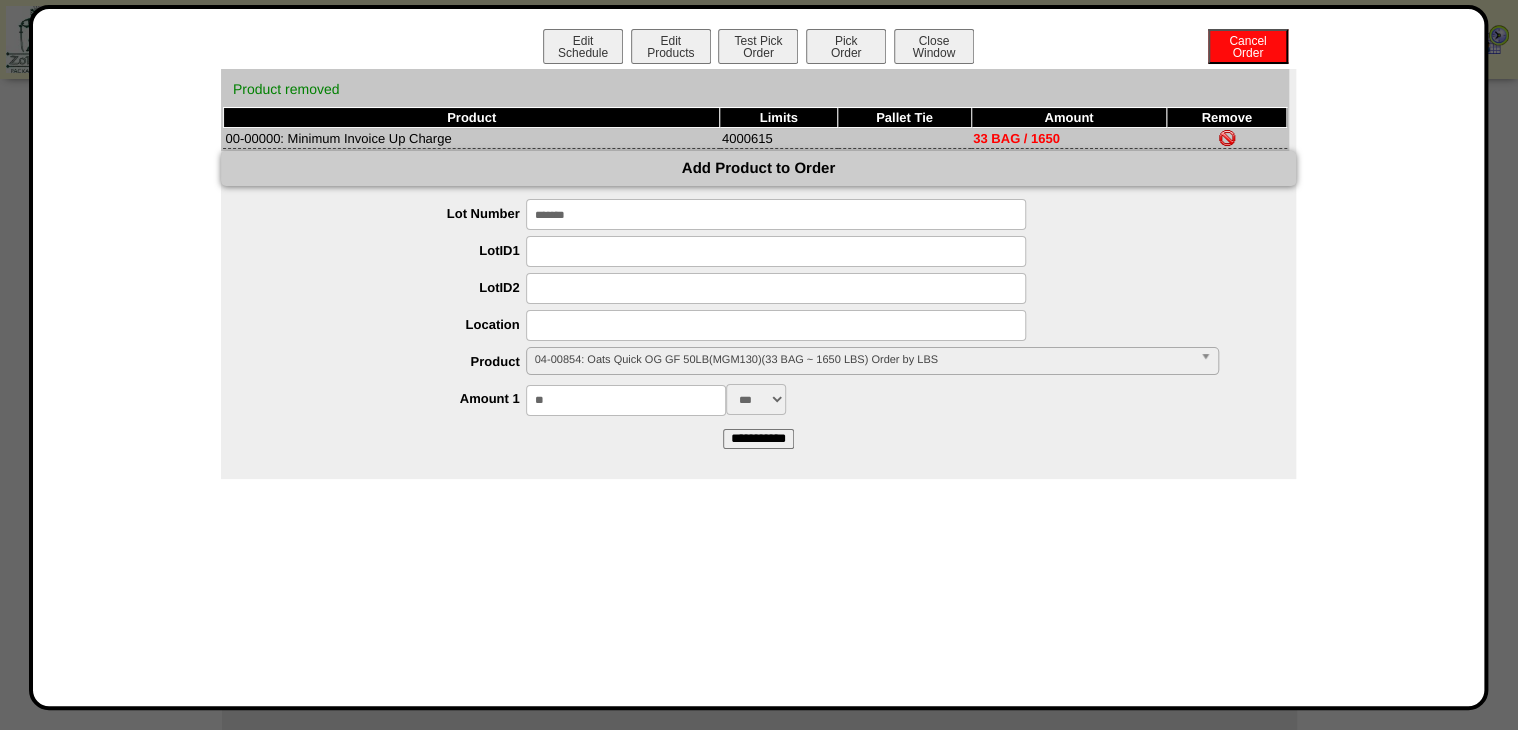 click on "Pick Order" at bounding box center [846, 46] 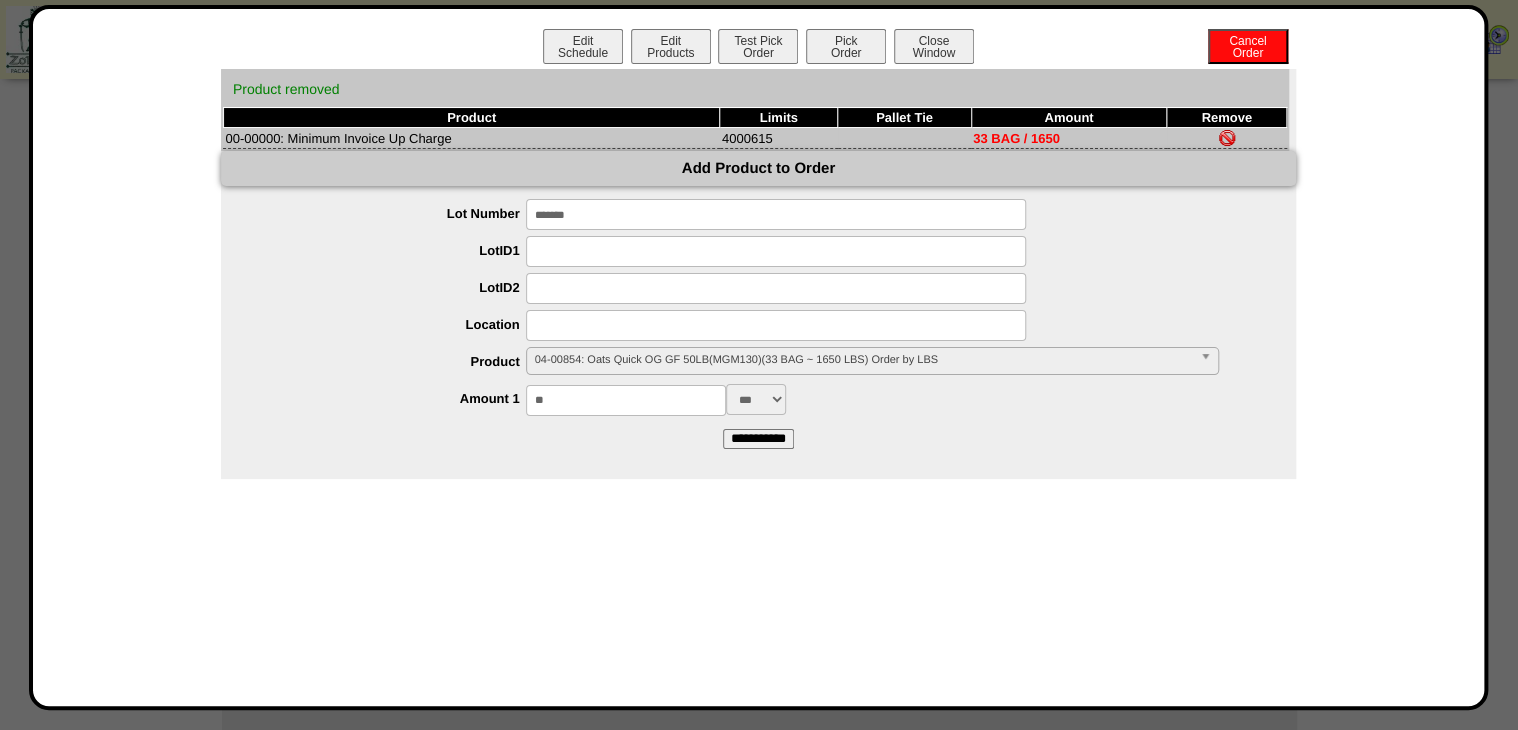 click at bounding box center (1227, 138) 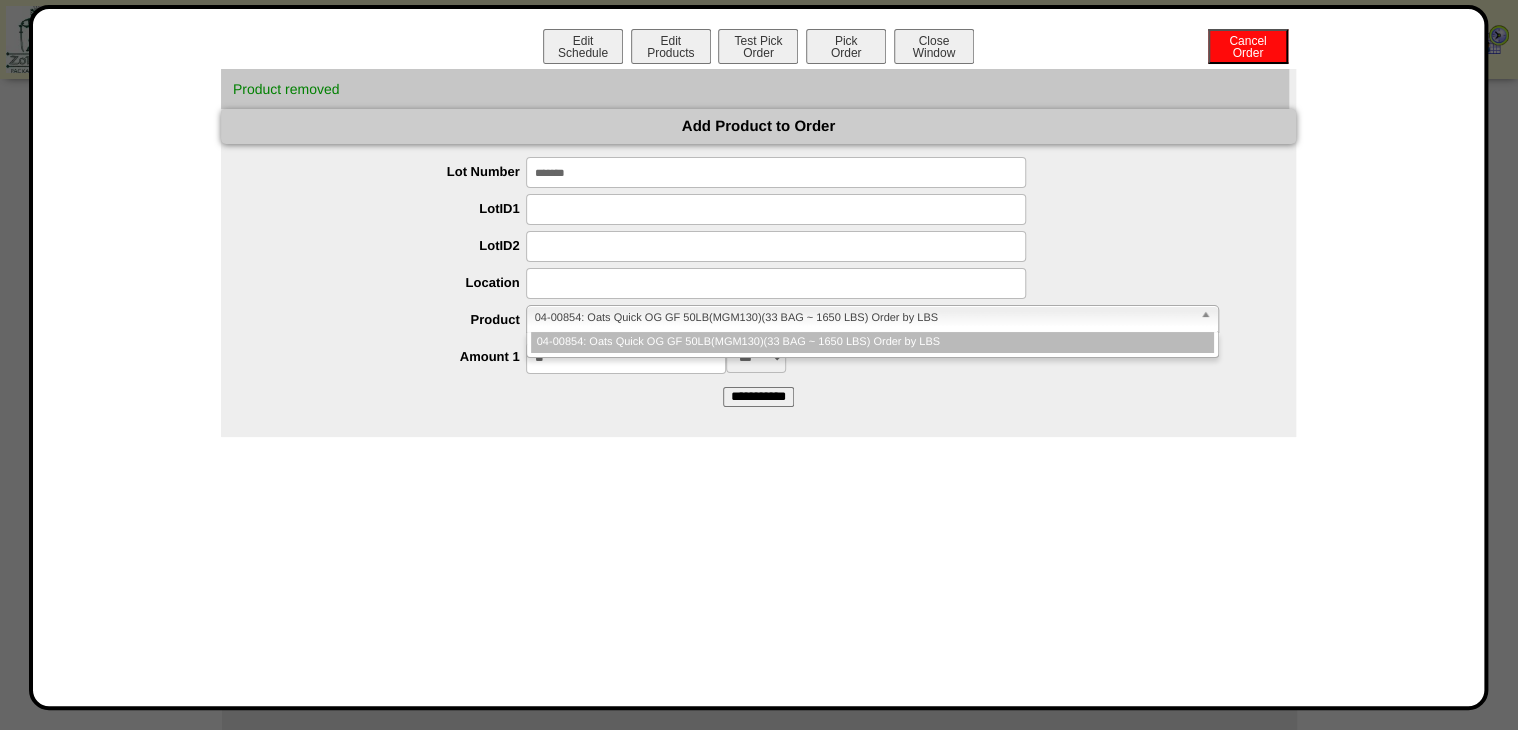 click on "04-00854: Oats Quick OG GF 50LB(MGM130)(33 BAG ~ 1650 LBS) Order by LBS" at bounding box center (863, 318) 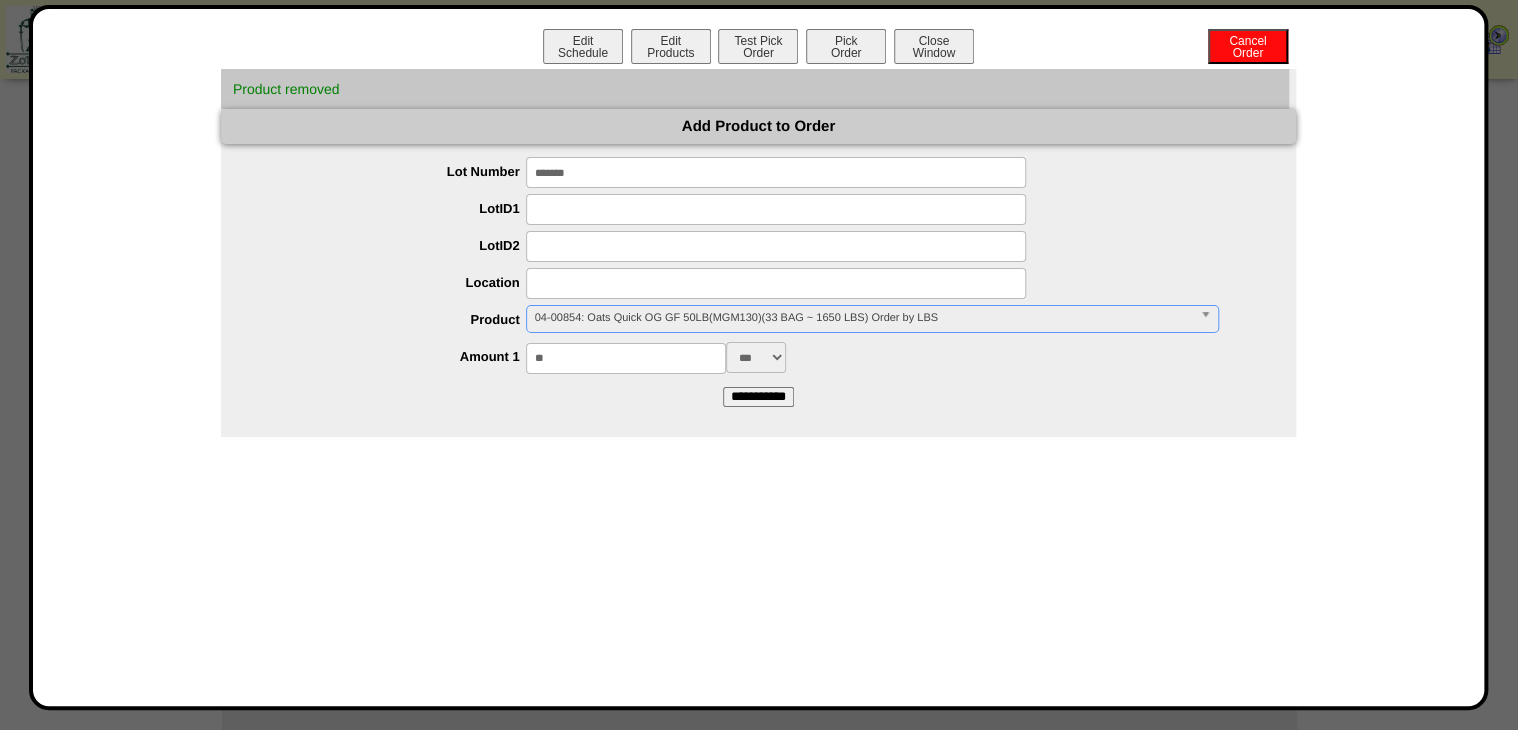 click on "**********" at bounding box center [758, 397] 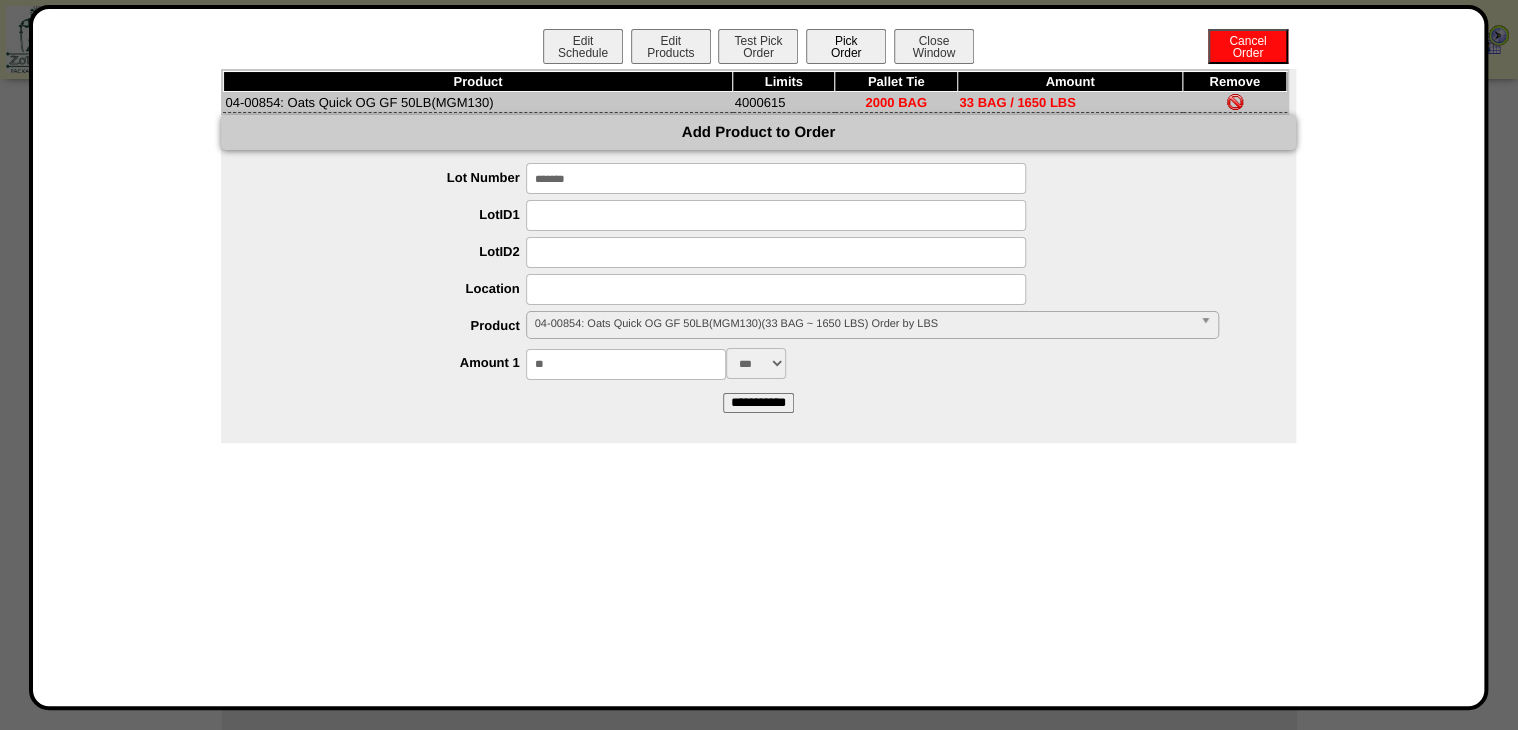 click on "Pick Order" at bounding box center (846, 46) 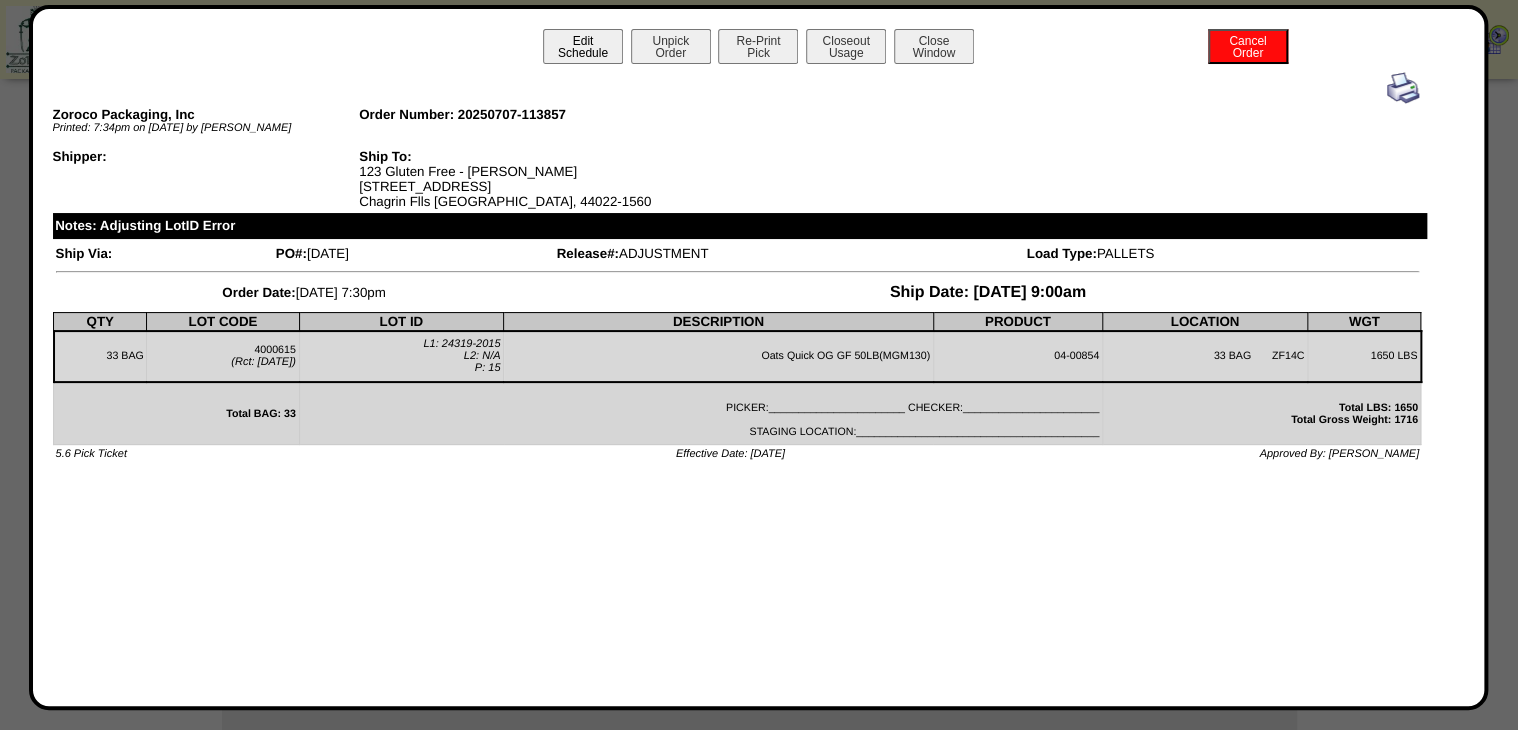 click on "Edit Schedule" at bounding box center [583, 46] 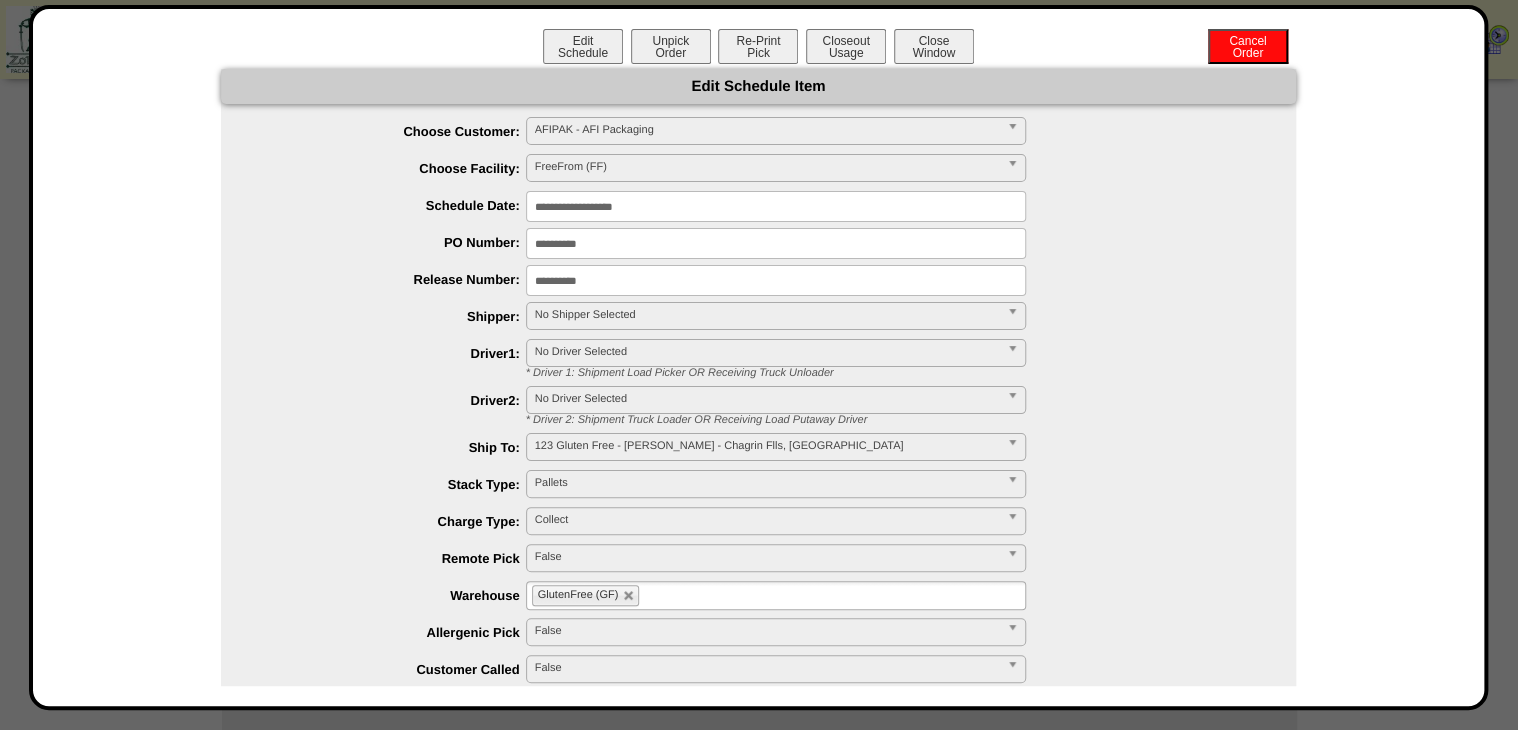 click on "**********" at bounding box center (776, 280) 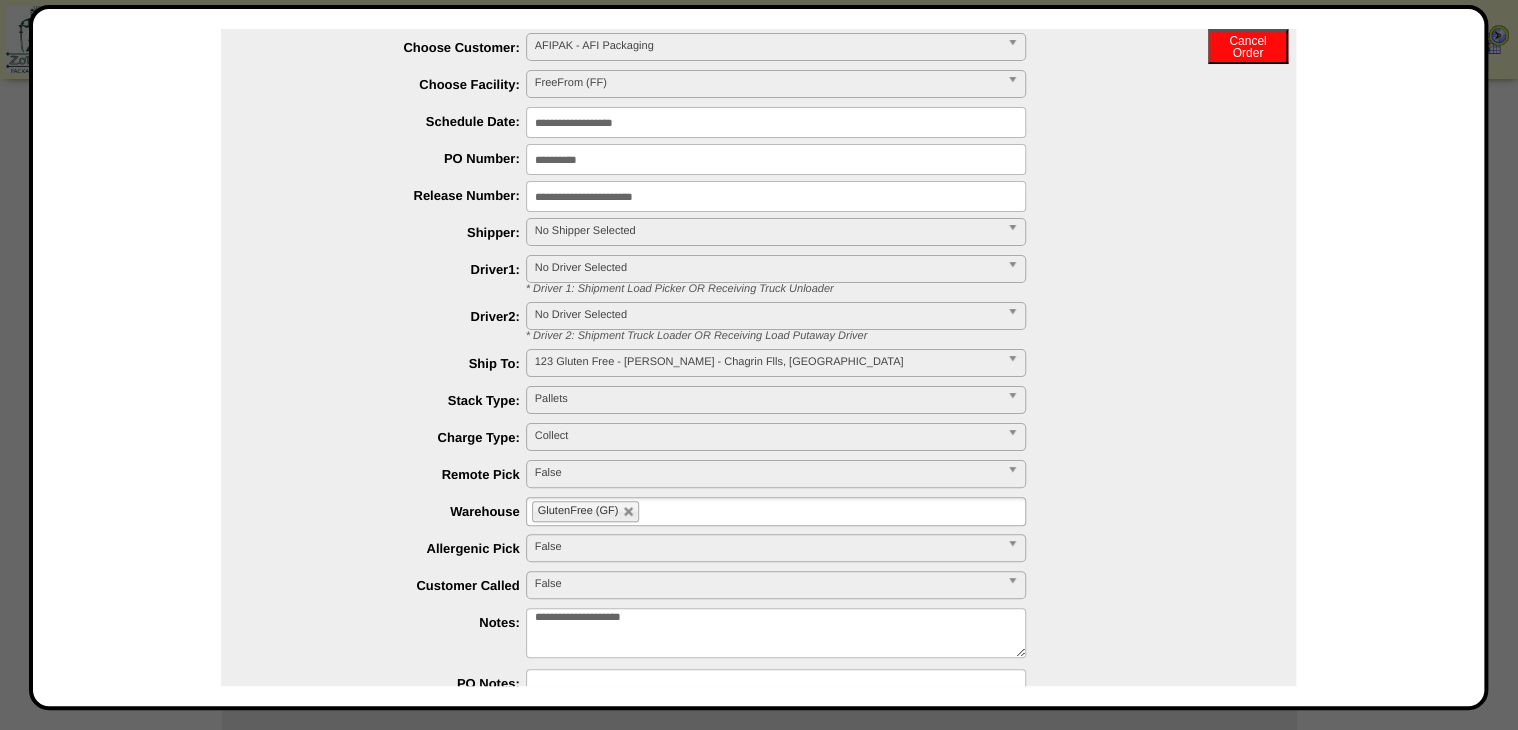 scroll, scrollTop: 202, scrollLeft: 0, axis: vertical 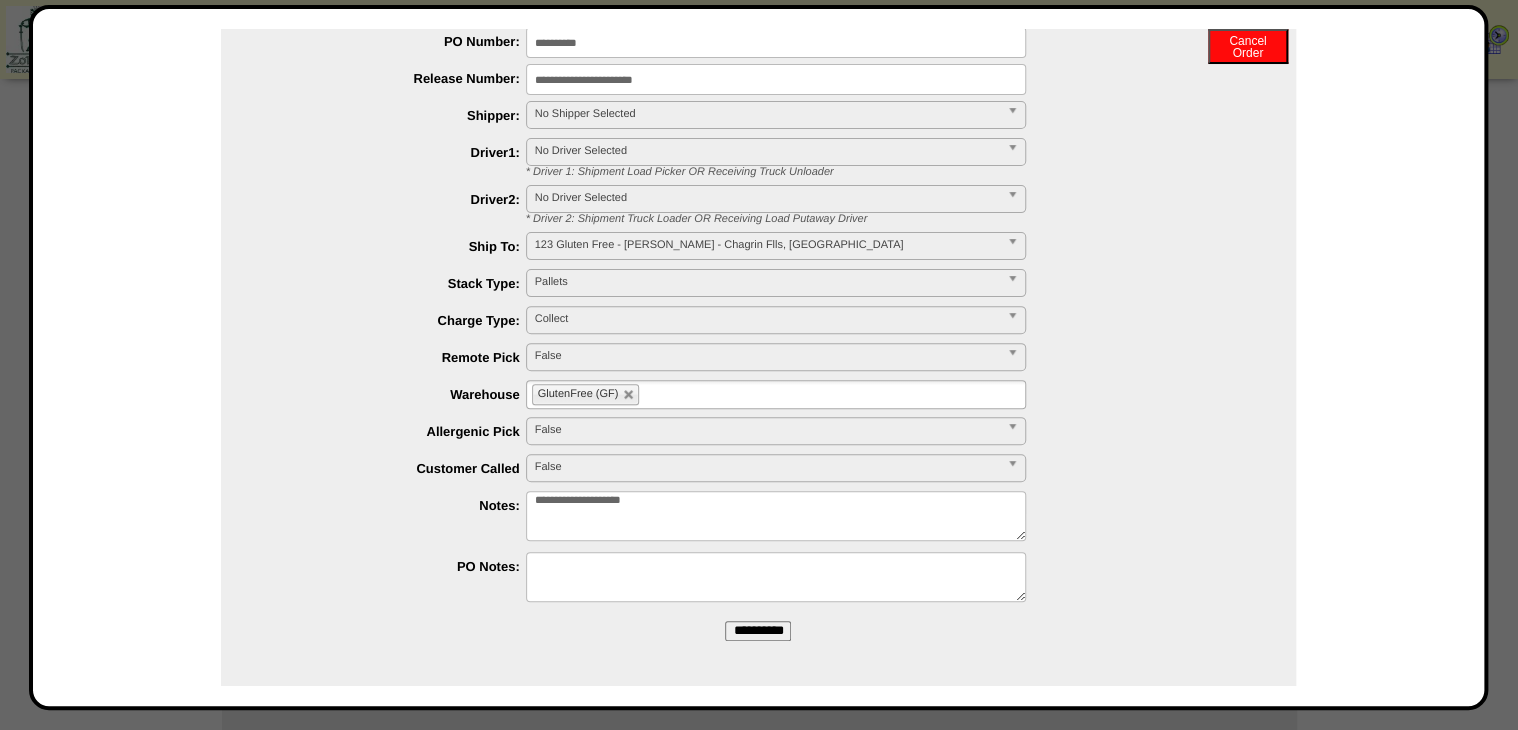 type on "**********" 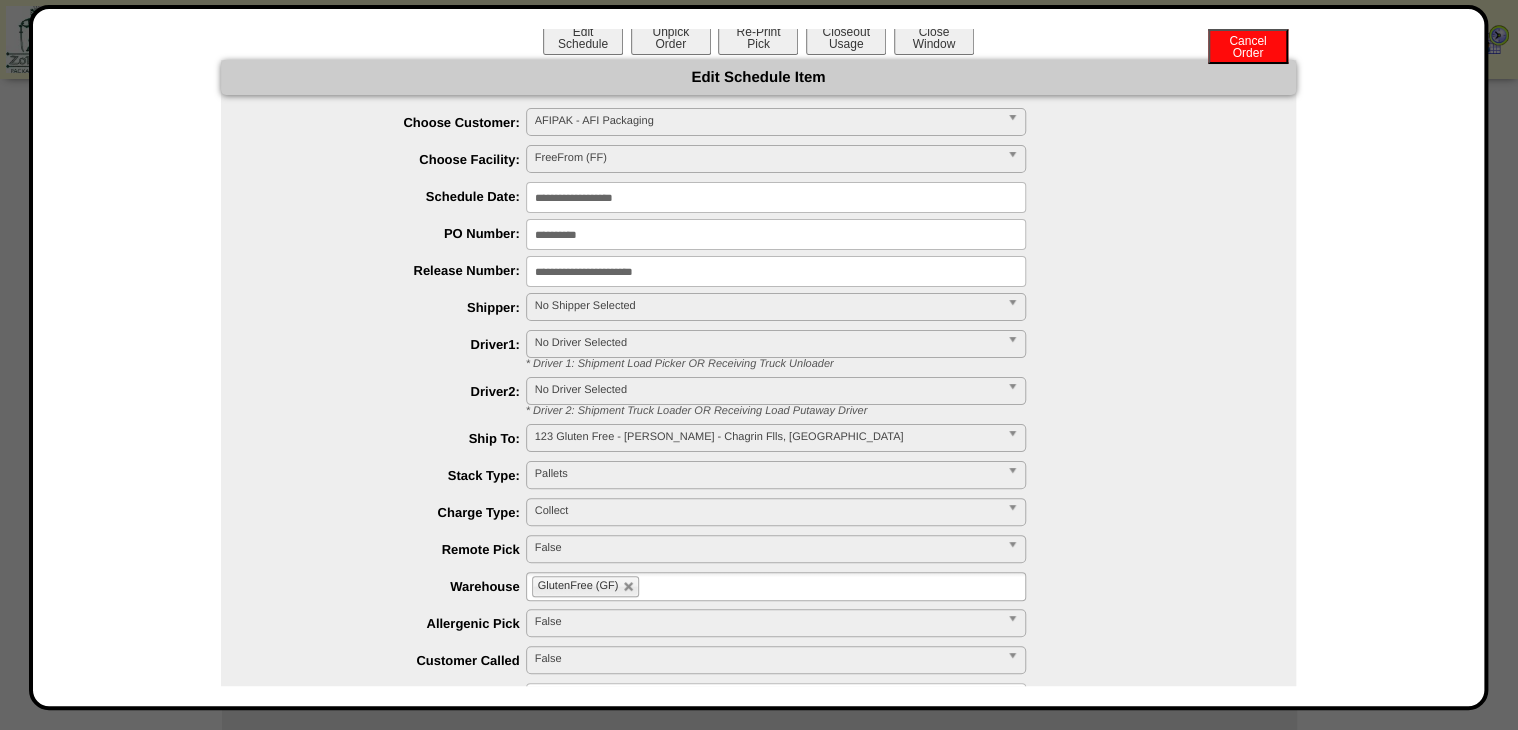 scroll, scrollTop: 0, scrollLeft: 0, axis: both 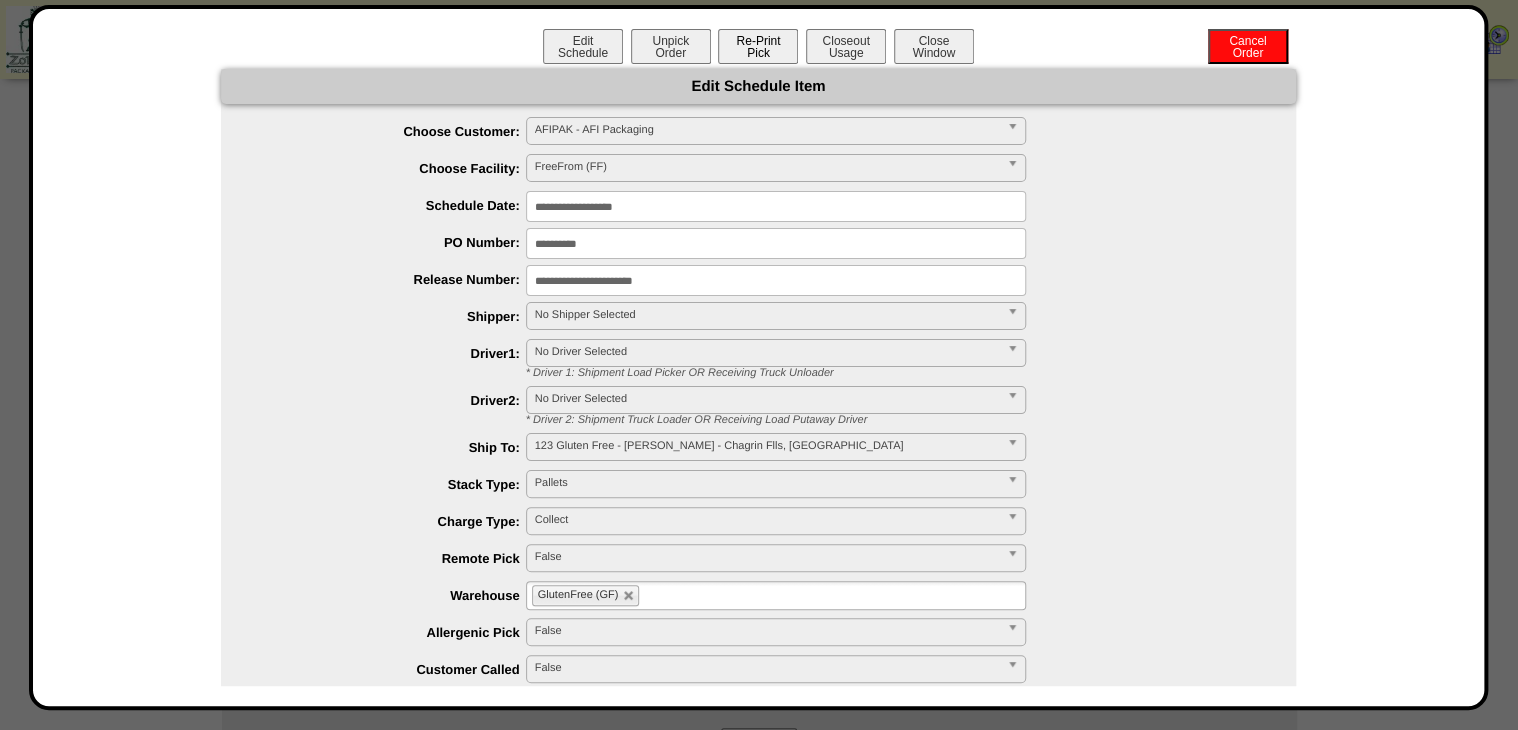 click on "Re-Print Pick" at bounding box center [758, 46] 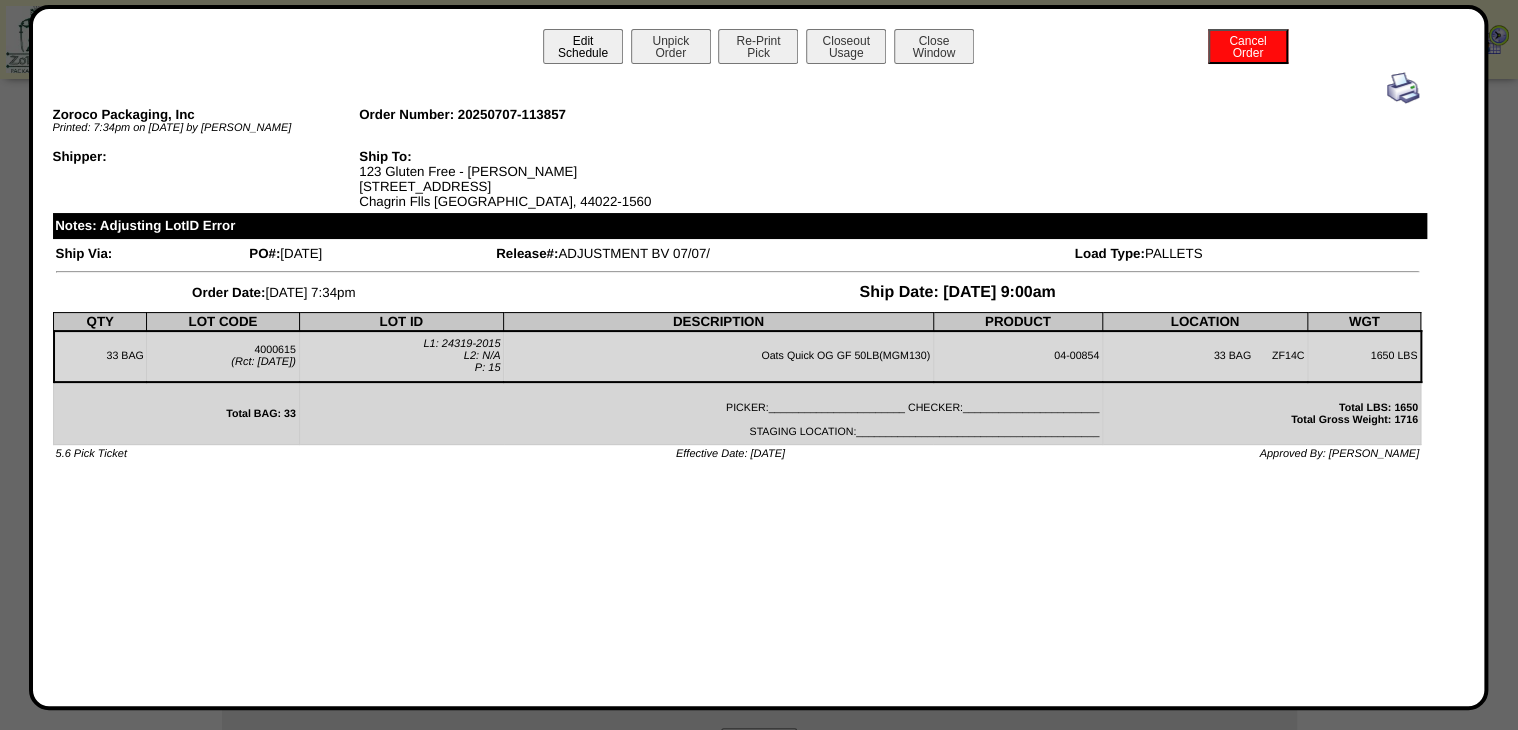 click on "Edit Schedule" at bounding box center (583, 46) 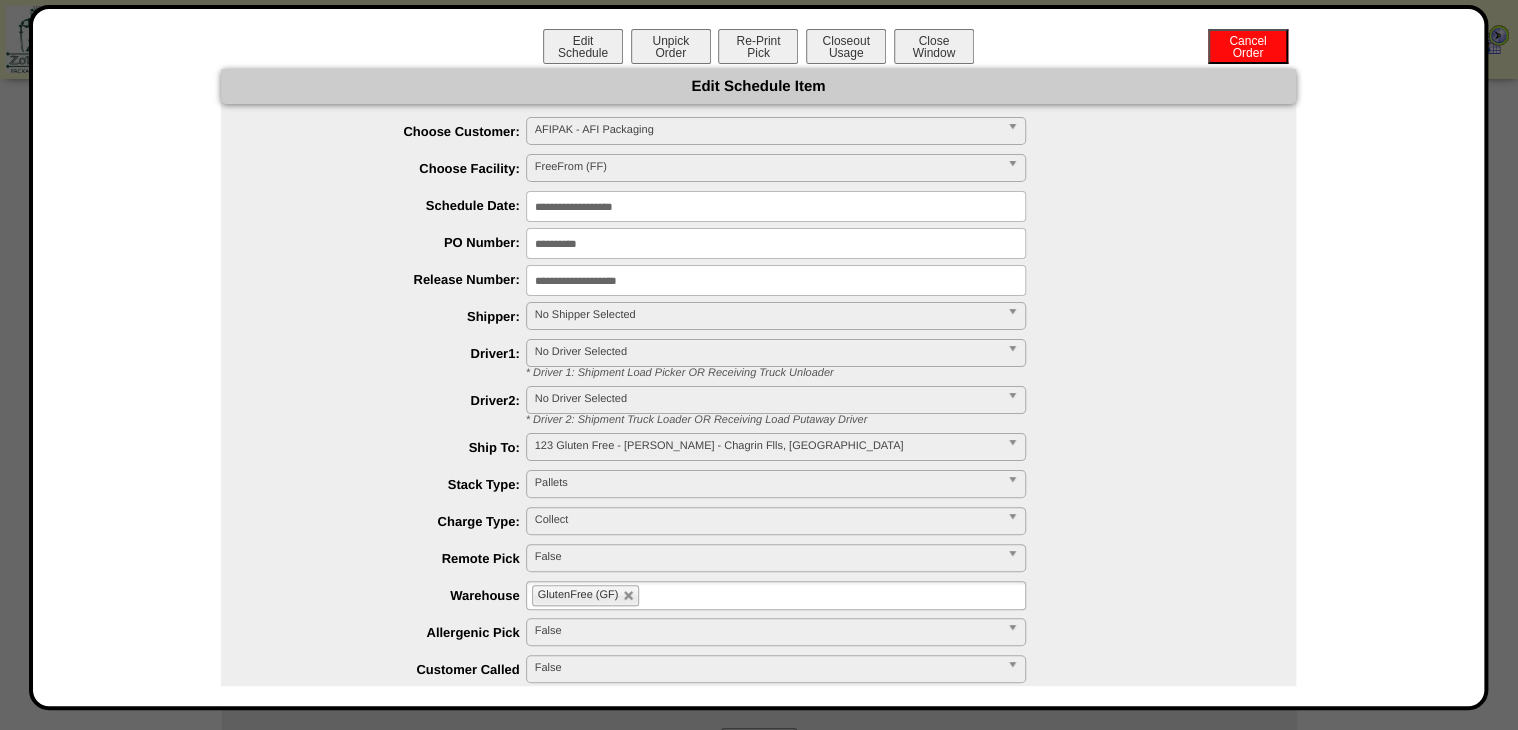 drag, startPoint x: 643, startPoint y: 280, endPoint x: 819, endPoint y: 292, distance: 176.40862 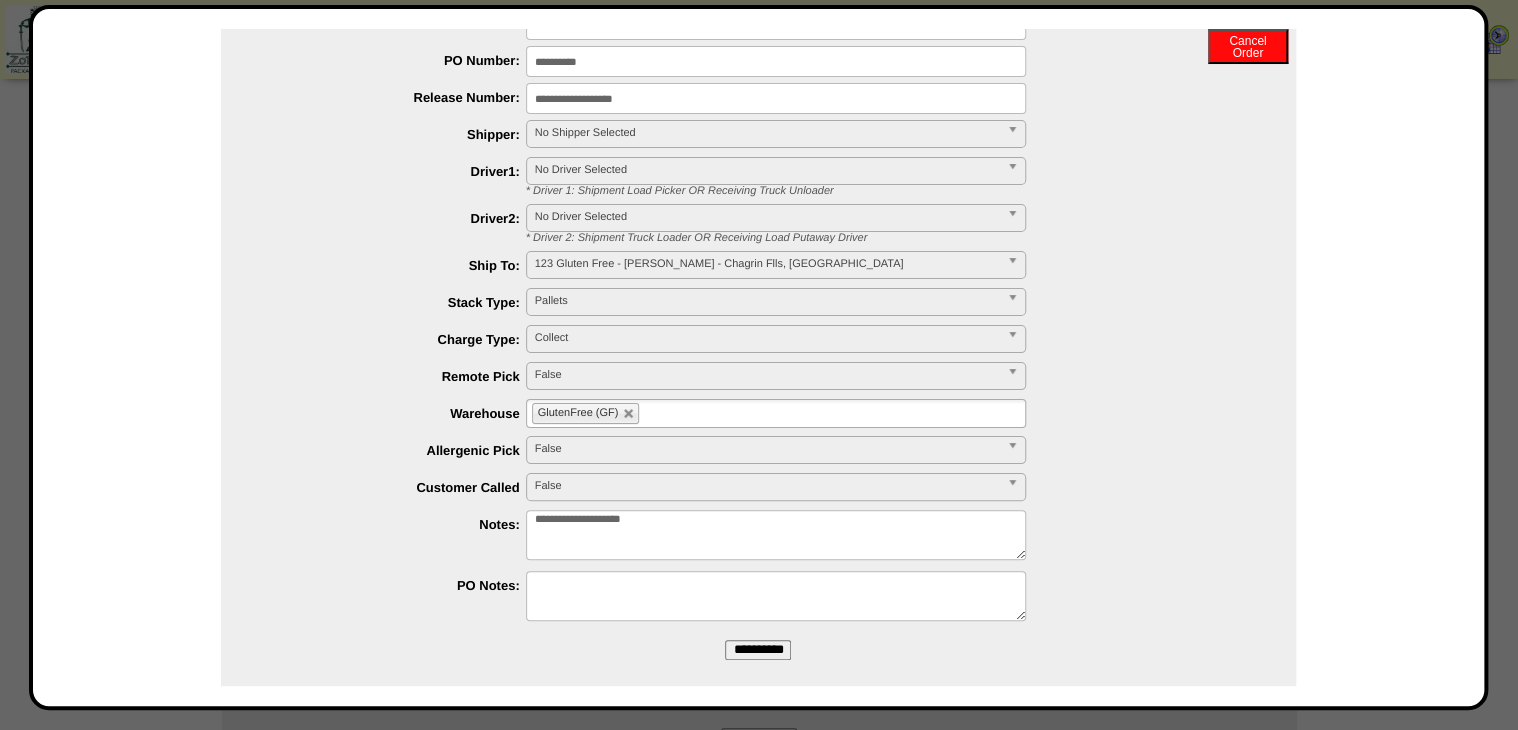 scroll, scrollTop: 202, scrollLeft: 0, axis: vertical 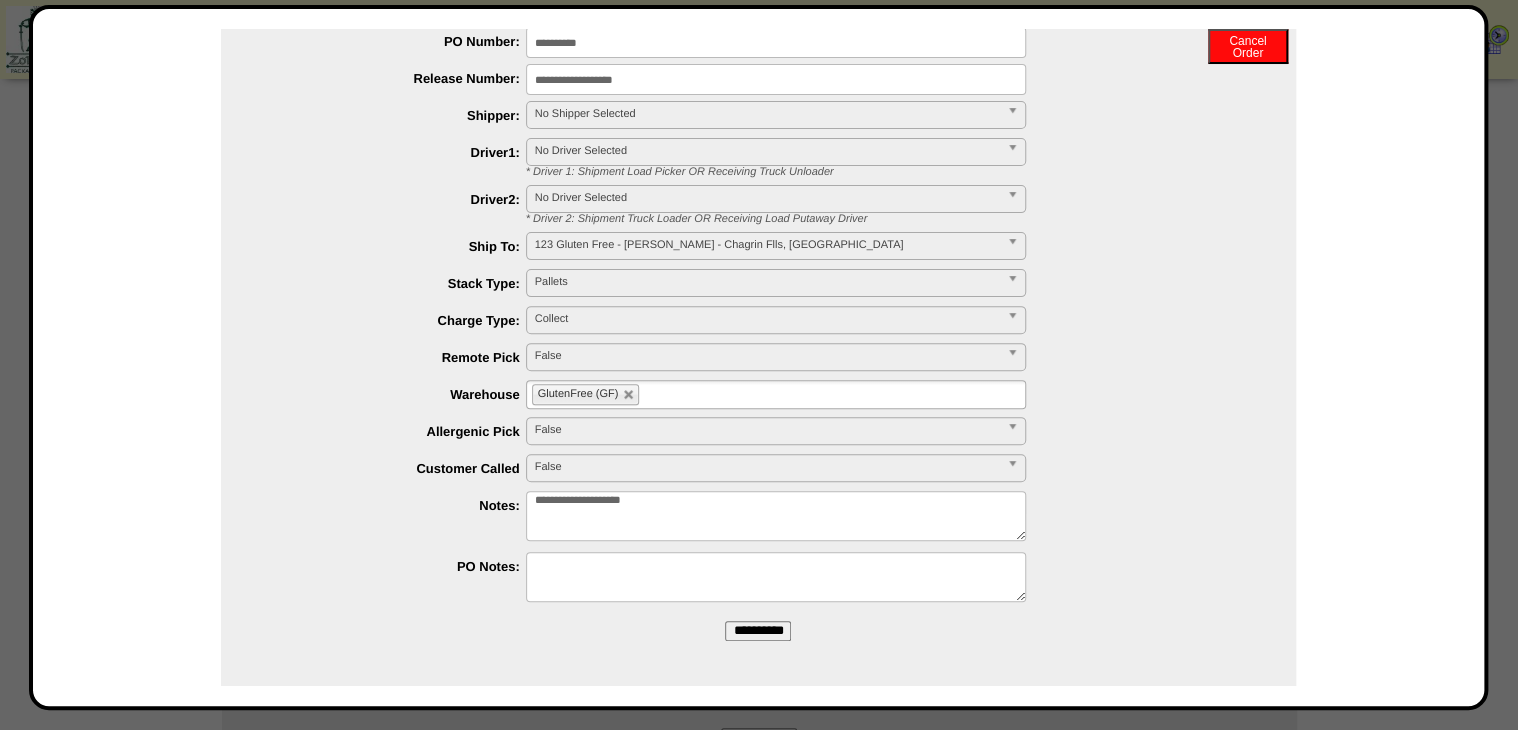 click on "**********" at bounding box center [758, 631] 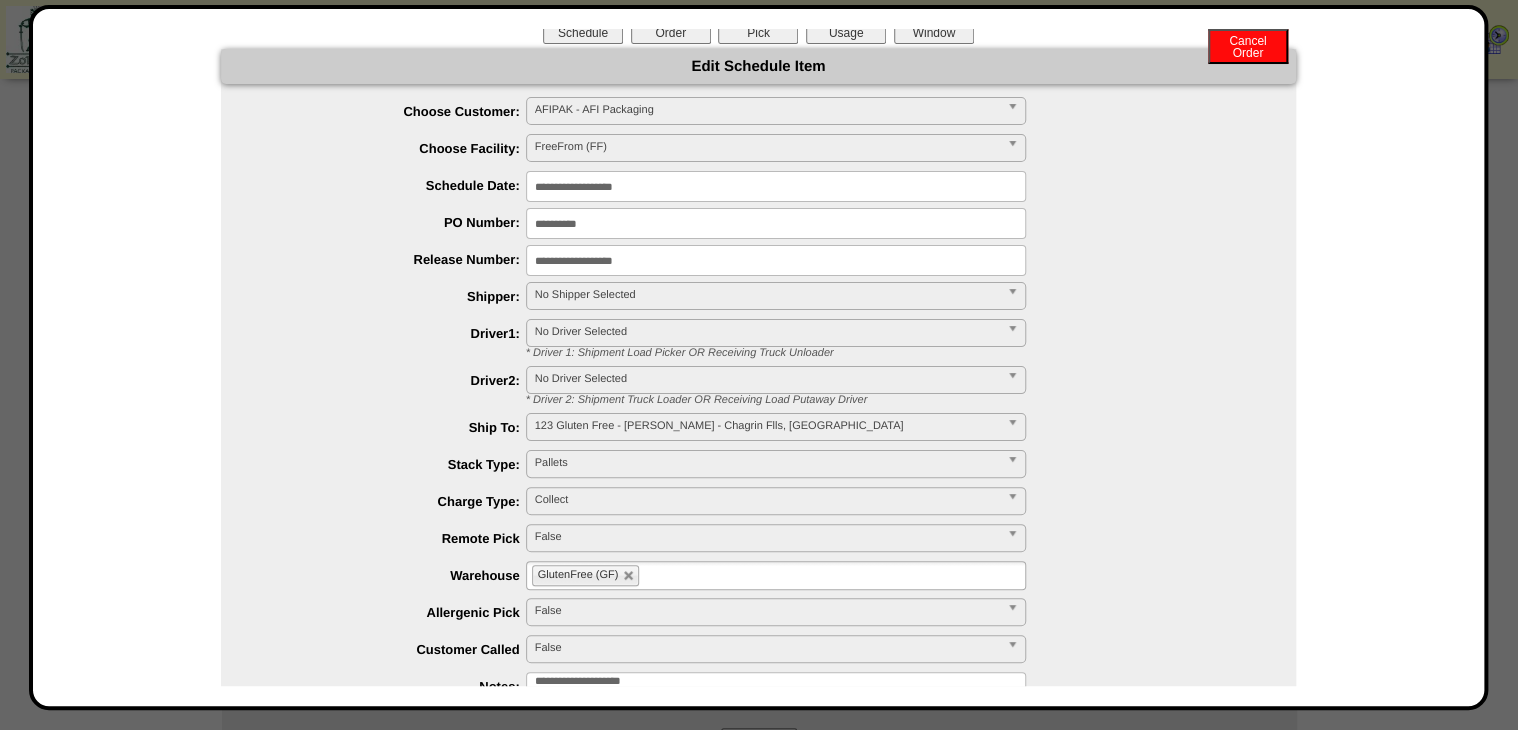 scroll, scrollTop: 0, scrollLeft: 0, axis: both 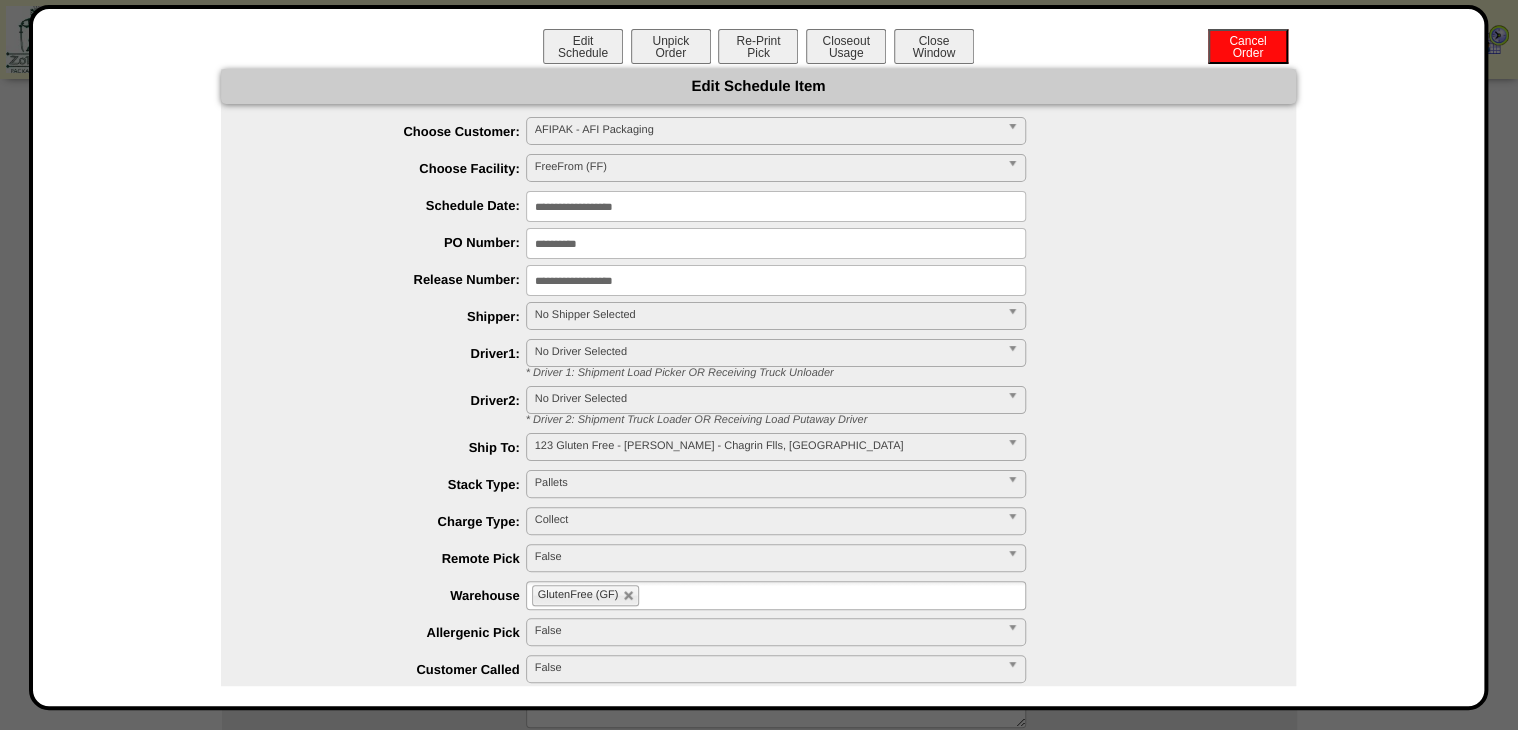 click on "**********" at bounding box center [776, 280] 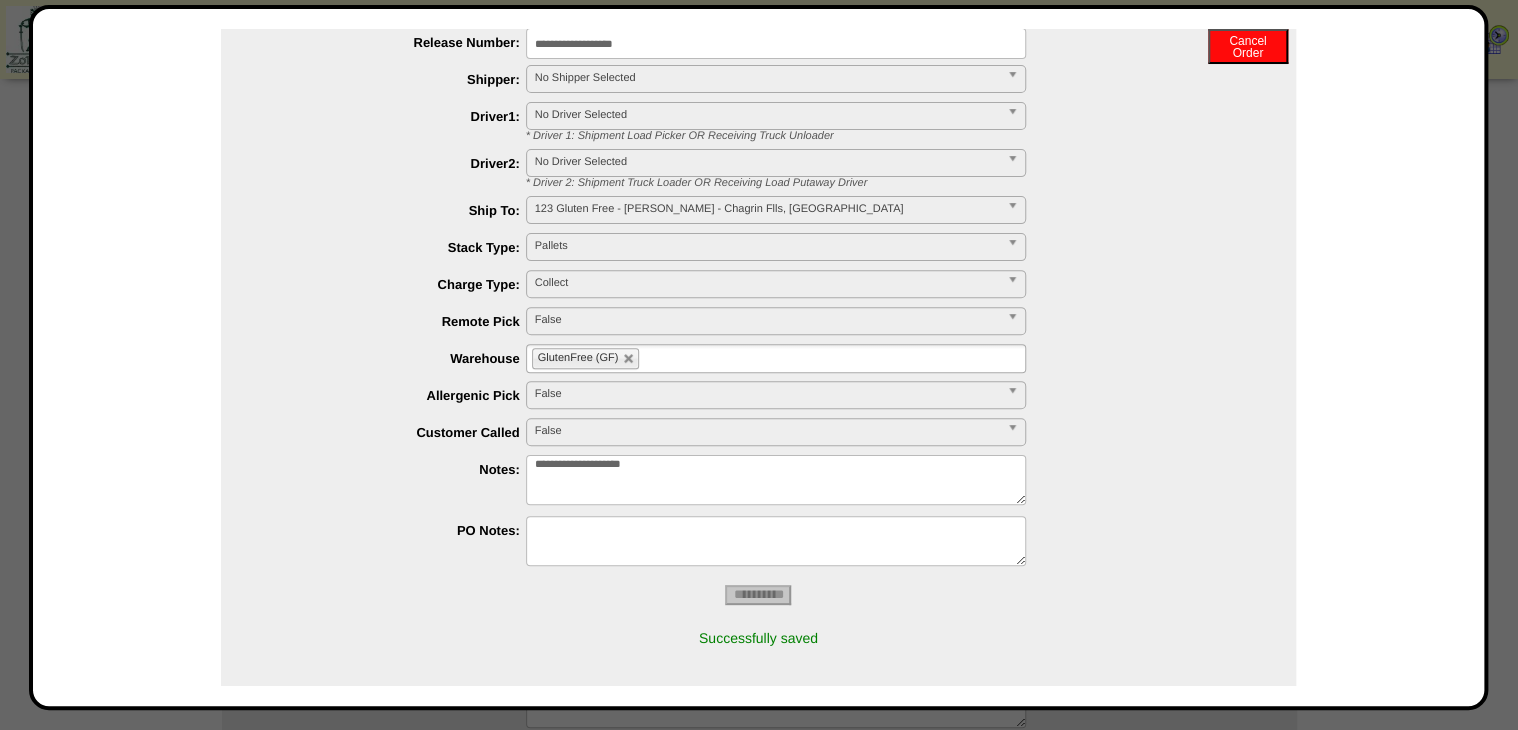 scroll, scrollTop: 0, scrollLeft: 0, axis: both 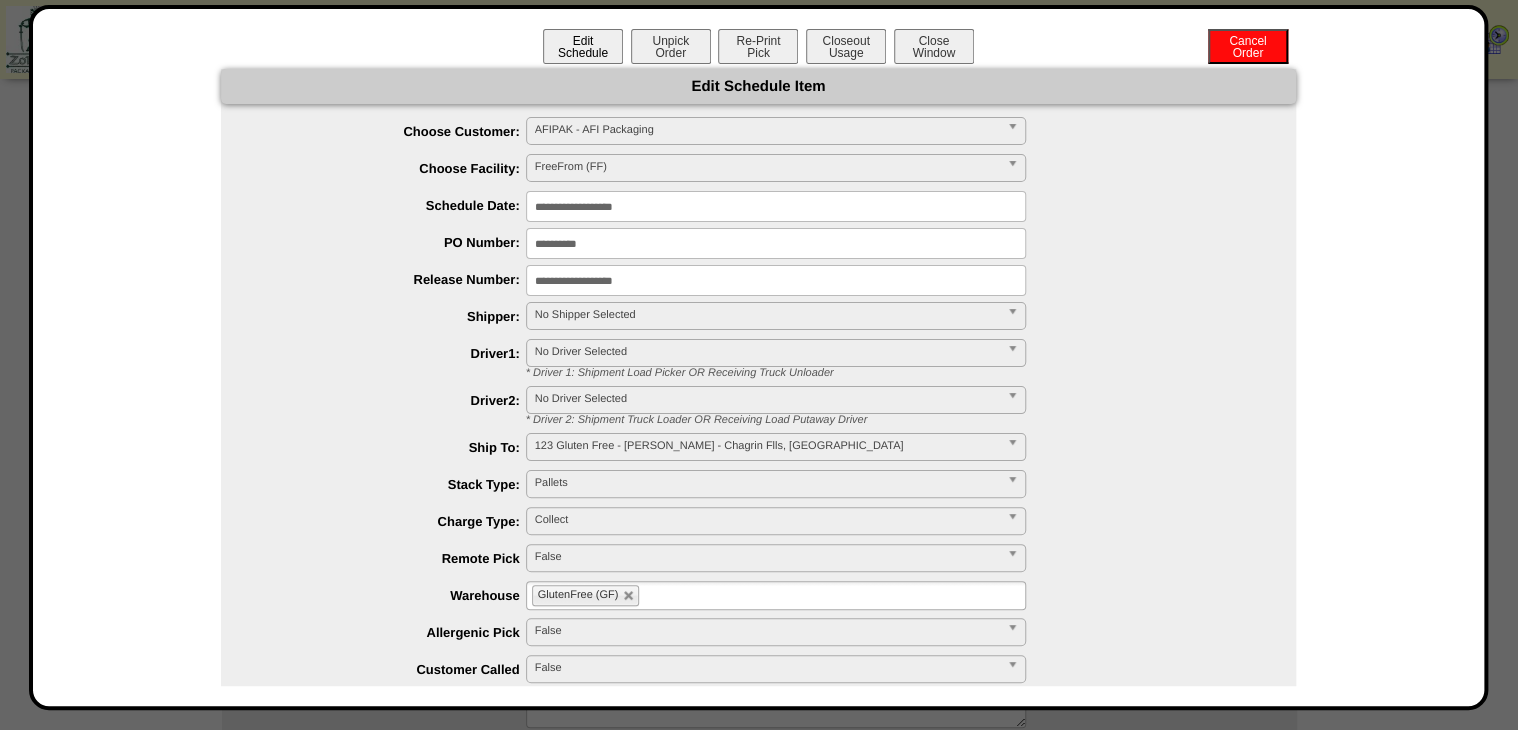 type on "**********" 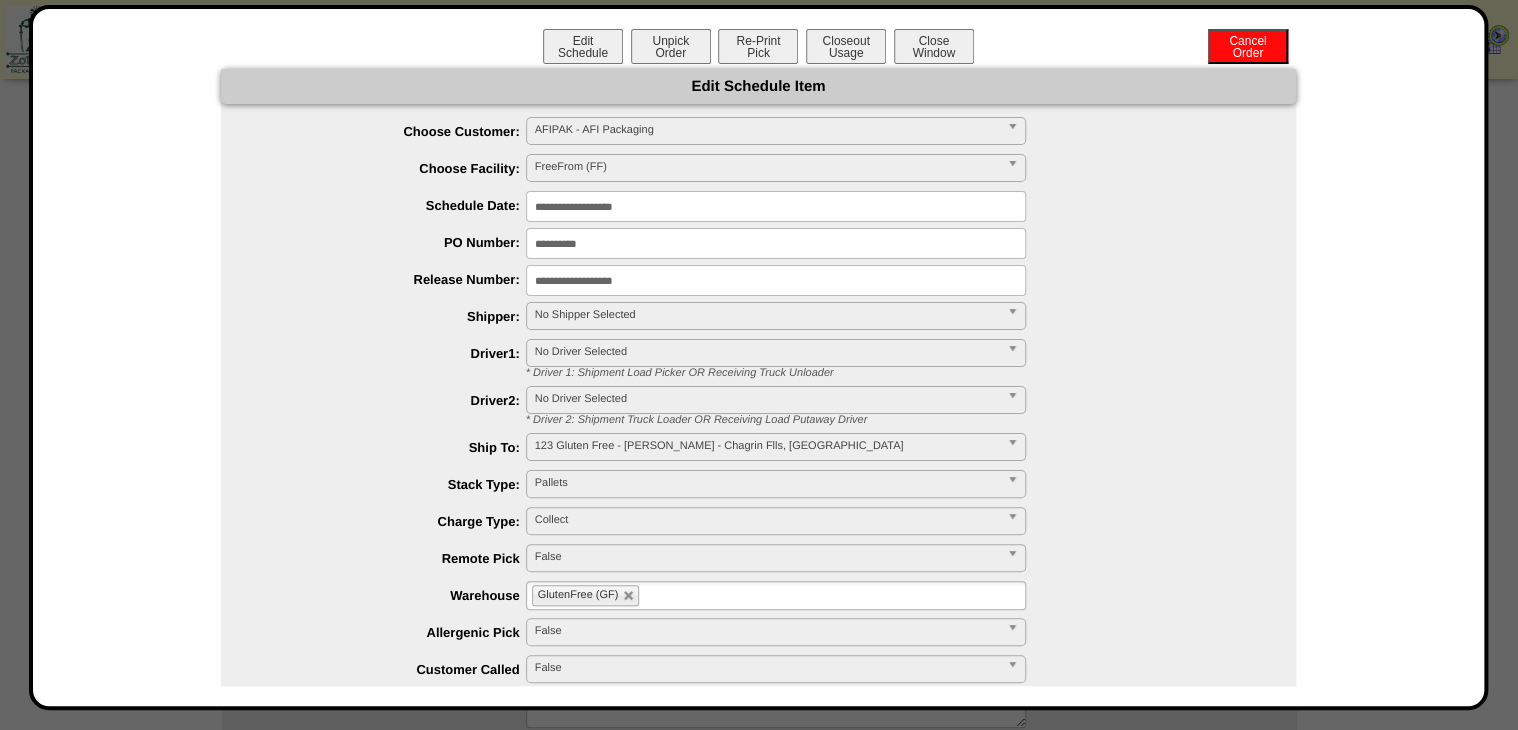 click on "**********" at bounding box center (776, 280) 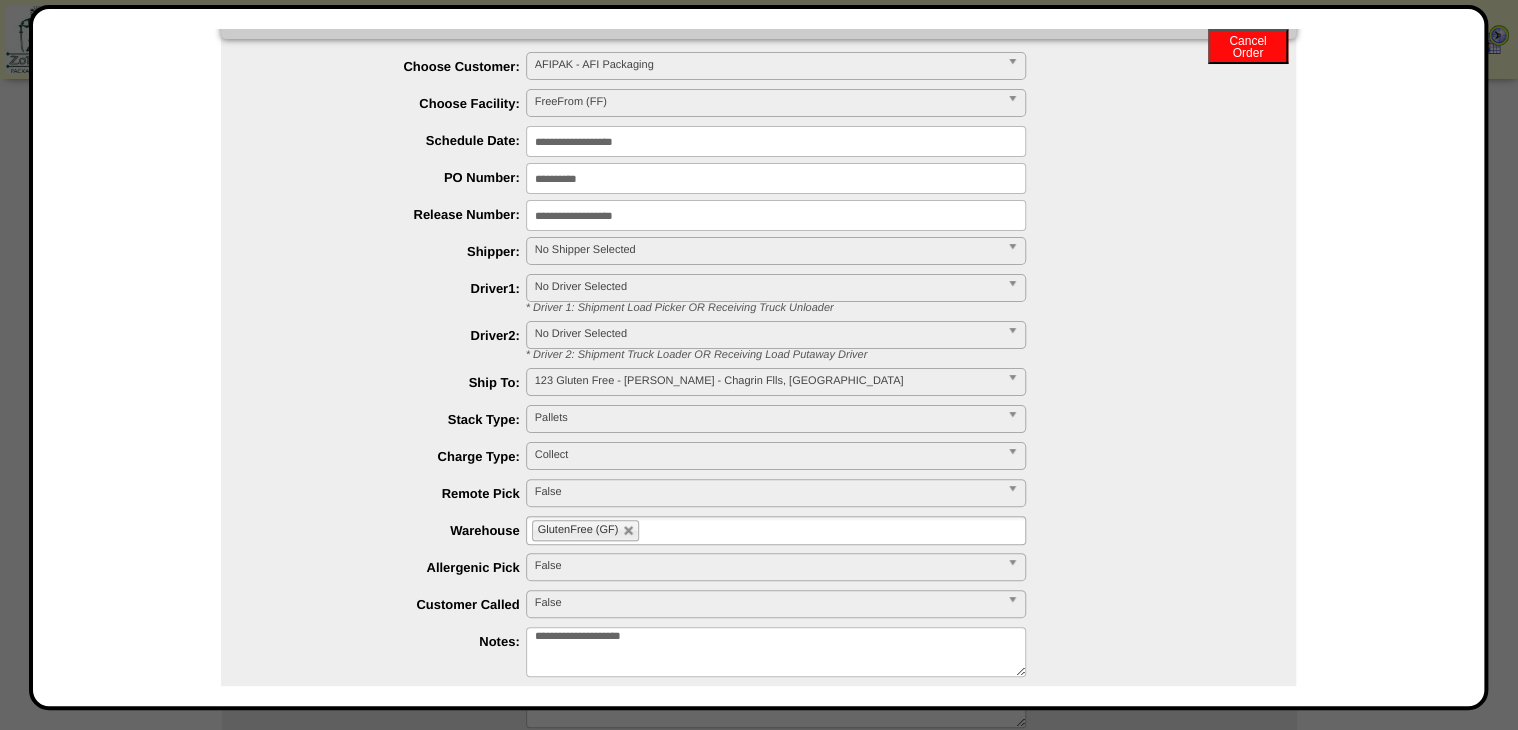 scroll, scrollTop: 202, scrollLeft: 0, axis: vertical 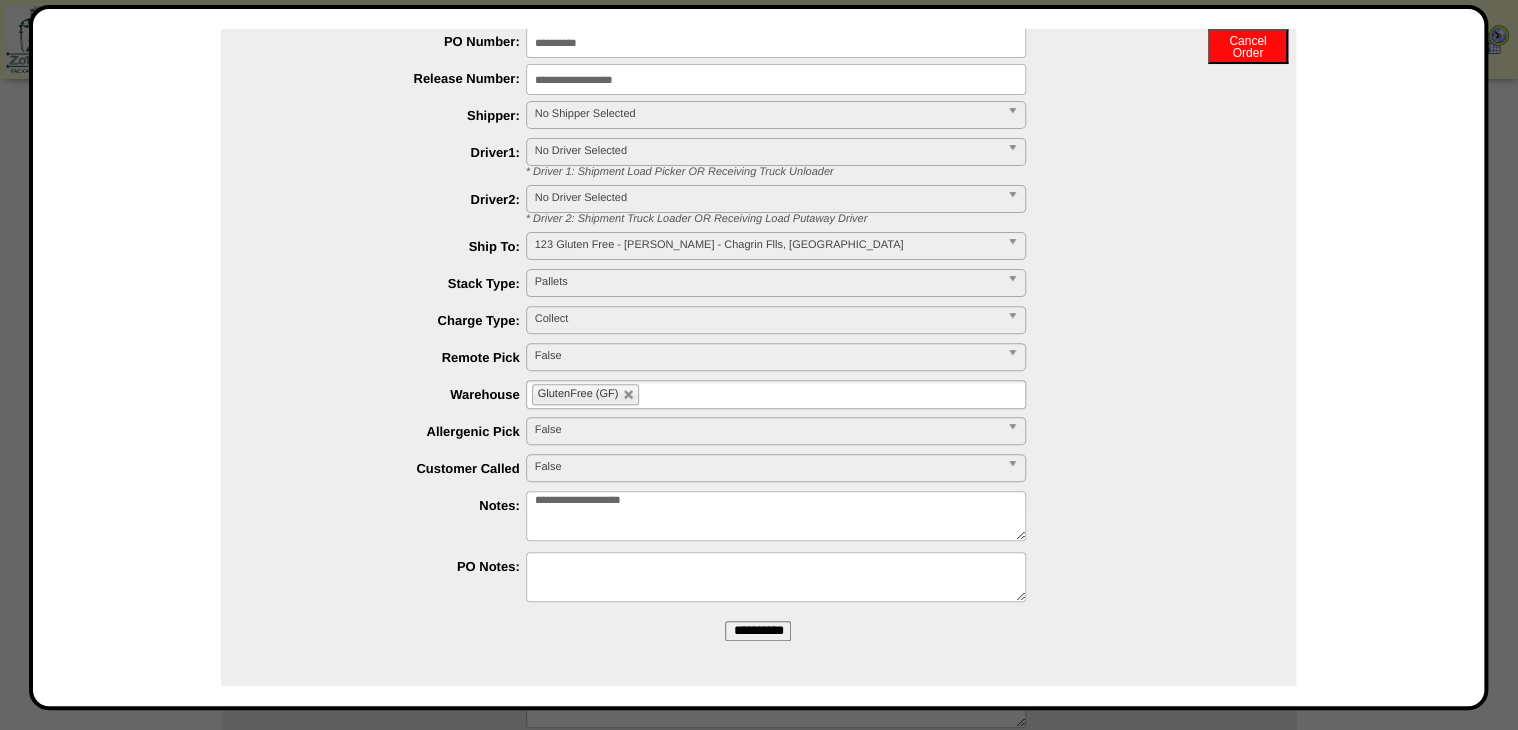 type on "**********" 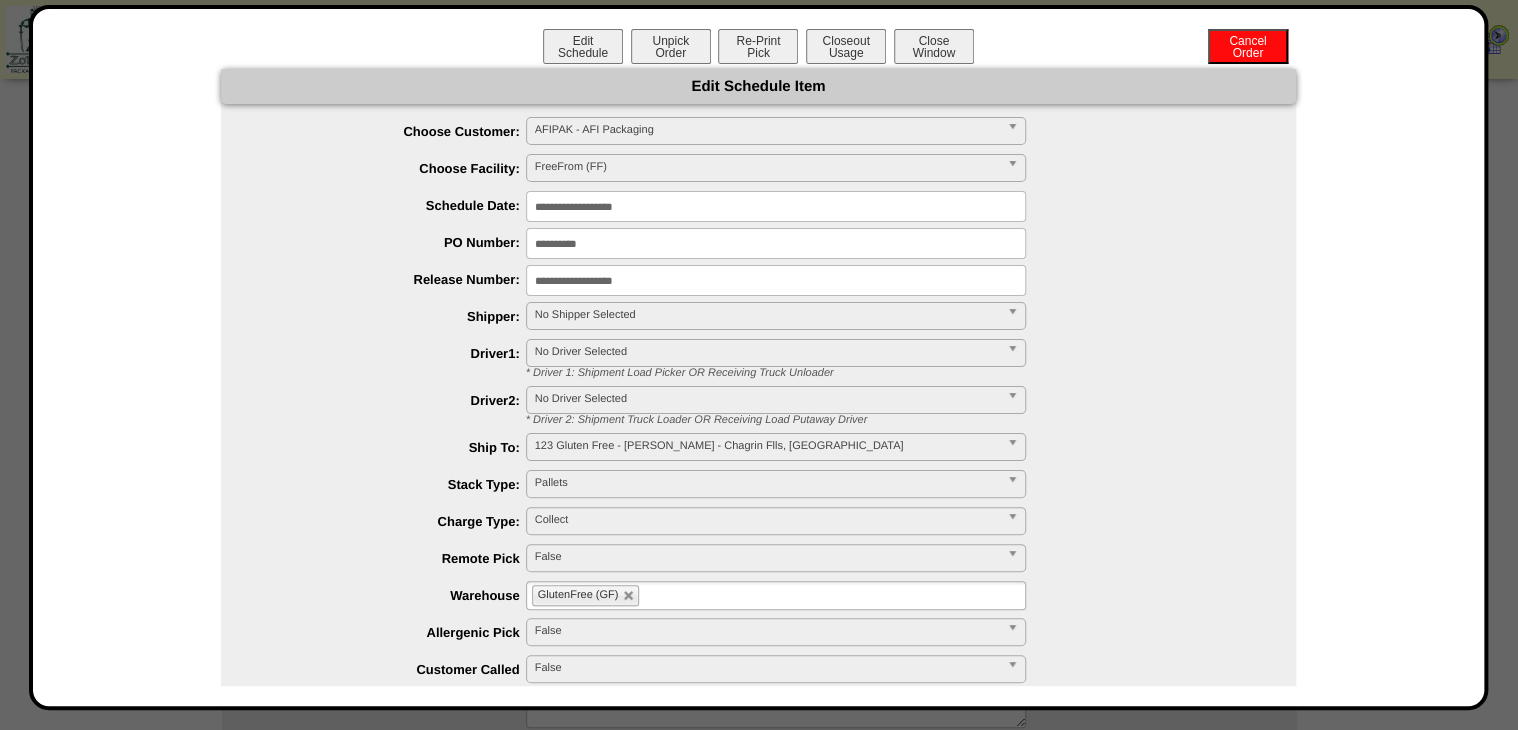 scroll, scrollTop: 0, scrollLeft: 0, axis: both 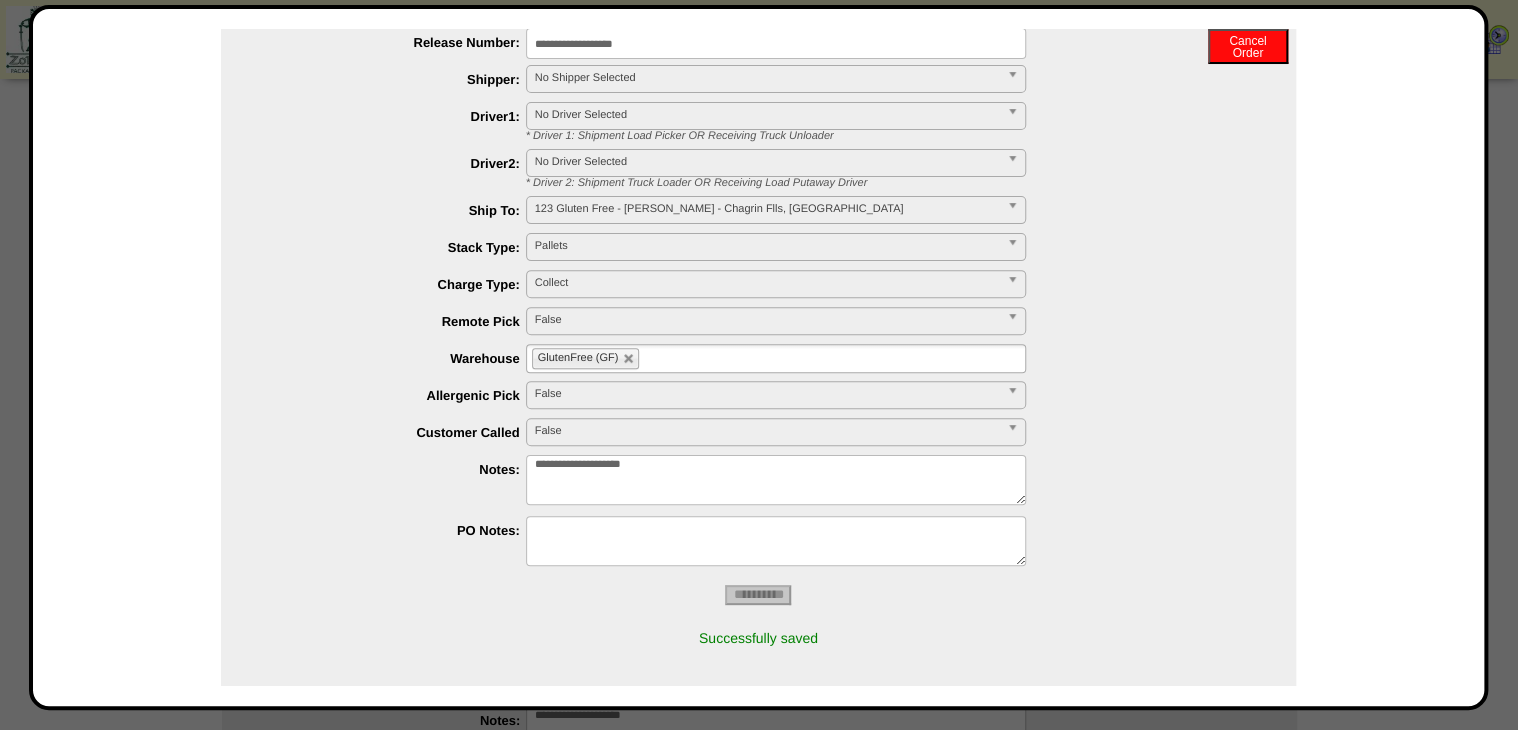 click on "**********" at bounding box center [776, 480] 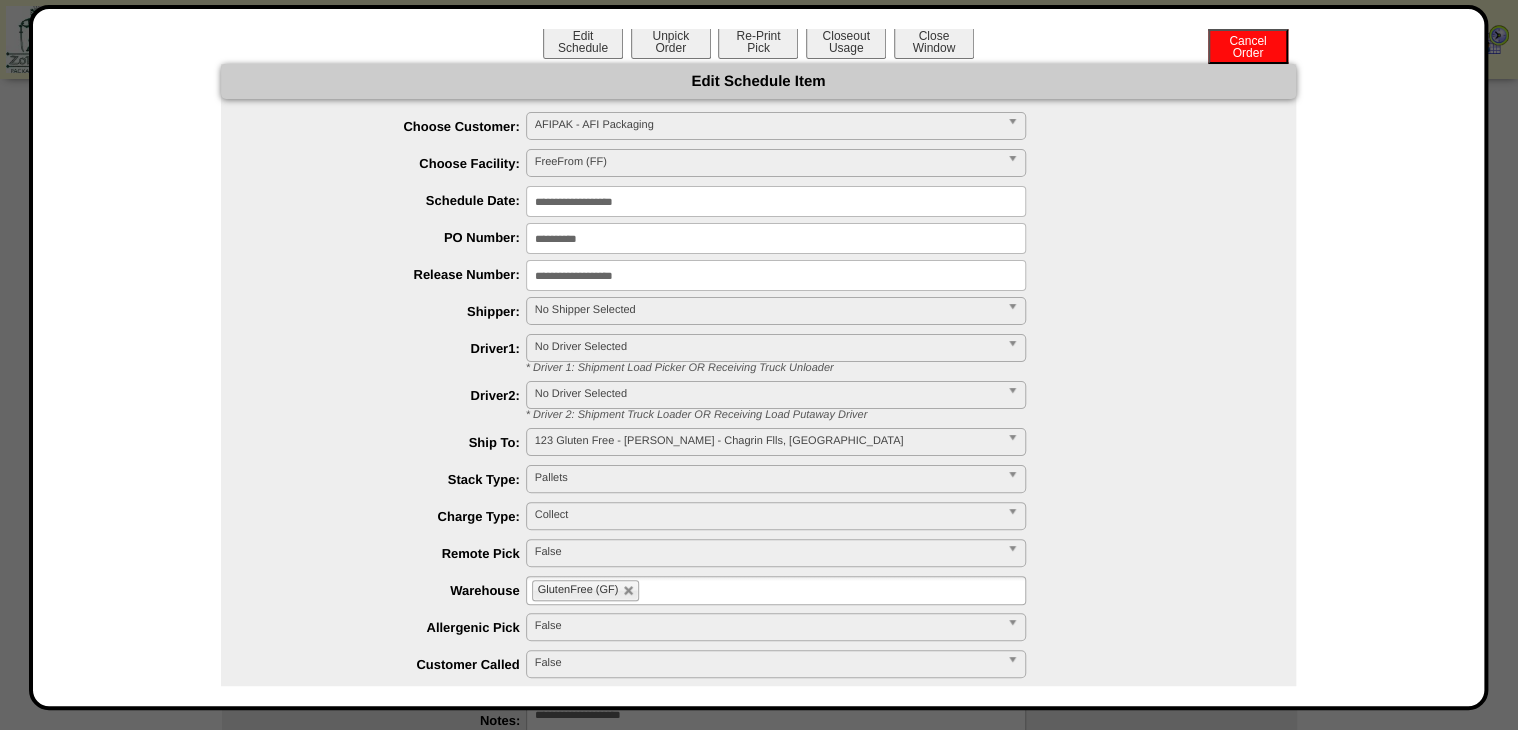 scroll, scrollTop: 0, scrollLeft: 0, axis: both 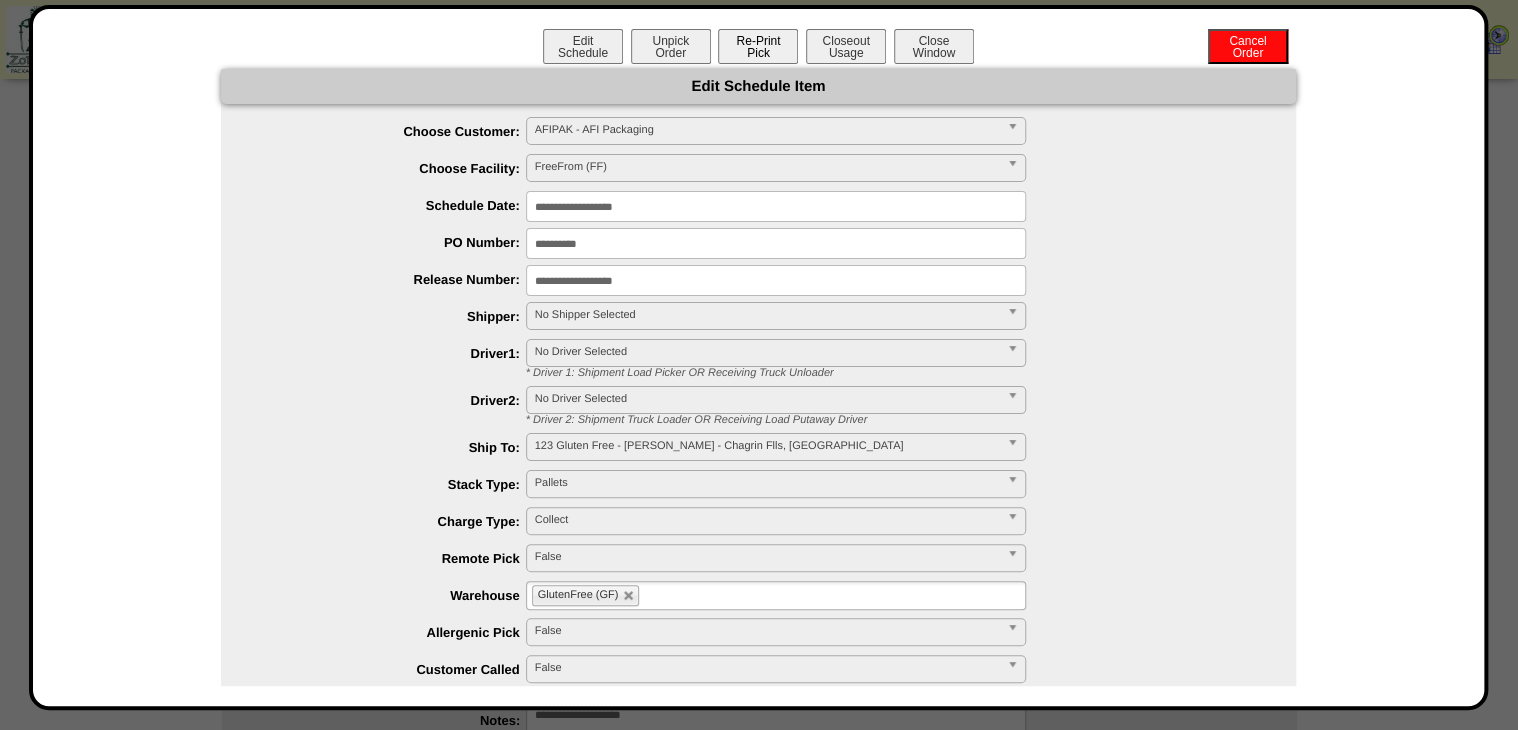 type on "**********" 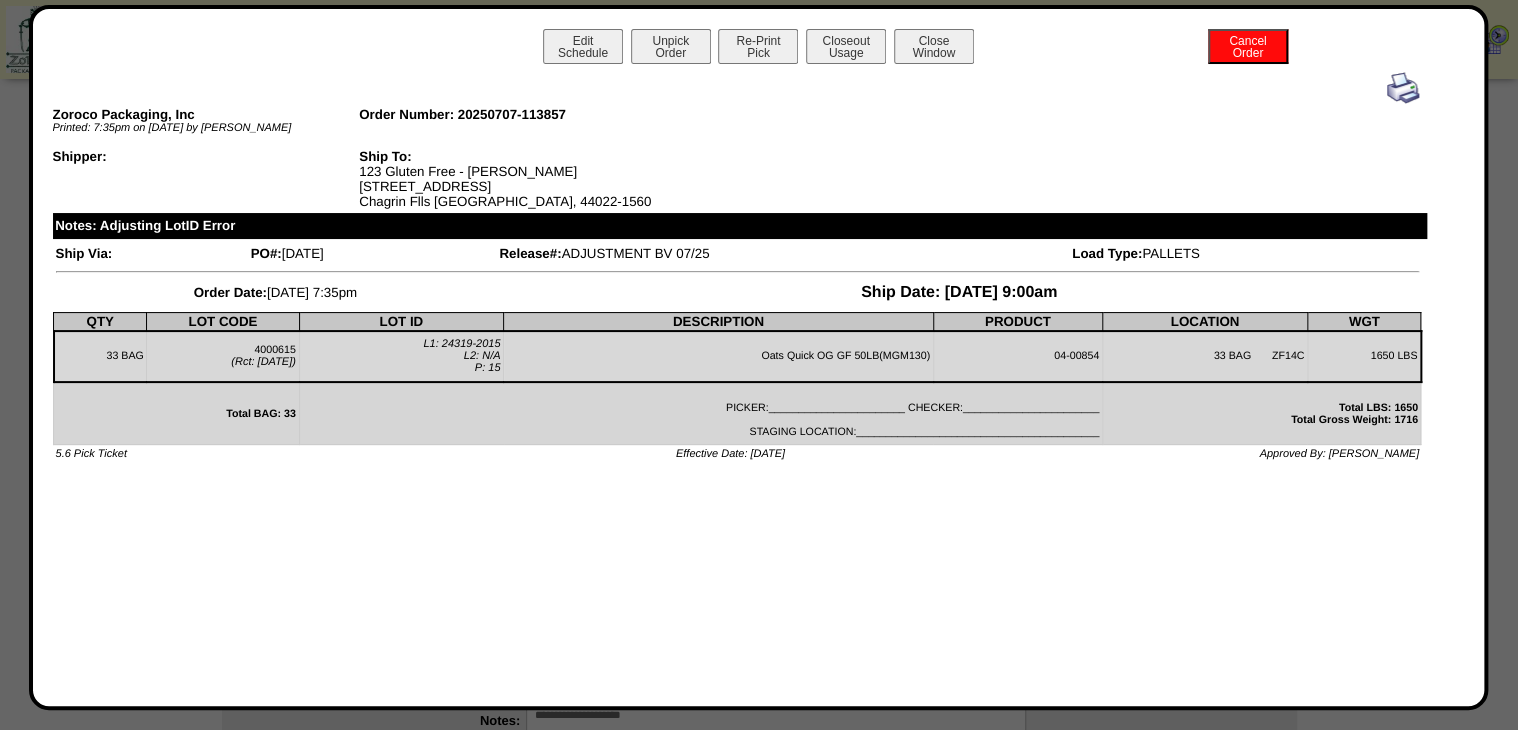 click on "Closeout Usage" at bounding box center (846, 46) 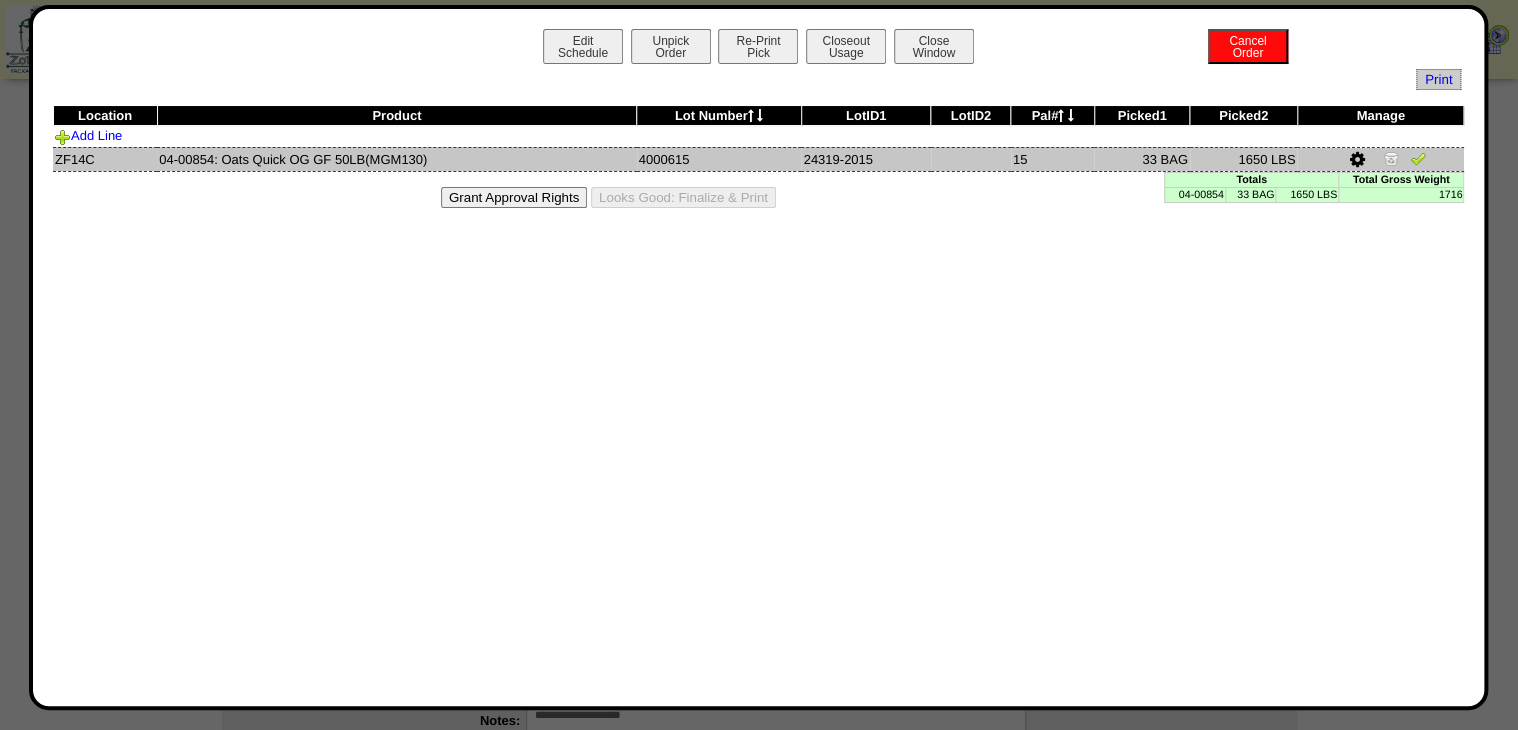 click at bounding box center (1418, 158) 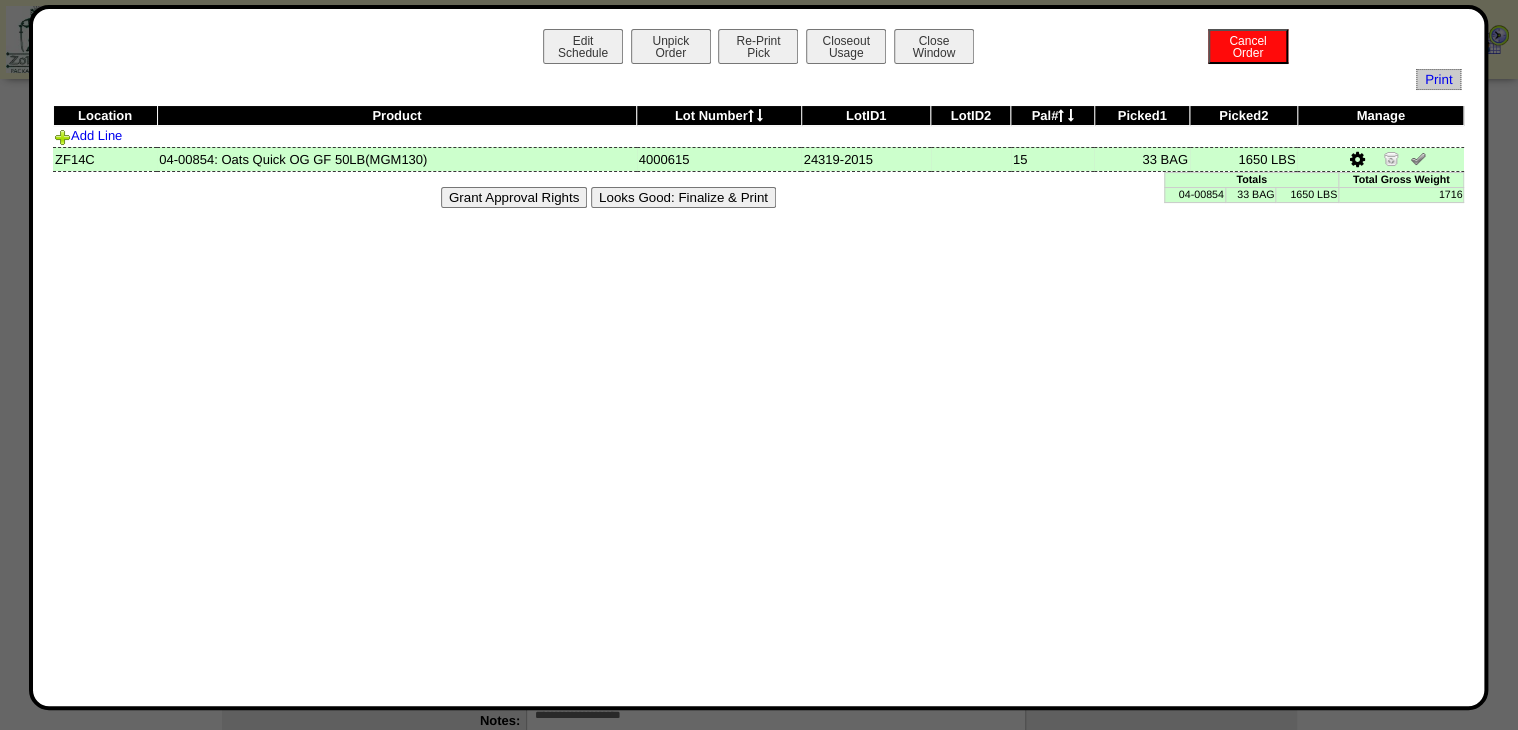 click at bounding box center [1380, 159] 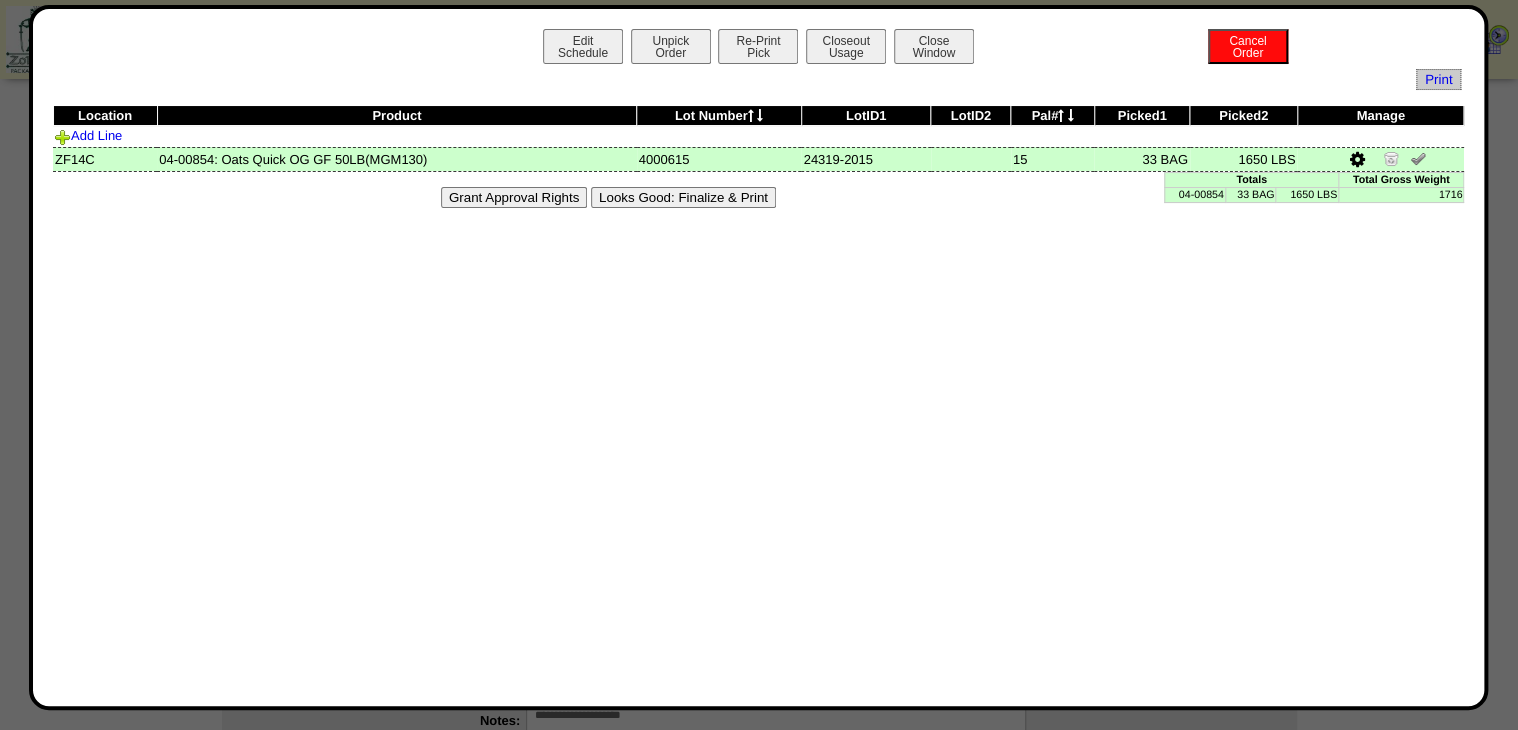 click at bounding box center [1357, 160] 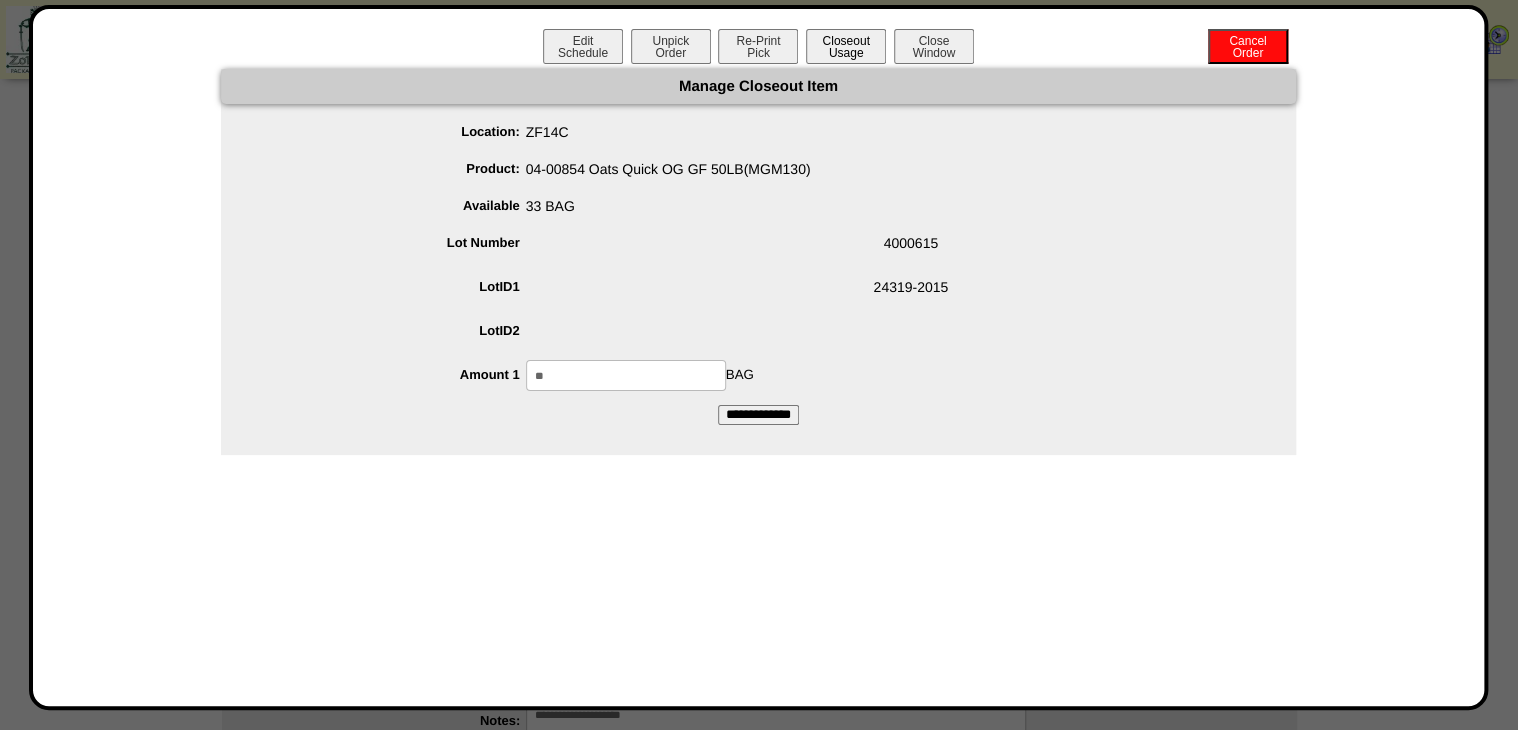 click on "Closeout Usage" at bounding box center [846, 46] 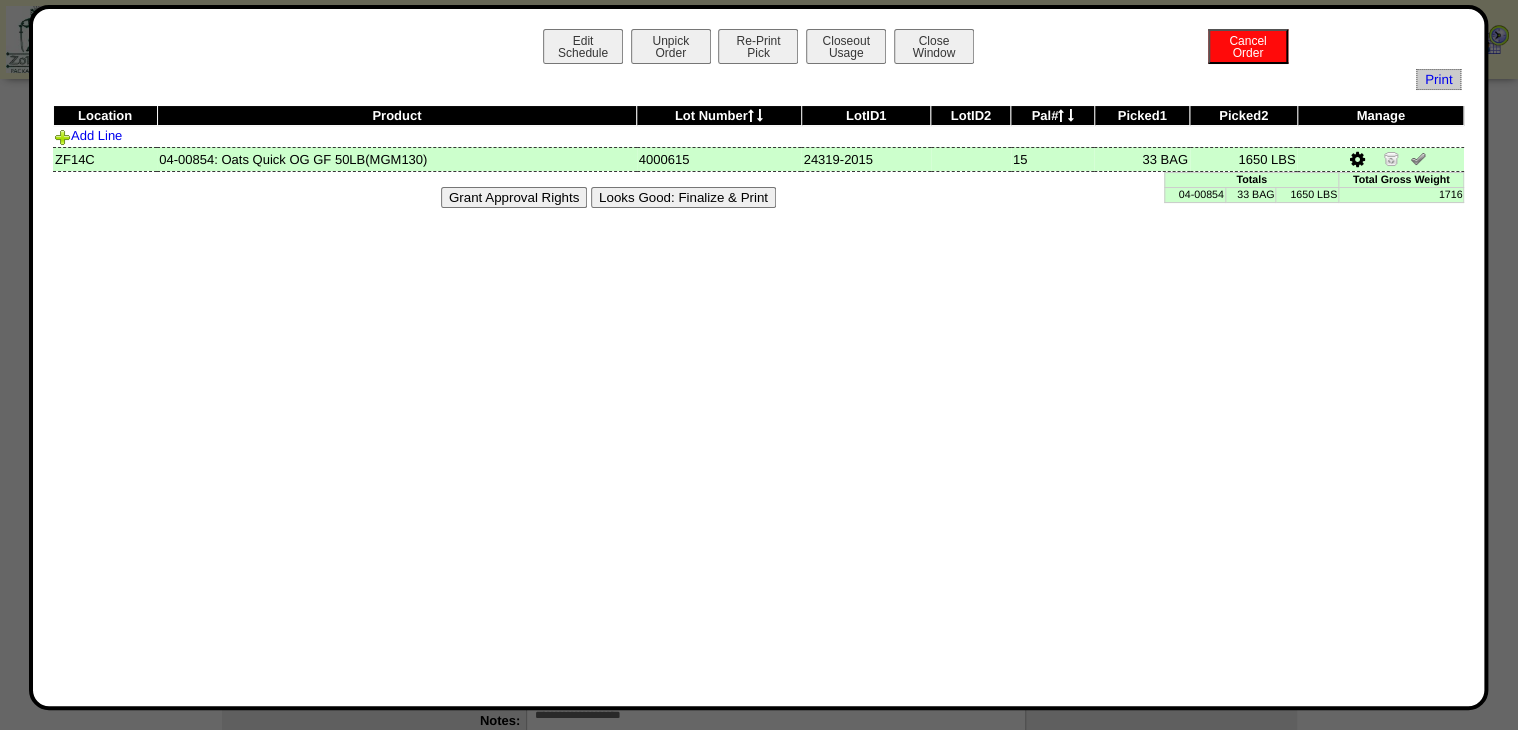click on "Looks Good: Finalize & Print" at bounding box center (683, 197) 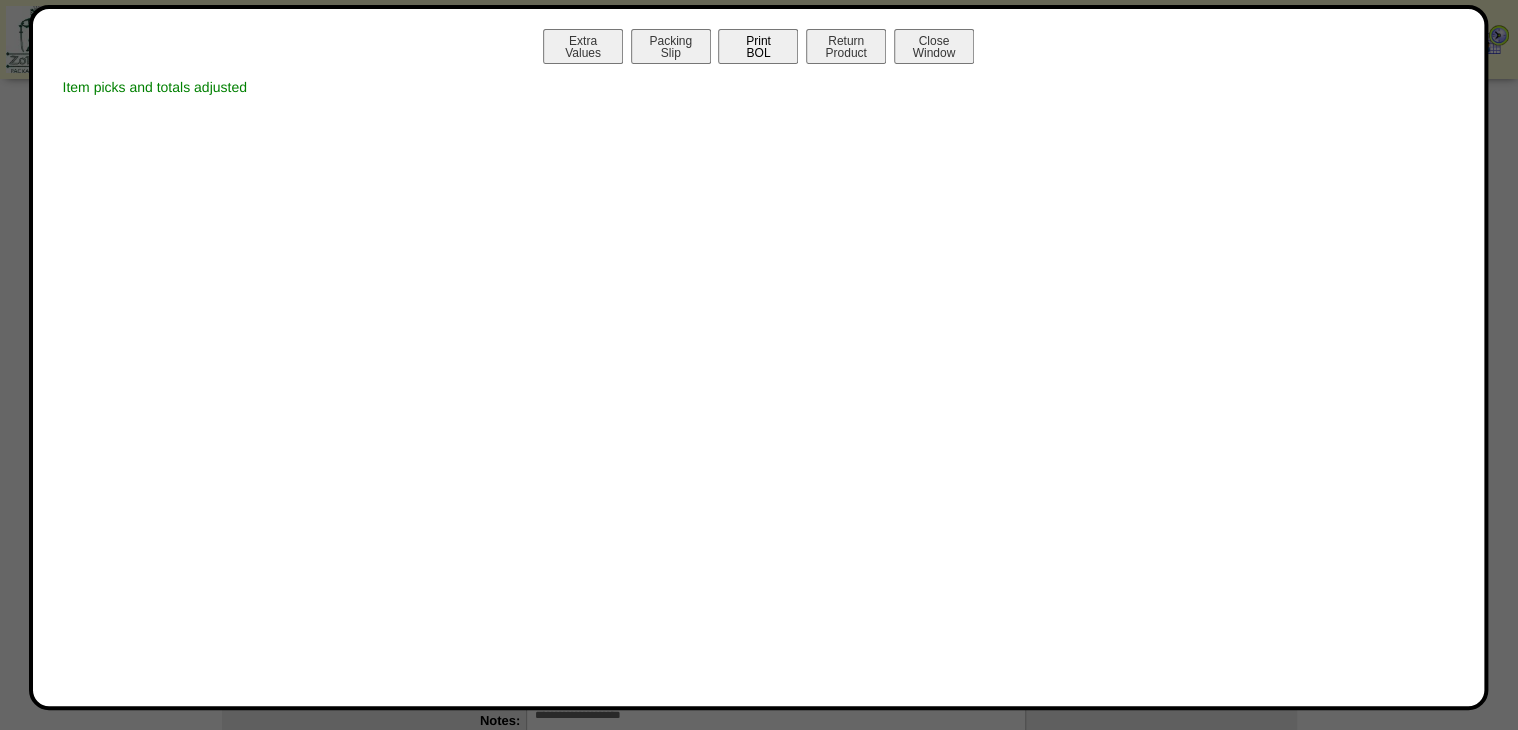 click on "Print BOL" at bounding box center [758, 46] 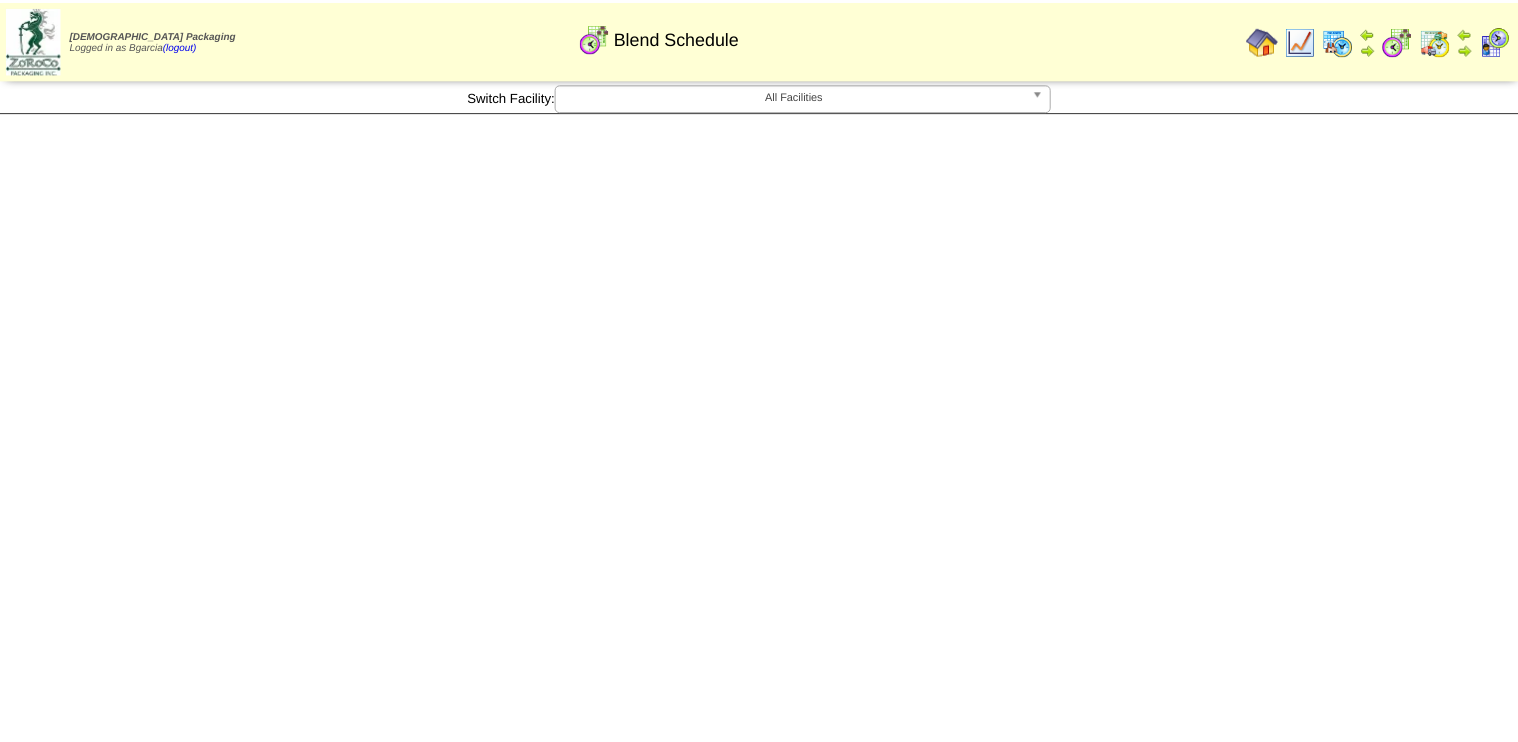 scroll, scrollTop: 0, scrollLeft: 0, axis: both 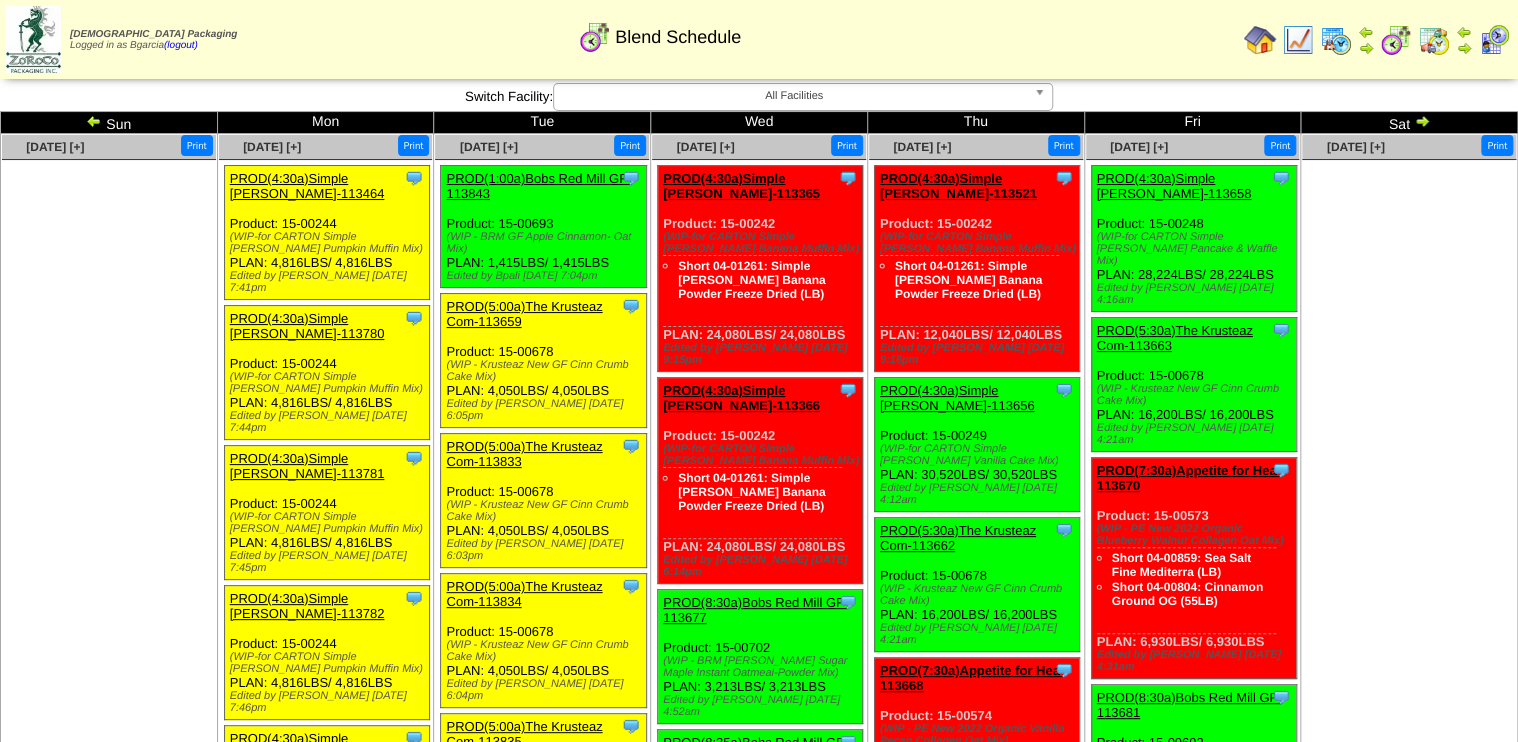 click at bounding box center (1298, 40) 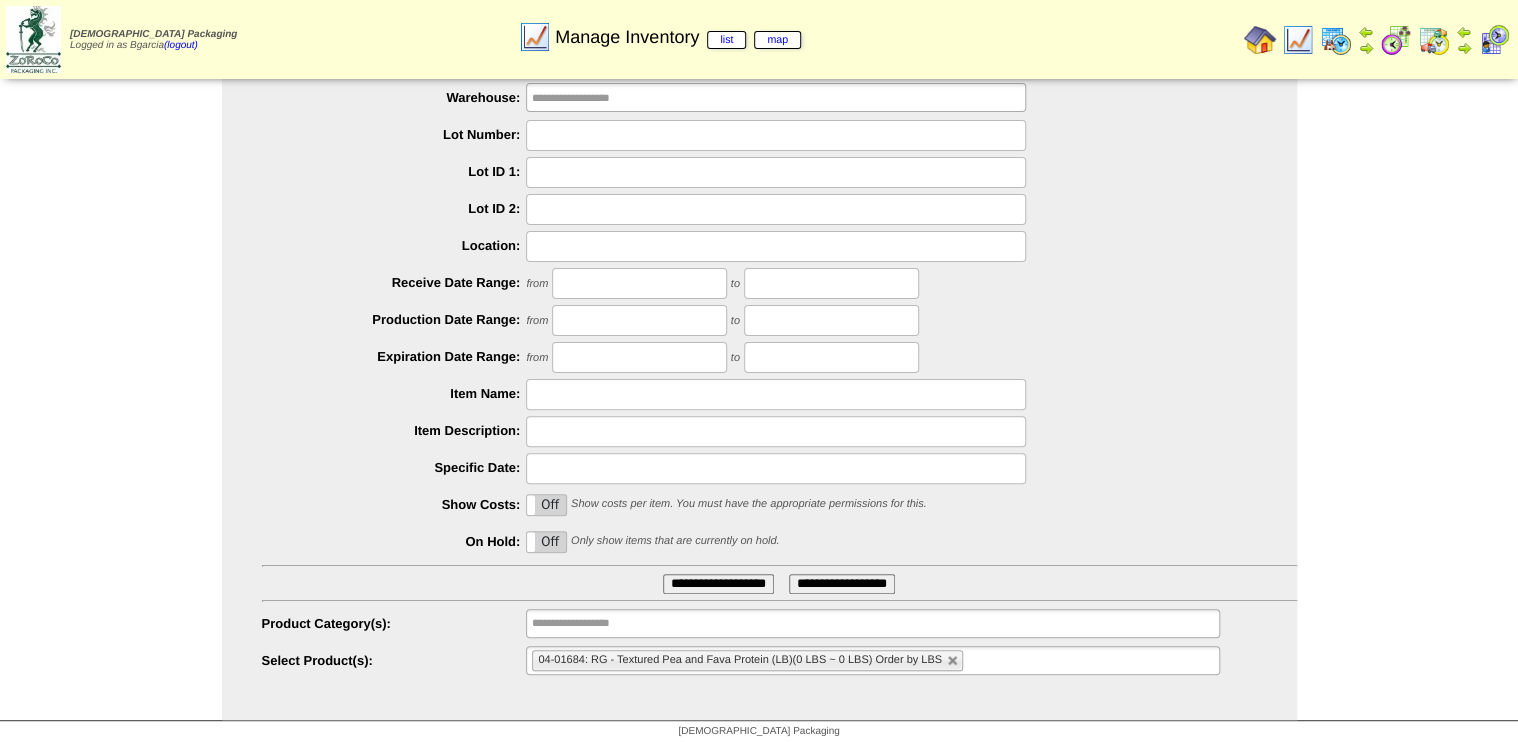 scroll, scrollTop: 91, scrollLeft: 0, axis: vertical 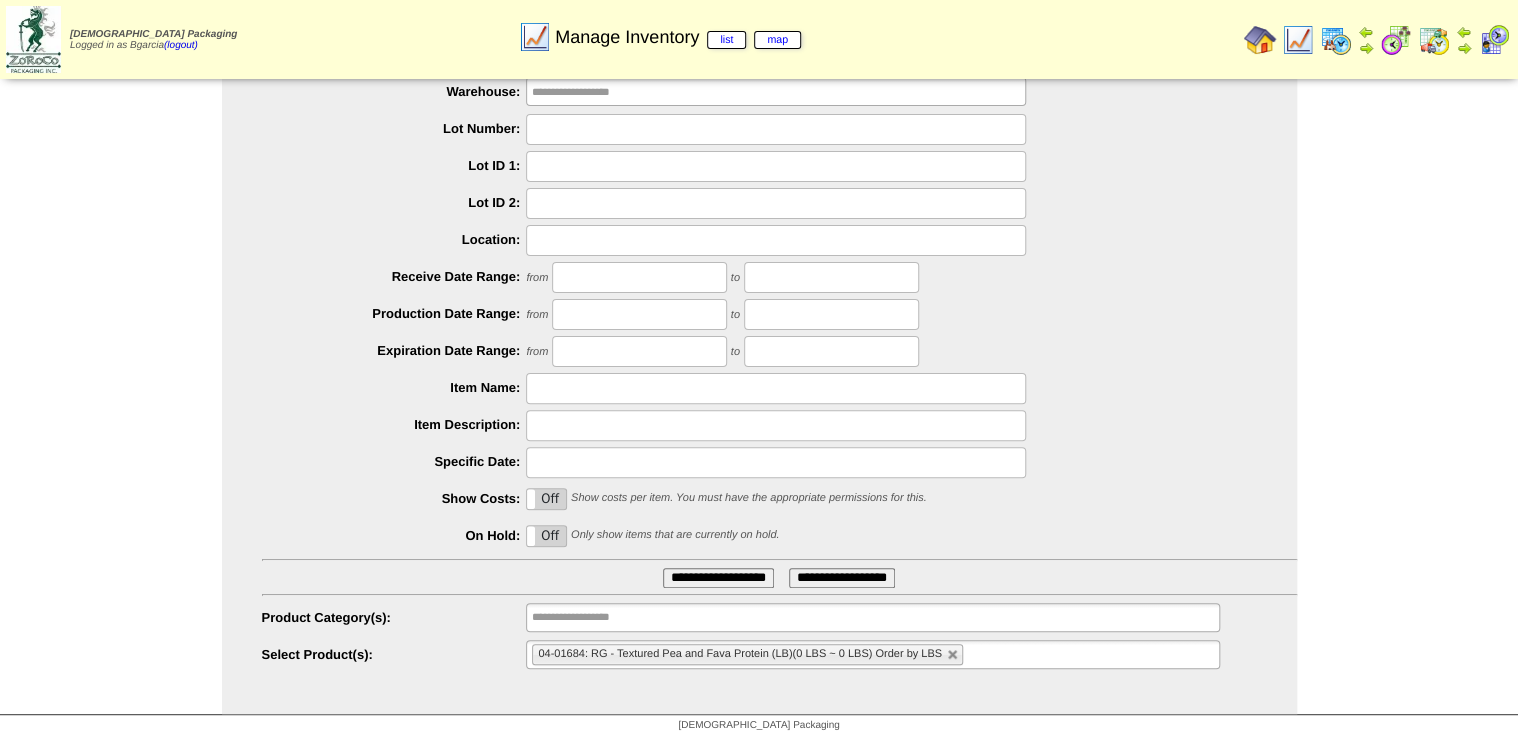 click on "04-01684: RG - Textured Pea and Fava Protein (LB)(0 LBS ~ 0 LBS) Order by LBS" at bounding box center [747, 654] 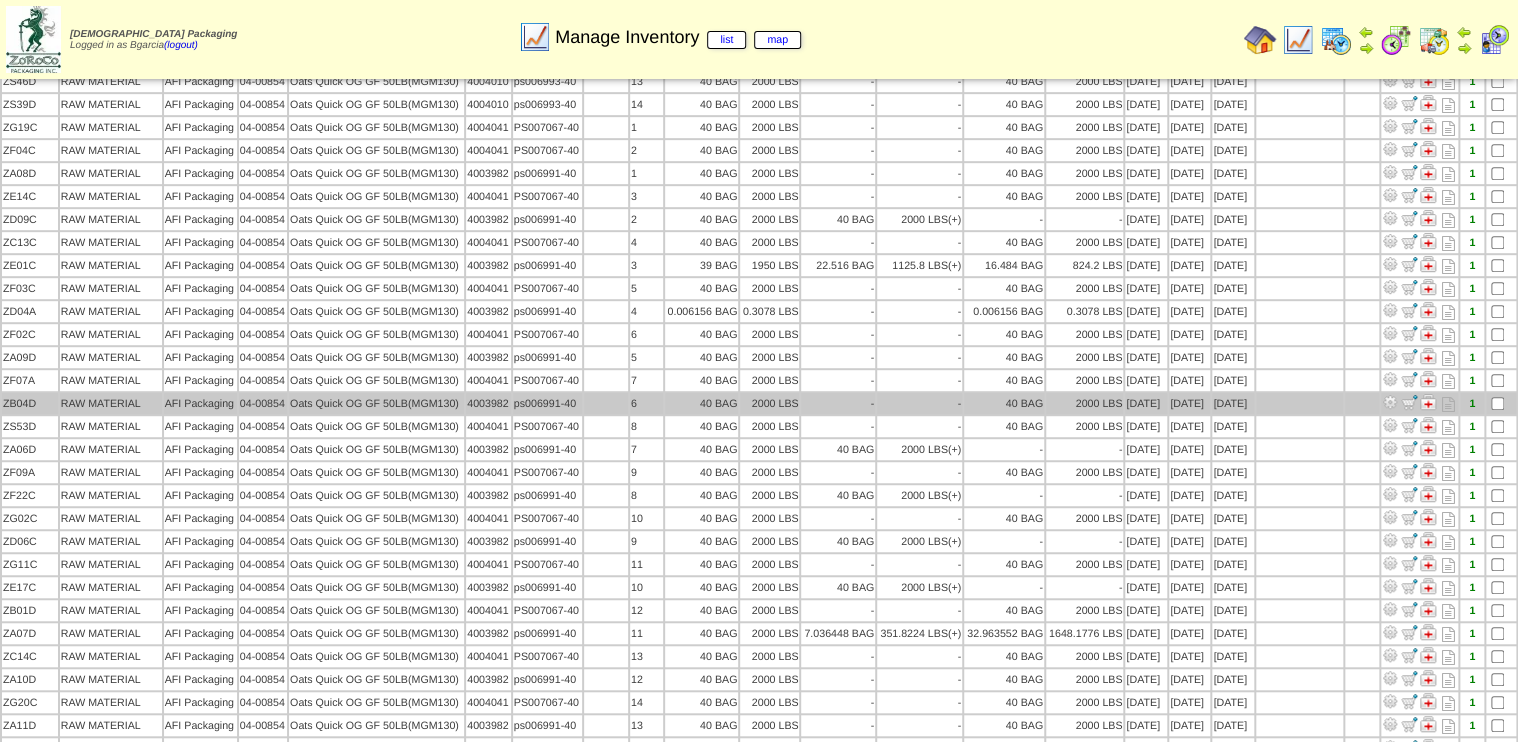 scroll, scrollTop: 459, scrollLeft: 0, axis: vertical 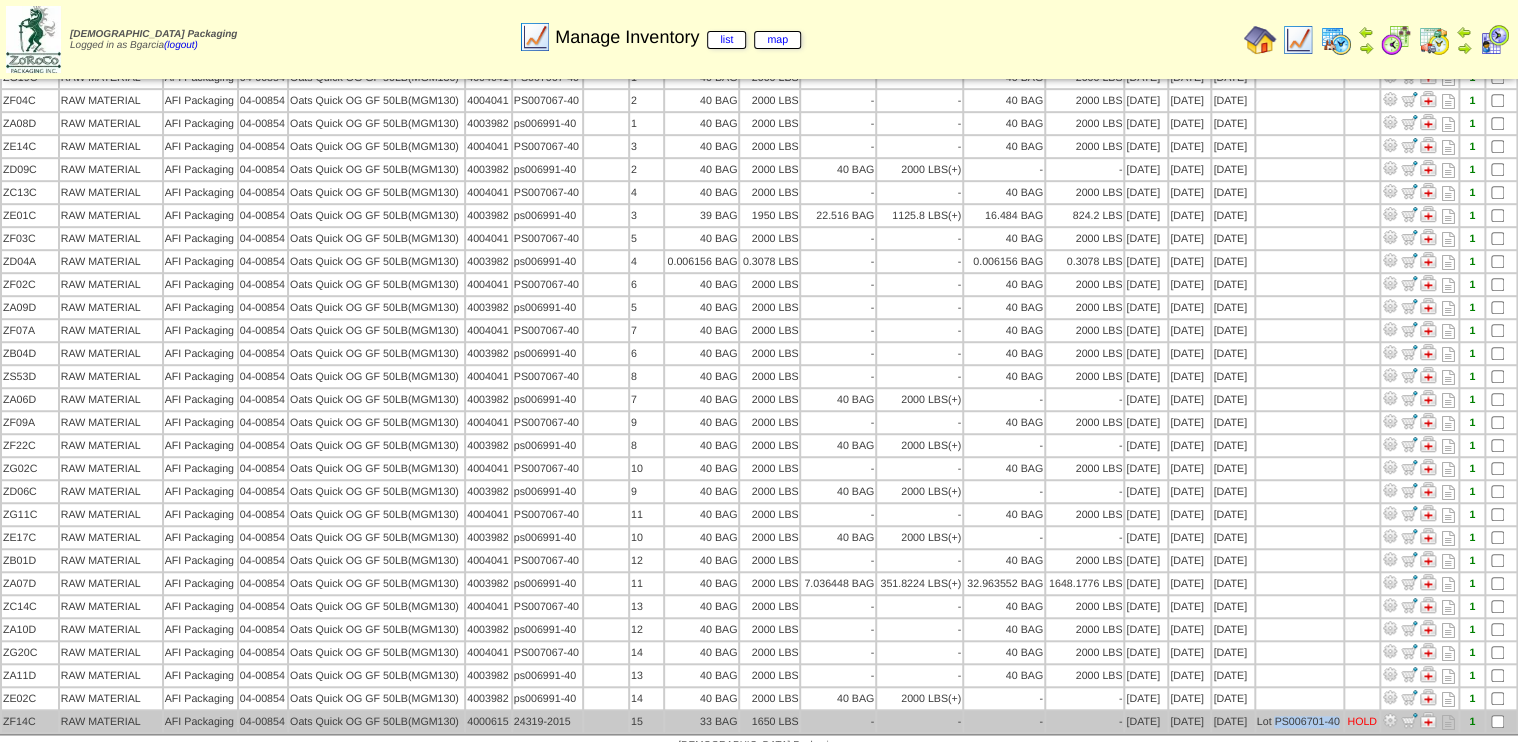 drag, startPoint x: 1340, startPoint y: 704, endPoint x: 1278, endPoint y: 703, distance: 62.008064 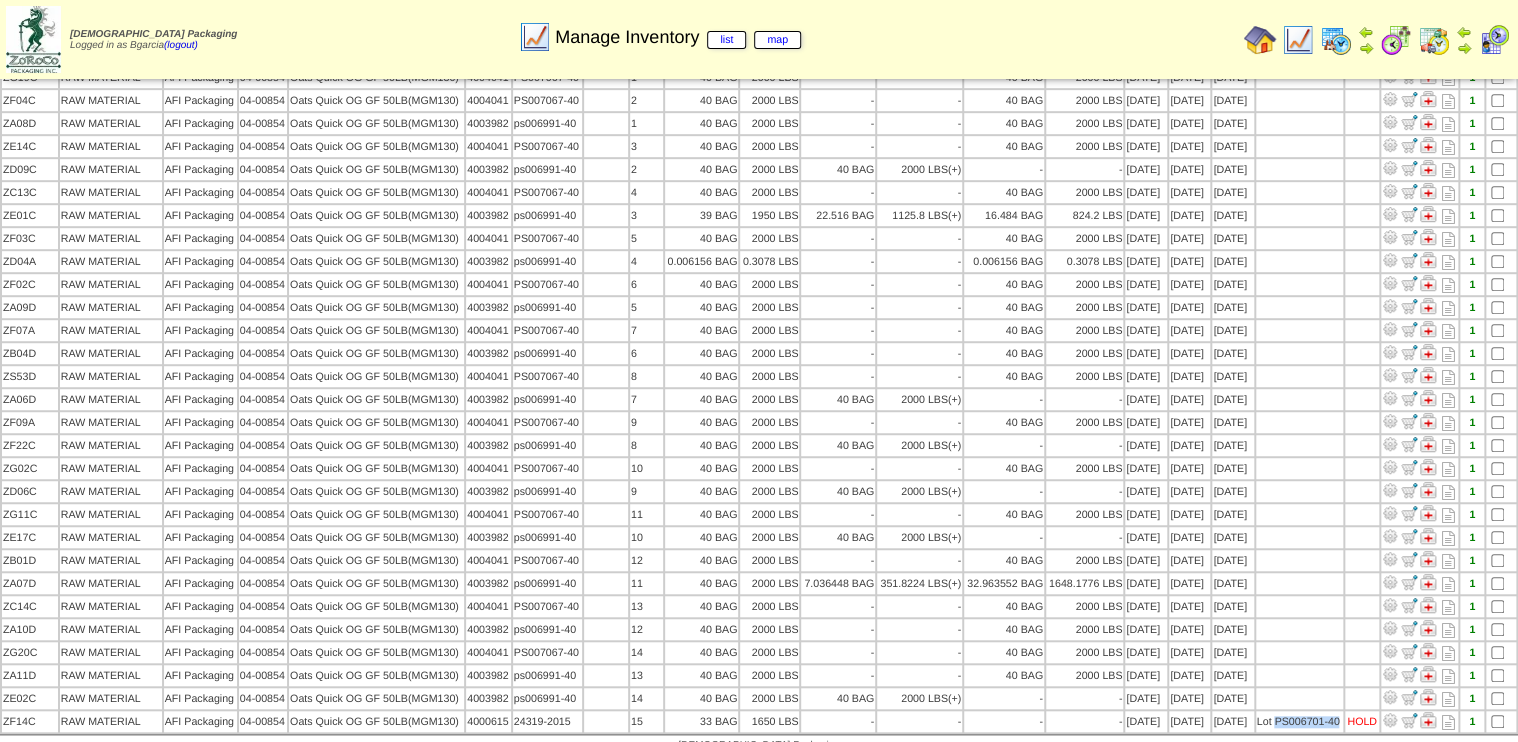 click at bounding box center [1434, 40] 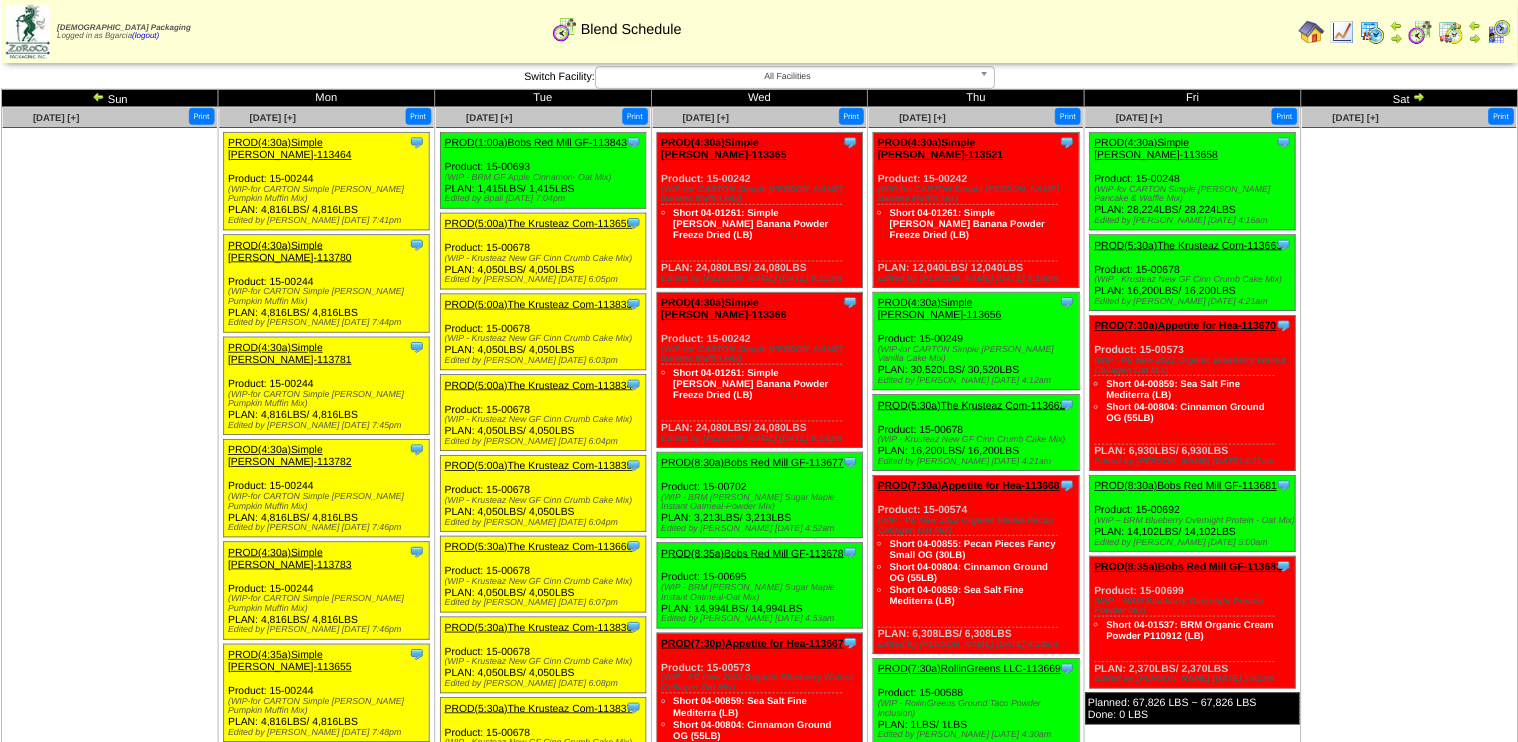 scroll, scrollTop: 0, scrollLeft: 0, axis: both 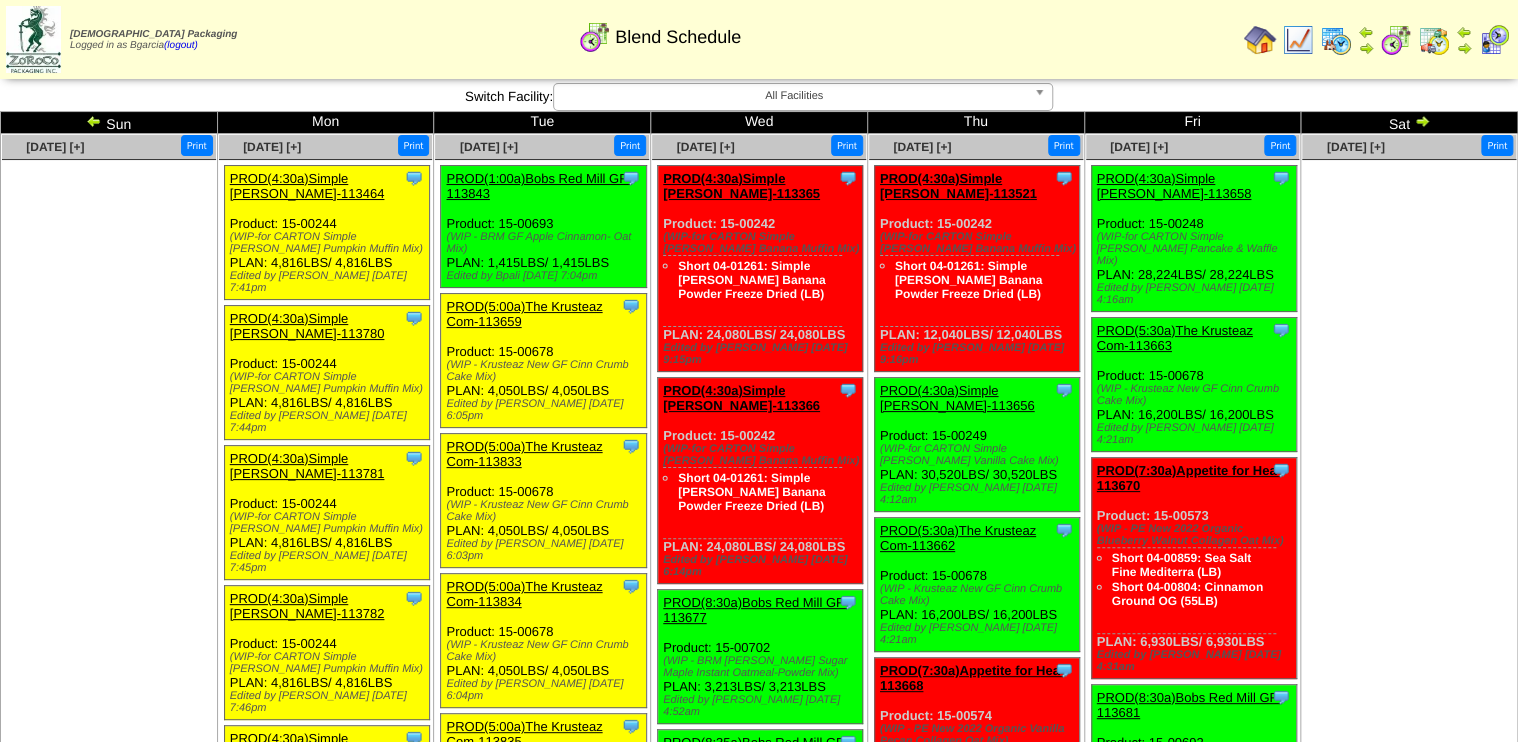 click at bounding box center [1434, 40] 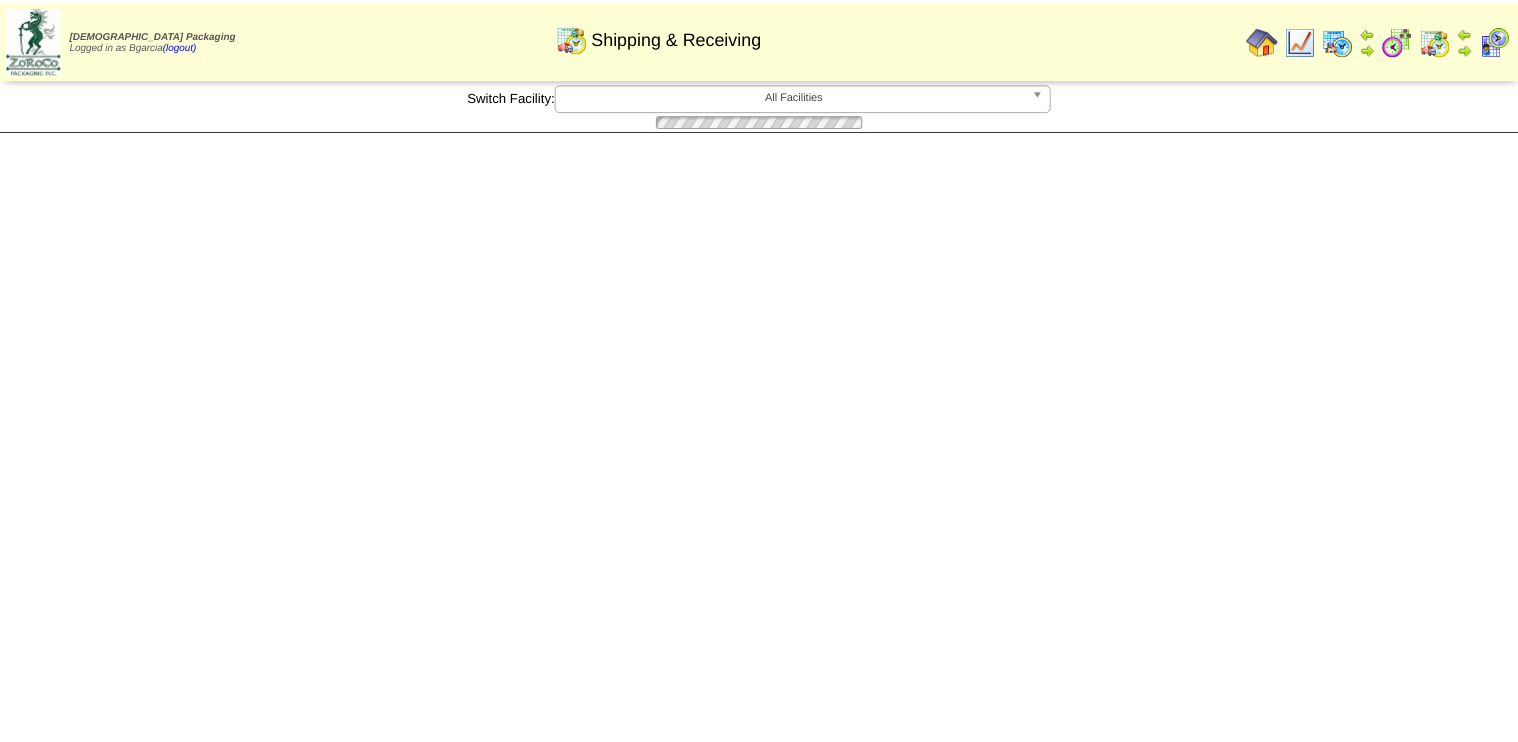 scroll, scrollTop: 0, scrollLeft: 0, axis: both 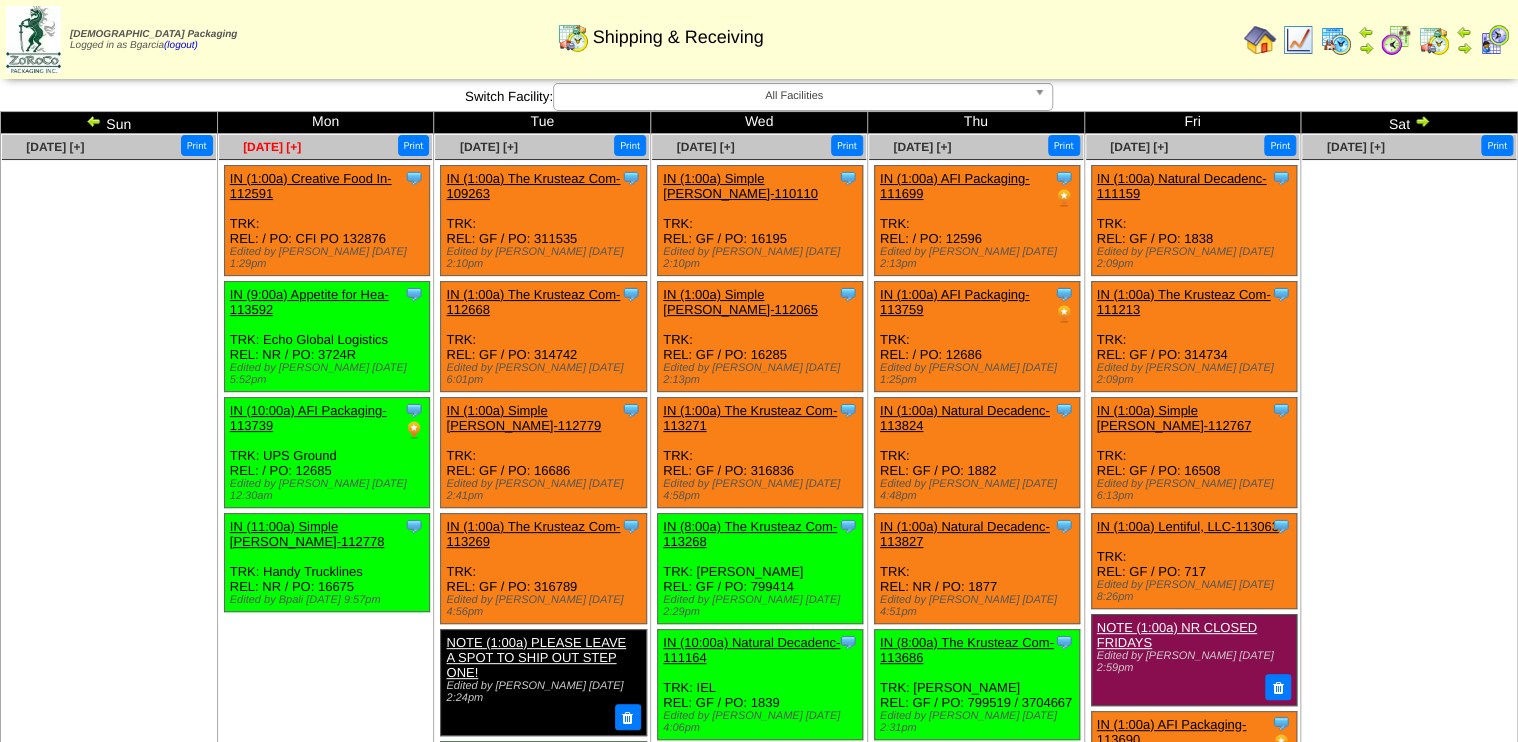 click on "[DATE]                        [+]" at bounding box center [272, 147] 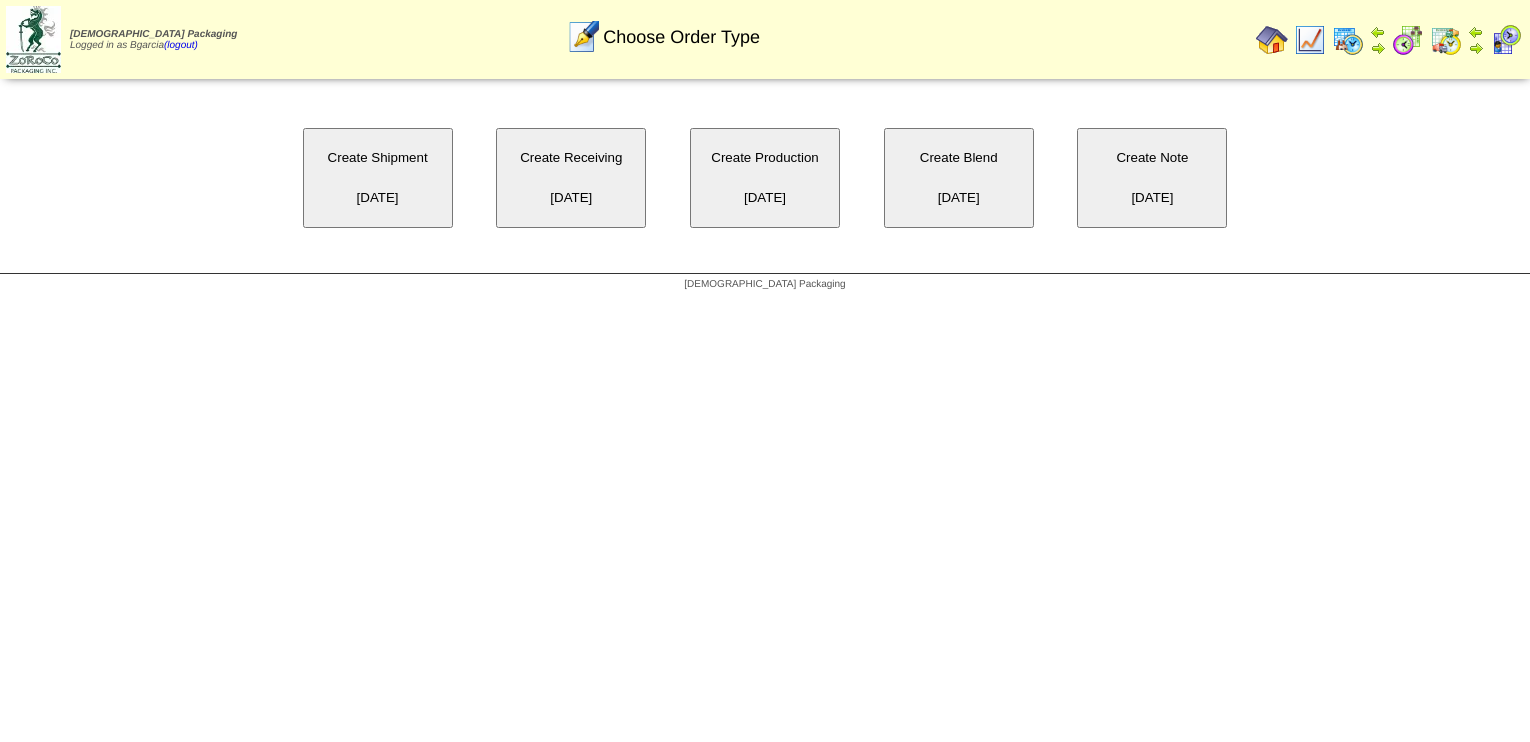 scroll, scrollTop: 0, scrollLeft: 0, axis: both 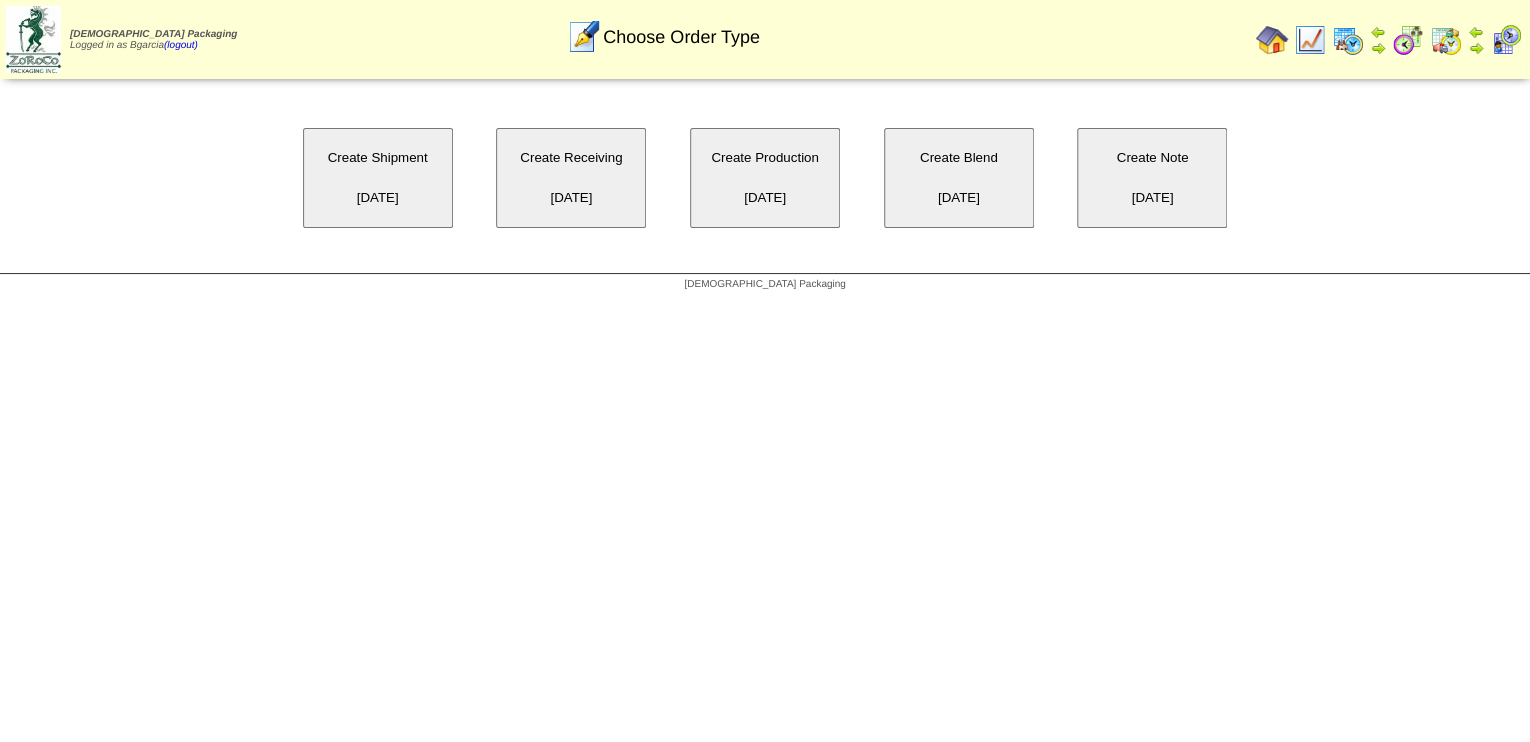 click on "Create Receiving
[DATE]" at bounding box center [571, 178] 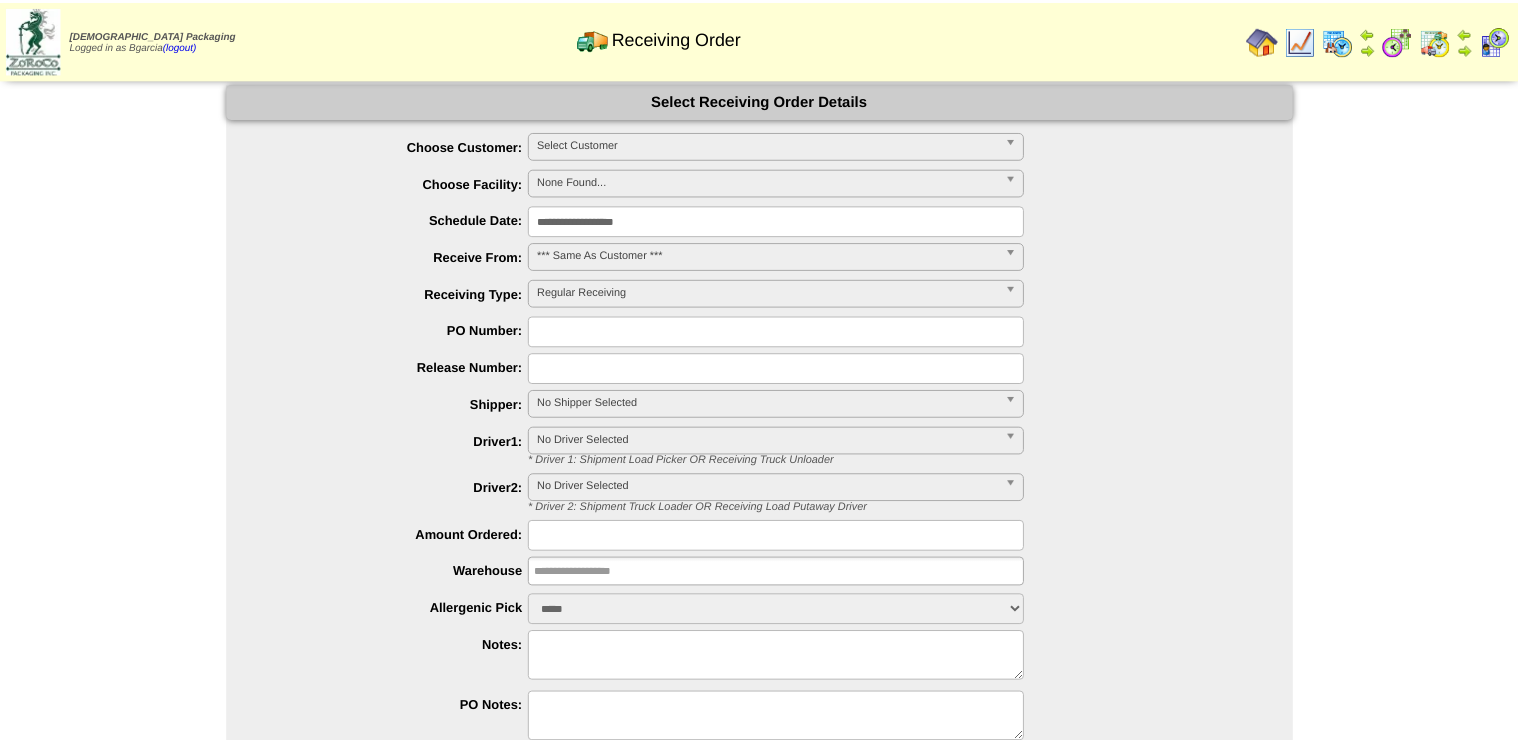 scroll, scrollTop: 0, scrollLeft: 0, axis: both 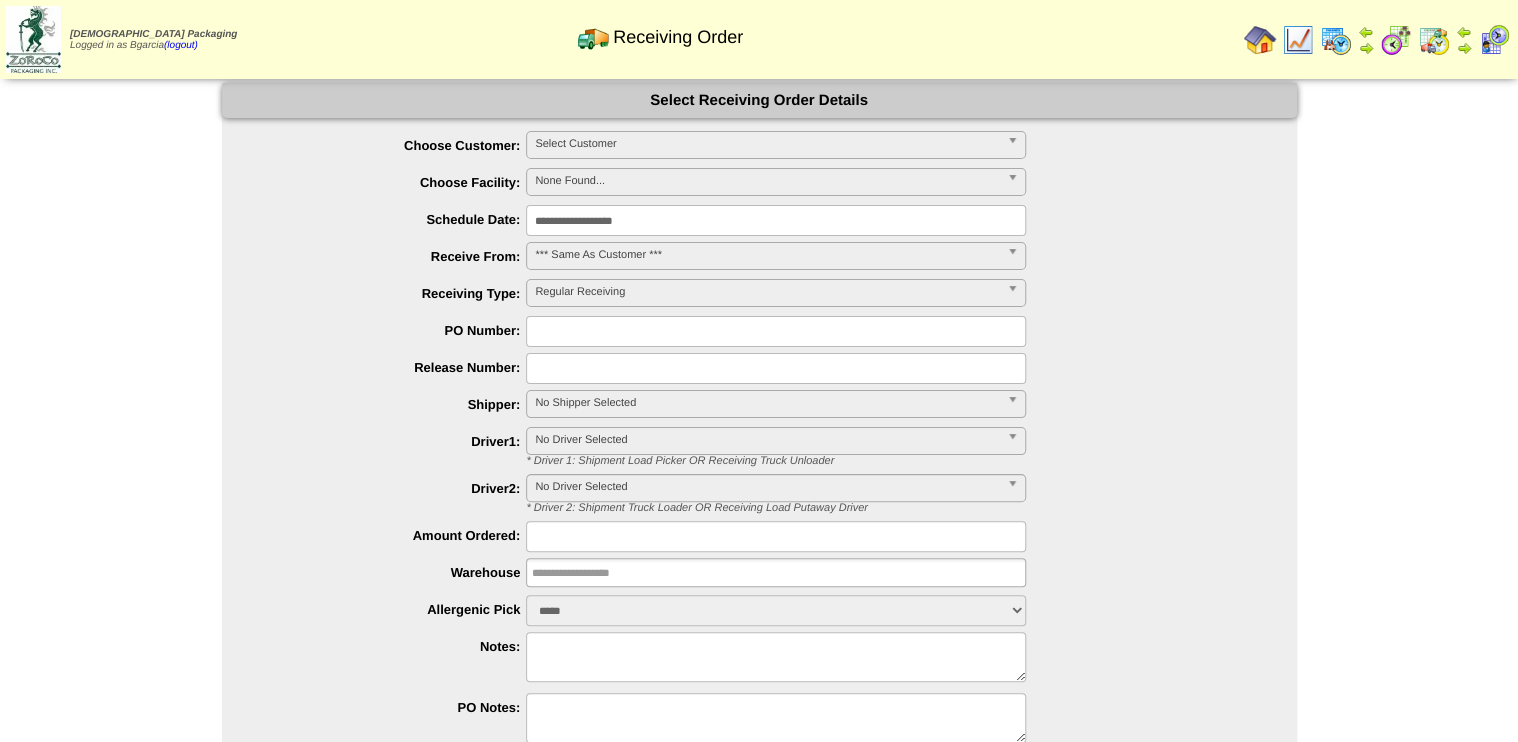 click on "Select Customer" at bounding box center (767, 144) 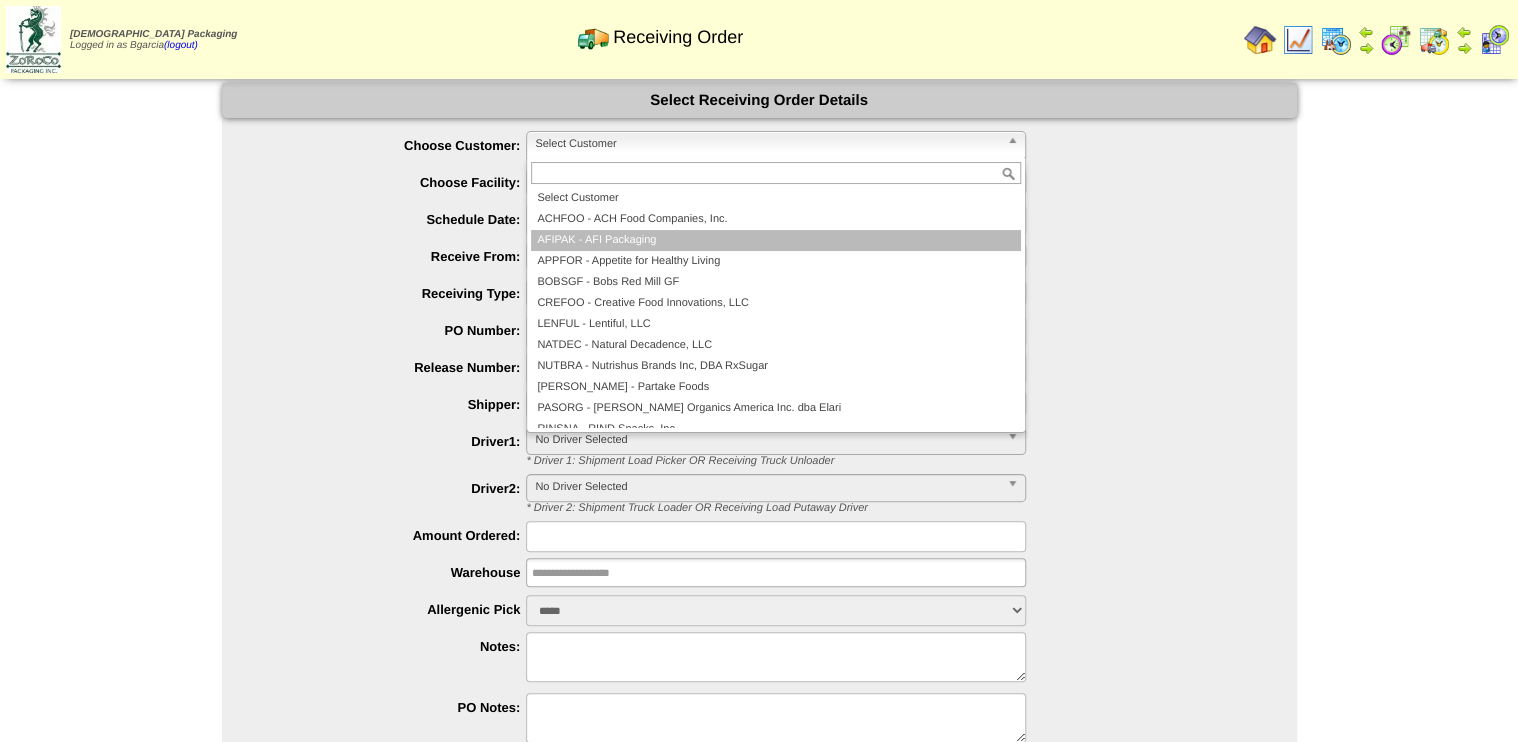 click on "AFIPAK - AFI Packaging" at bounding box center (776, 240) 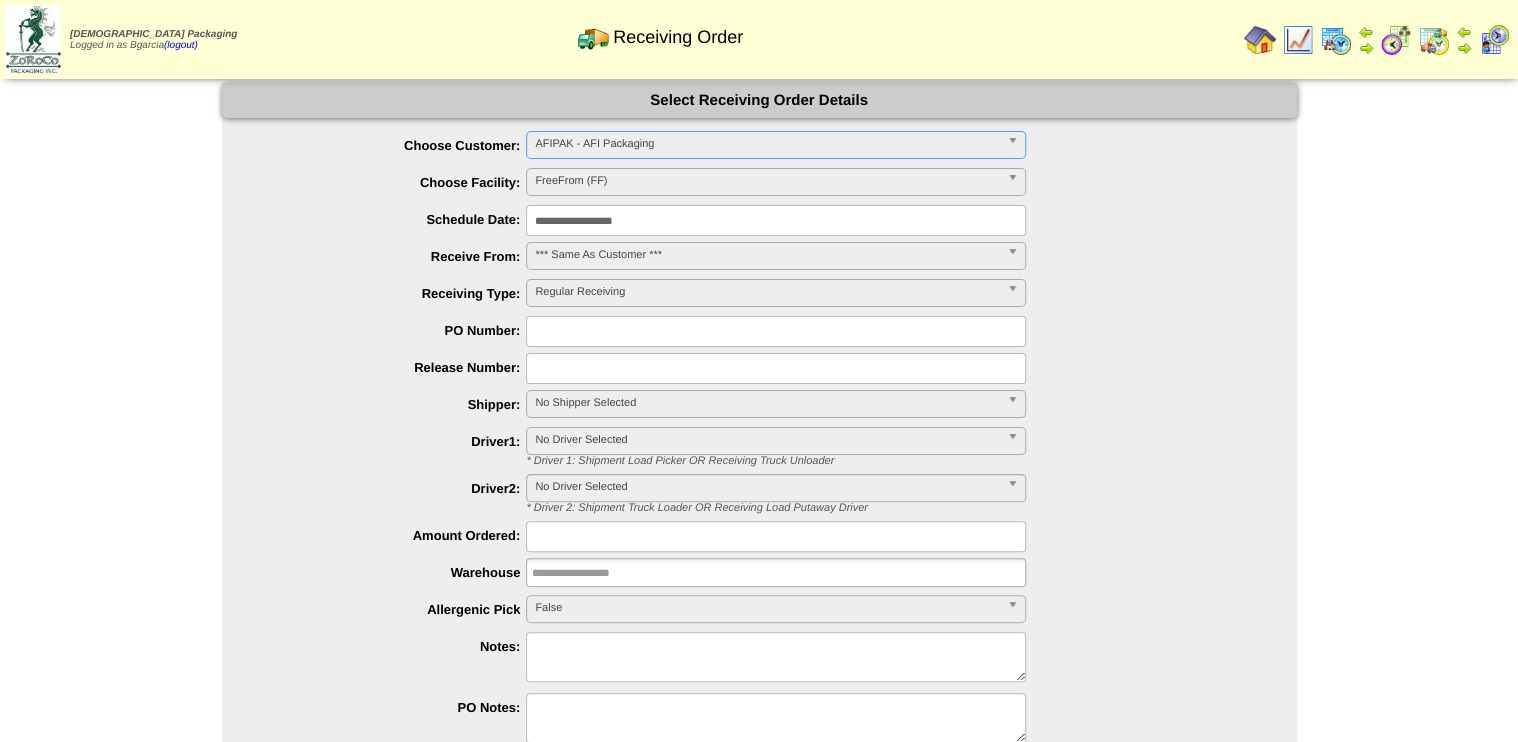 type 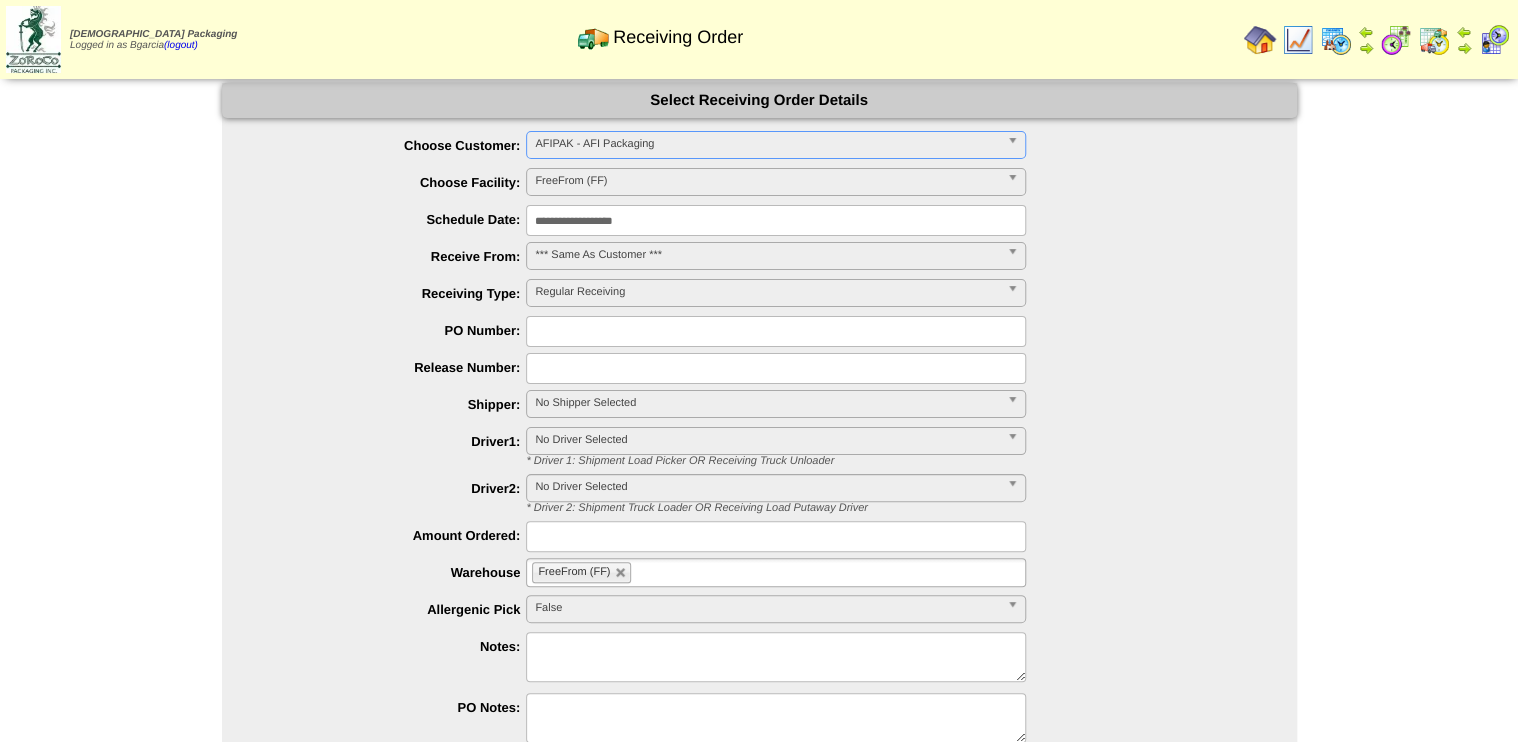 click on "AFIPAK - AFI Packaging" at bounding box center (767, 144) 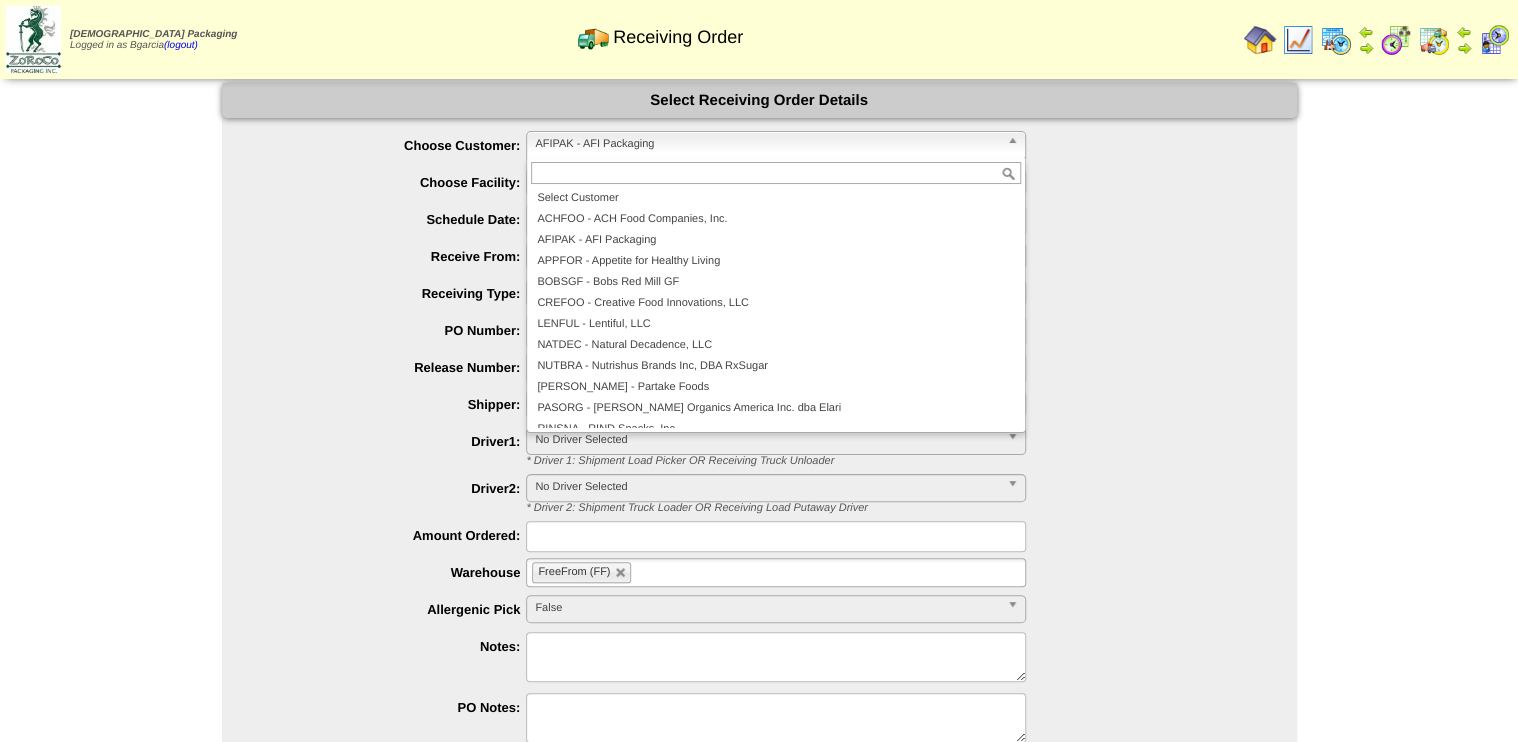 click on "**********" at bounding box center [779, 220] 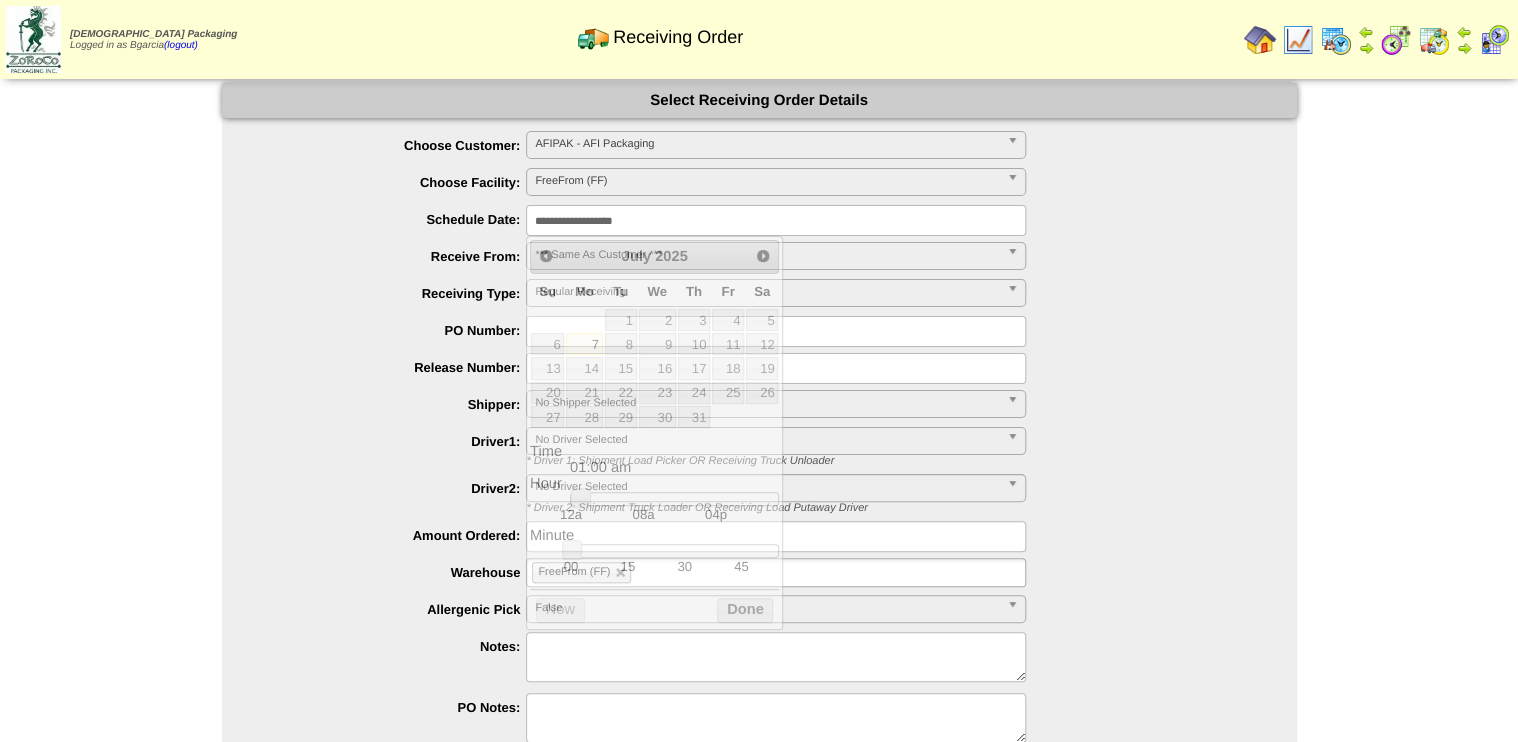 click on "**********" at bounding box center (776, 220) 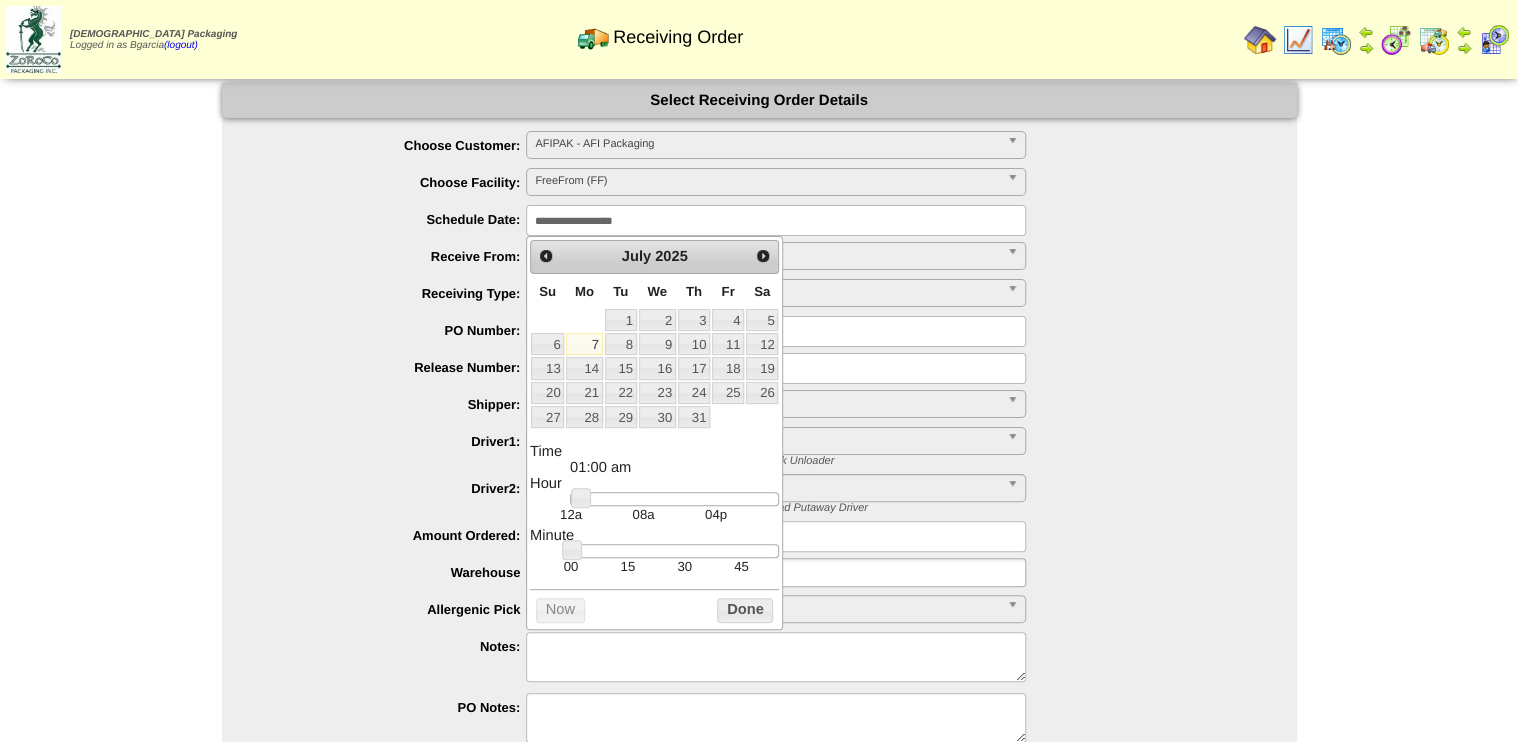 drag, startPoint x: 1212, startPoint y: 449, endPoint x: 1202, endPoint y: 452, distance: 10.440307 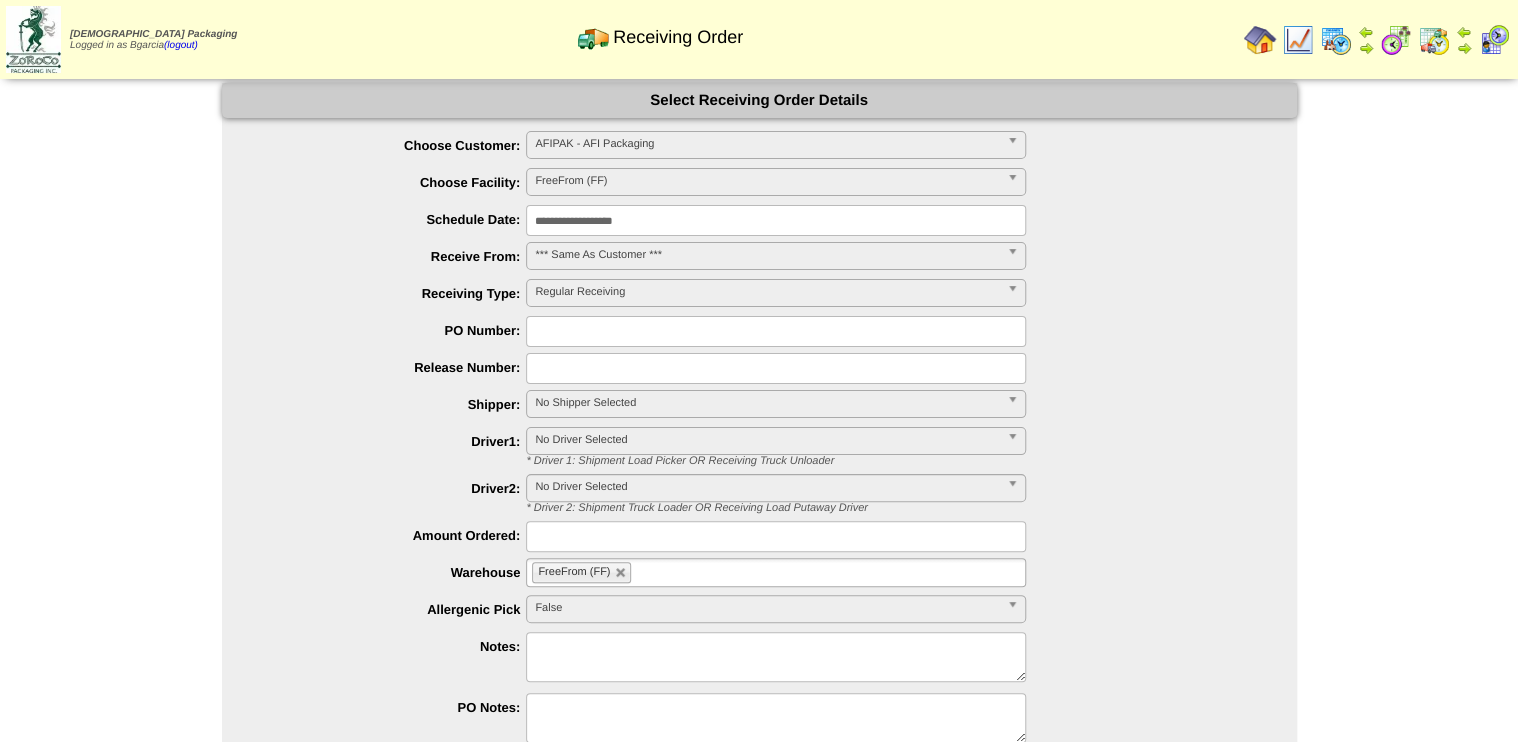 click at bounding box center (776, 331) 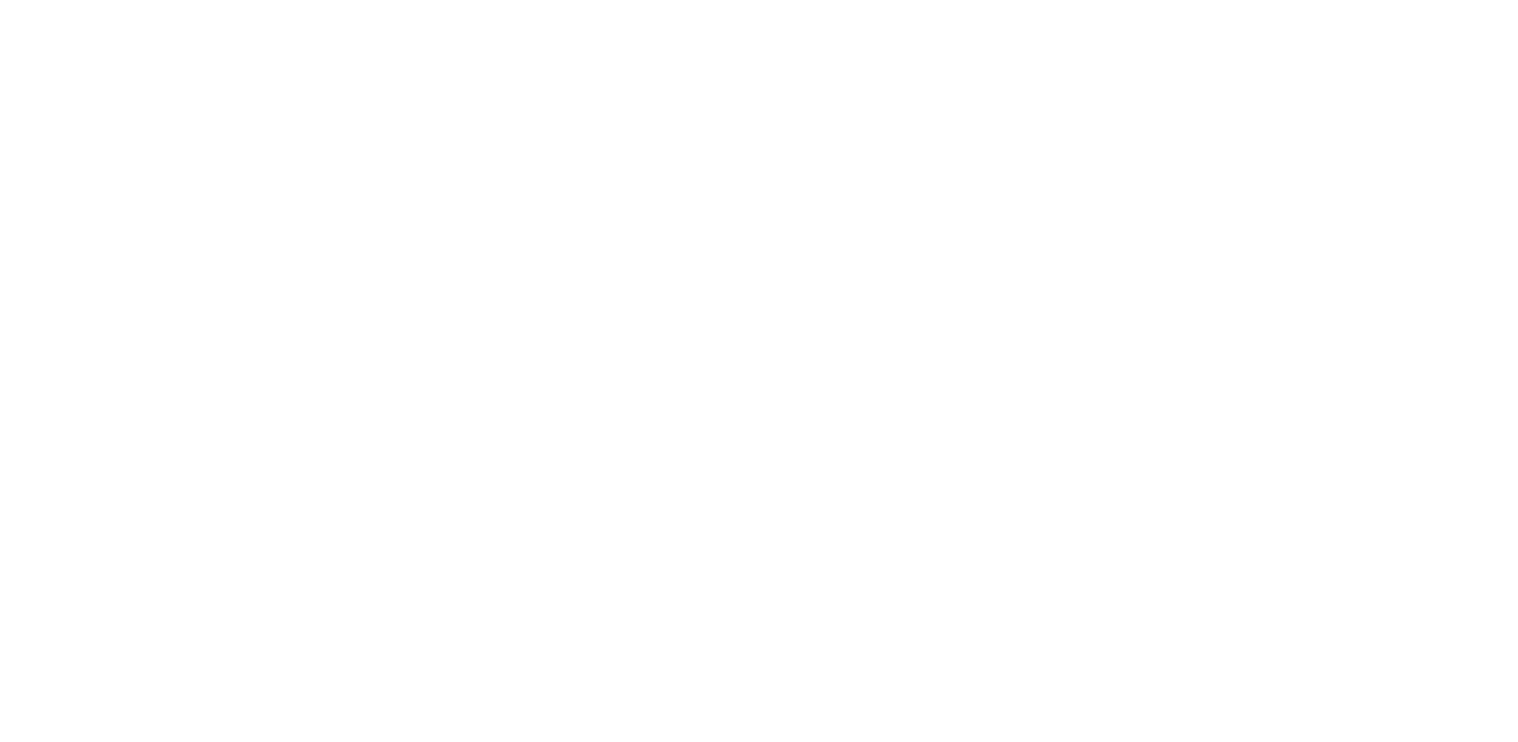 scroll, scrollTop: 0, scrollLeft: 0, axis: both 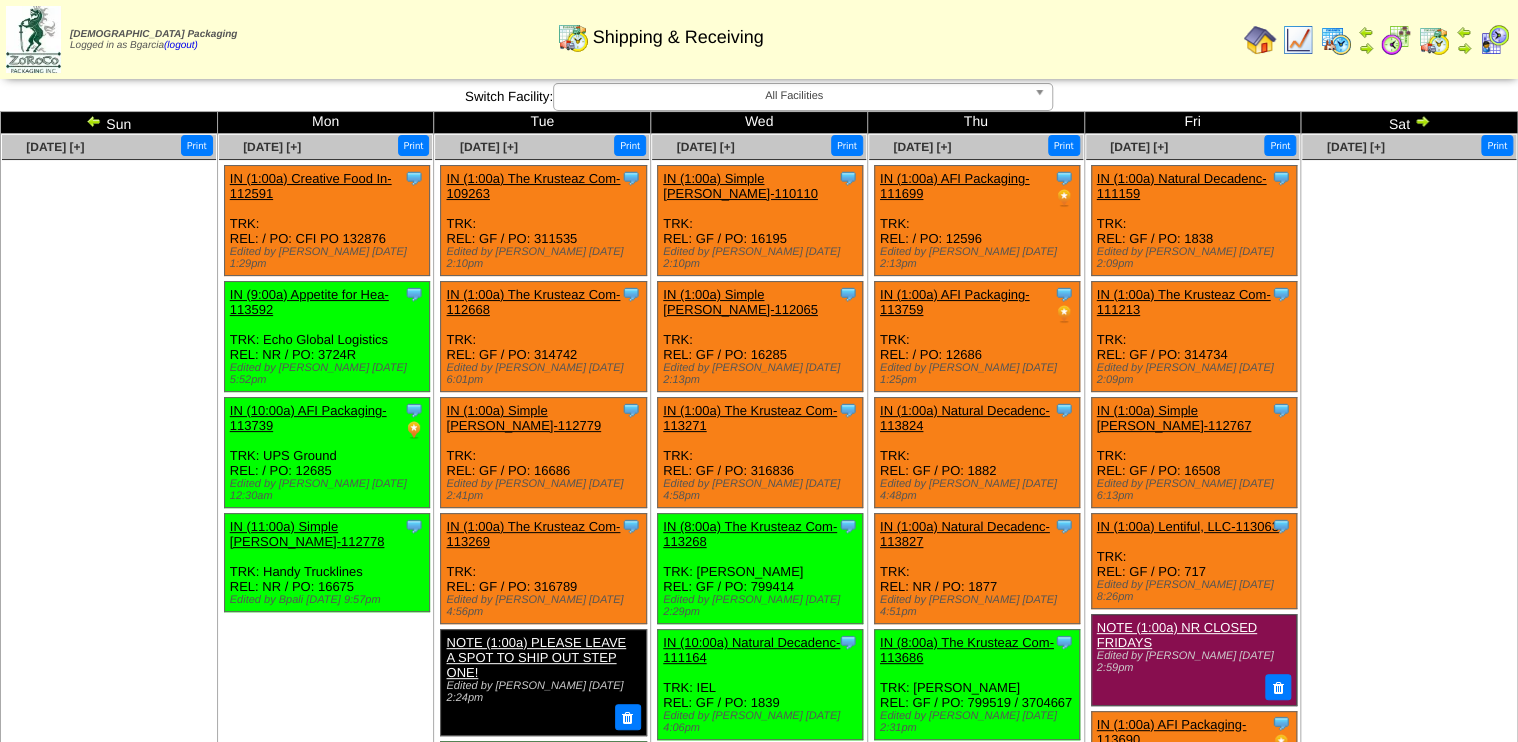 click at bounding box center [94, 121] 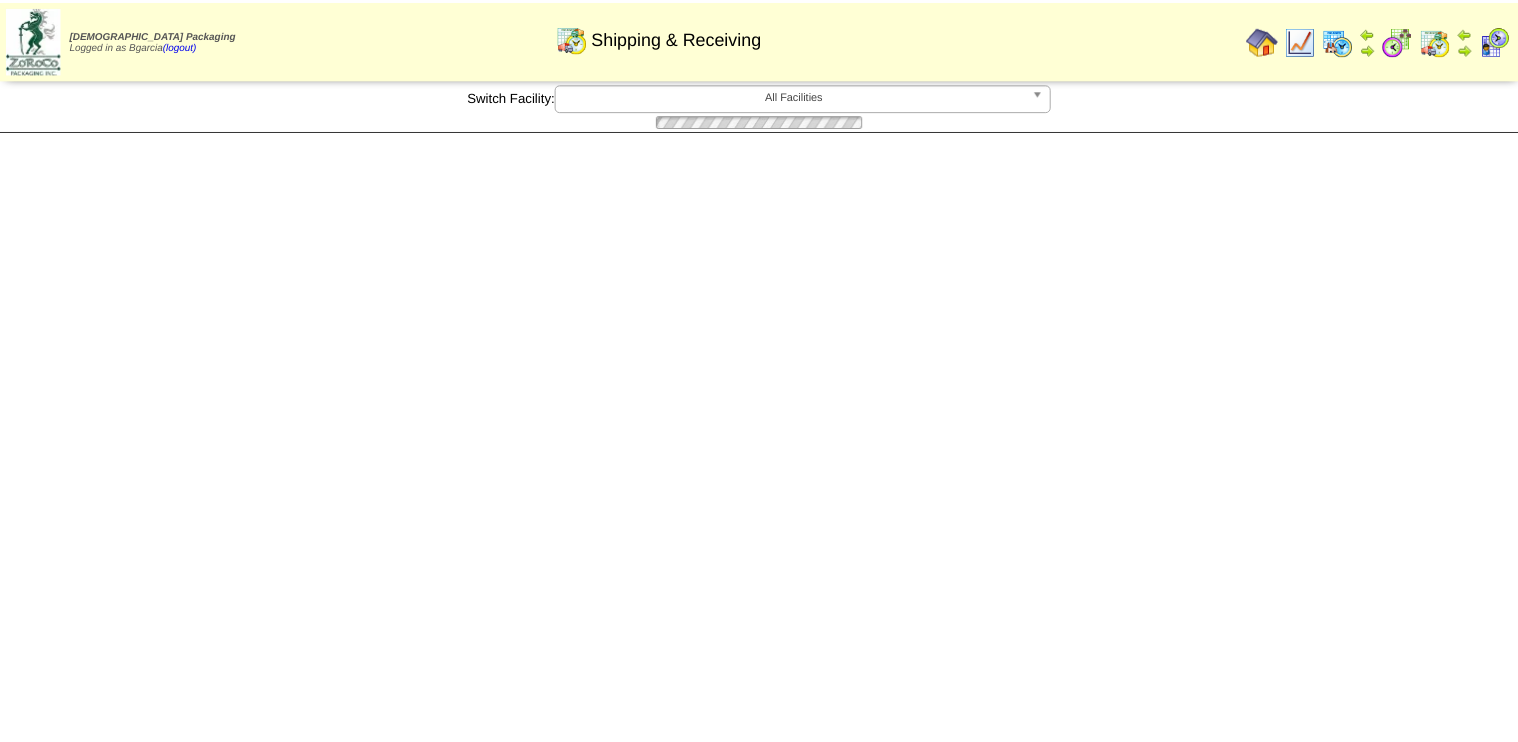 scroll, scrollTop: 0, scrollLeft: 0, axis: both 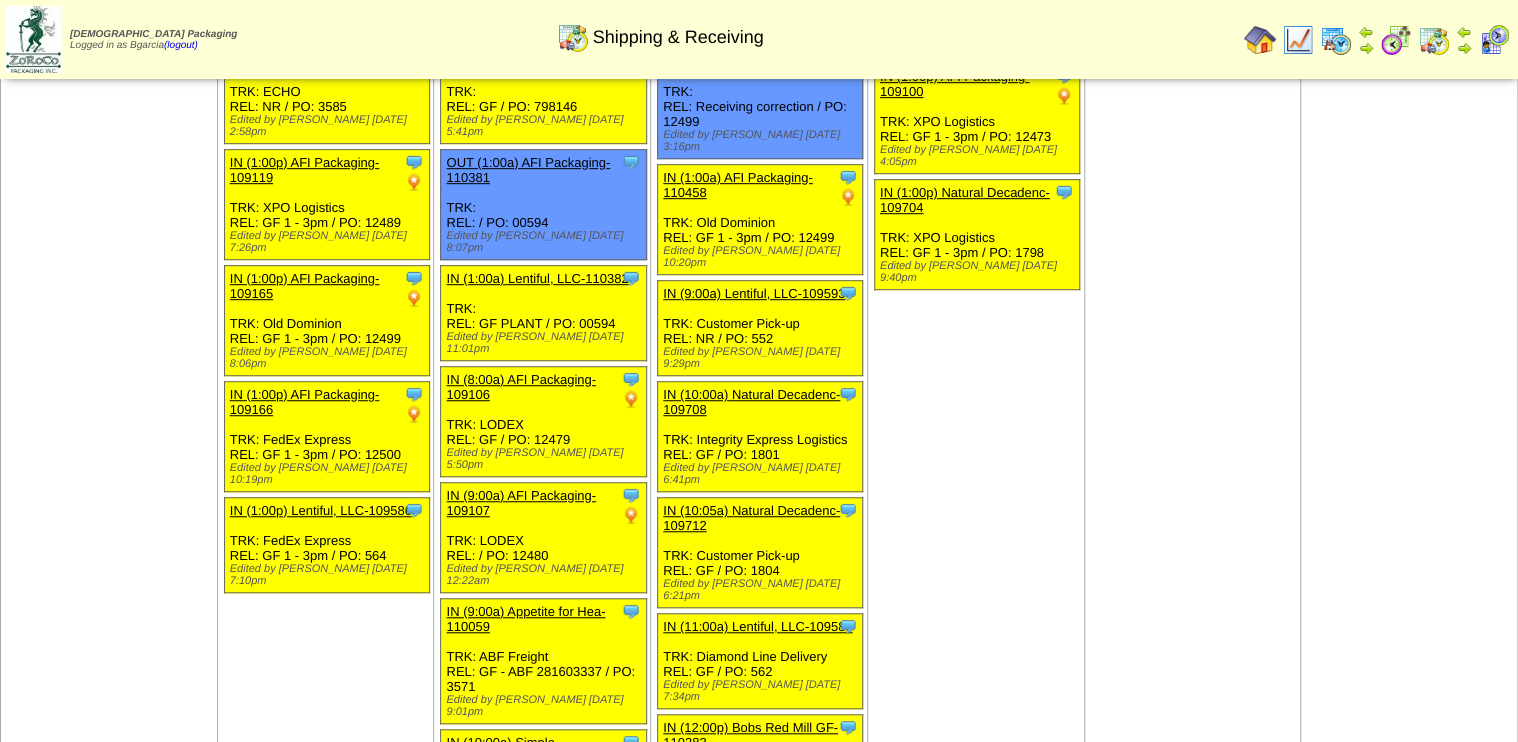 click on "IN
(8:00a)
AFI Packaging-109106" at bounding box center (521, 387) 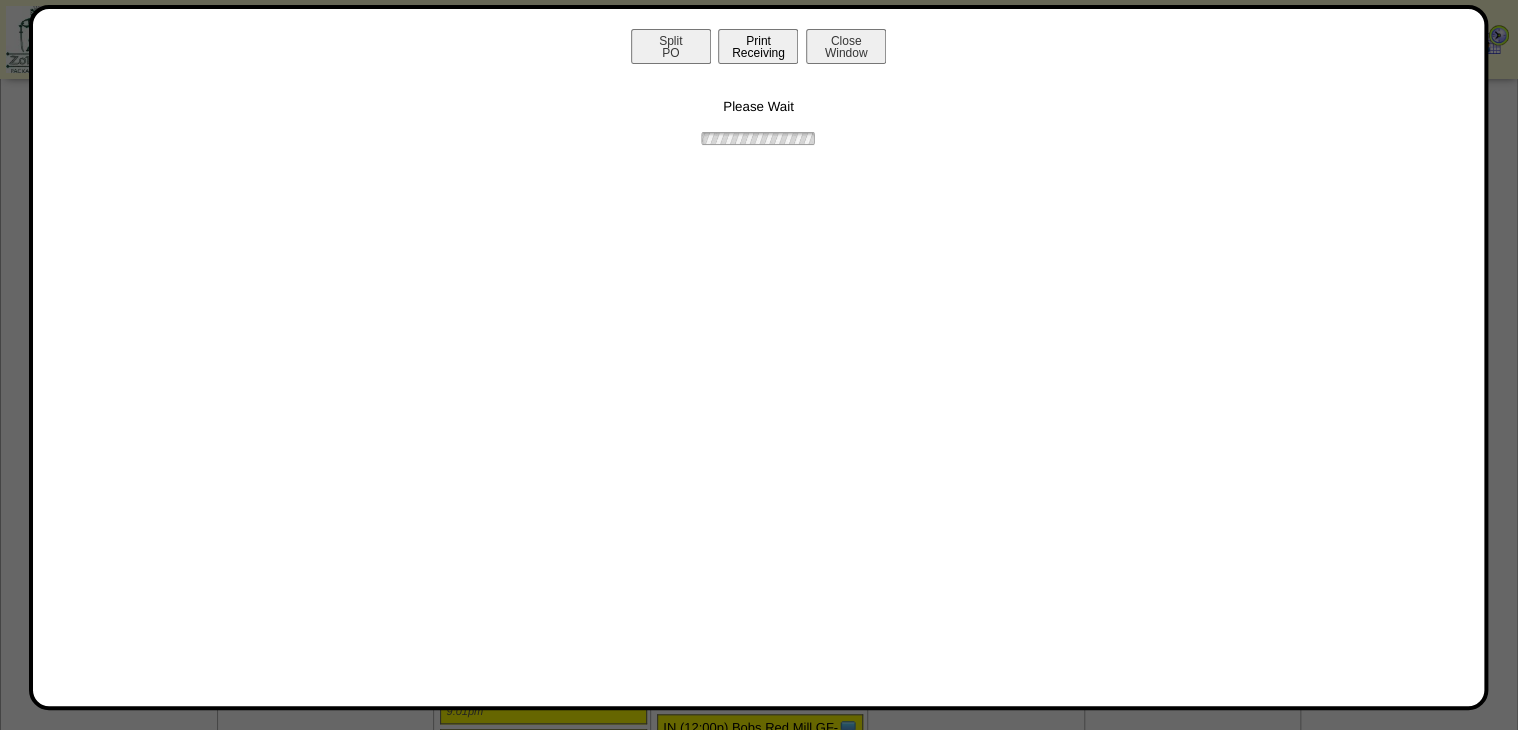 click on "Print Receiving" at bounding box center [758, 46] 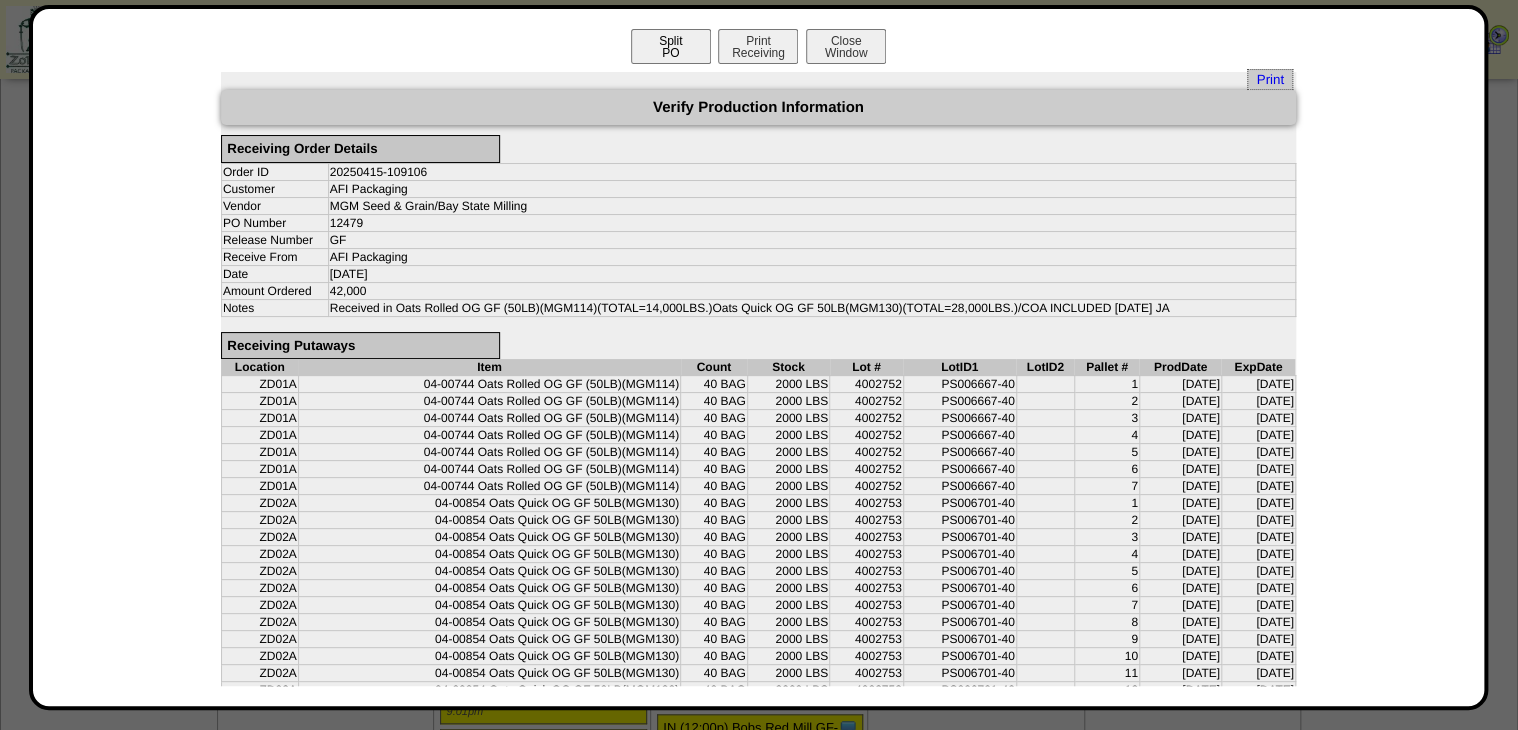 click on "Split PO" at bounding box center [671, 46] 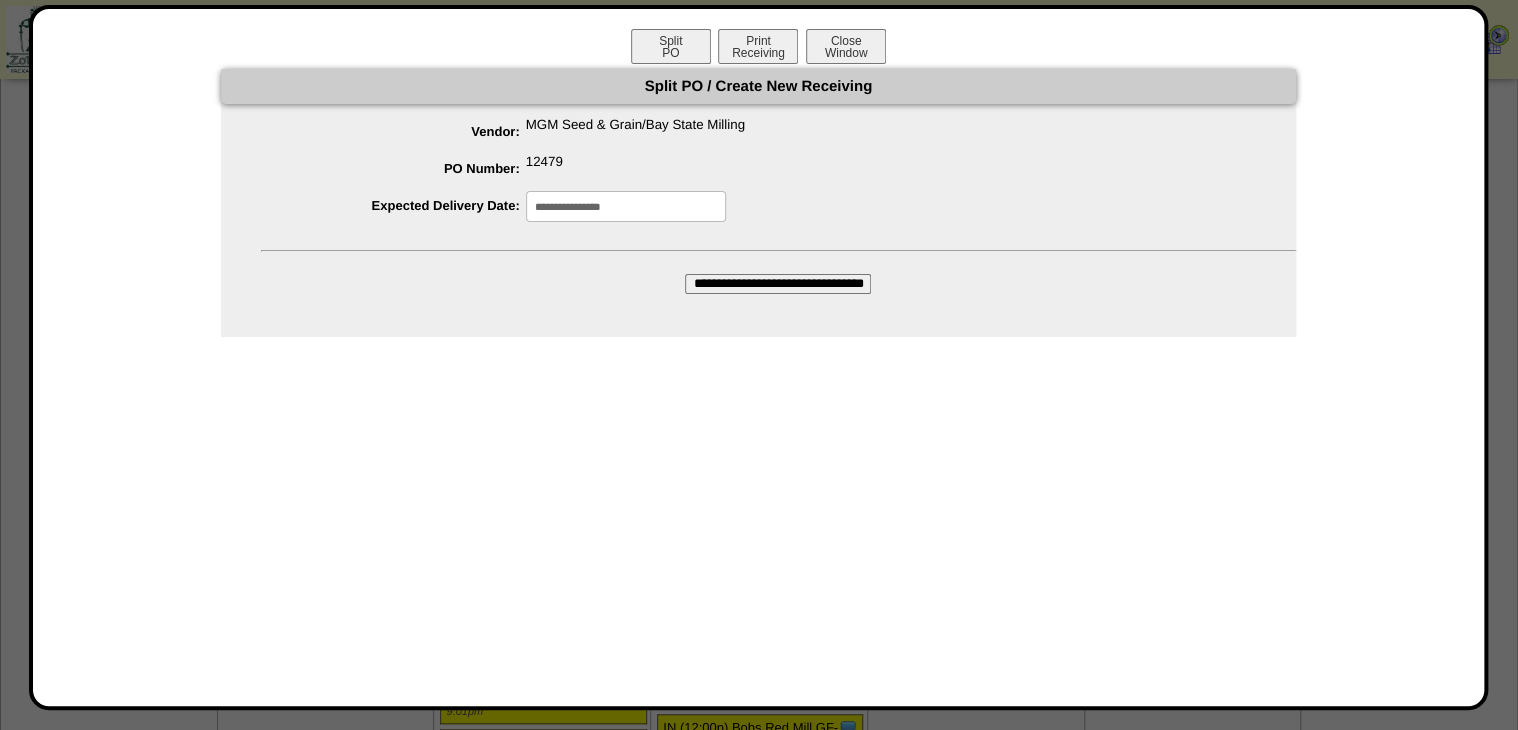 click on "**********" at bounding box center [626, 206] 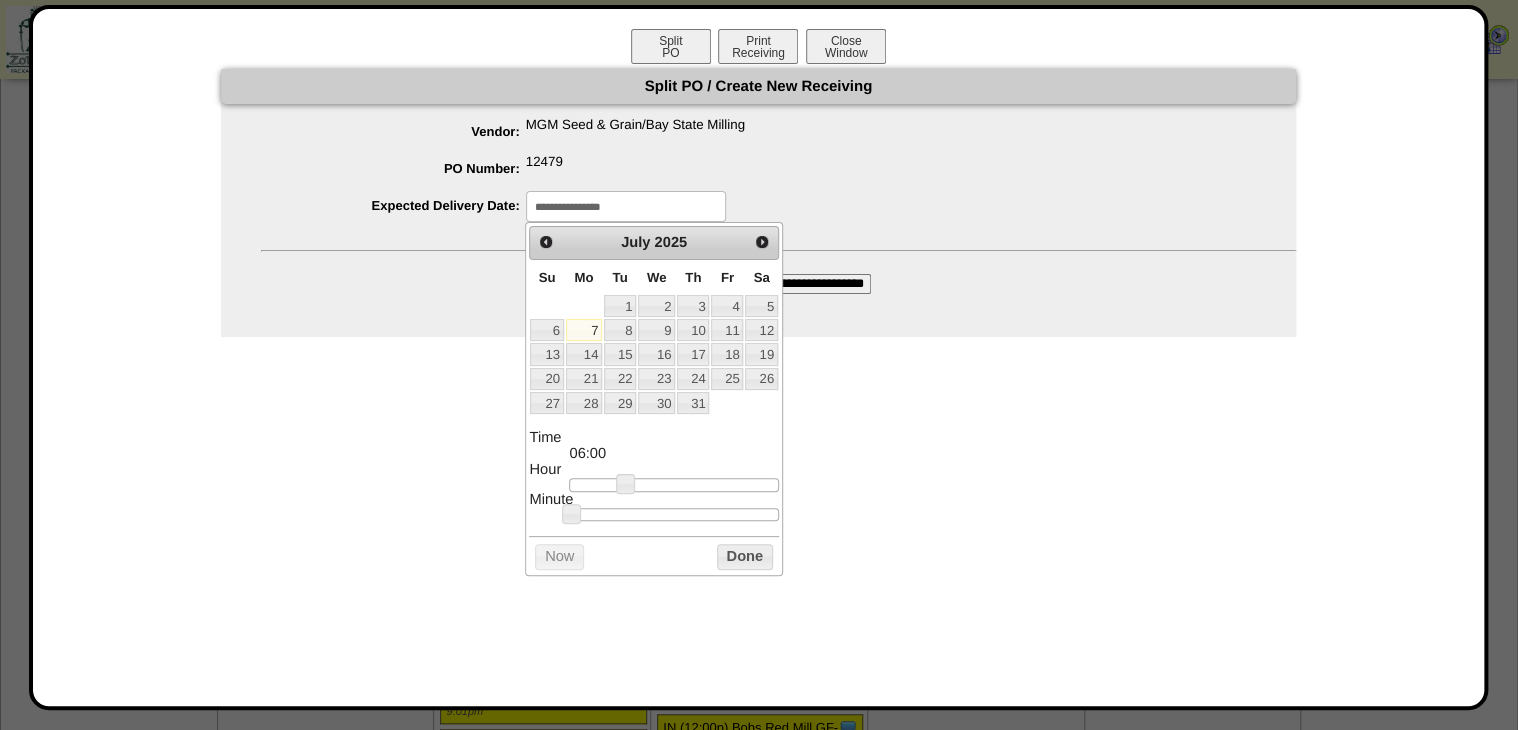 click at bounding box center [673, 485] 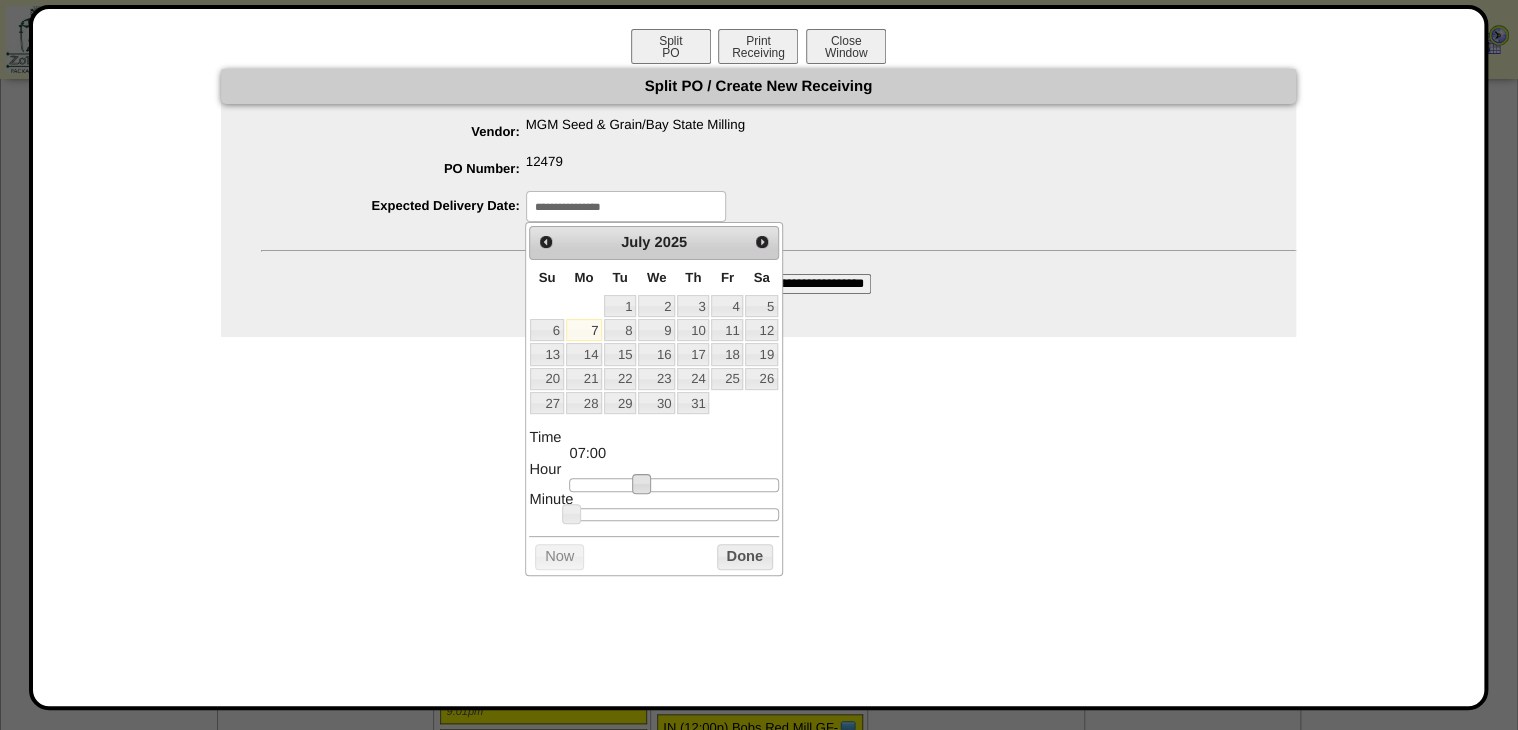 click at bounding box center [642, 484] 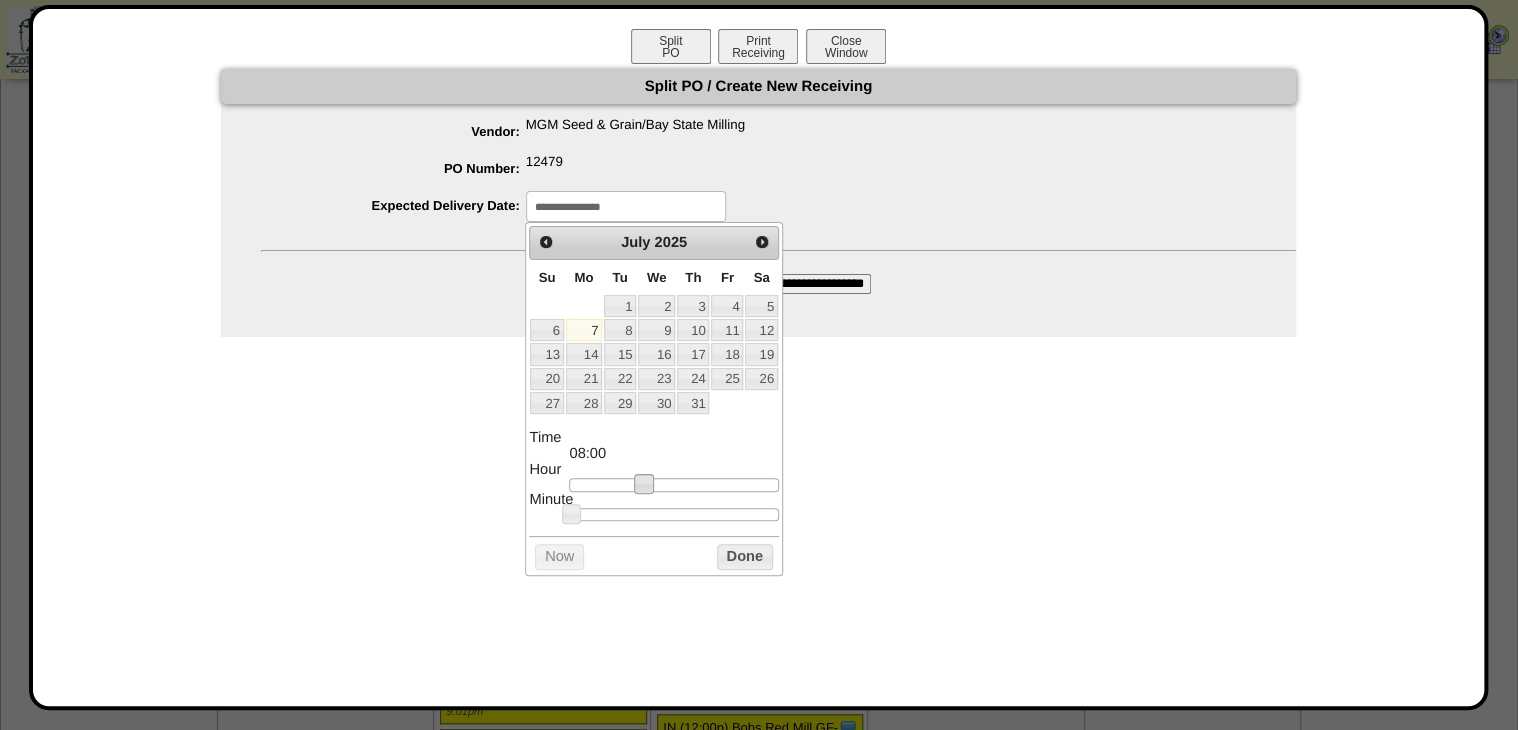 type on "**********" 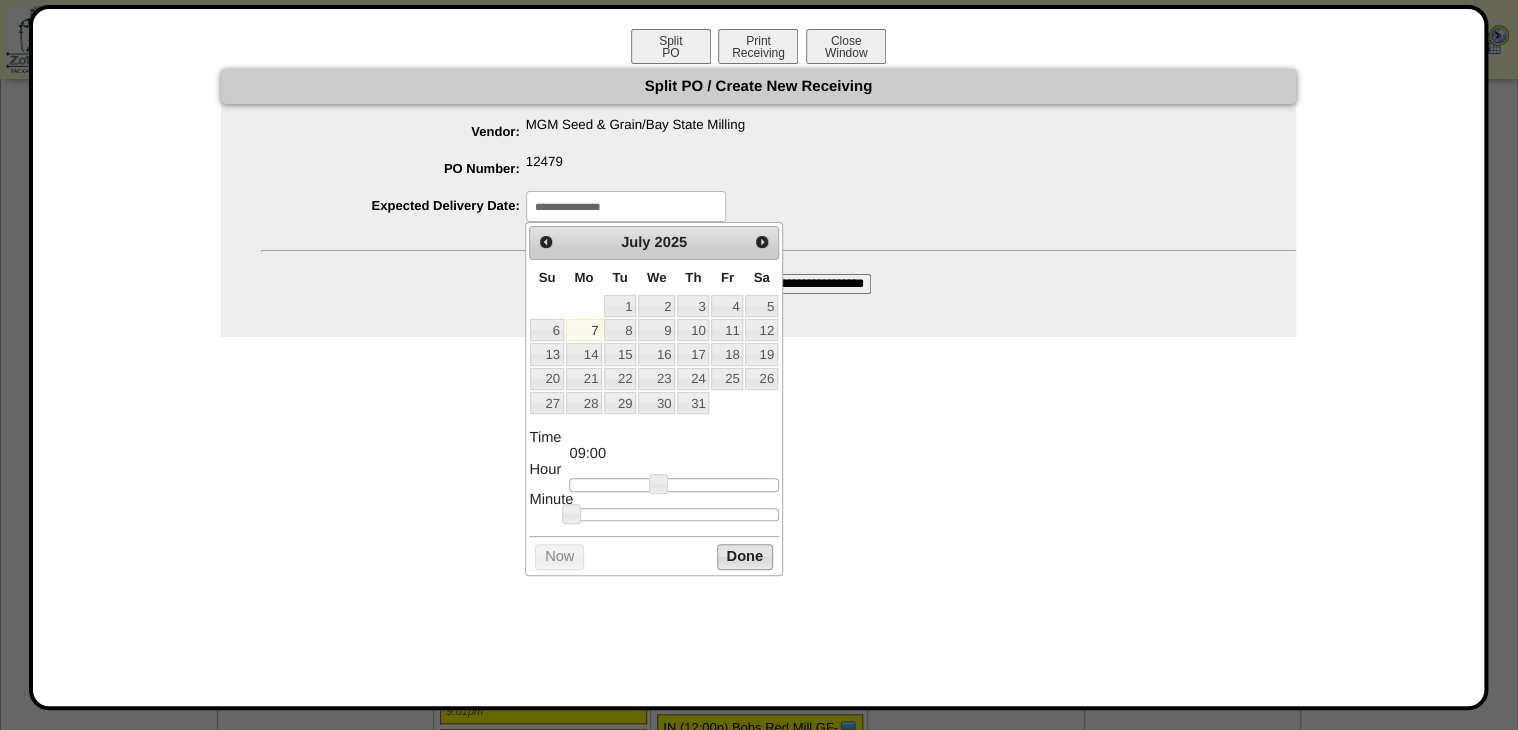 click on "Done" at bounding box center [745, 556] 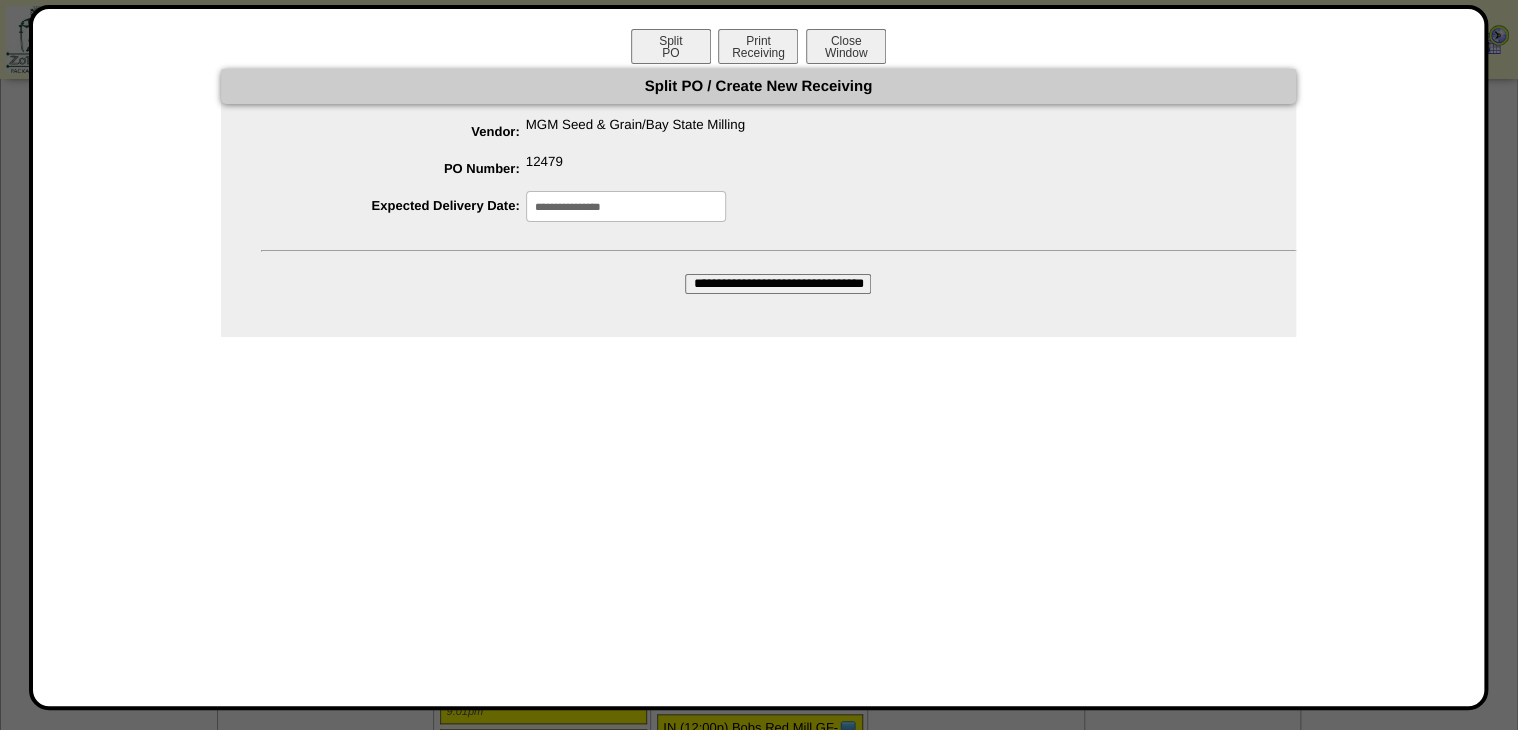click on "**********" at bounding box center [758, 203] 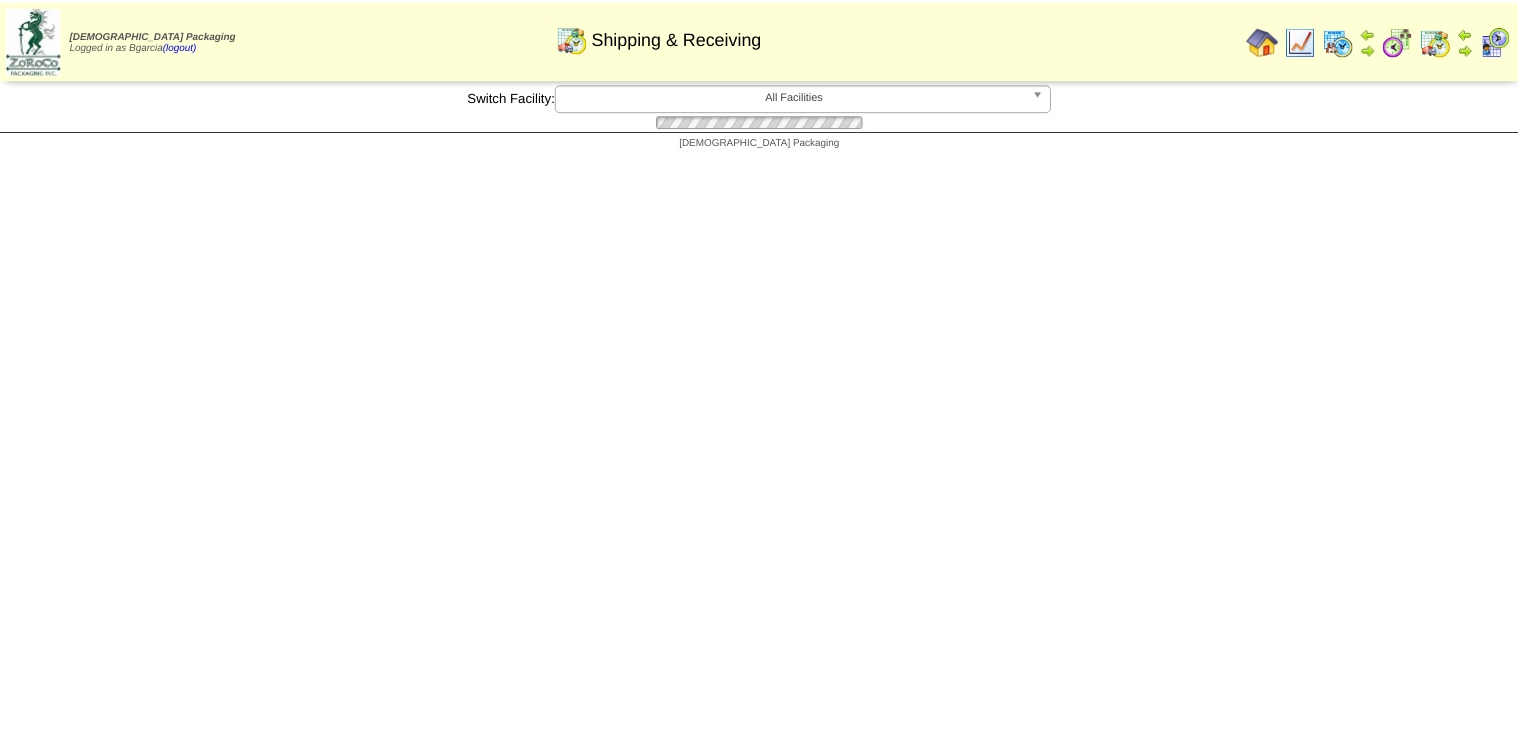 scroll, scrollTop: 480, scrollLeft: 0, axis: vertical 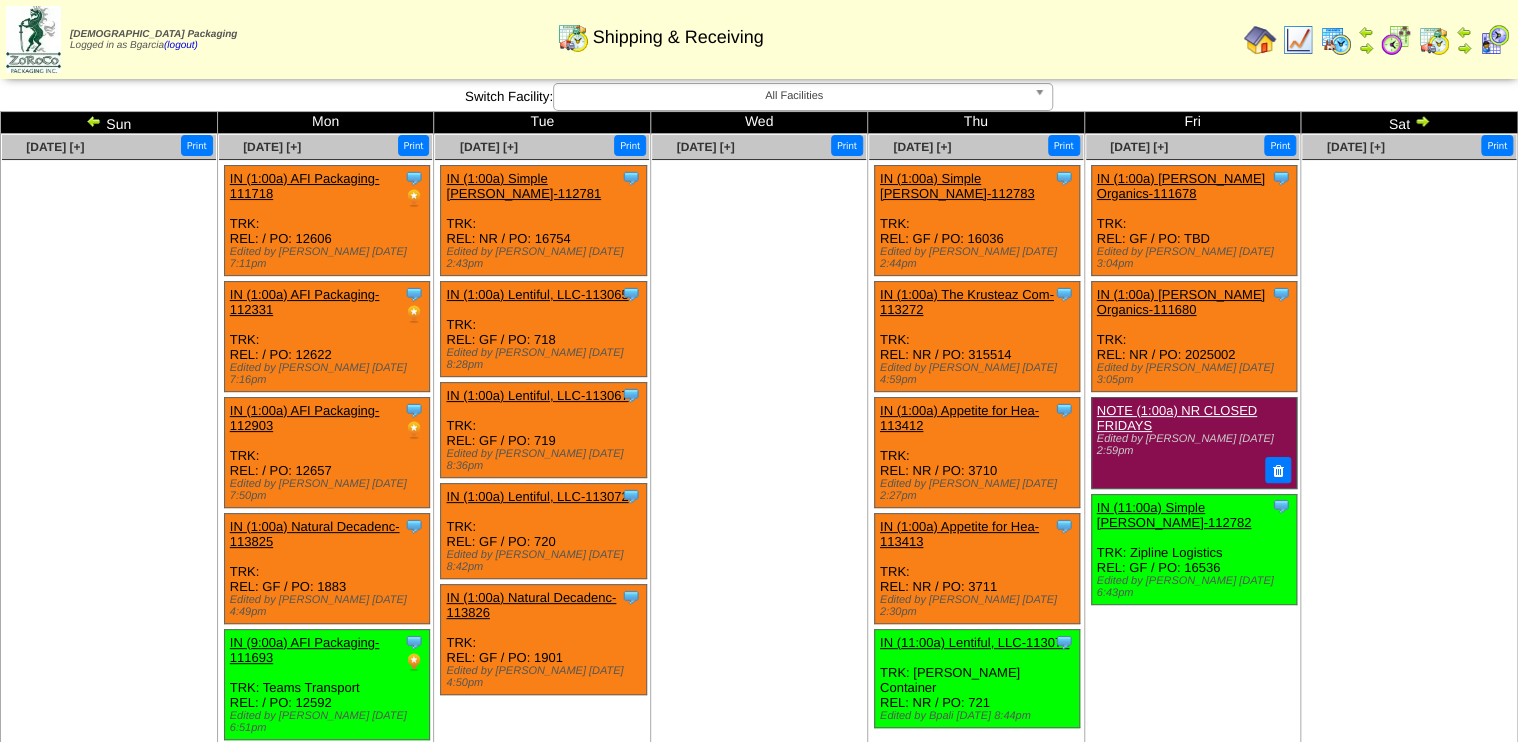 click at bounding box center [94, 121] 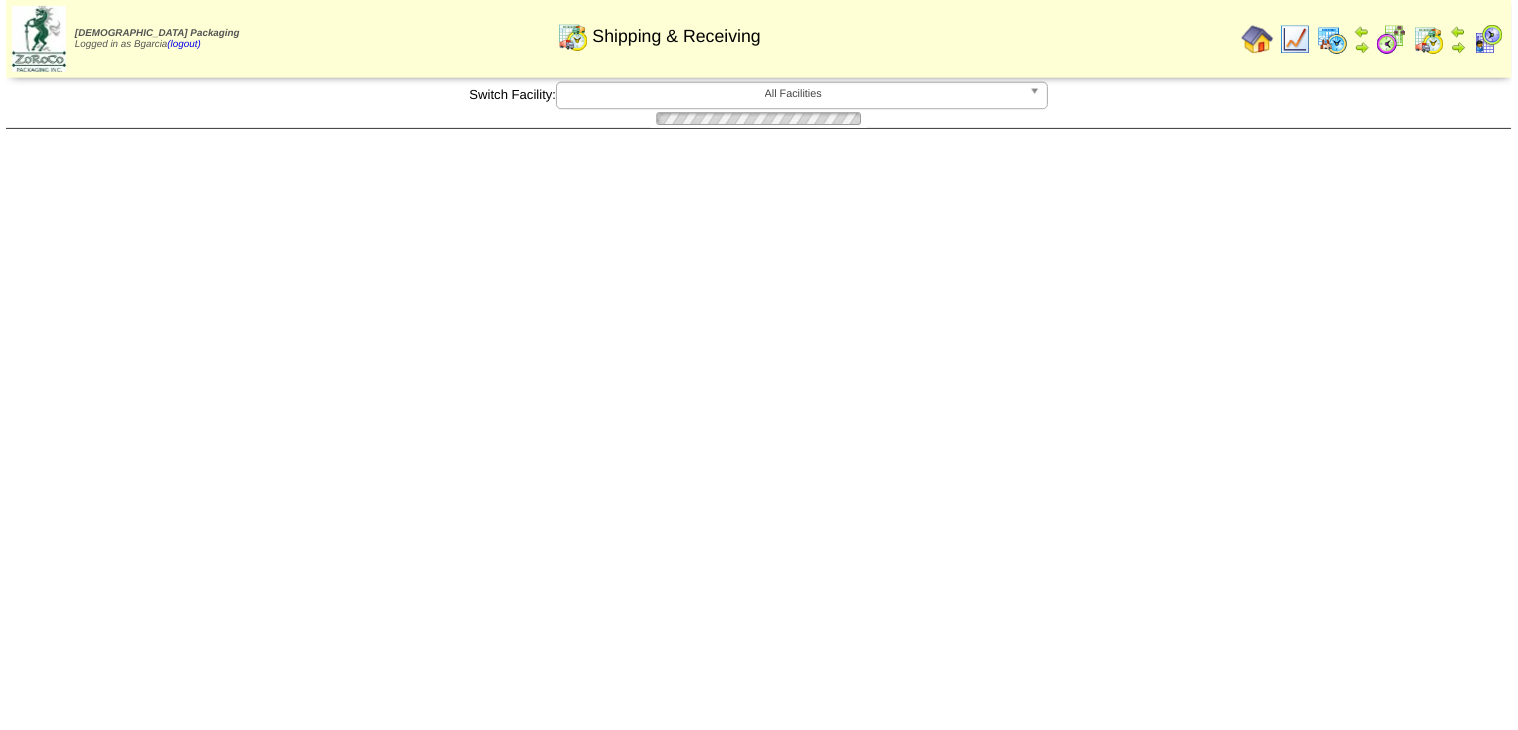 scroll, scrollTop: 0, scrollLeft: 0, axis: both 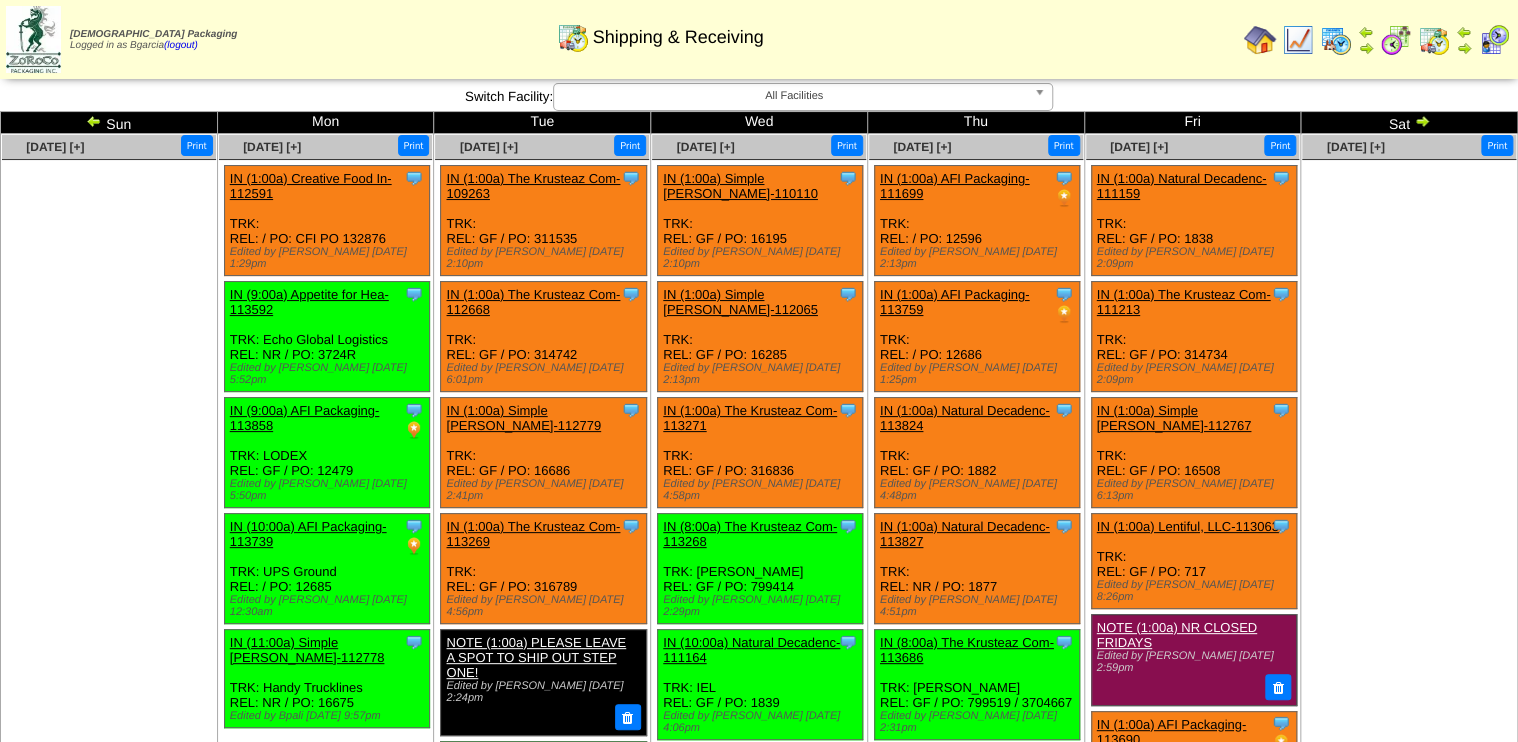 click on "IN
(9:00a)
AFI Packaging-113858" at bounding box center [305, 418] 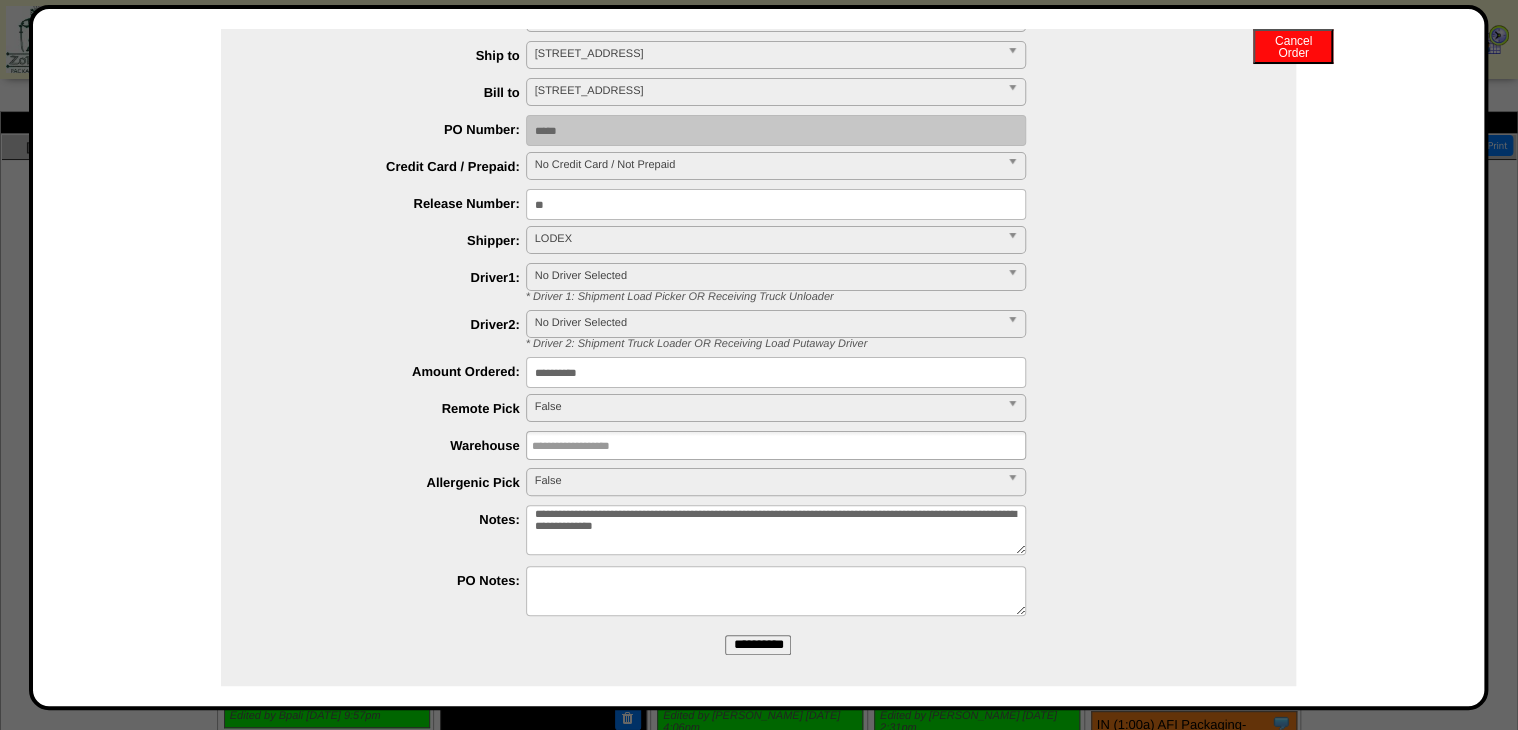 scroll, scrollTop: 387, scrollLeft: 0, axis: vertical 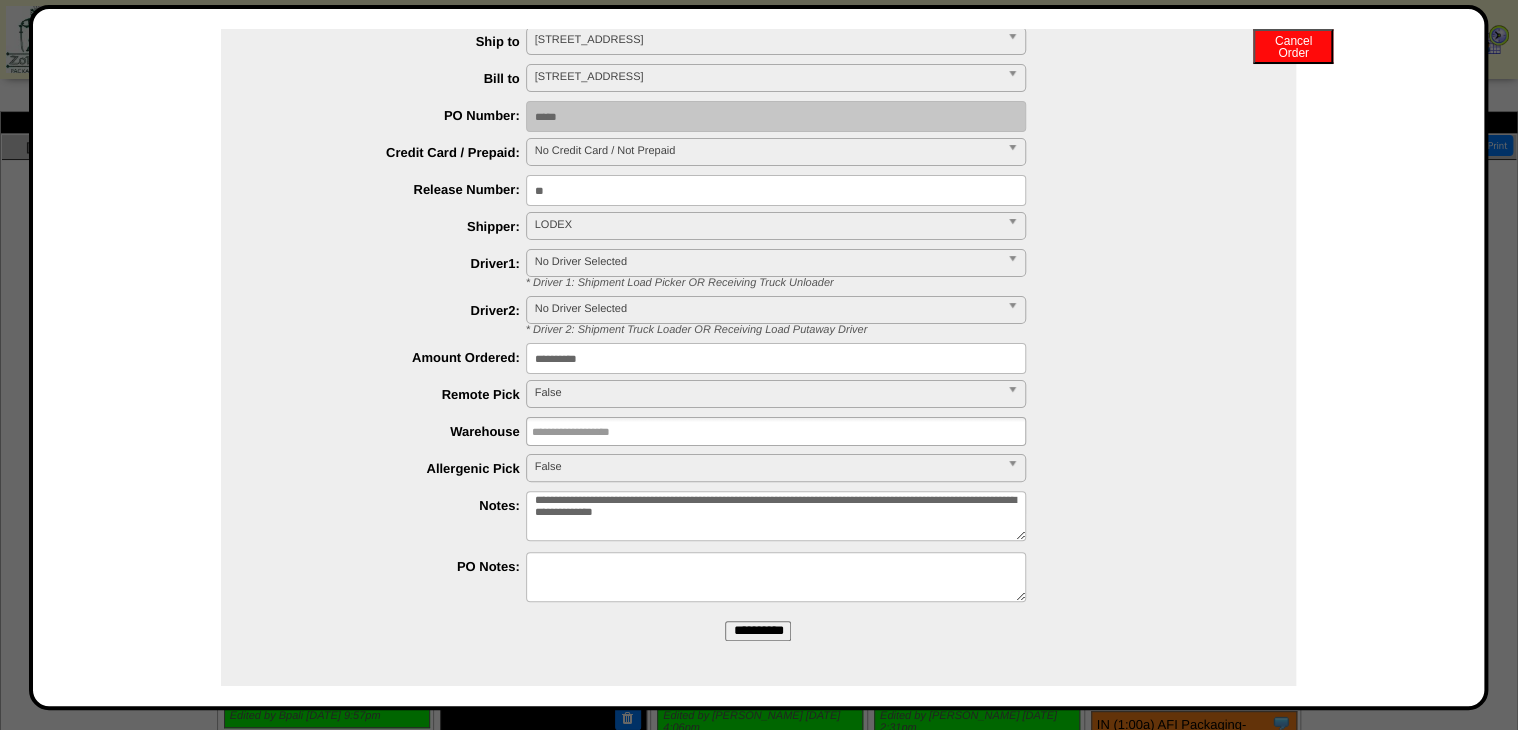 drag, startPoint x: 926, startPoint y: 518, endPoint x: 583, endPoint y: 484, distance: 344.681 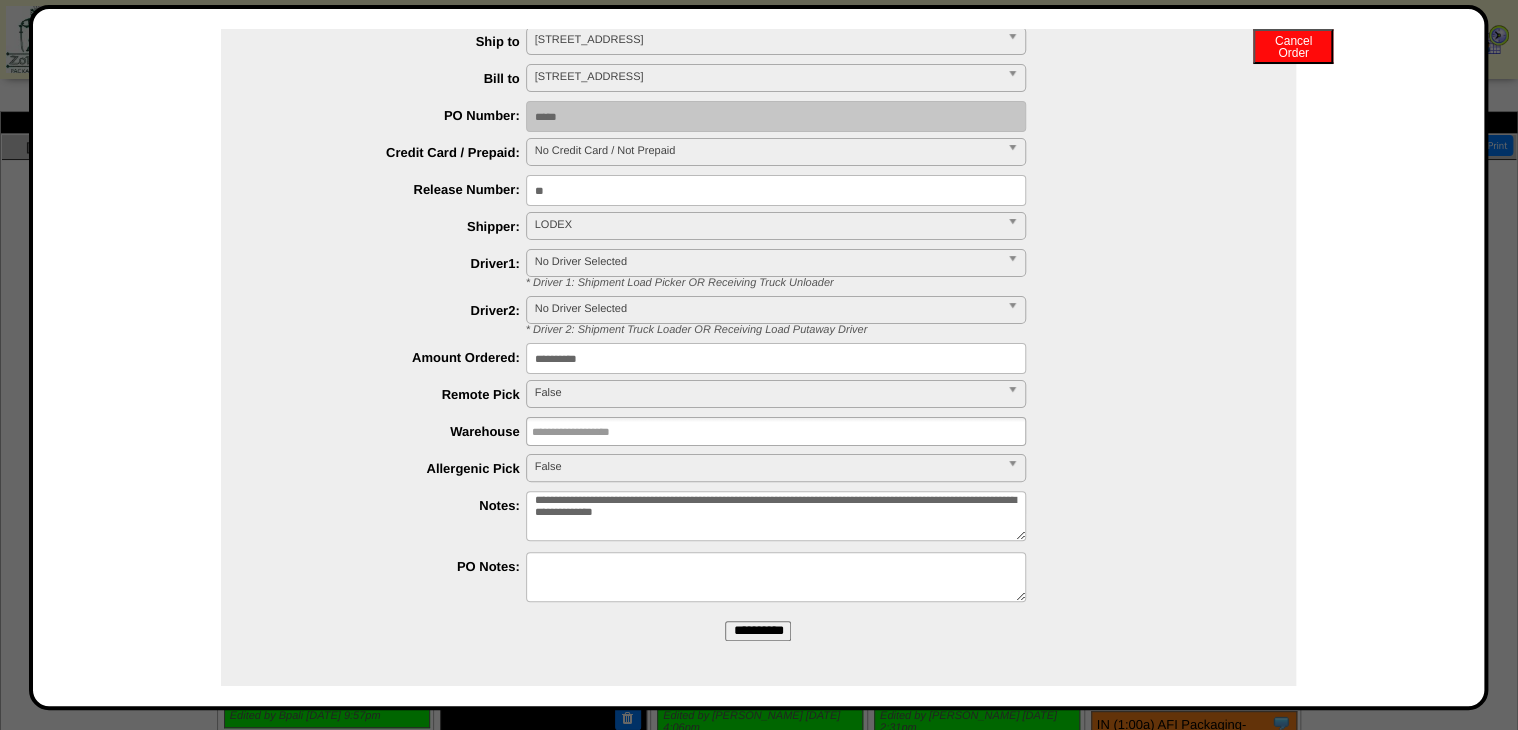 click on "**********" at bounding box center (758, 169) 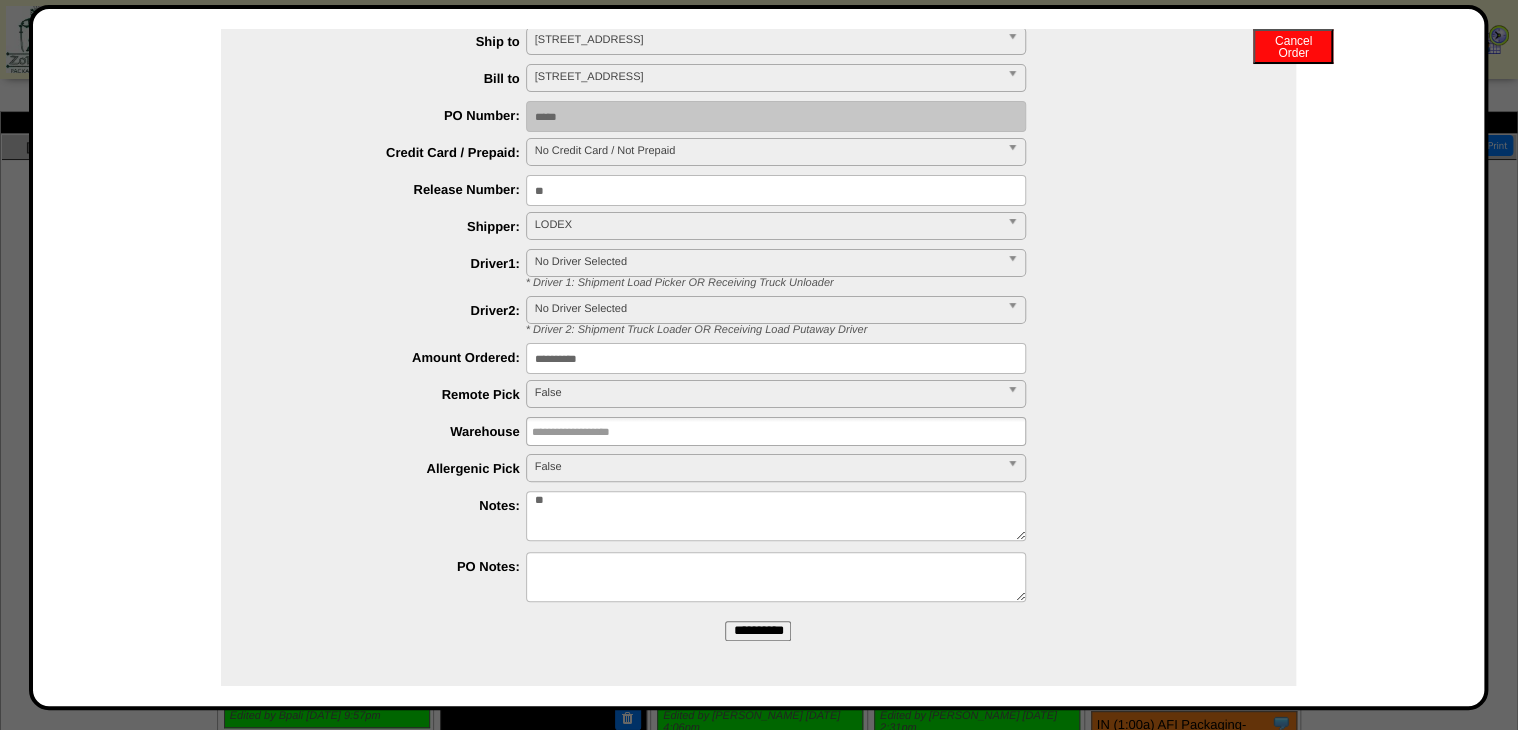 type on "*" 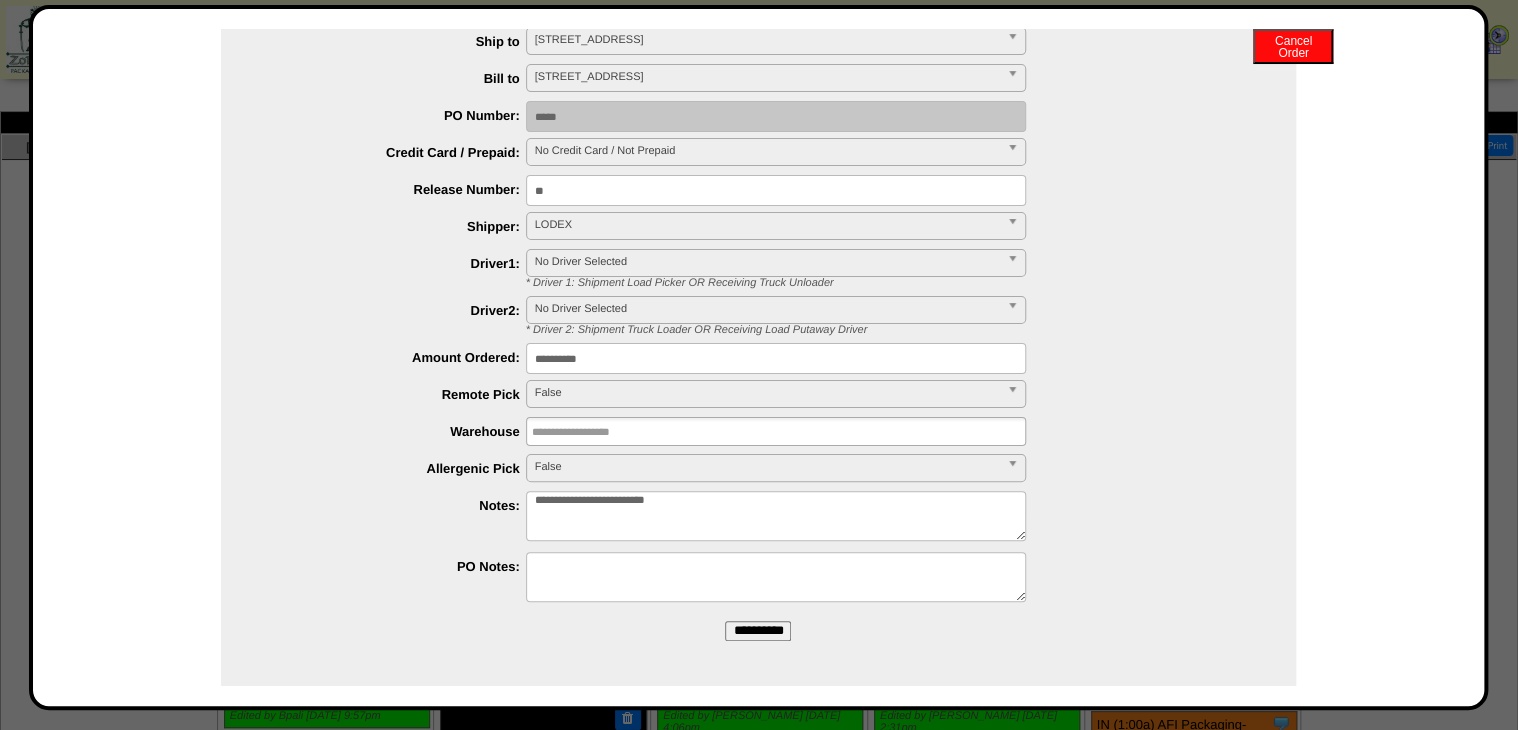type on "**********" 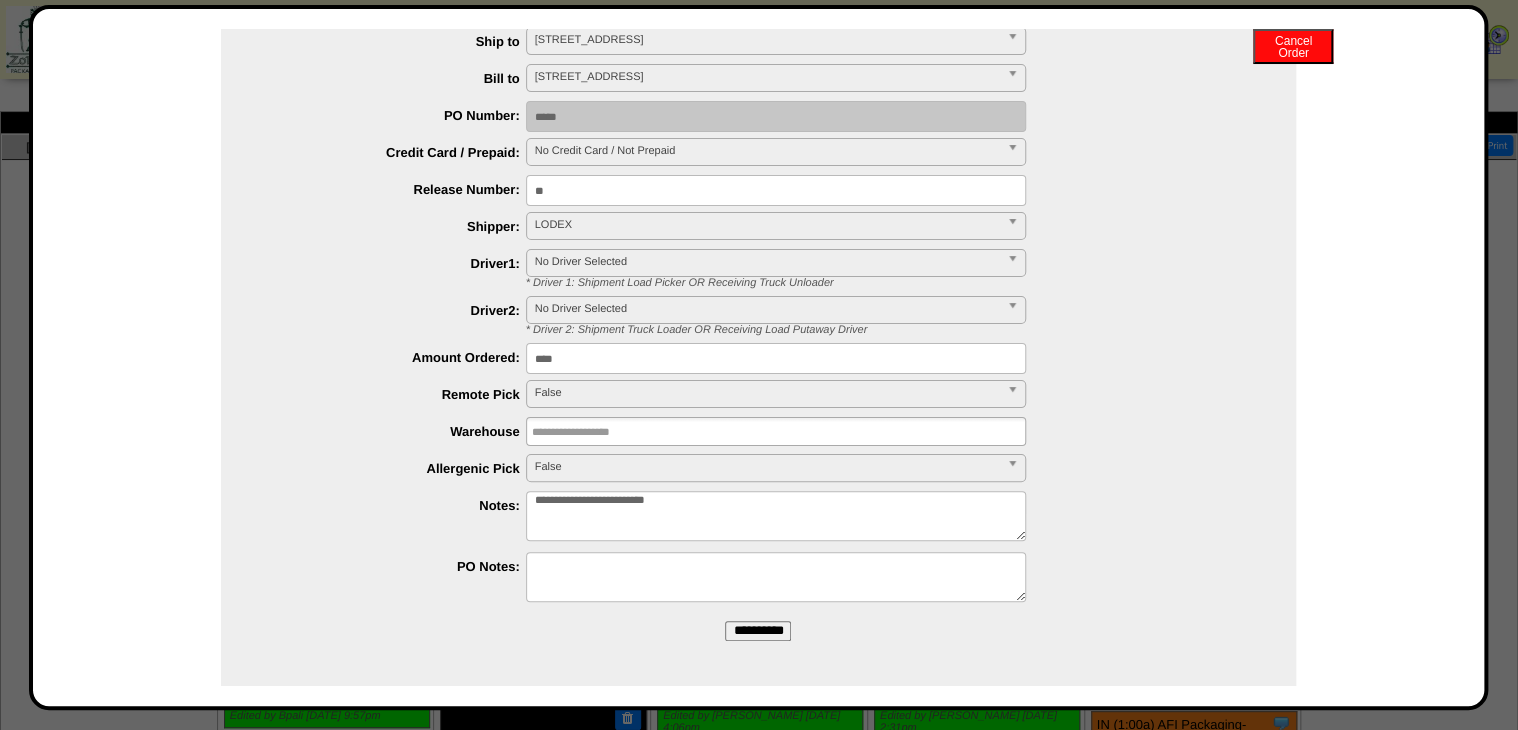 type on "****" 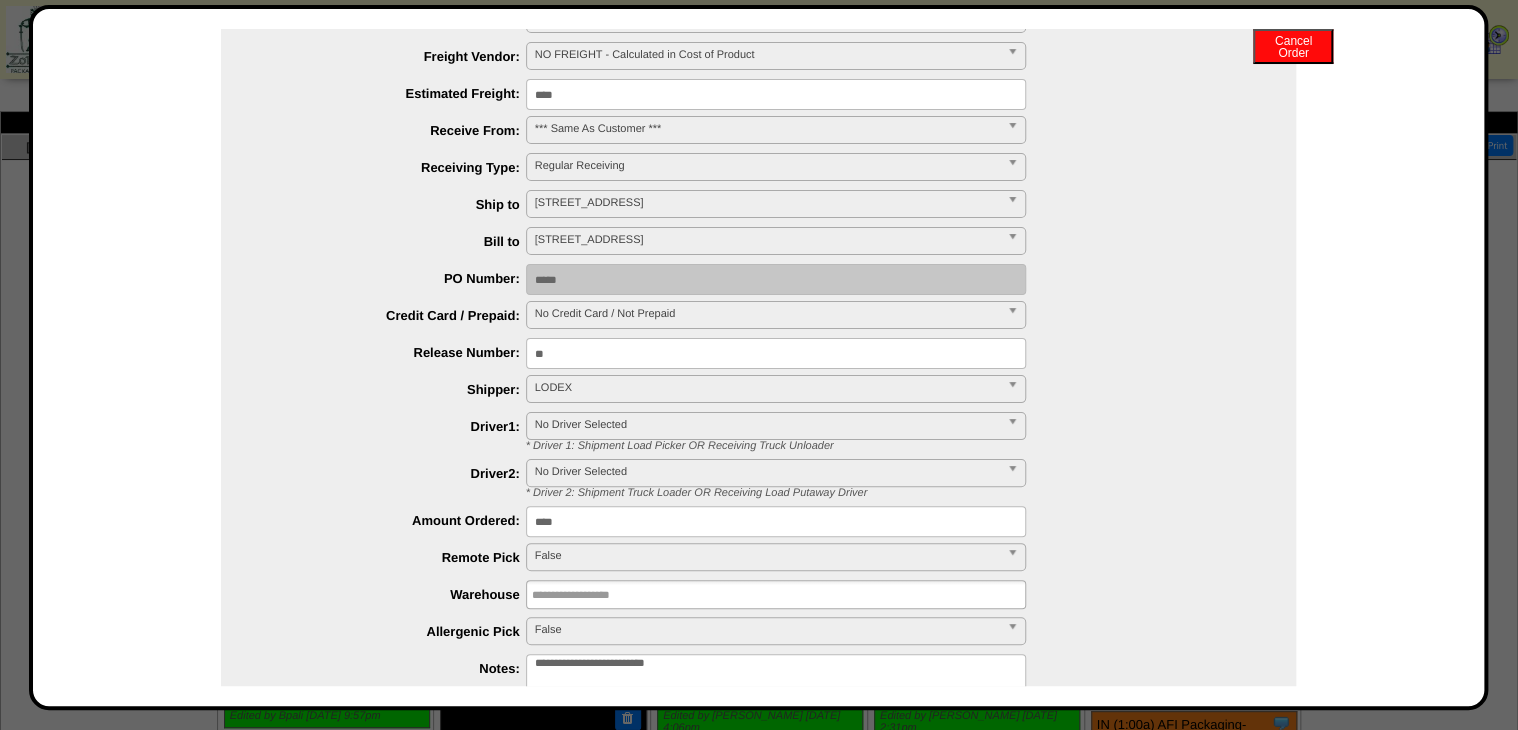 scroll, scrollTop: 0, scrollLeft: 0, axis: both 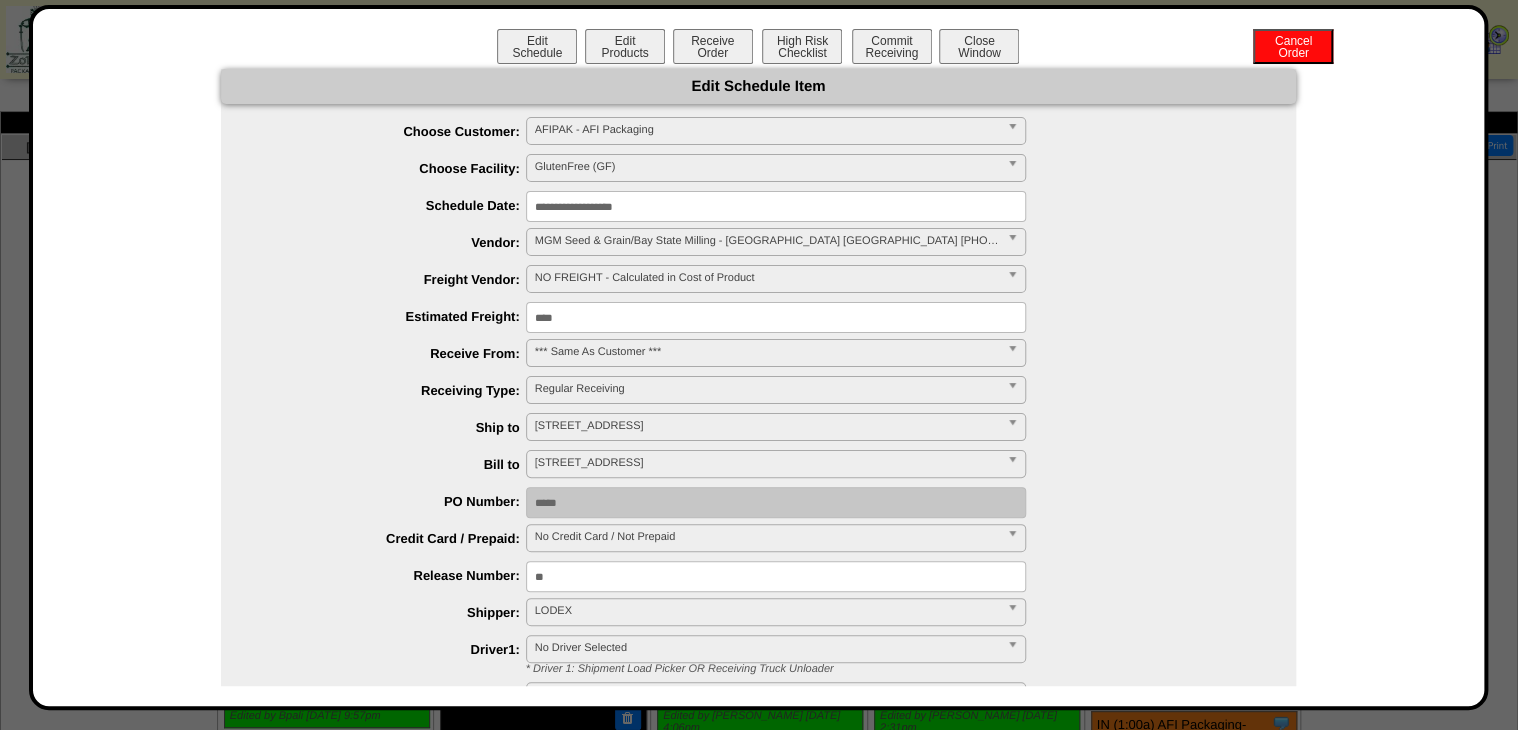 click on "**********" at bounding box center (759, 578) 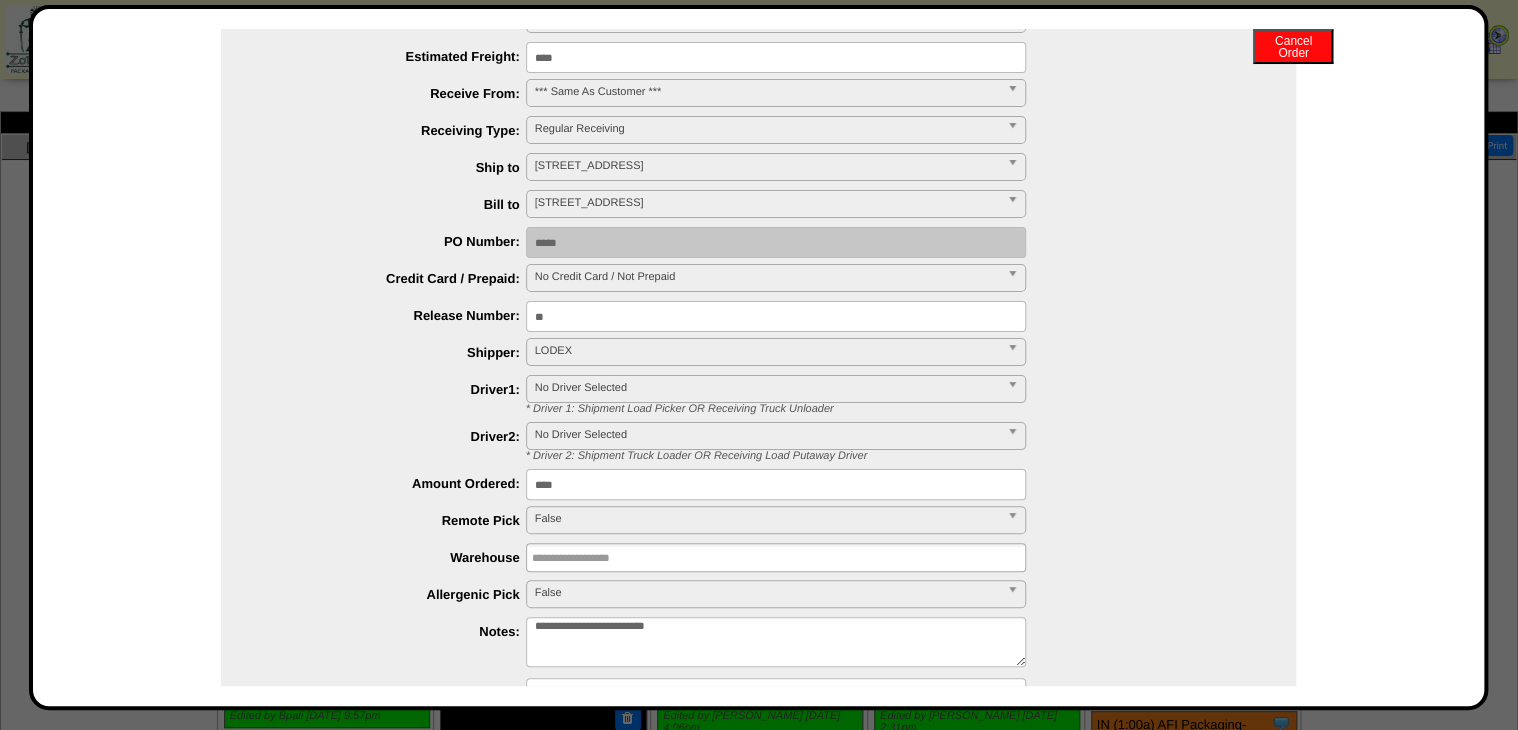 scroll, scrollTop: 320, scrollLeft: 0, axis: vertical 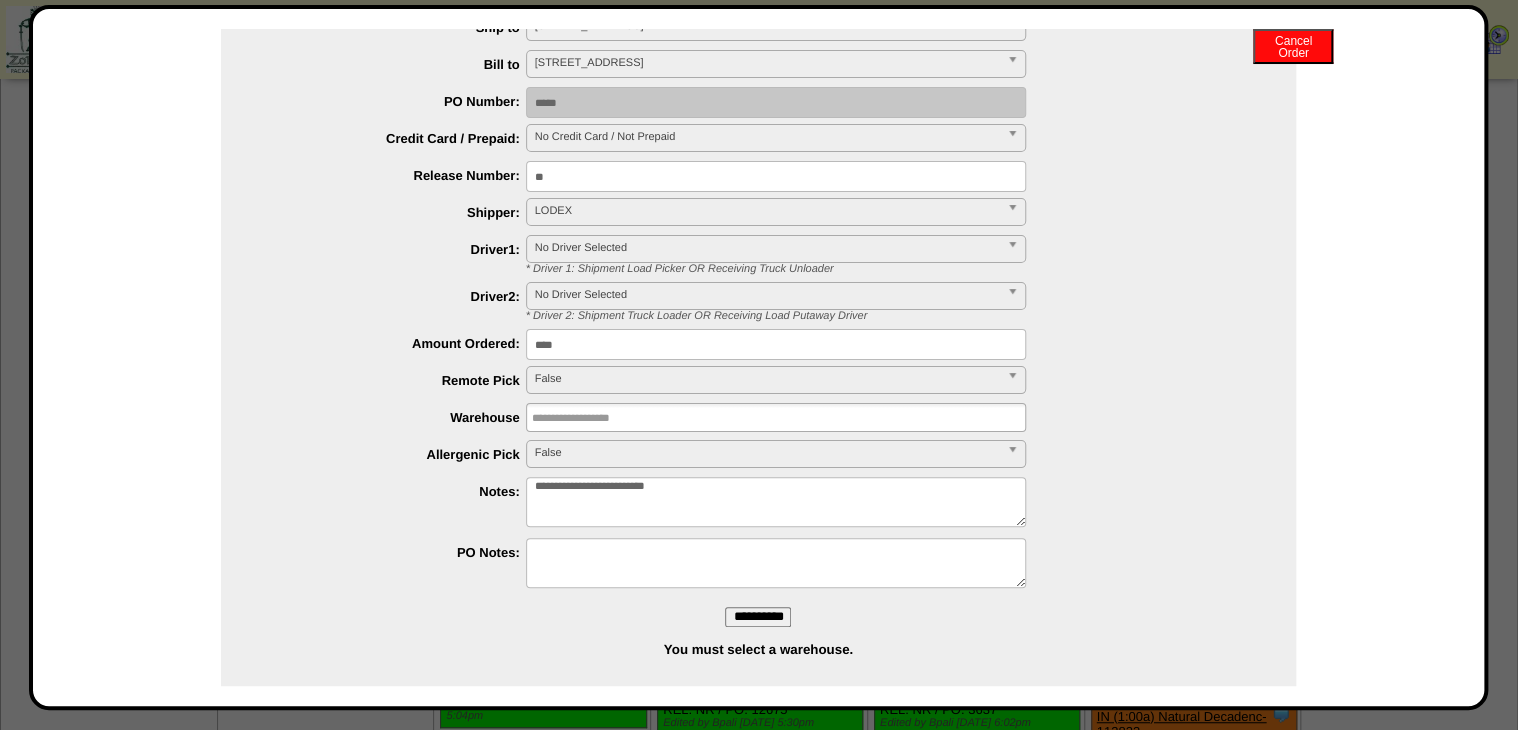 type 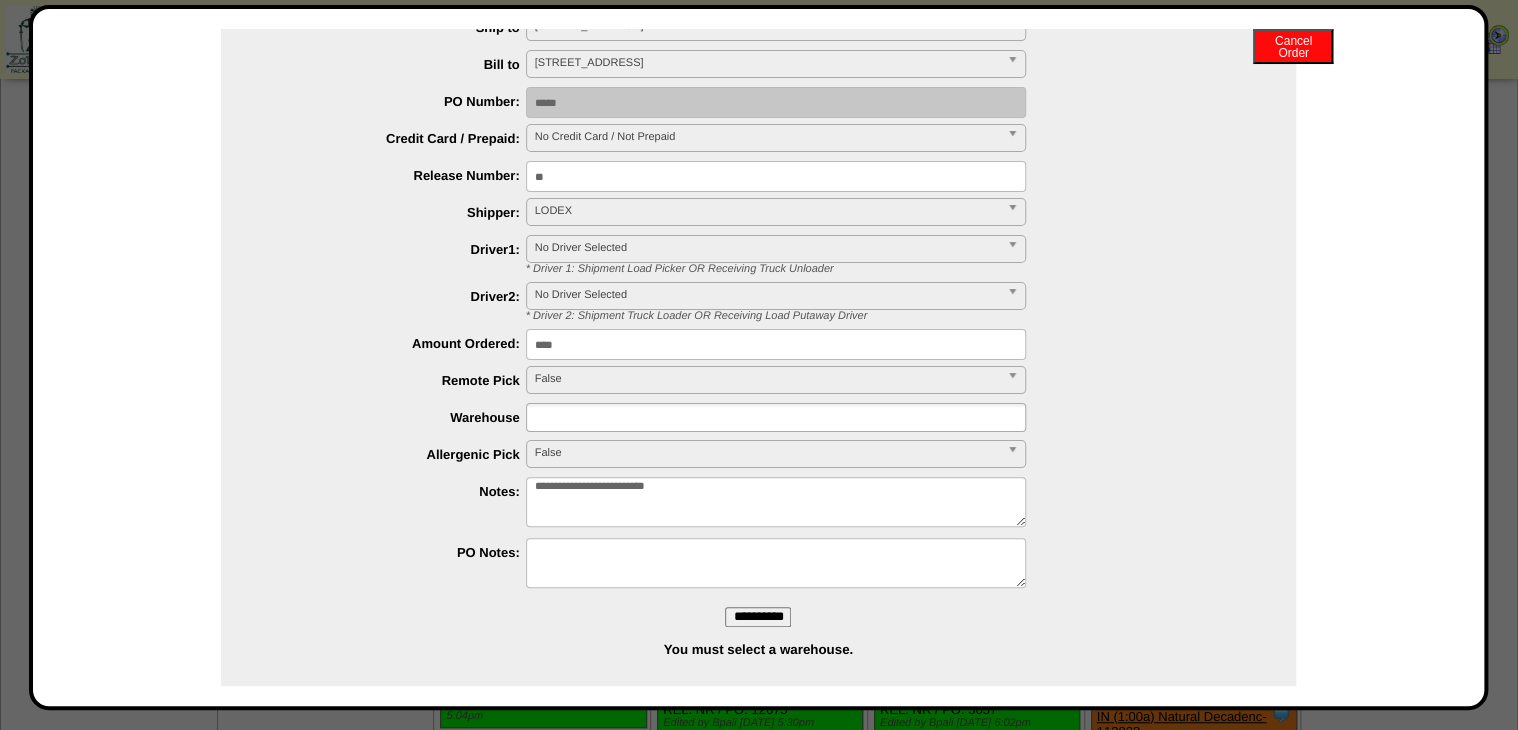 click at bounding box center [596, 417] 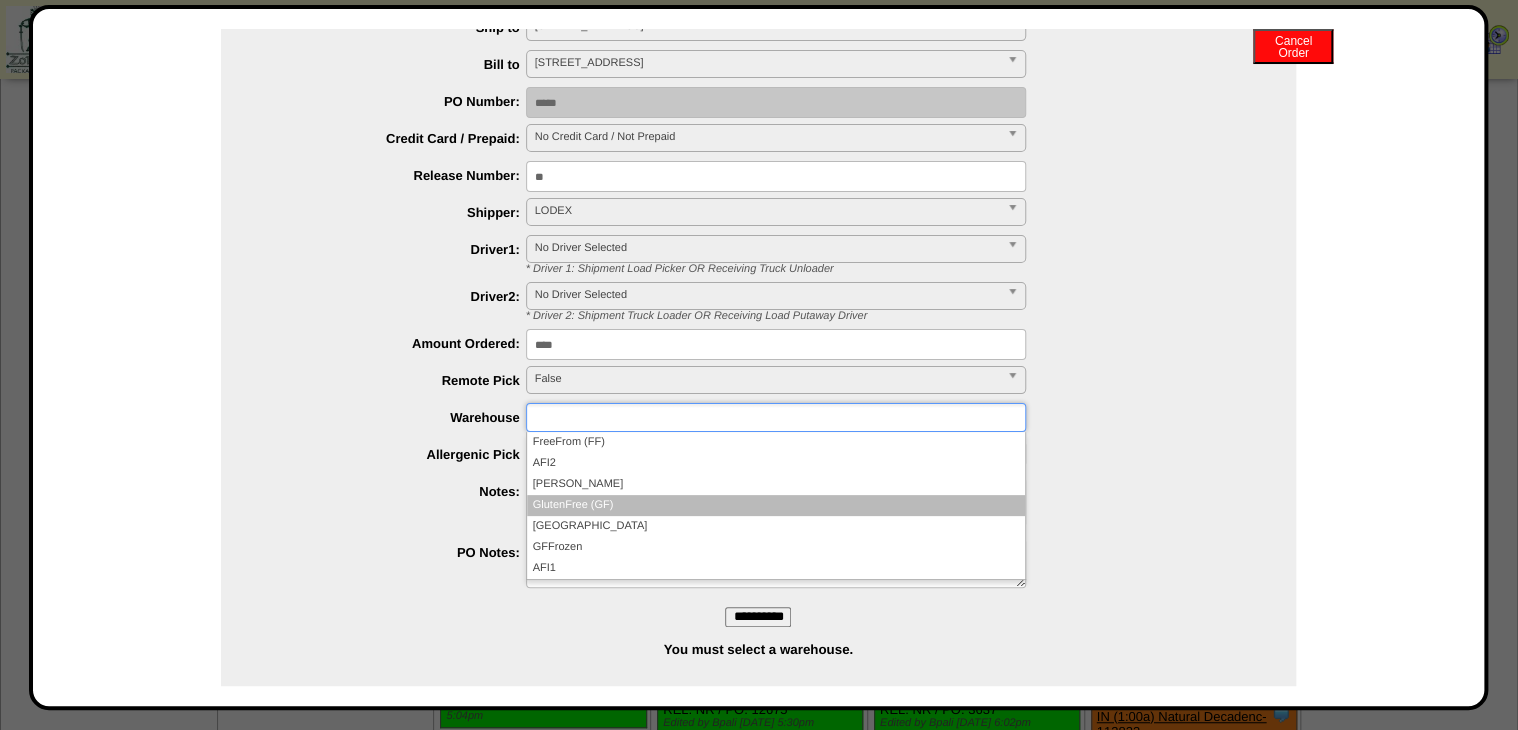 click on "GlutenFree (GF)" at bounding box center [776, 505] 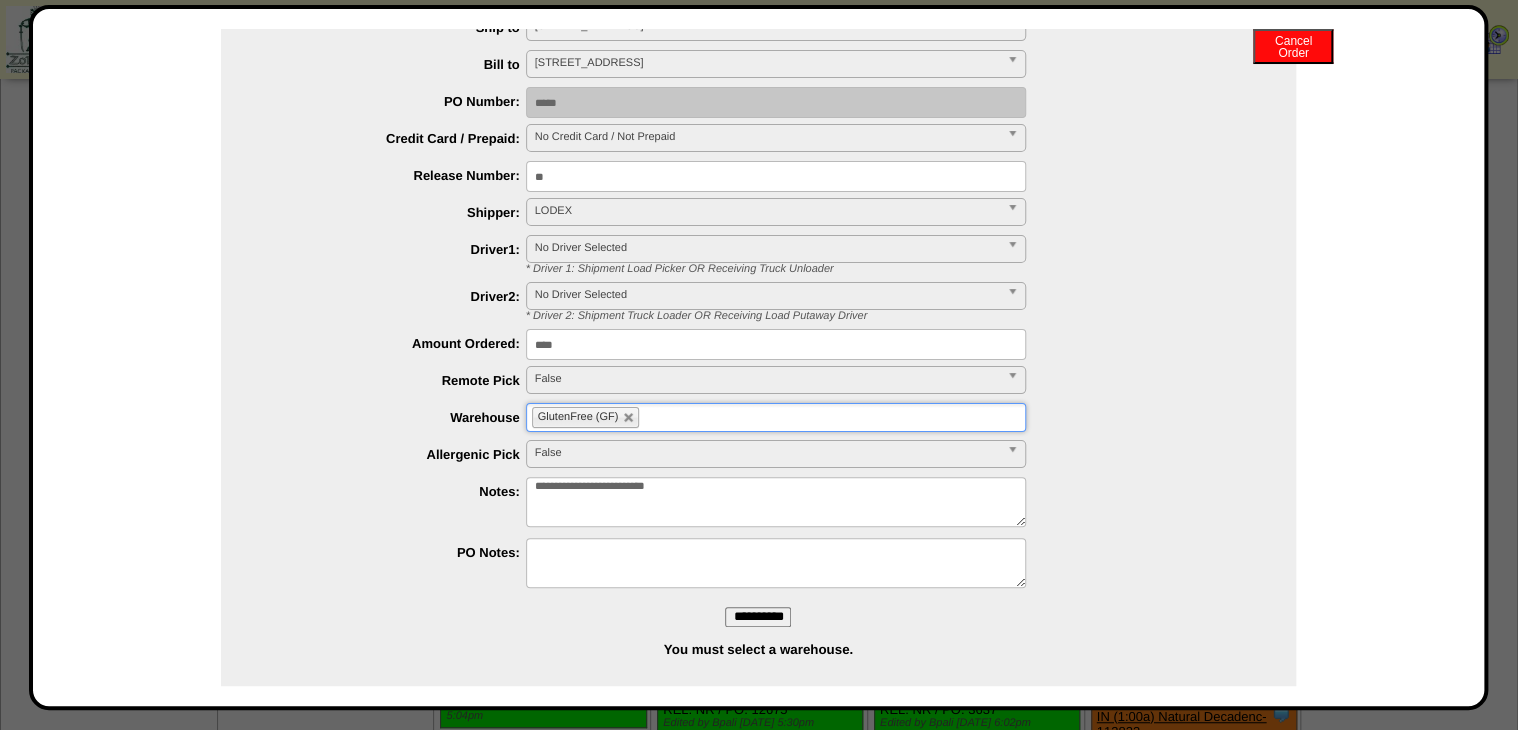 click on "**********" at bounding box center (758, 155) 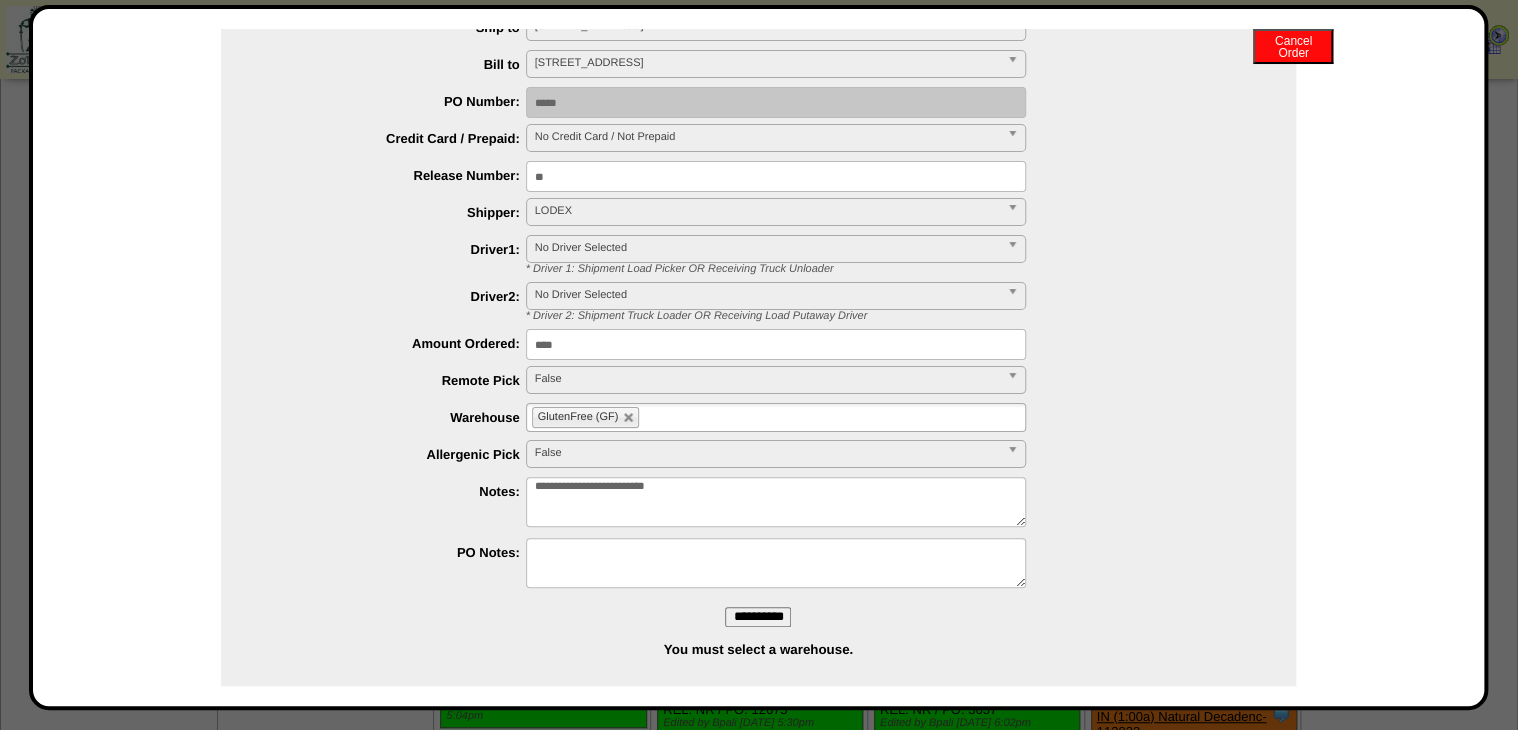 click on "**********" at bounding box center (758, 617) 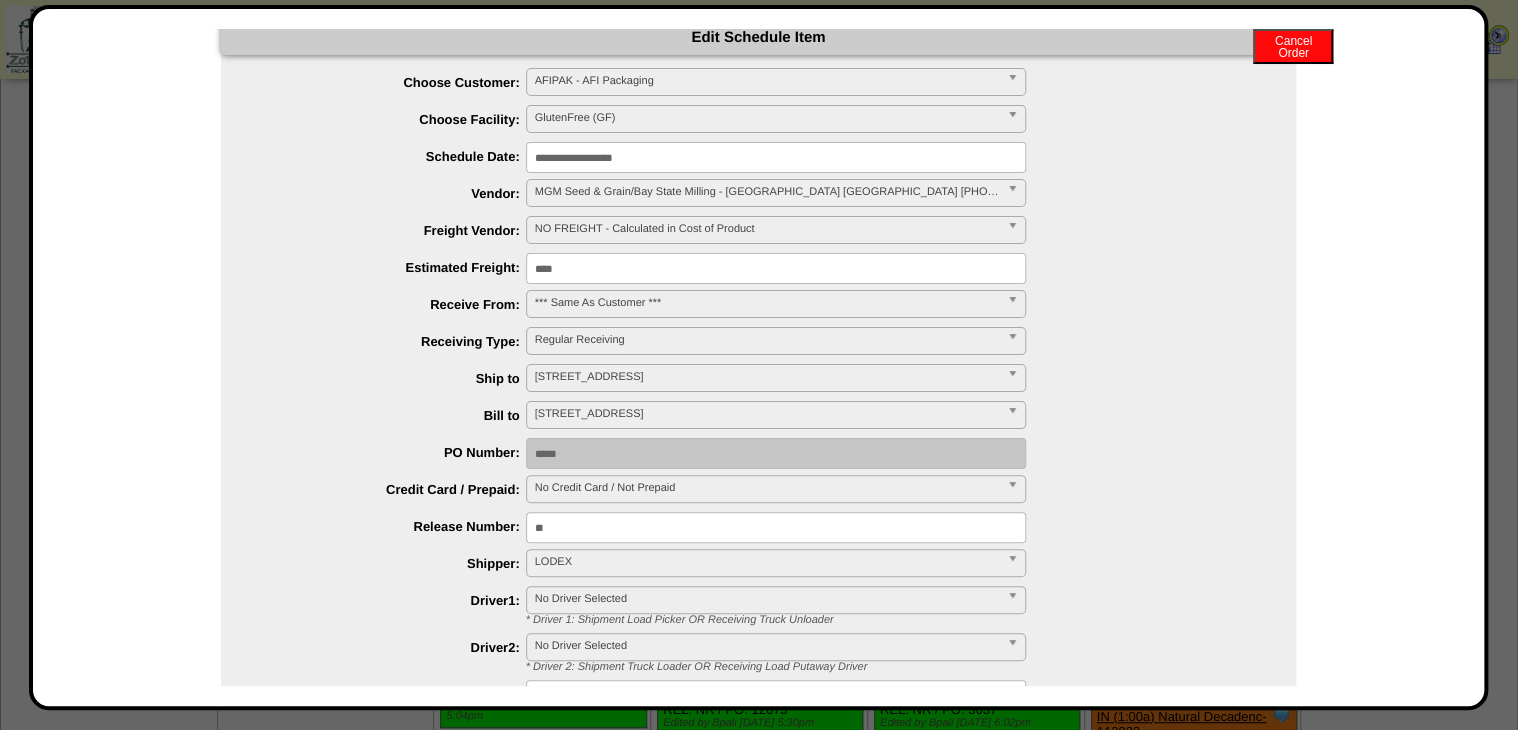 scroll, scrollTop: 0, scrollLeft: 0, axis: both 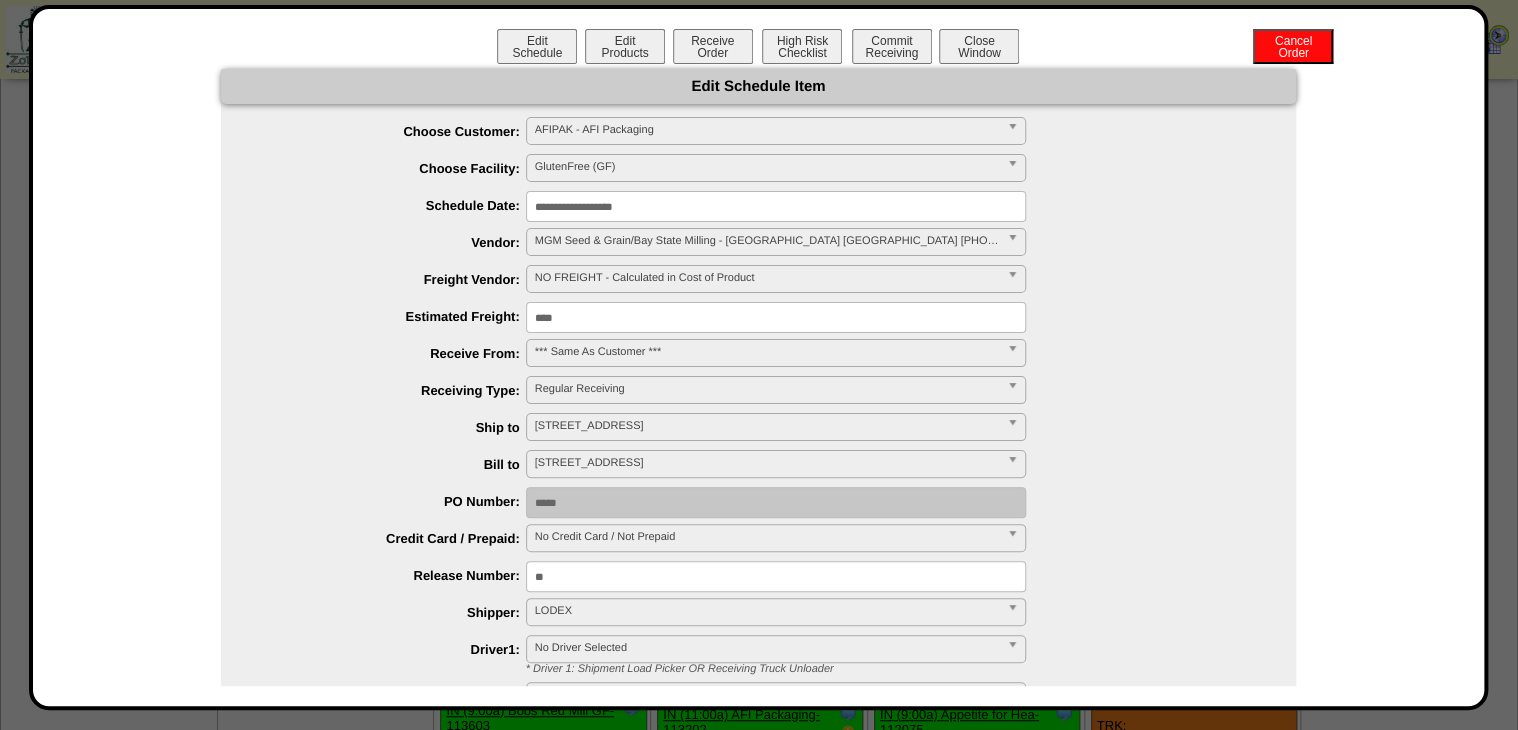 click on "Edit Products" at bounding box center [625, 46] 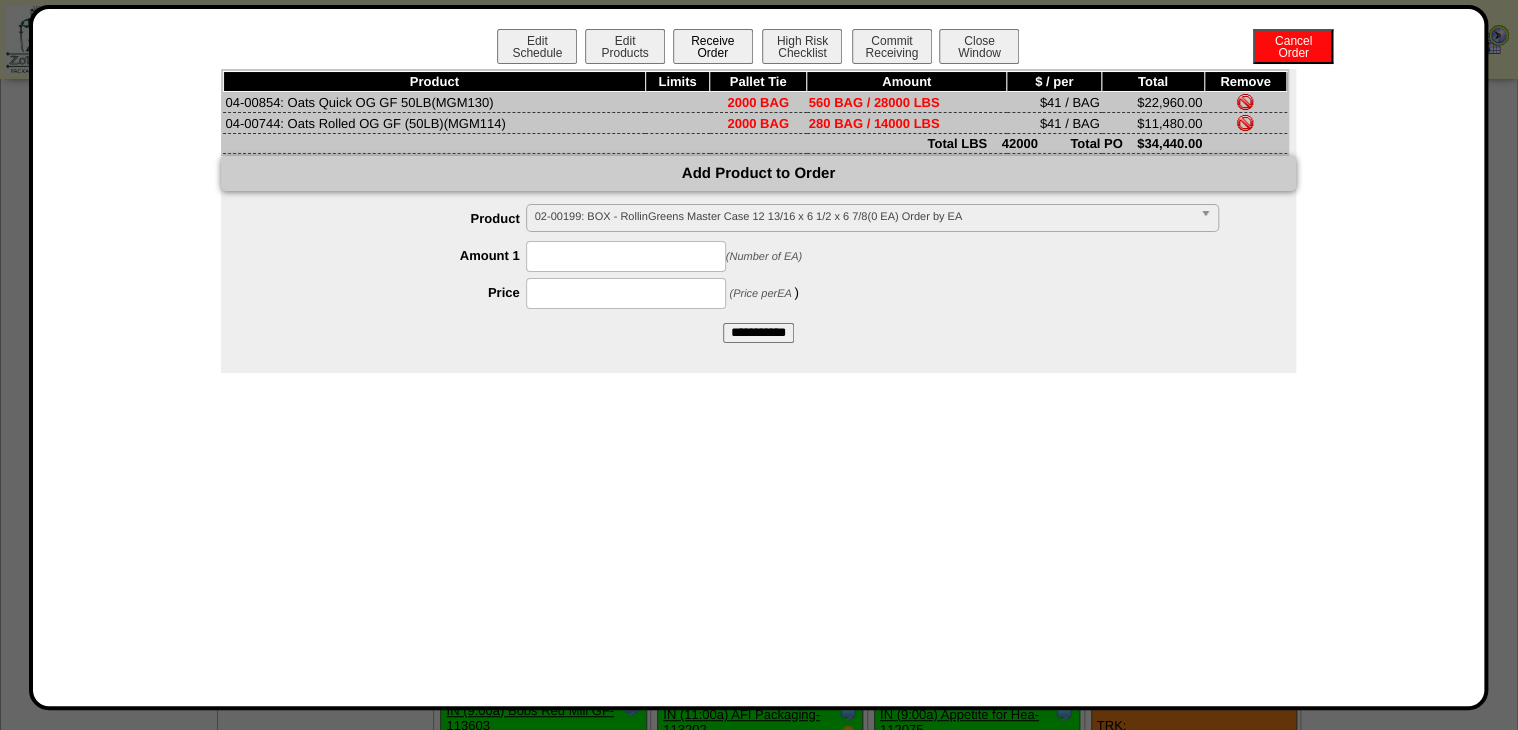 click on "Receive Order" at bounding box center (713, 46) 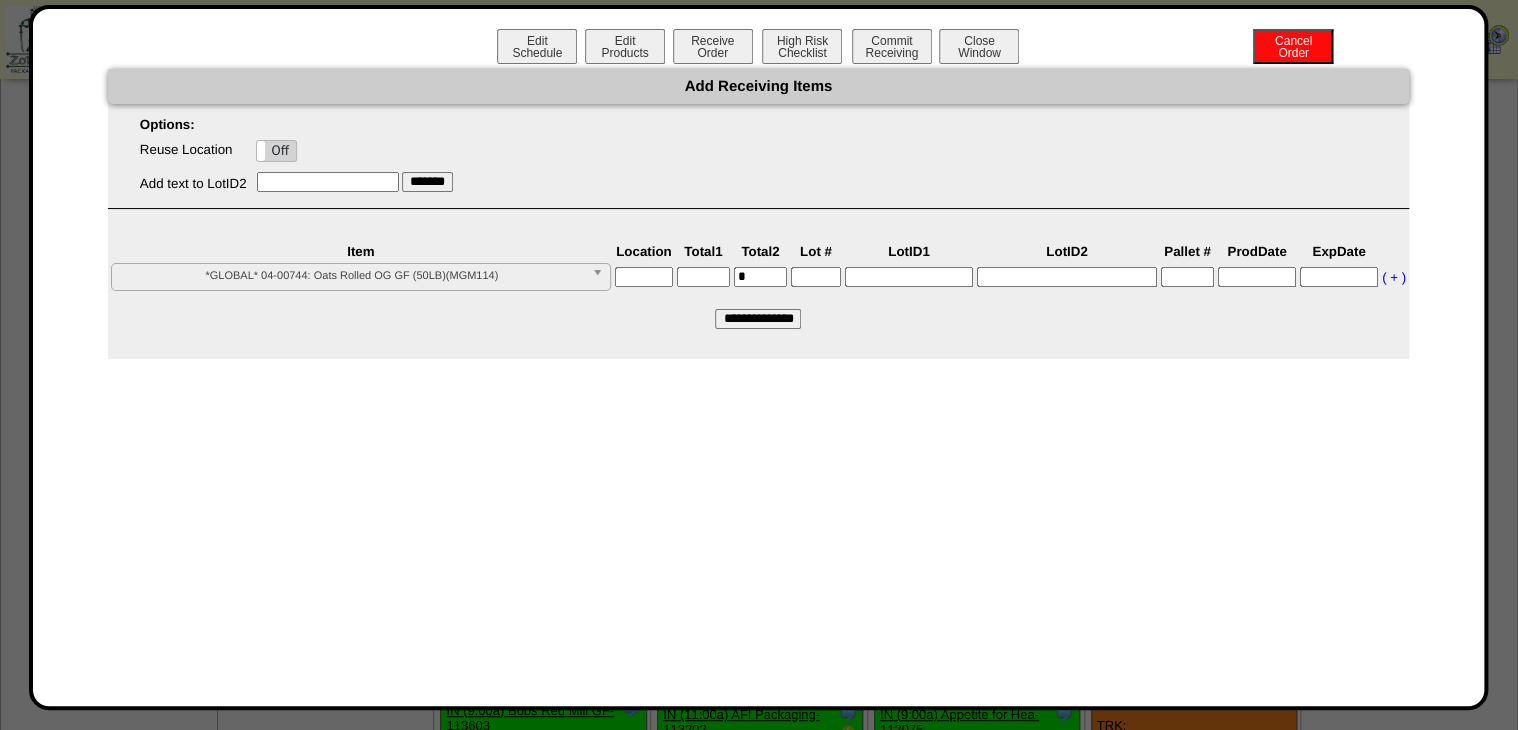 click on "**********" at bounding box center (361, 284) 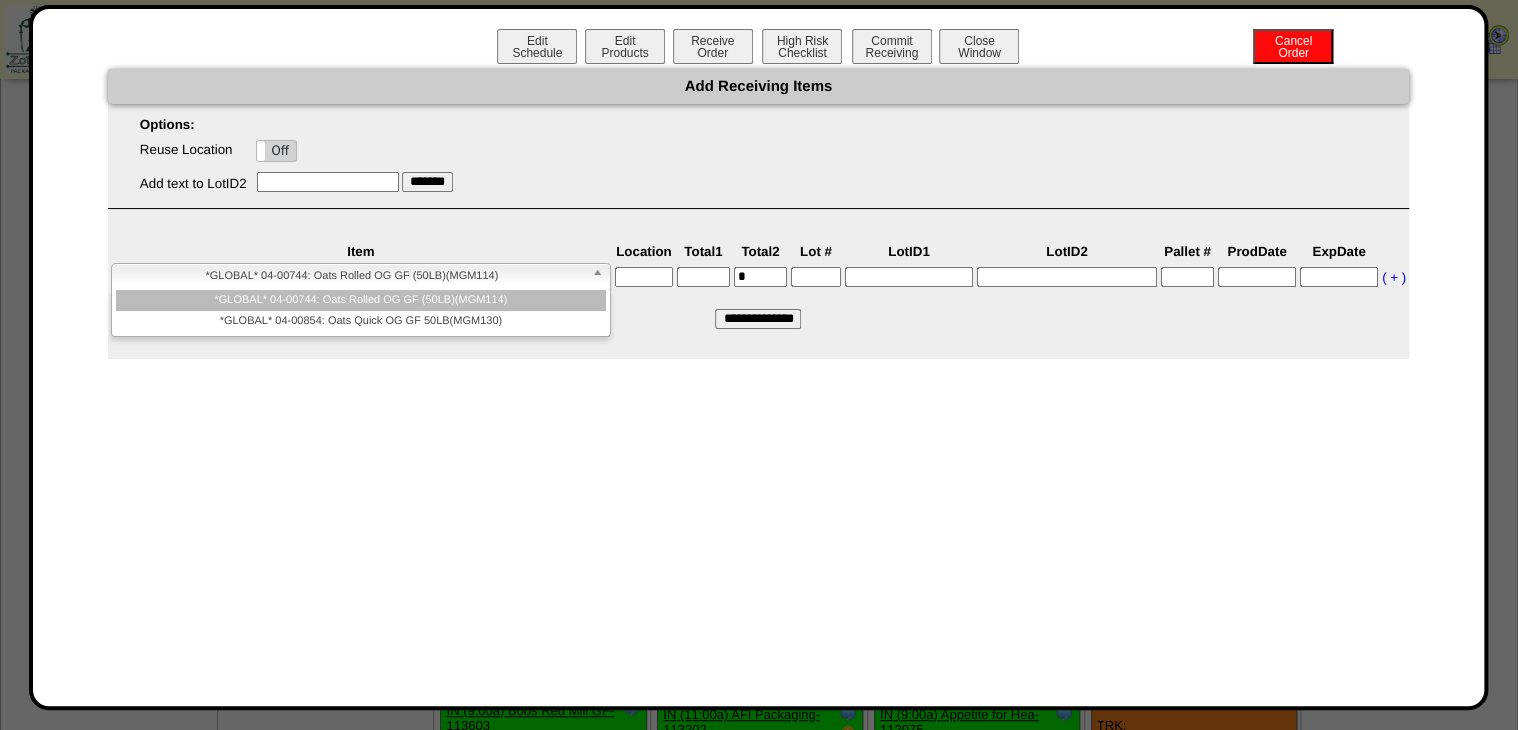 click on "*GLOBAL*  04-00744: Oats Rolled OG GF (50LB)(MGM114)" at bounding box center (352, 276) 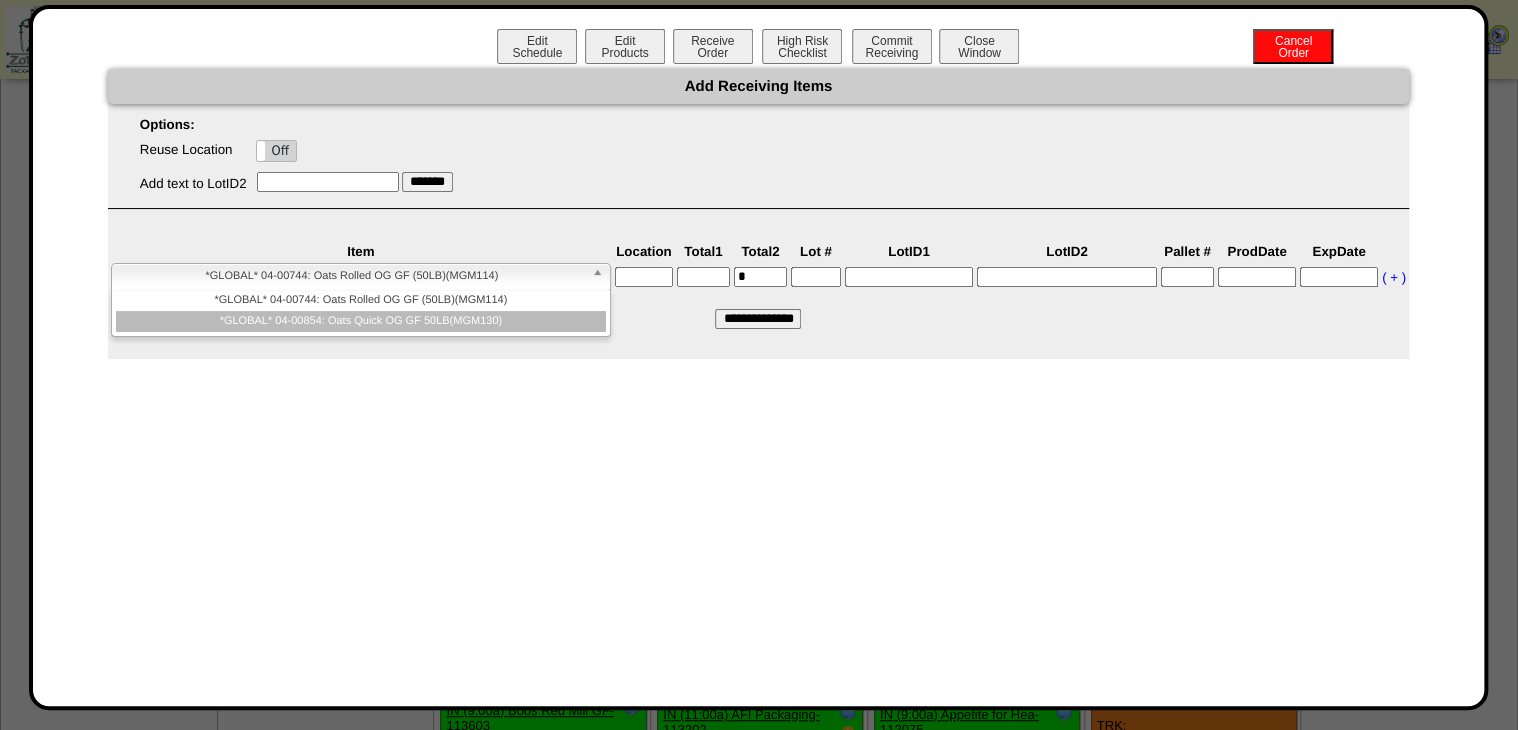 click on "*GLOBAL*  04-00854: Oats Quick OG GF 50LB(MGM130)" at bounding box center [361, 321] 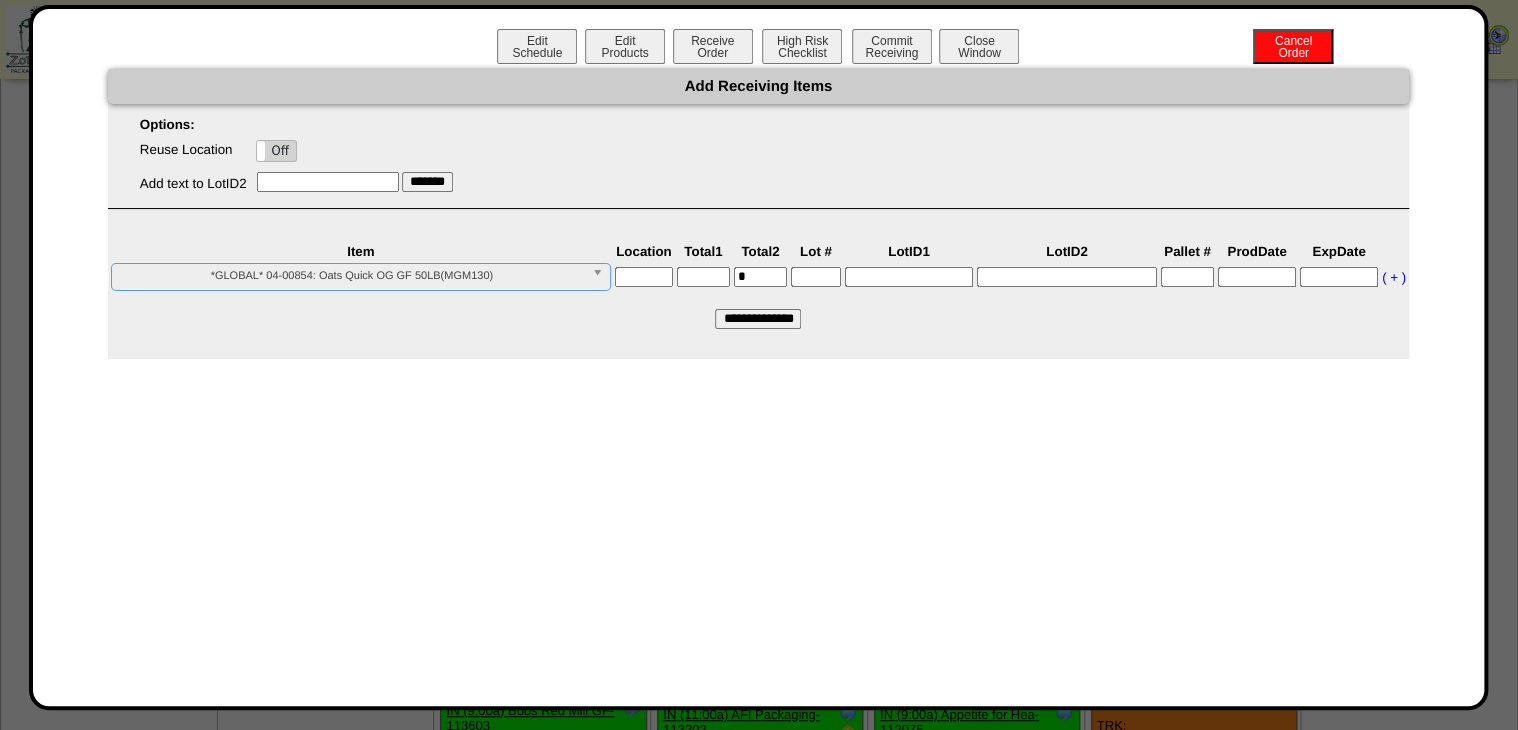 click at bounding box center (703, 277) 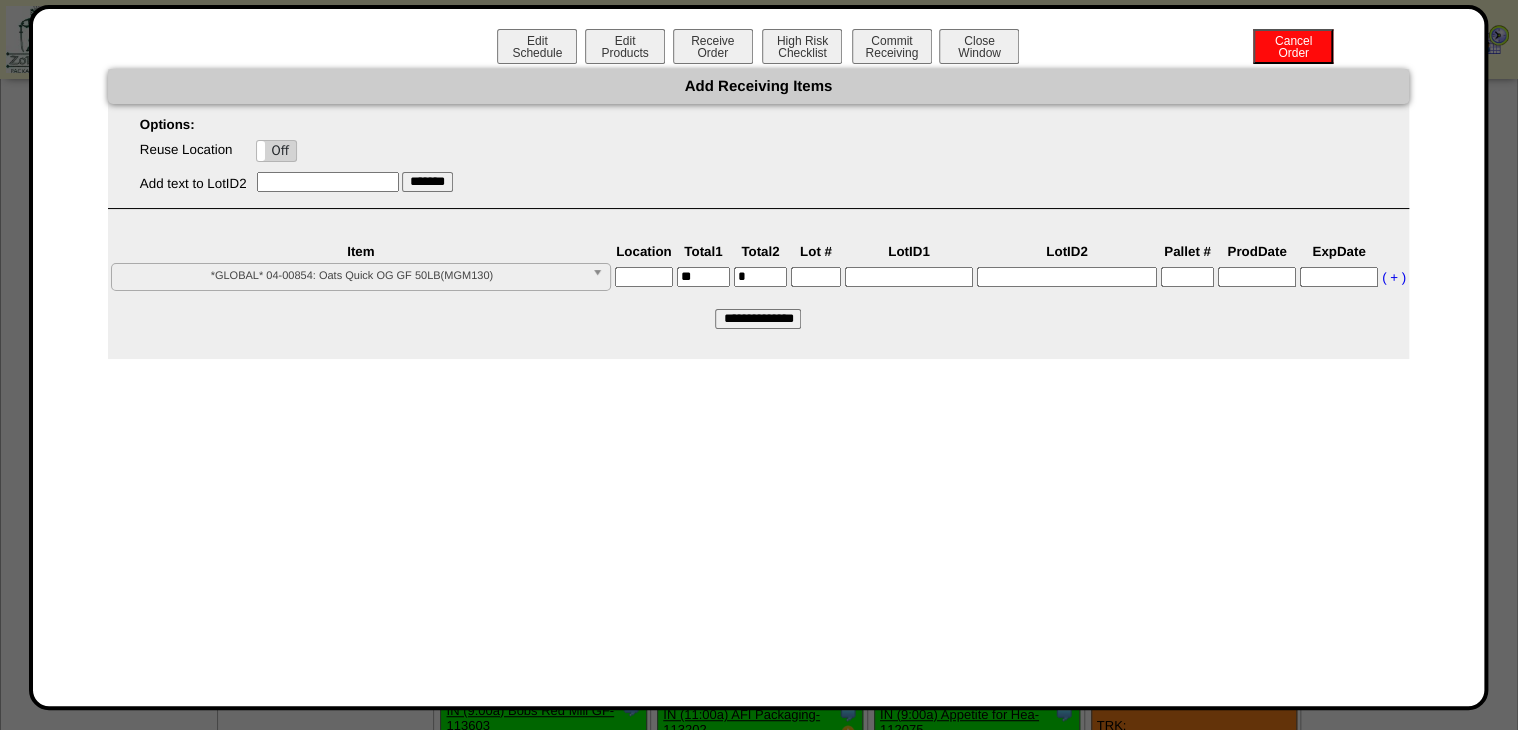 type on "*" 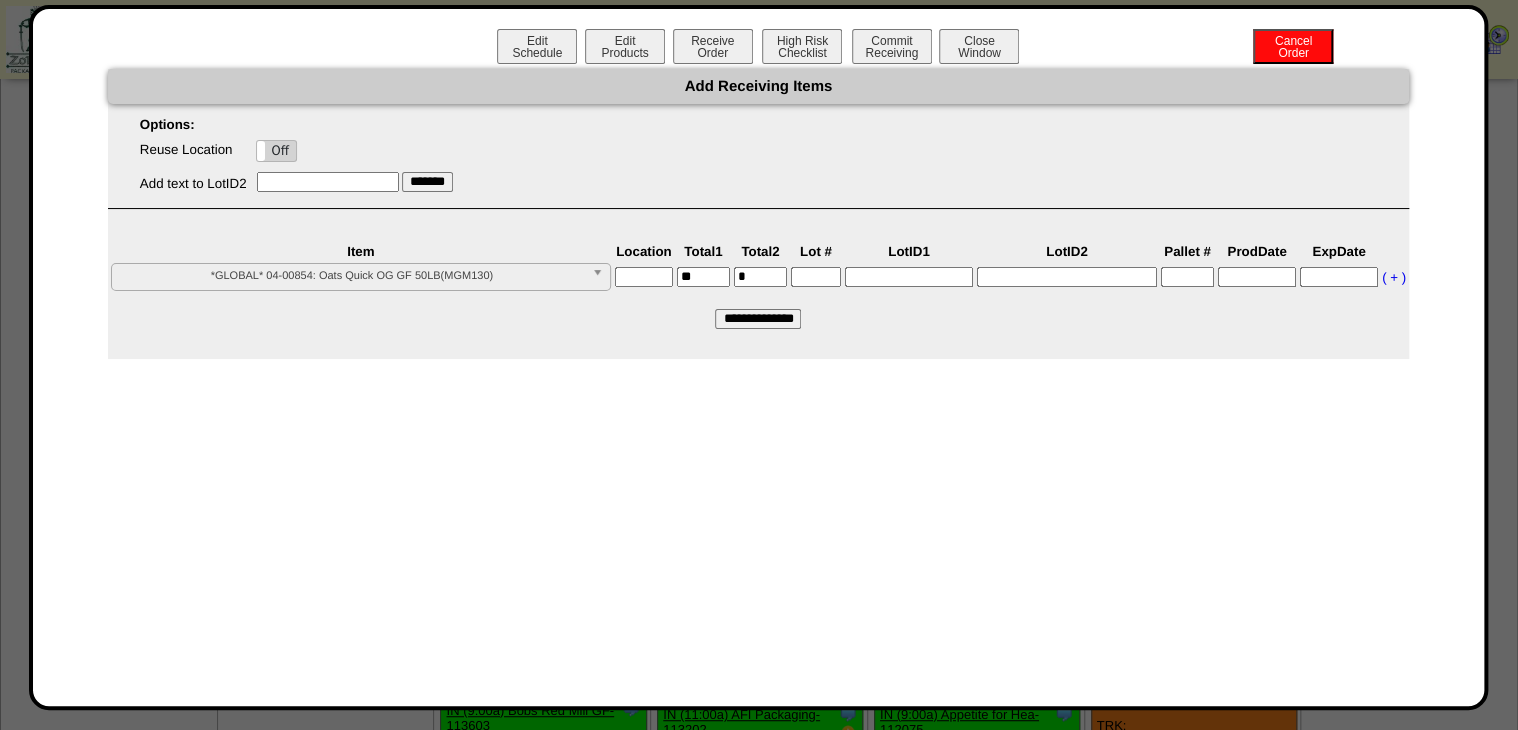 type on "**" 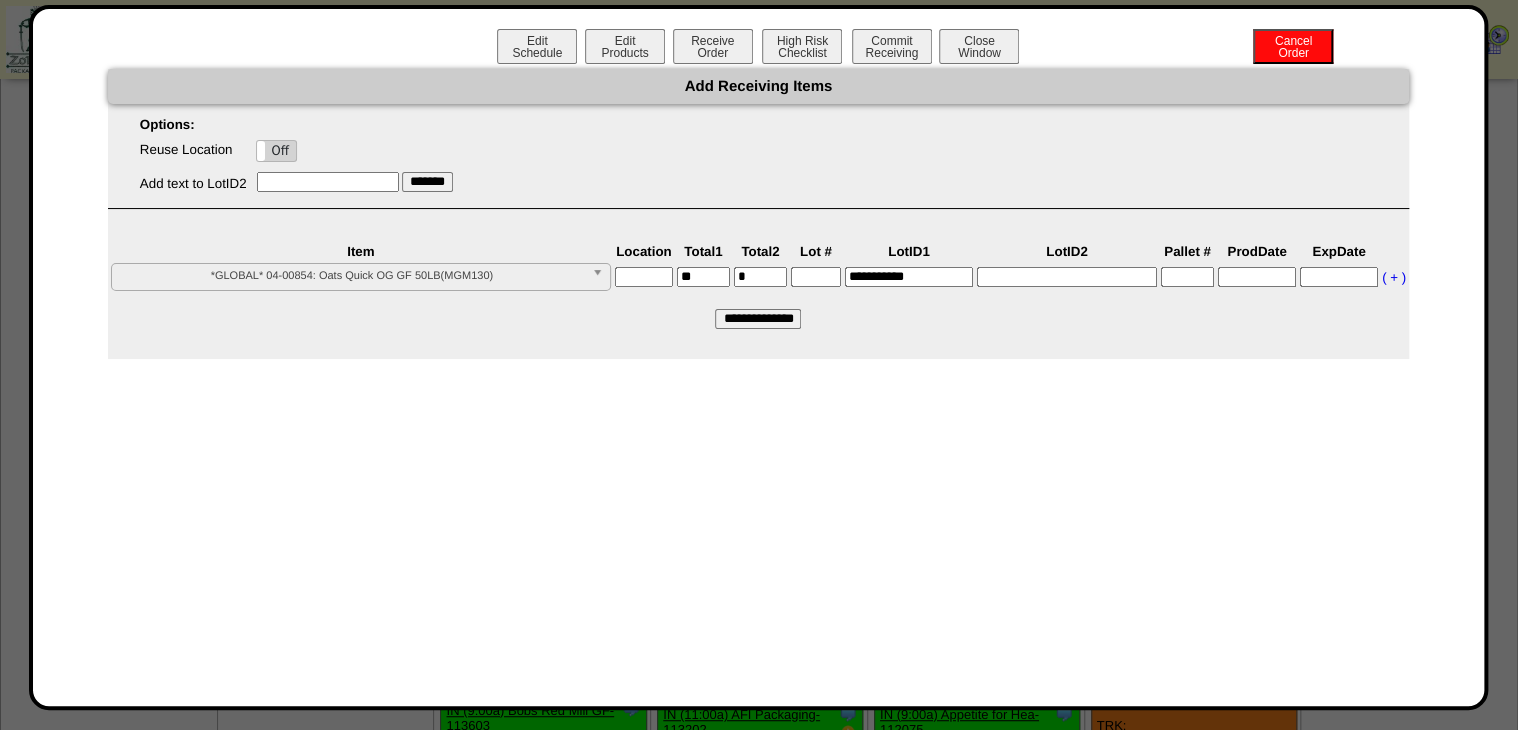 type on "**********" 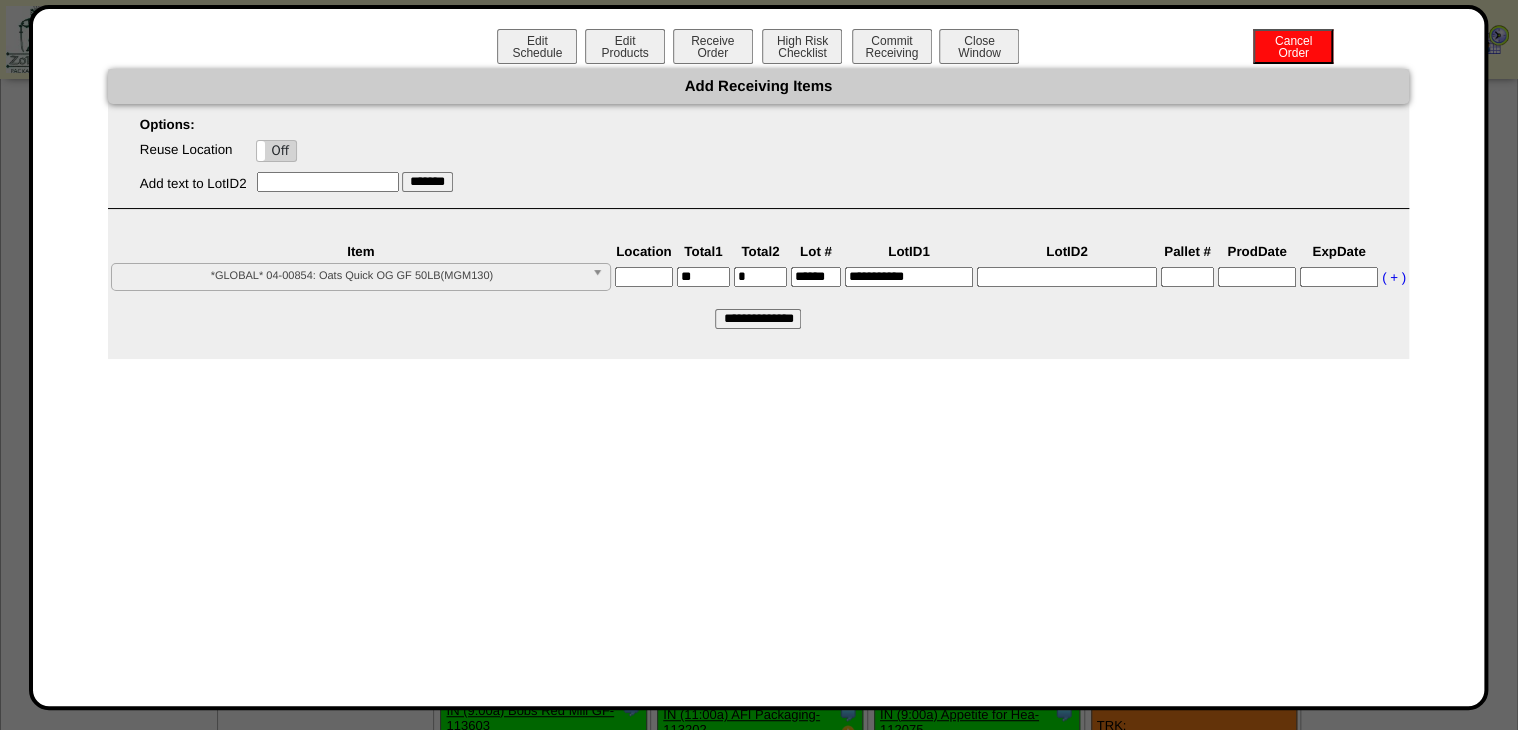 scroll, scrollTop: 0, scrollLeft: 9, axis: horizontal 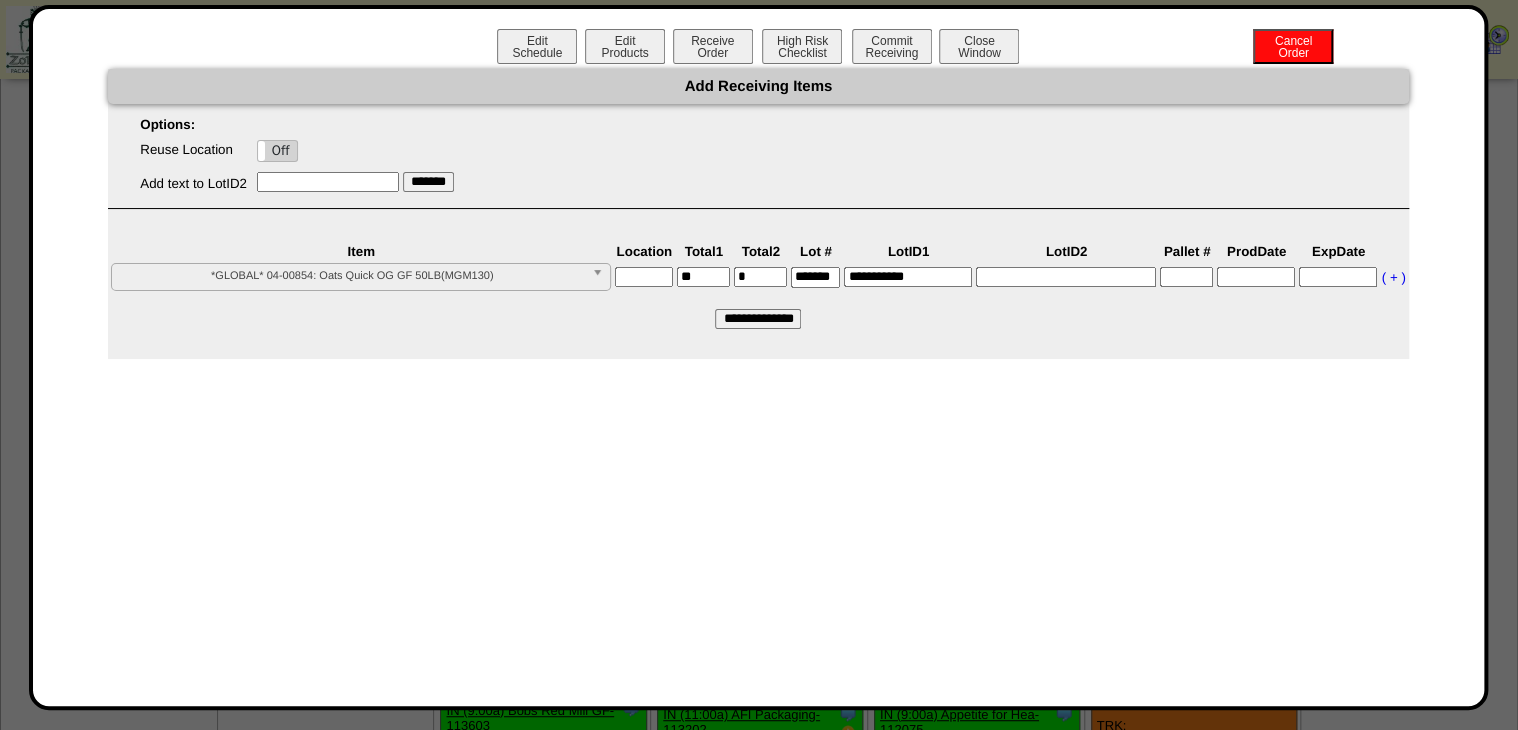type on "*******" 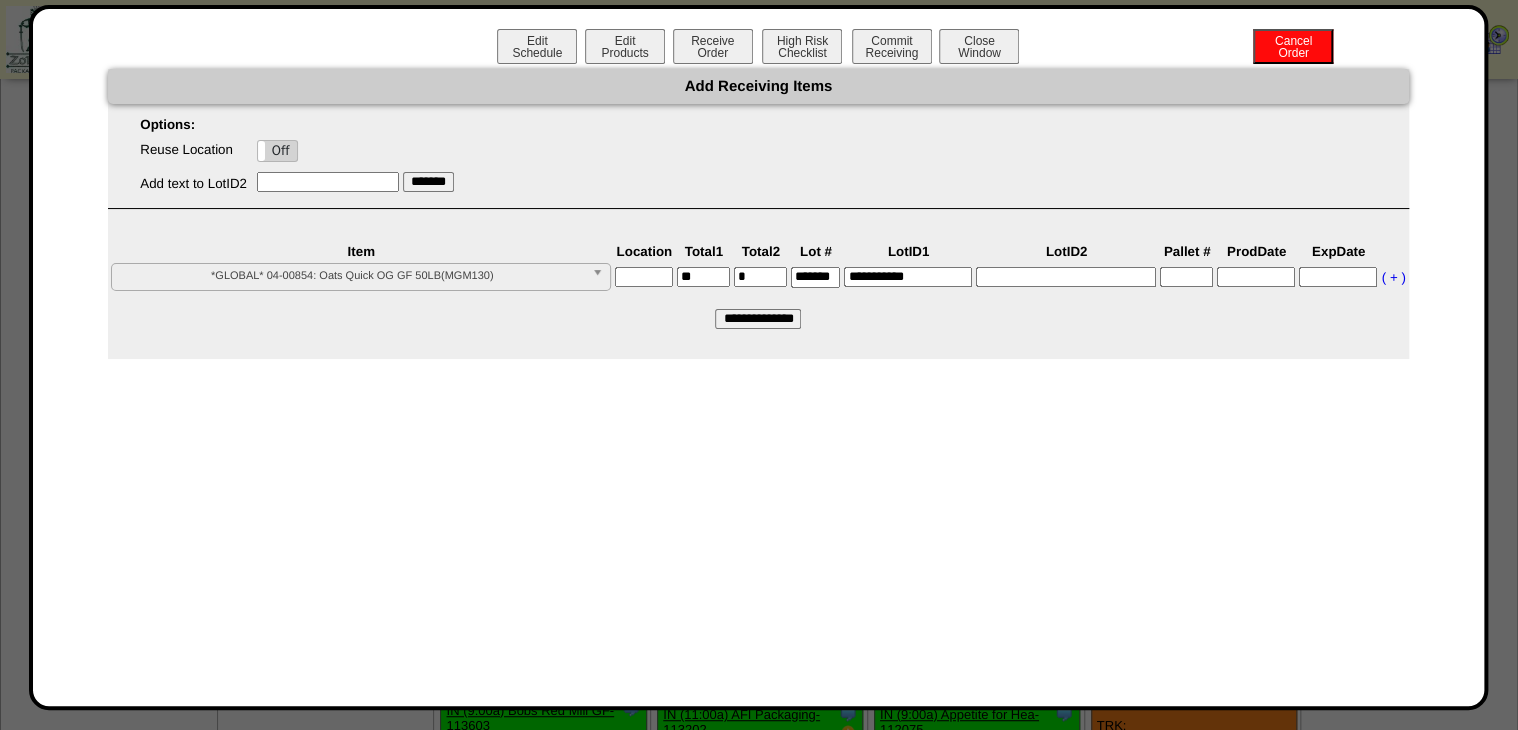 click on "Reuse Location
On Off
Add text to LotID2
*******" at bounding box center (758, 164) 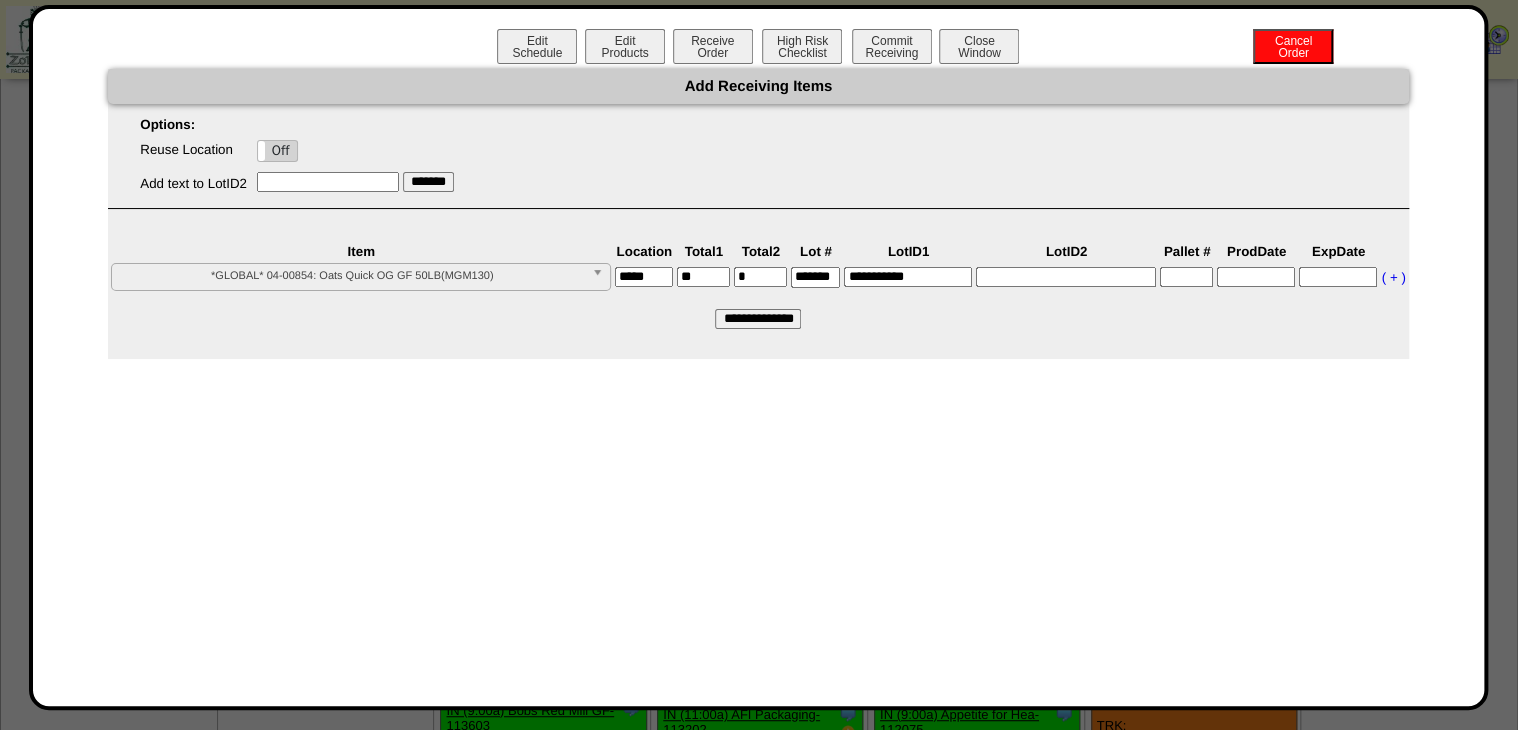 type on "*****" 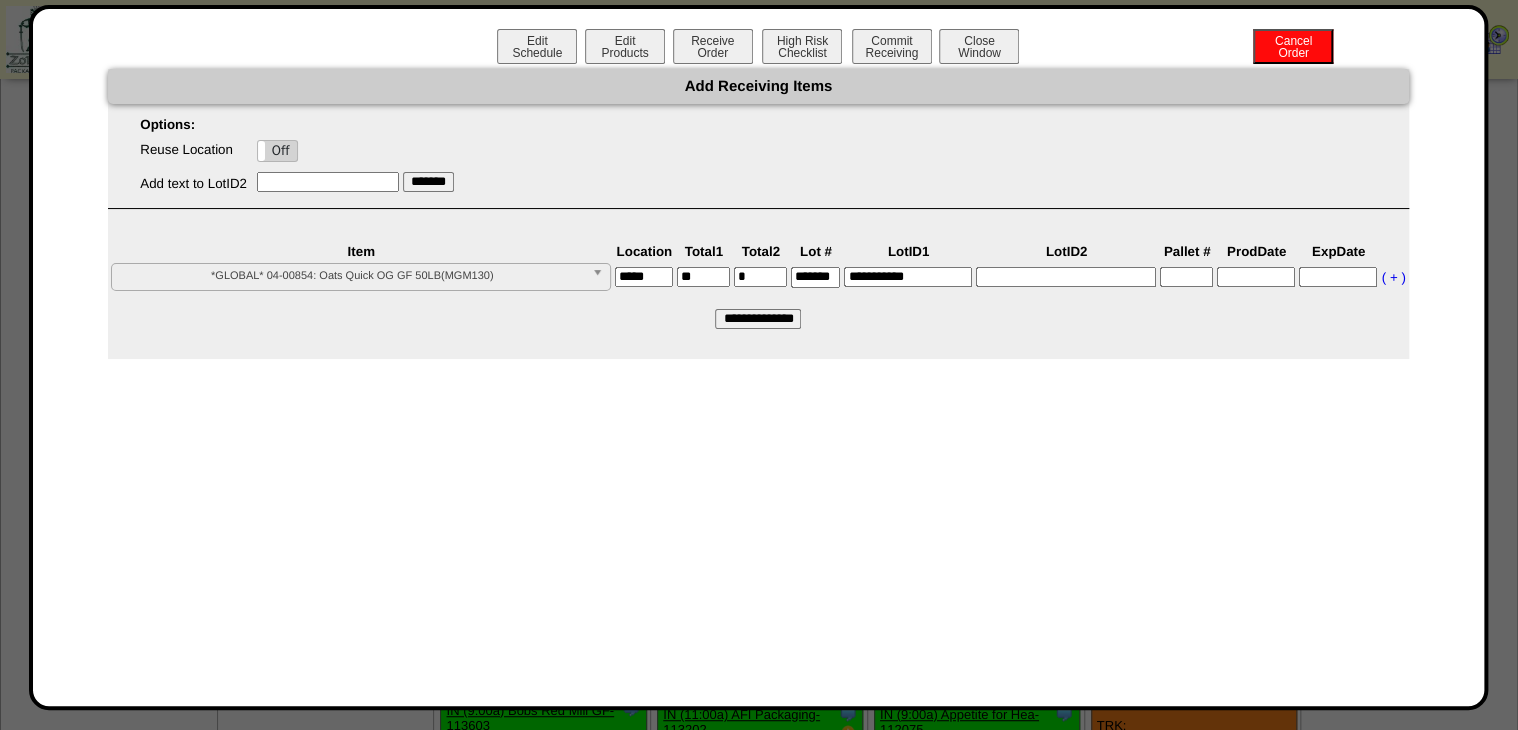 click at bounding box center [1186, 277] 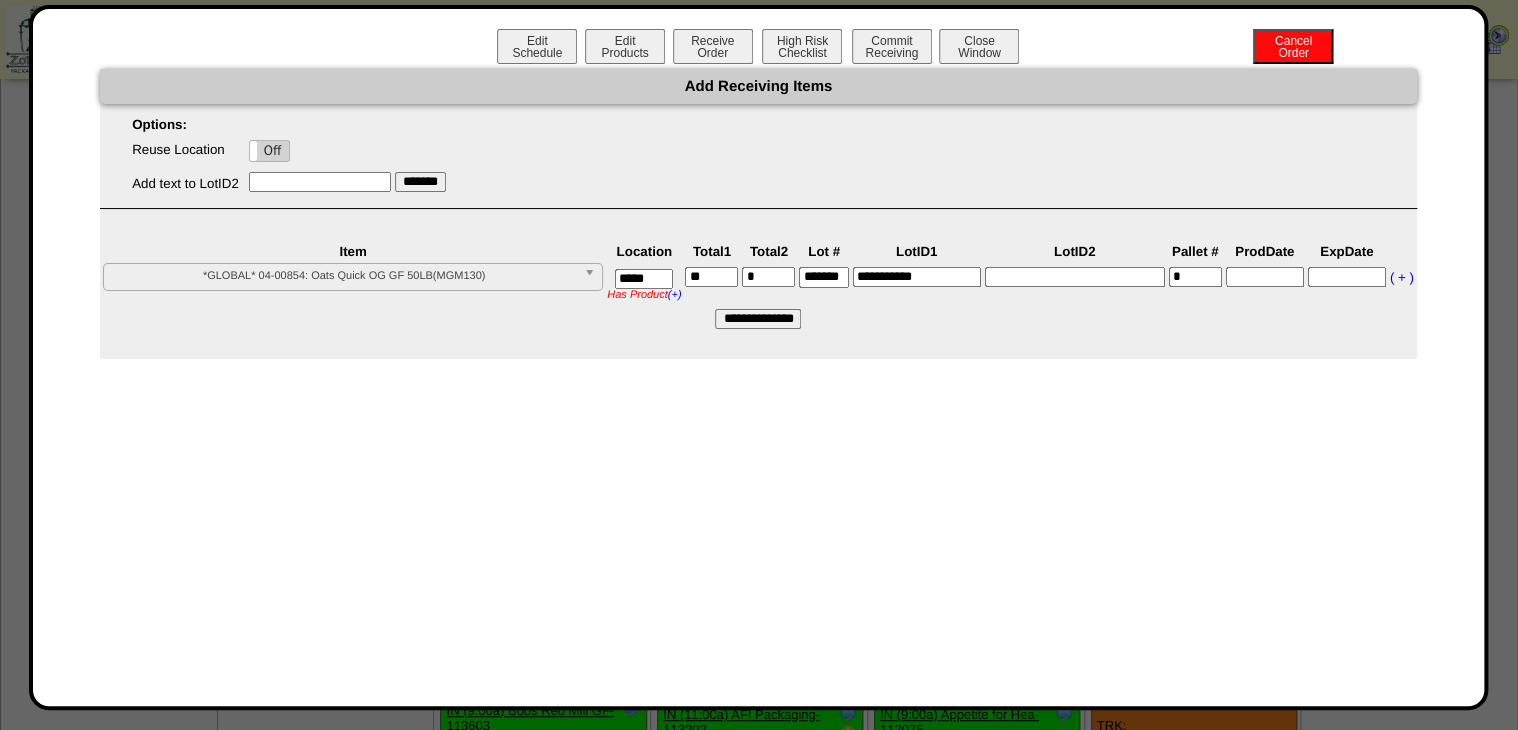 type on "*" 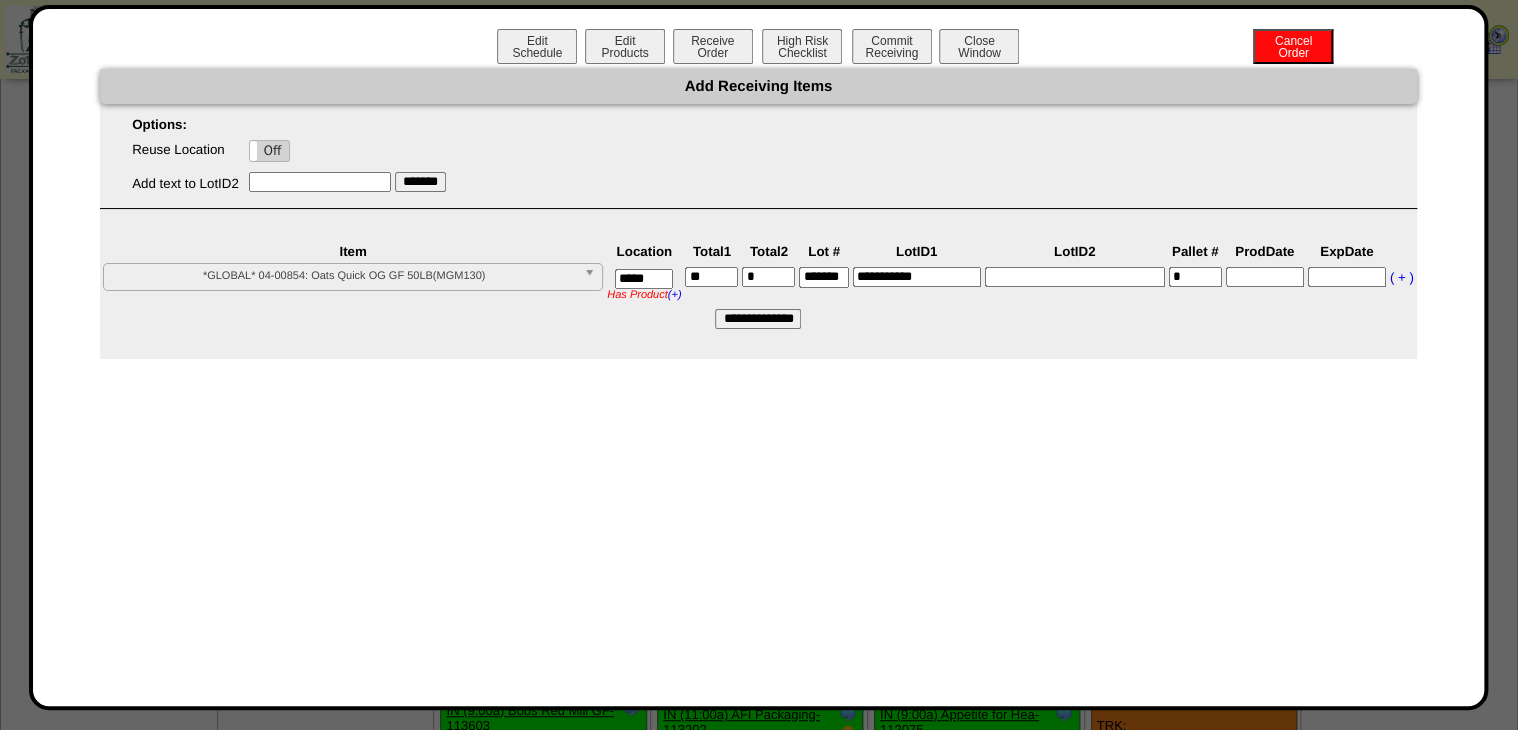 click on "Add text to LotID2
*******" at bounding box center (758, 182) 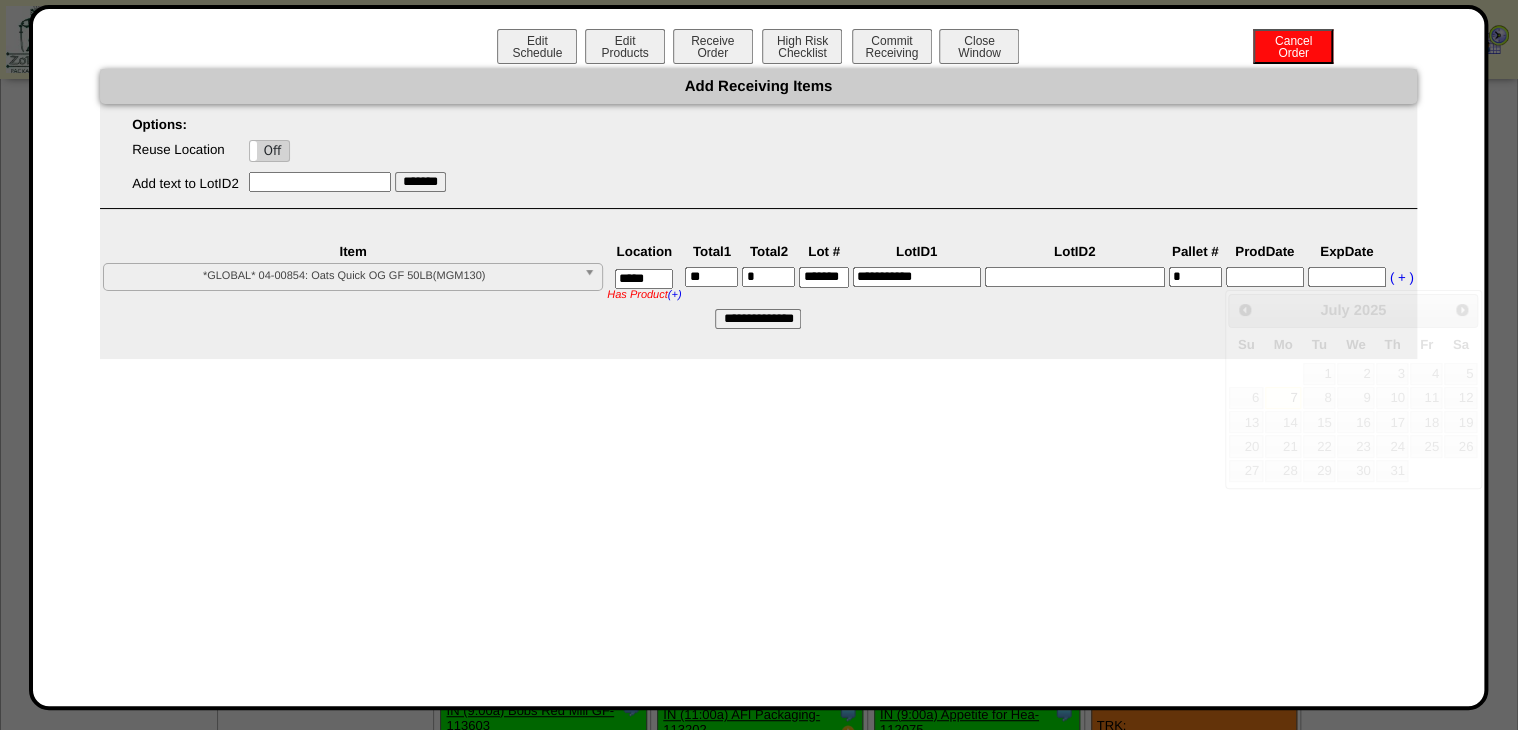 click at bounding box center (1265, 277) 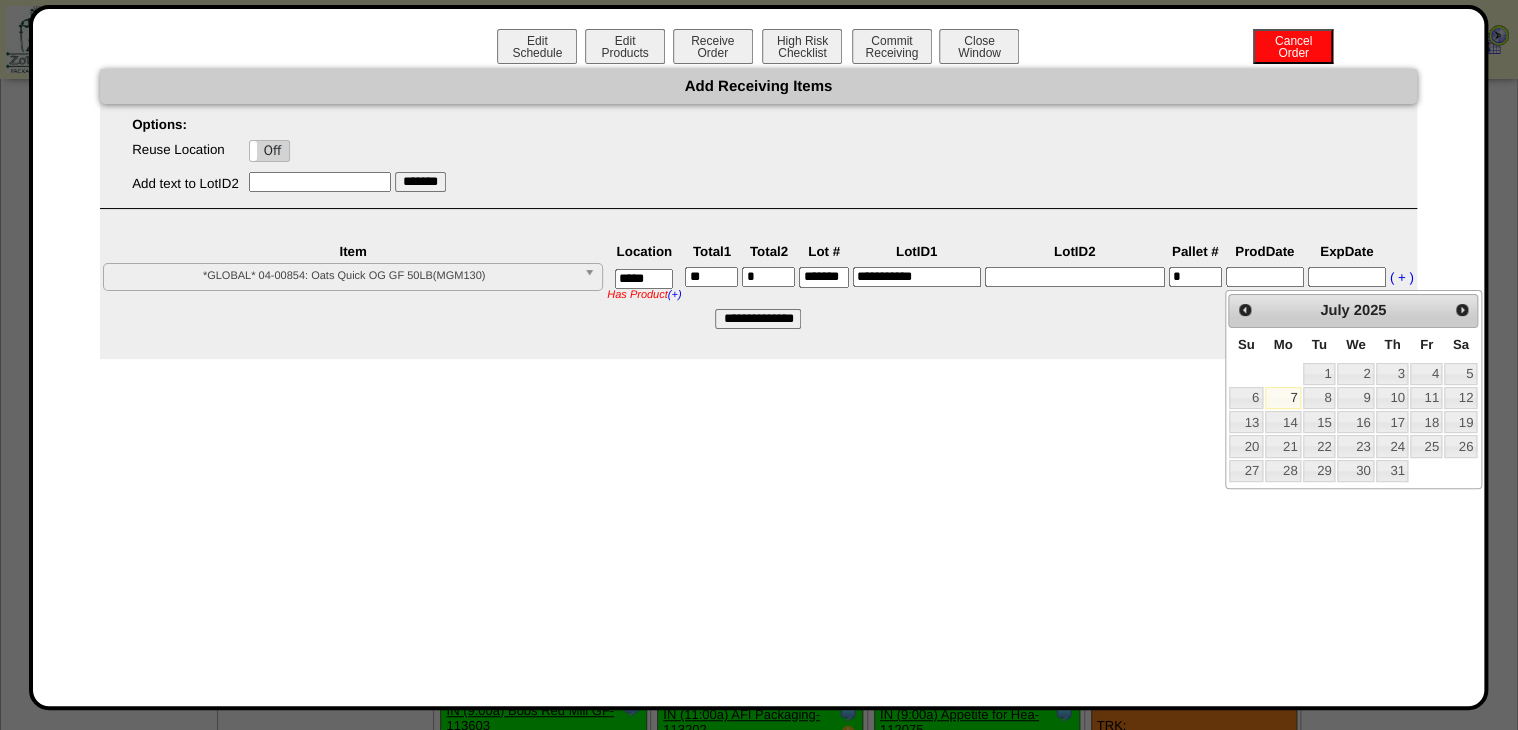 paste on "**********" 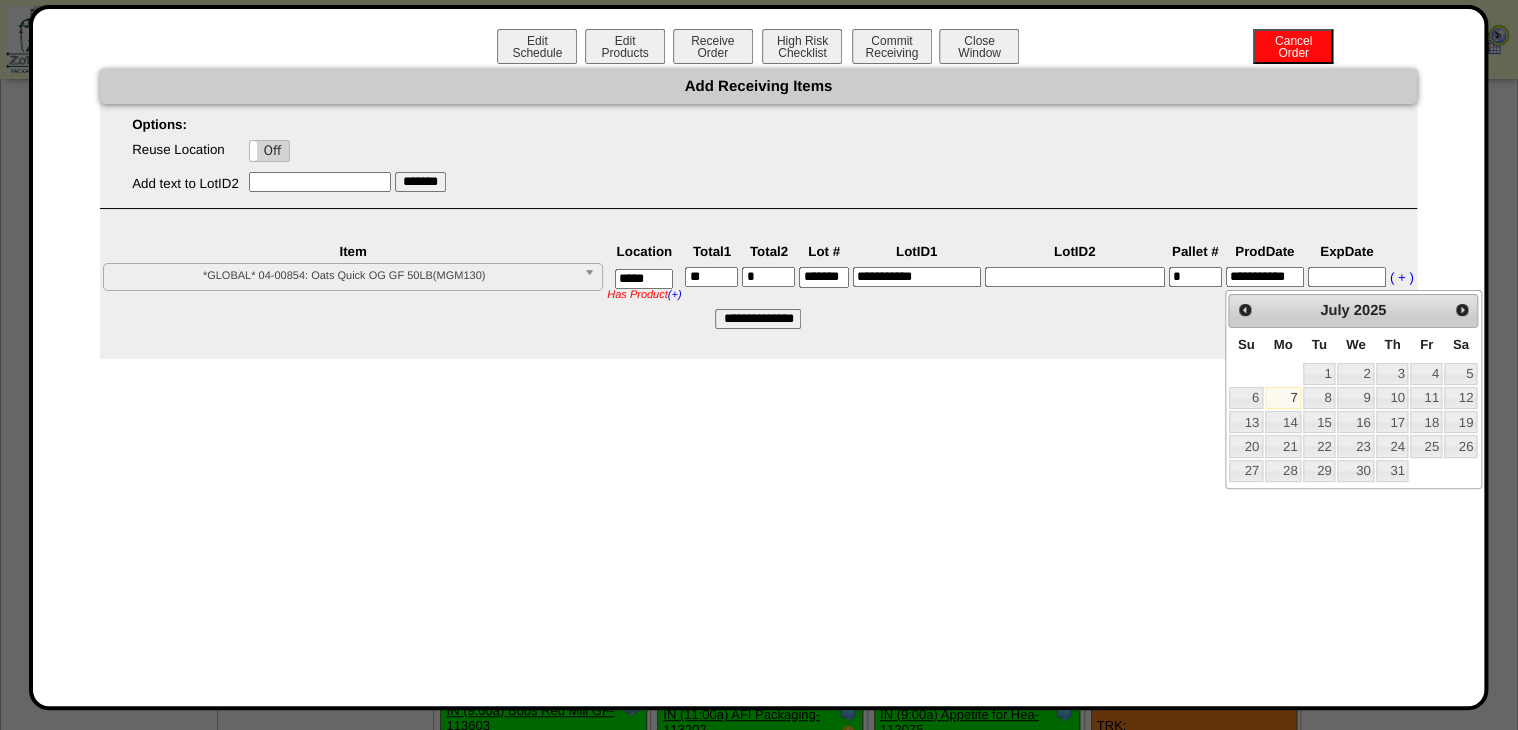 scroll, scrollTop: 0, scrollLeft: 18, axis: horizontal 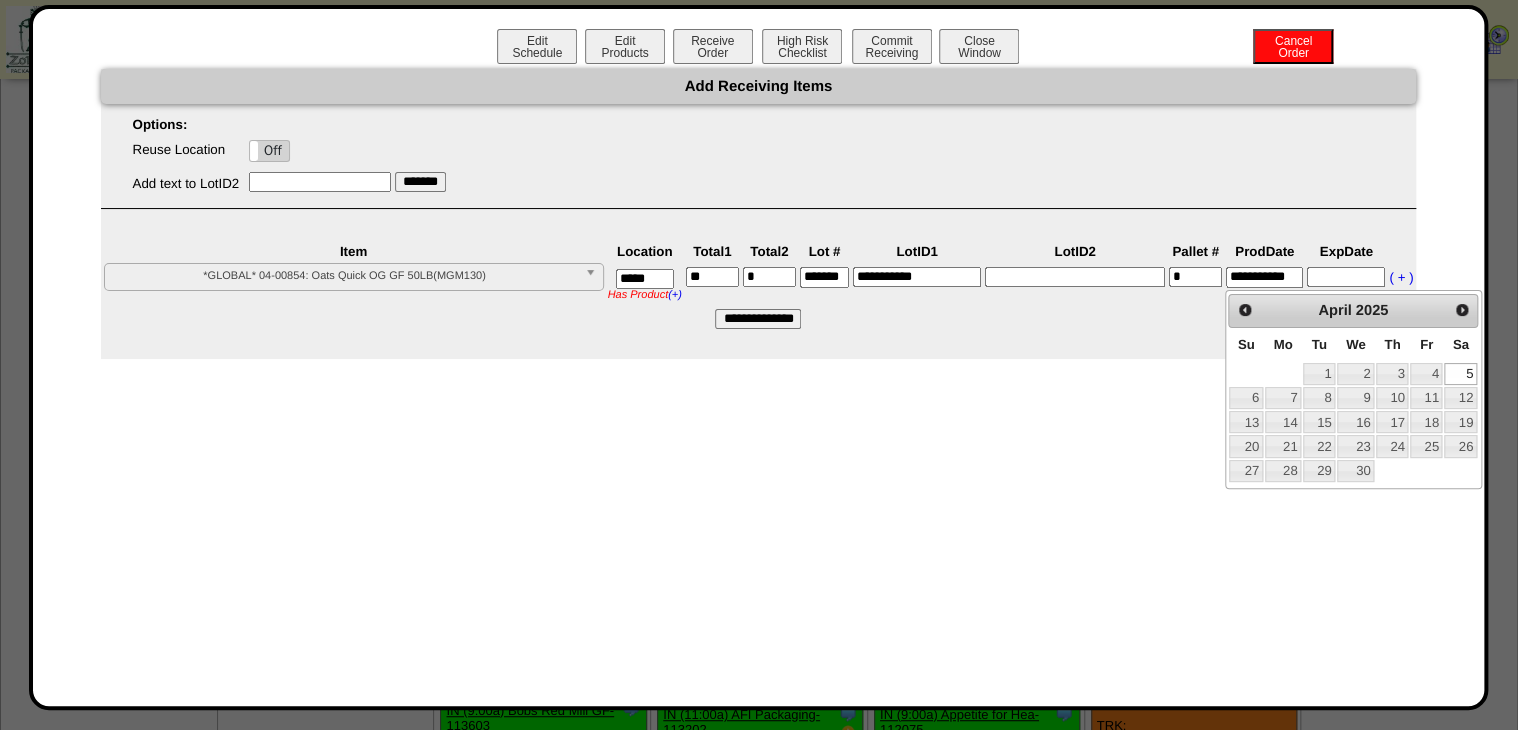 drag, startPoint x: 1281, startPoint y: 278, endPoint x: 1137, endPoint y: 276, distance: 144.01389 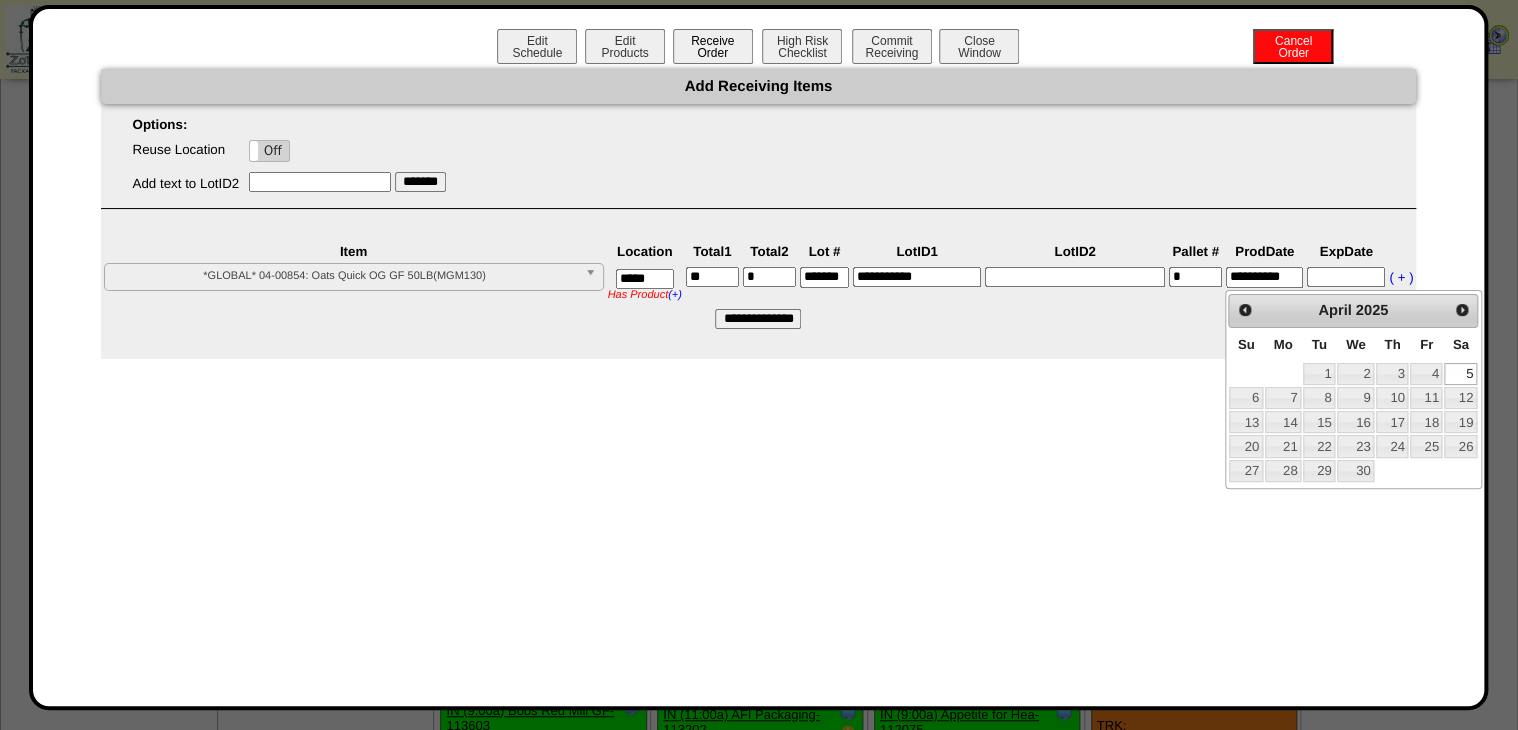 type on "**********" 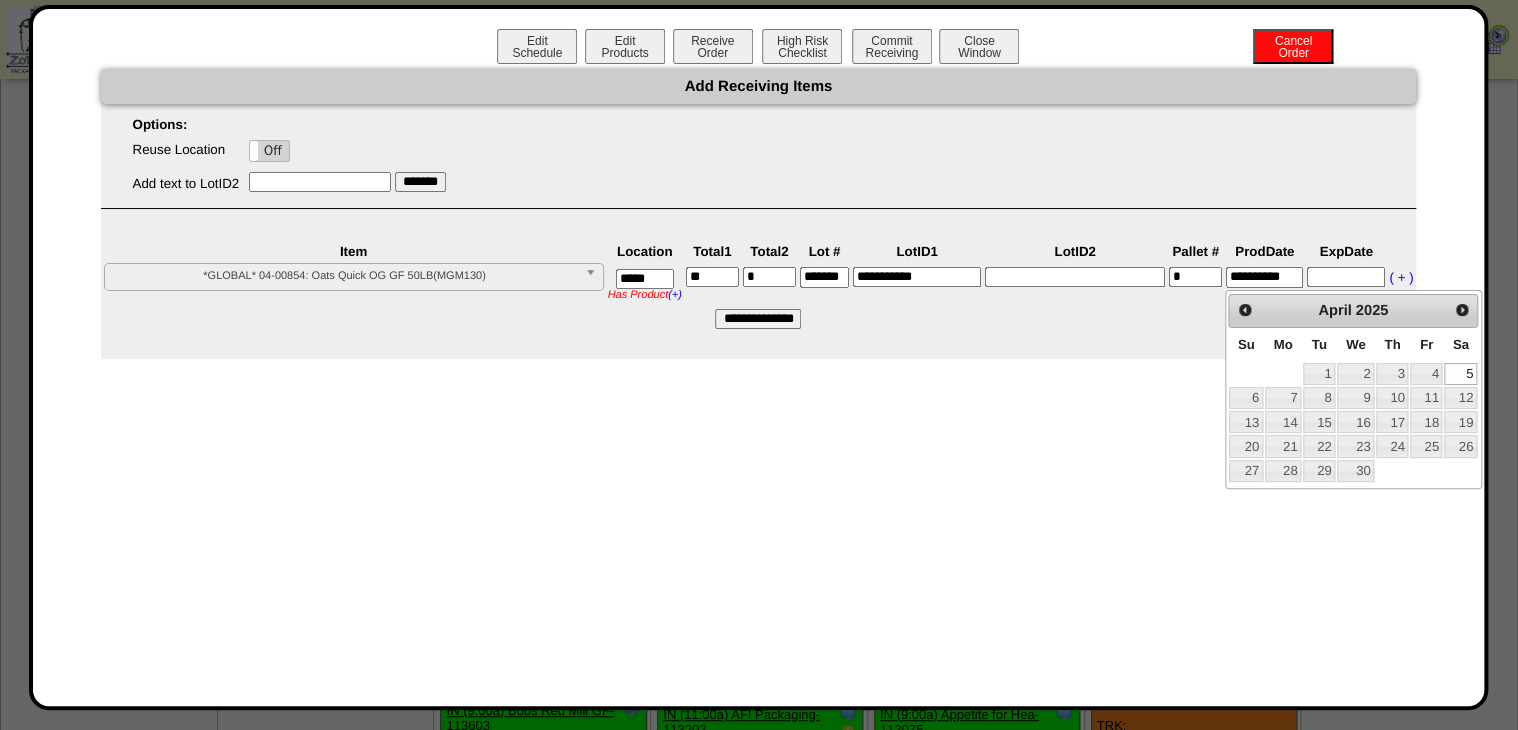 click at bounding box center [1346, 277] 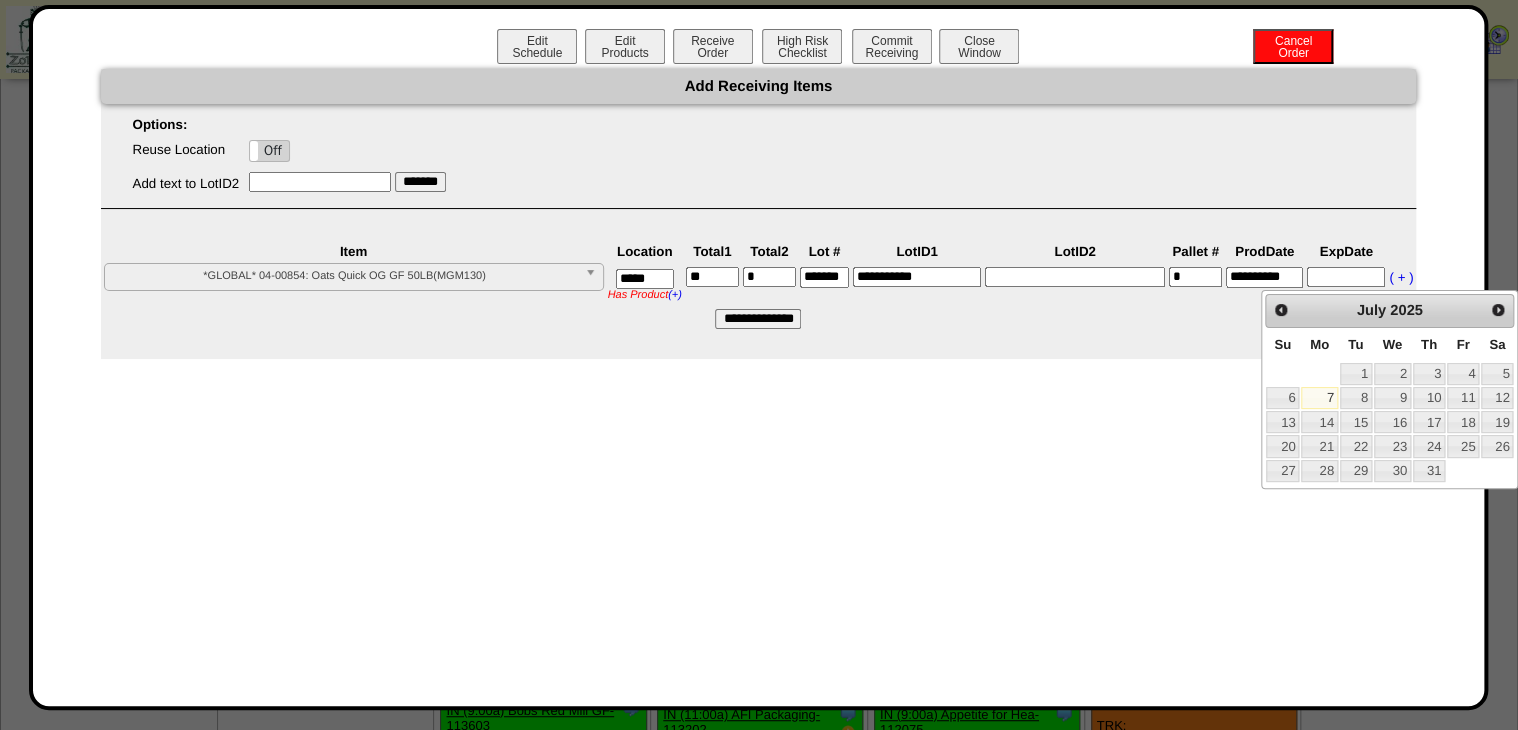 paste on "**********" 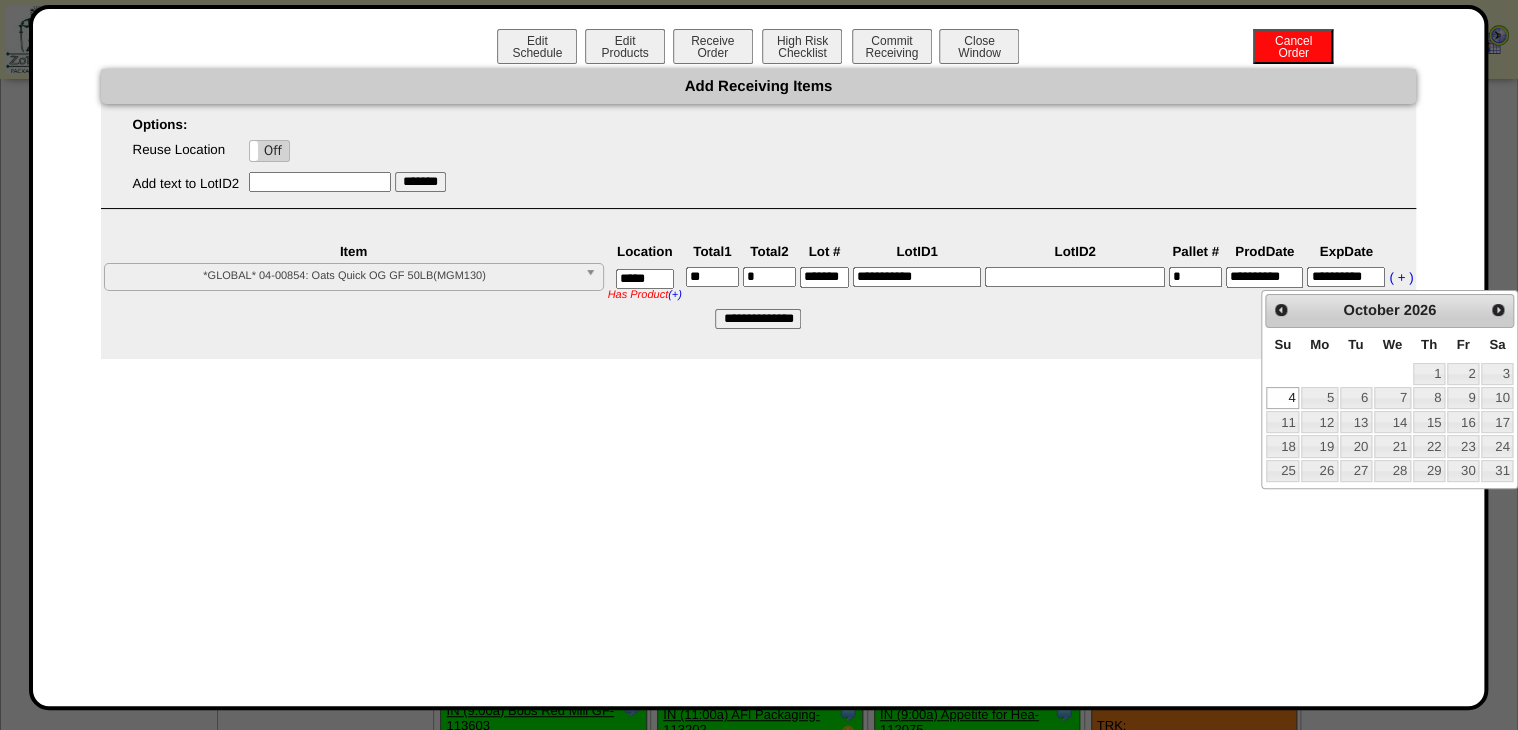 type on "**********" 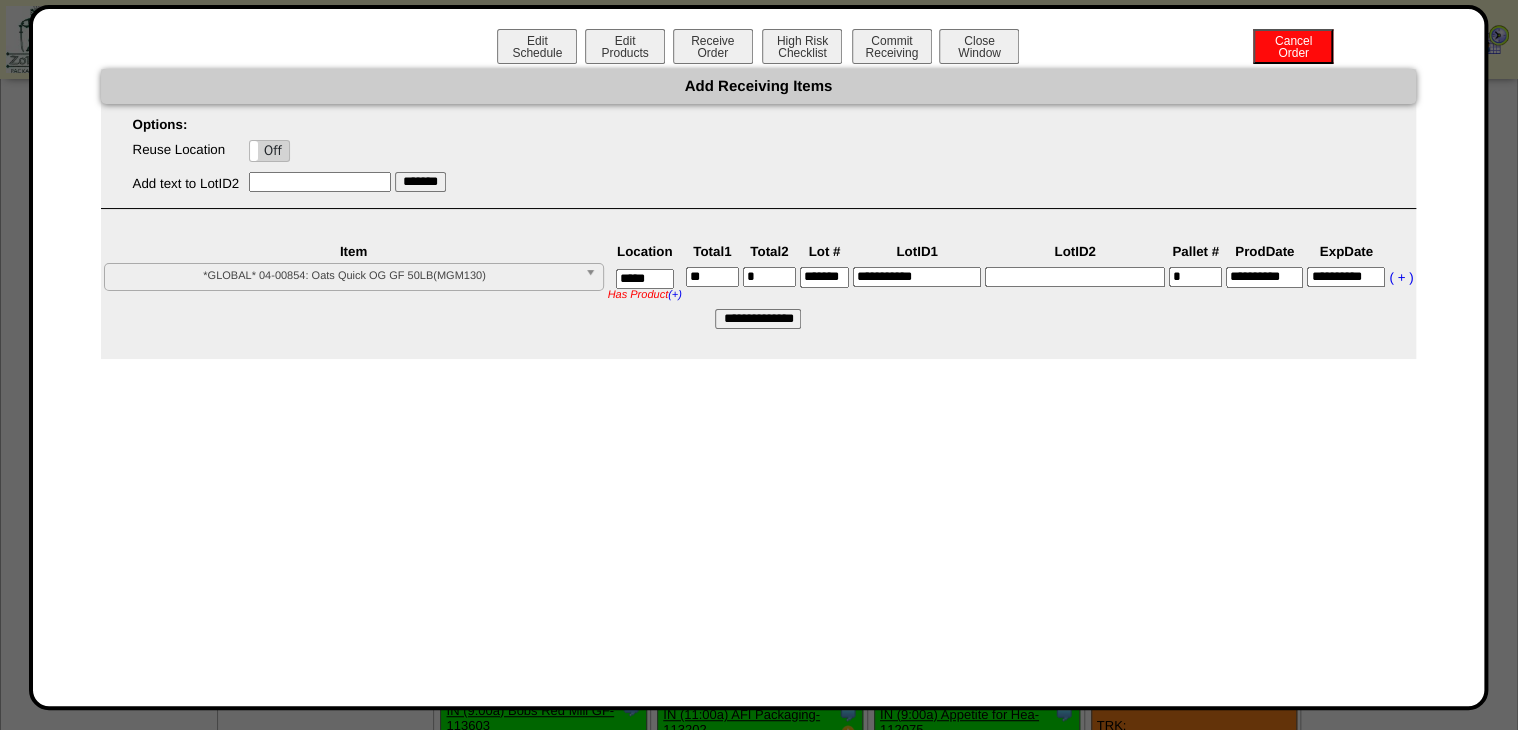 click on "**********" at bounding box center [758, 319] 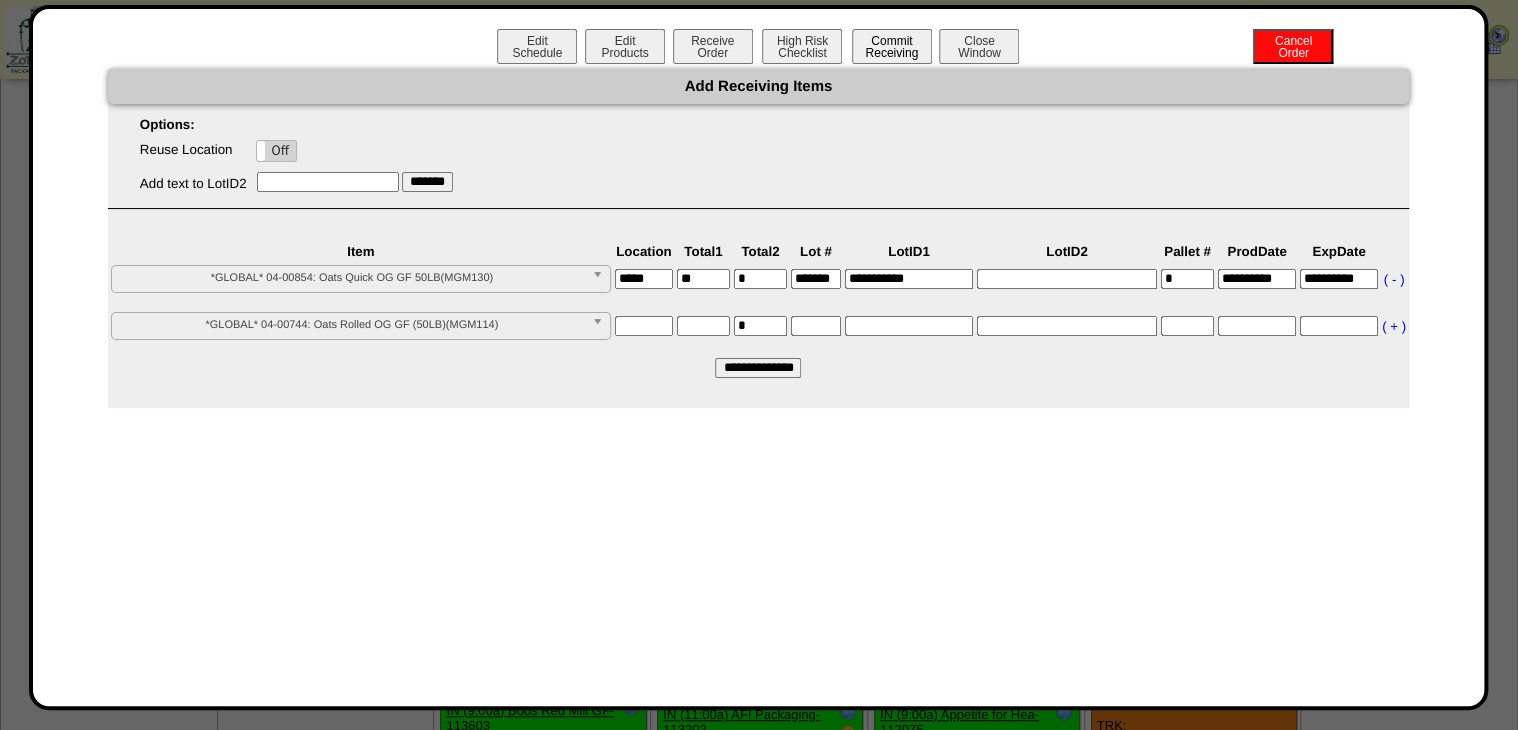 click on "Commit Receiving" at bounding box center (892, 46) 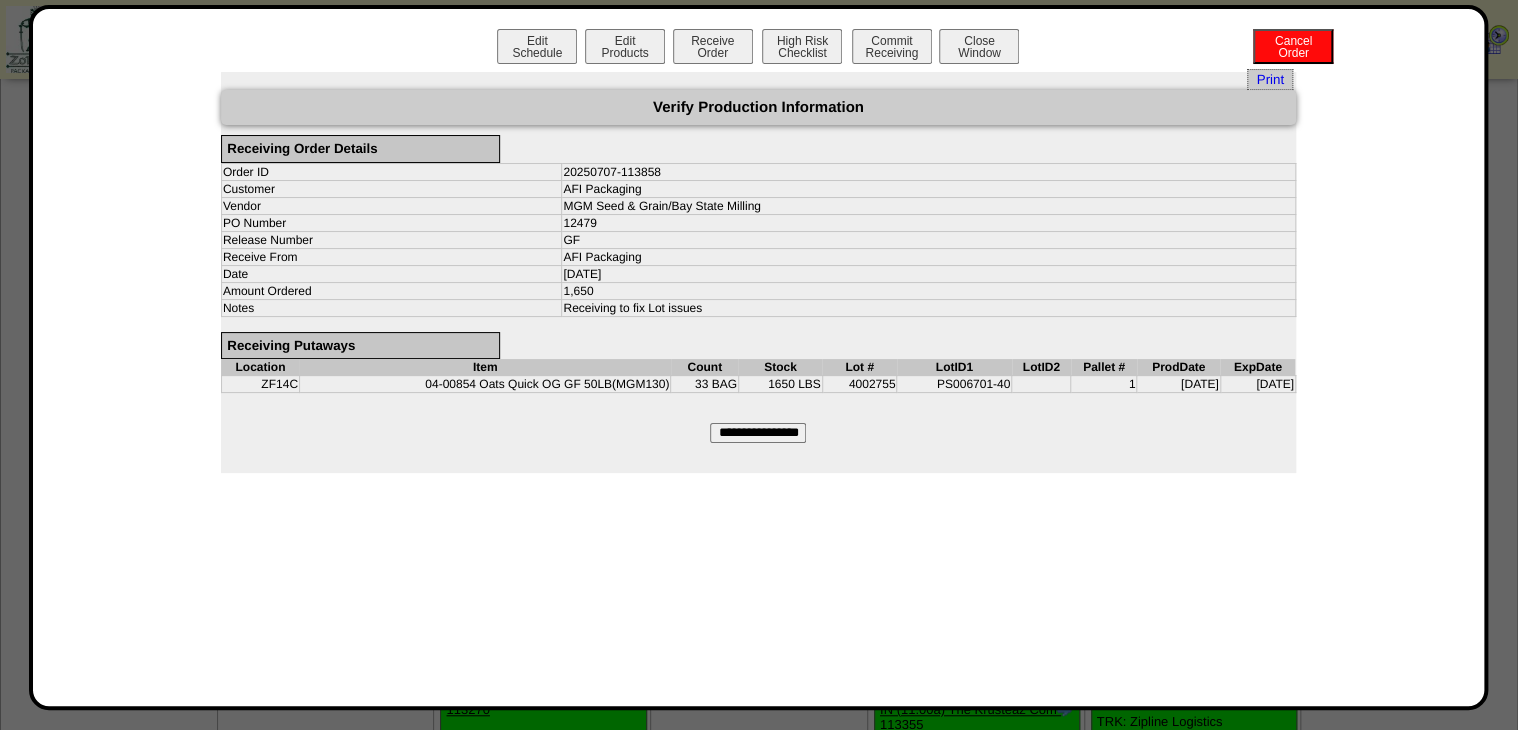 scroll, scrollTop: 480, scrollLeft: 0, axis: vertical 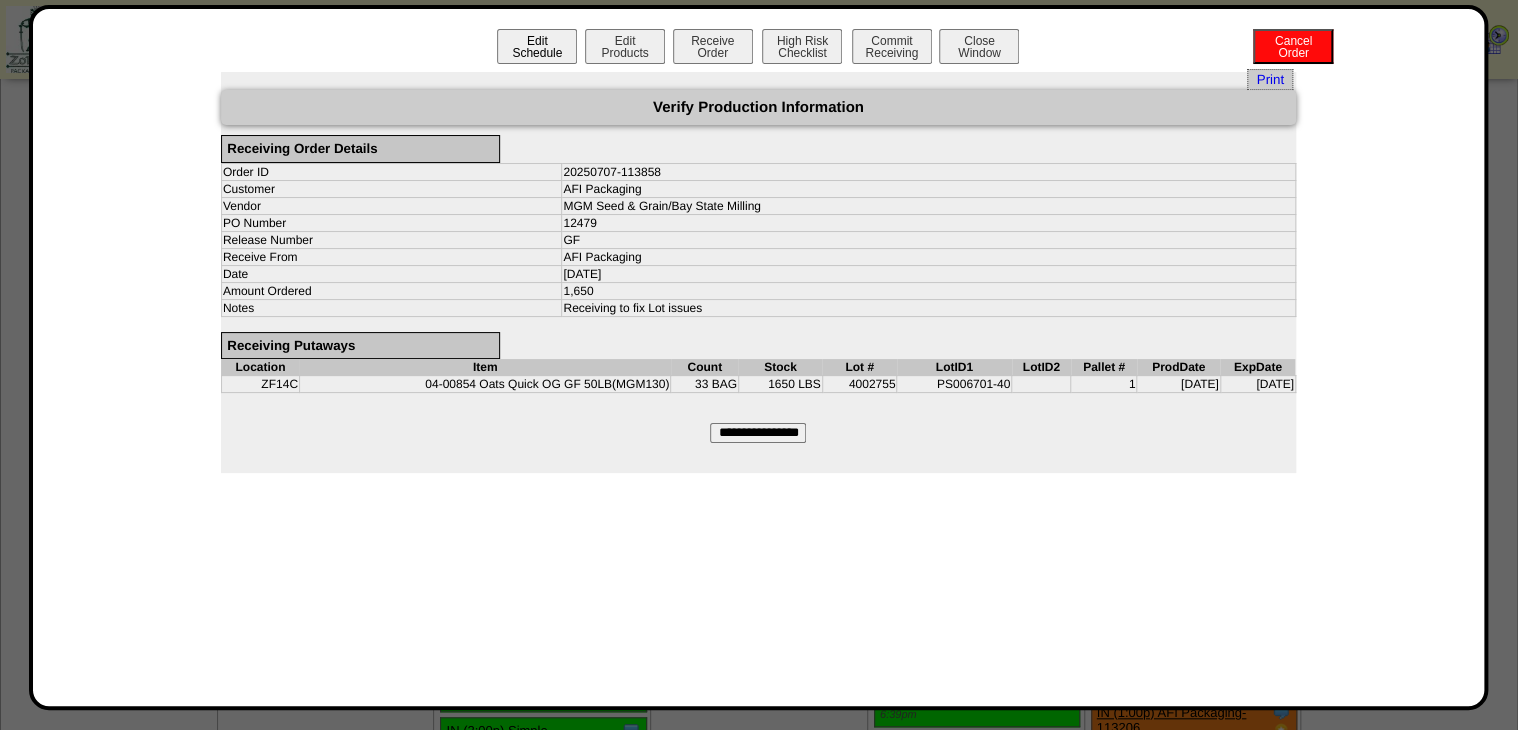 click on "Edit Schedule" at bounding box center (537, 46) 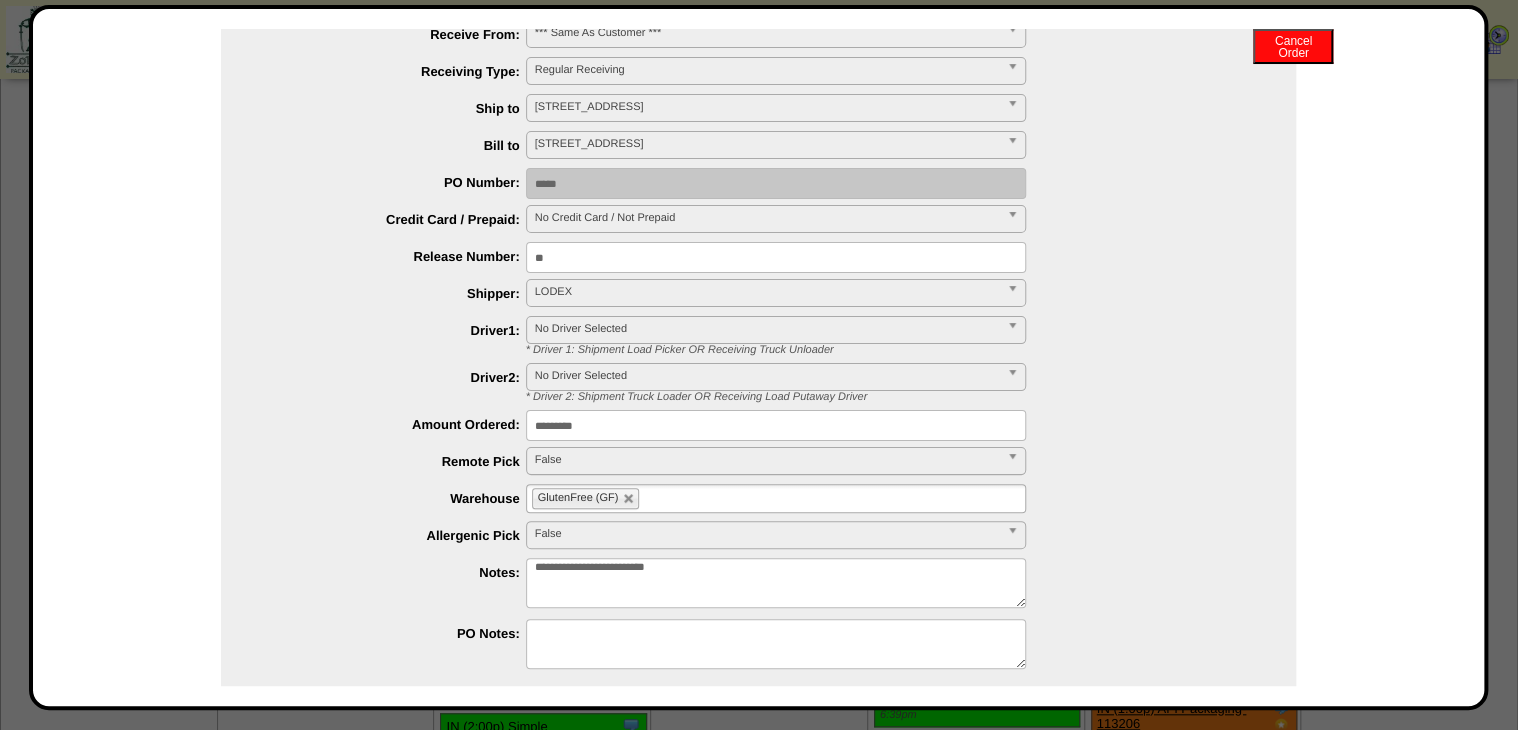 scroll, scrollTop: 320, scrollLeft: 0, axis: vertical 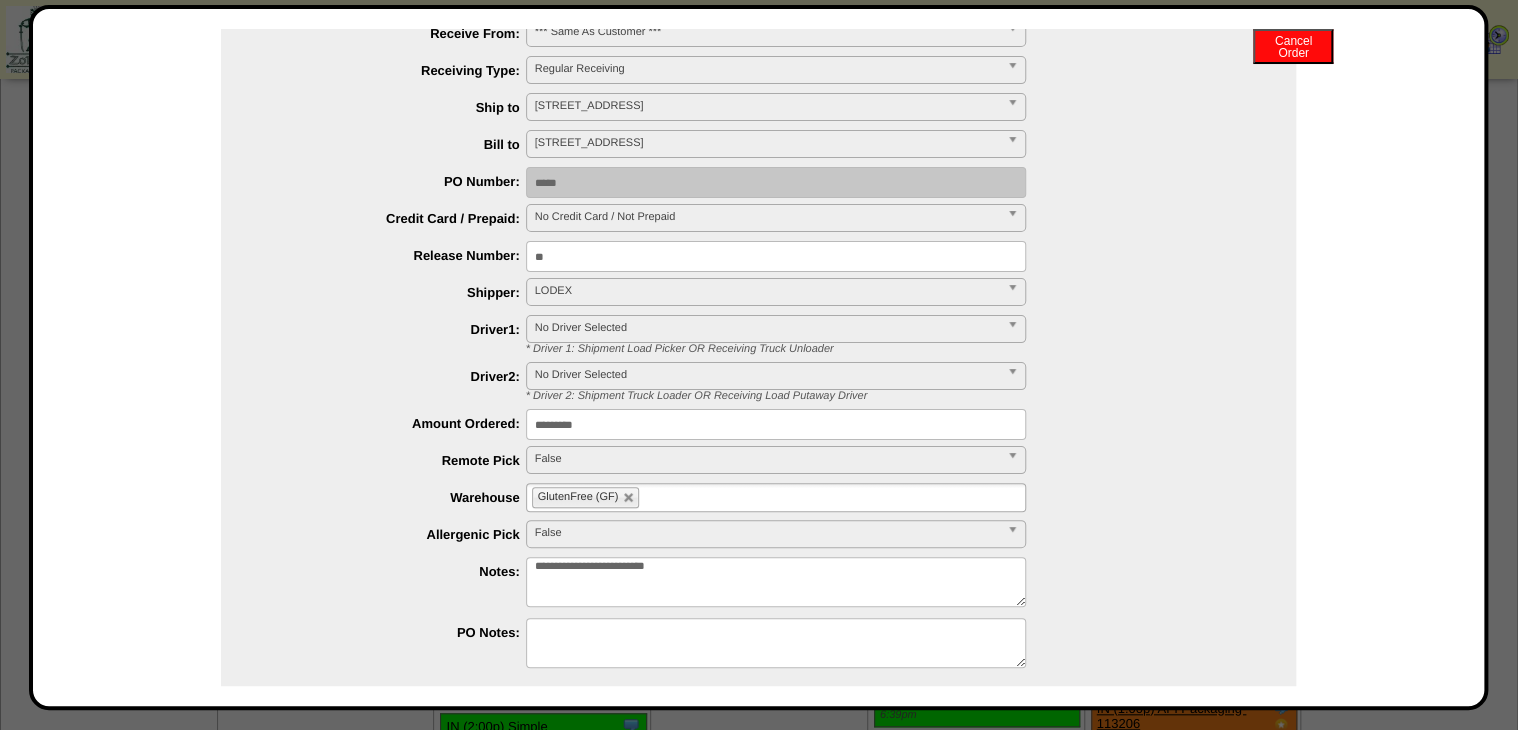 drag, startPoint x: 630, startPoint y: 433, endPoint x: 450, endPoint y: 452, distance: 181 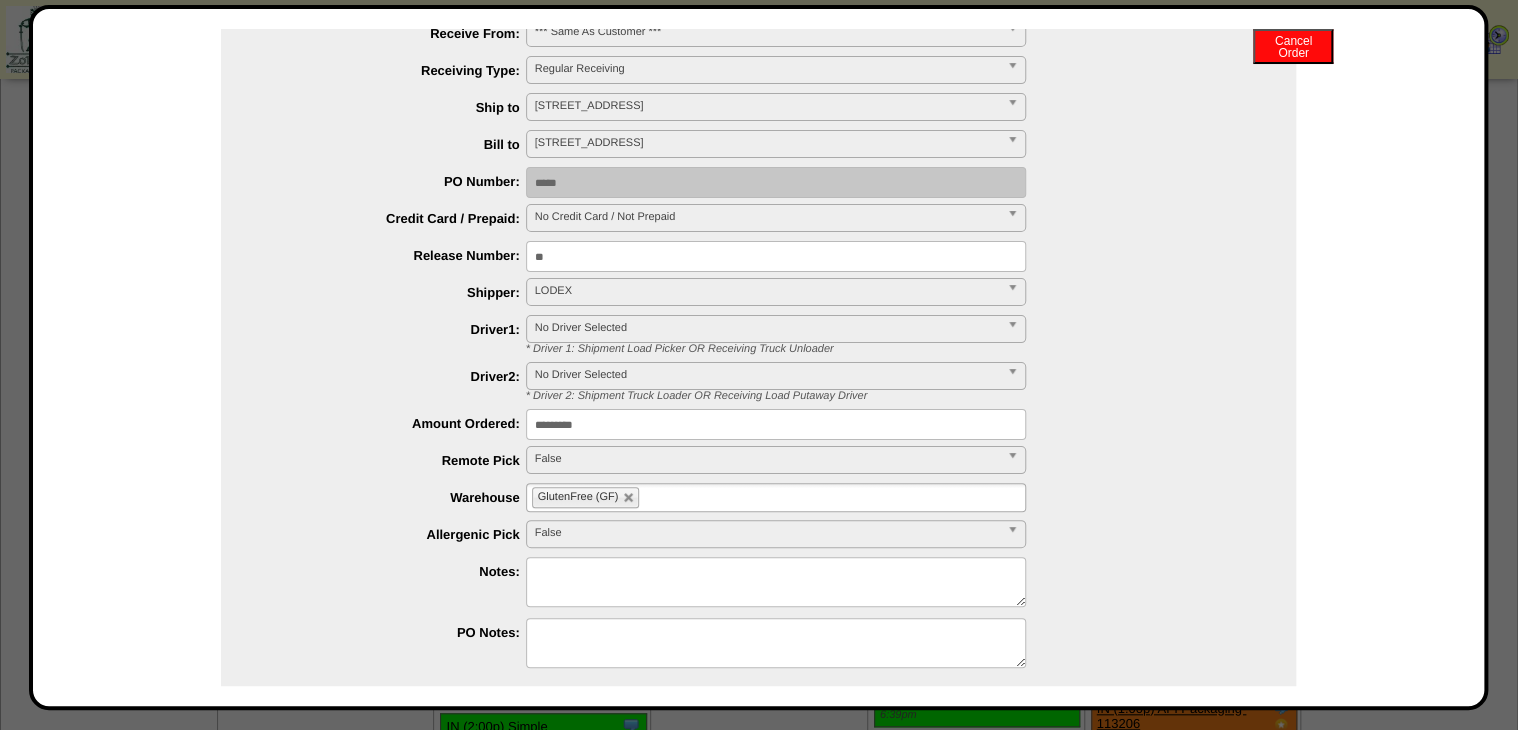 type on "*" 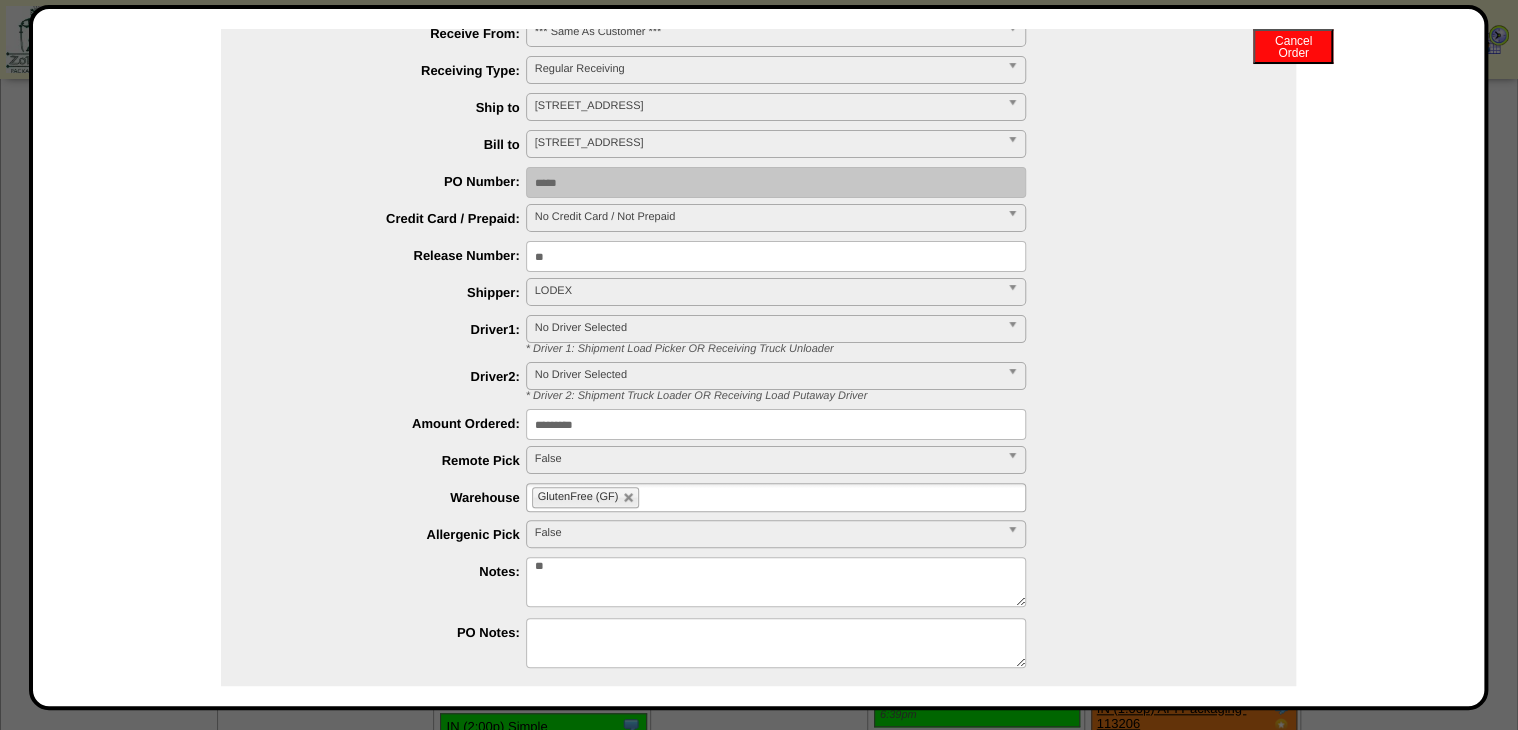 type on "*" 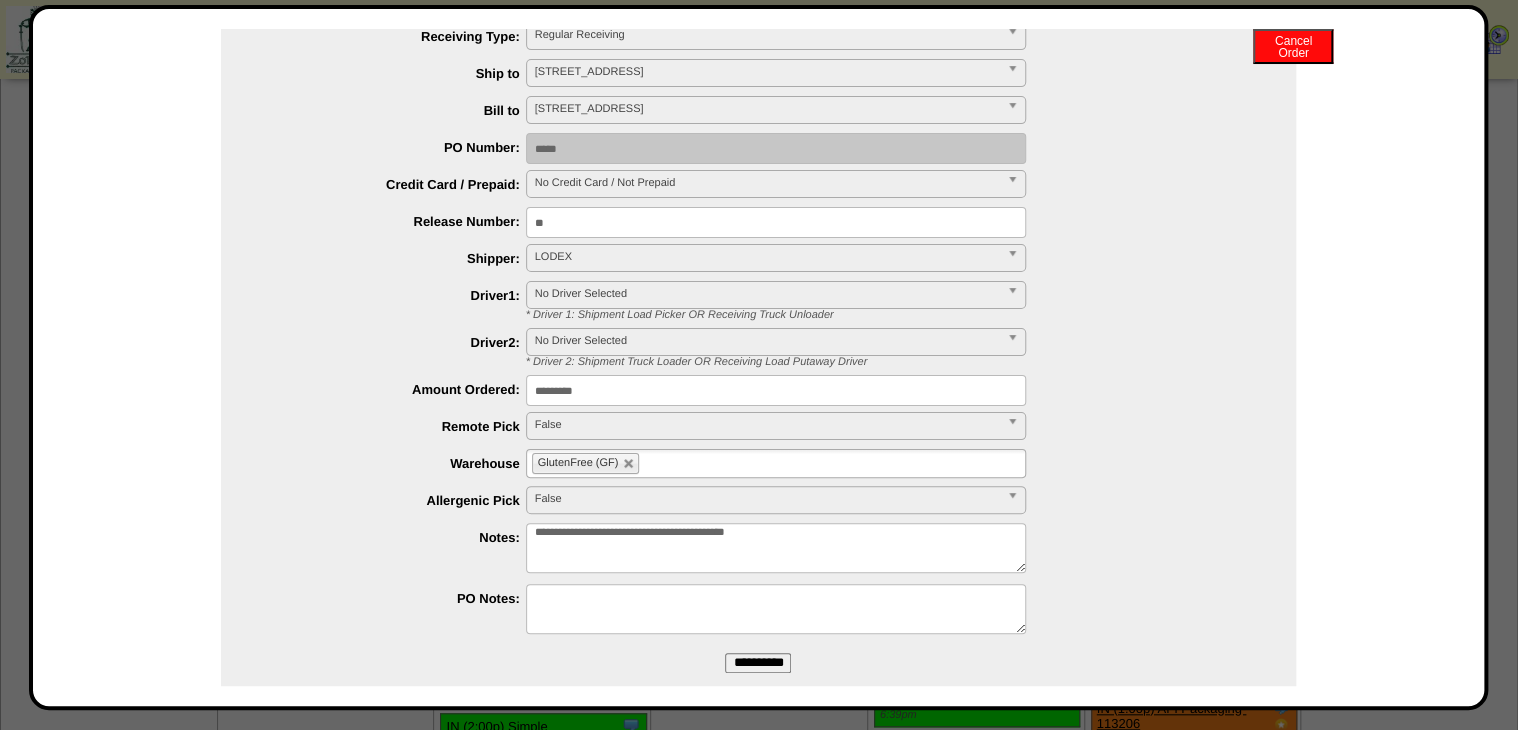 scroll, scrollTop: 387, scrollLeft: 0, axis: vertical 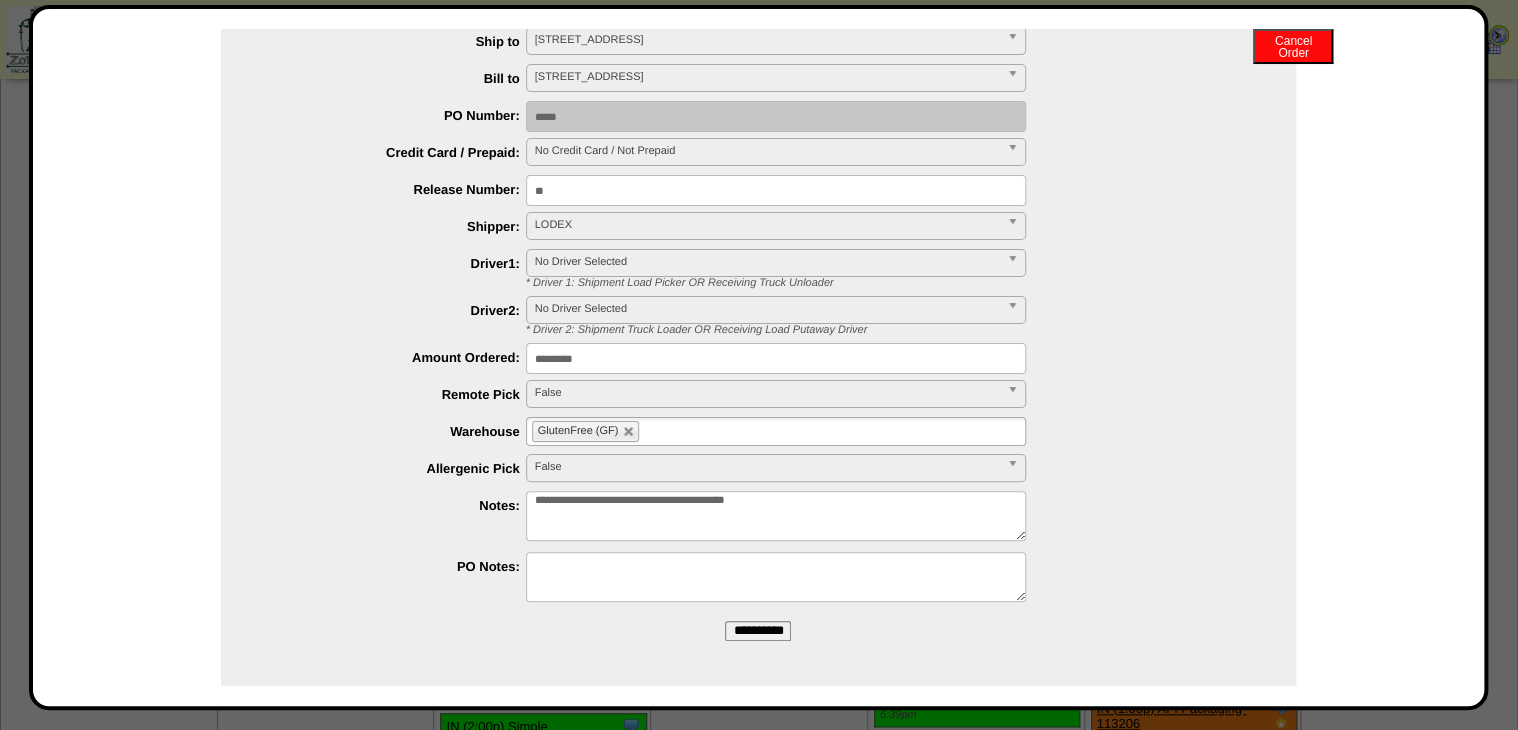 type on "**********" 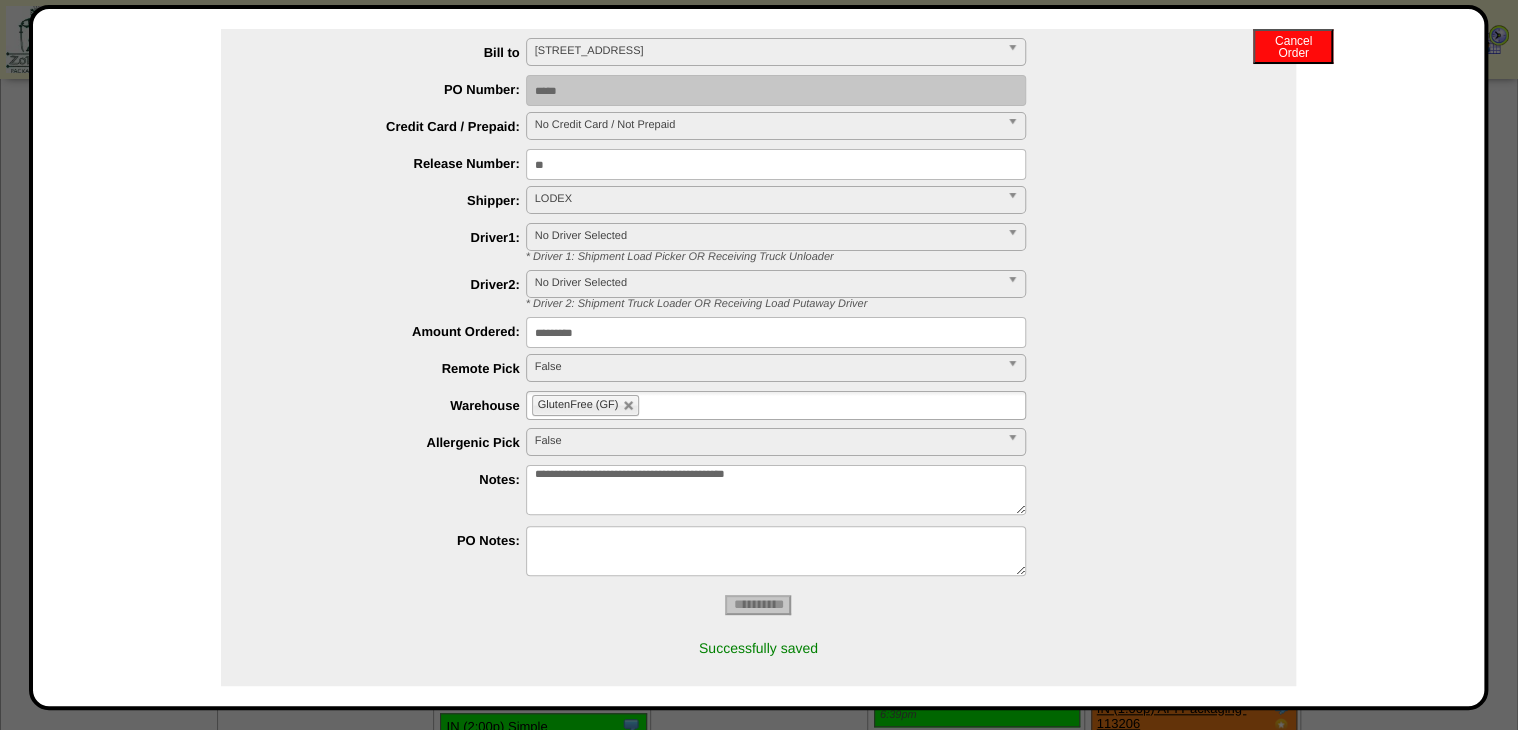 scroll, scrollTop: 424, scrollLeft: 0, axis: vertical 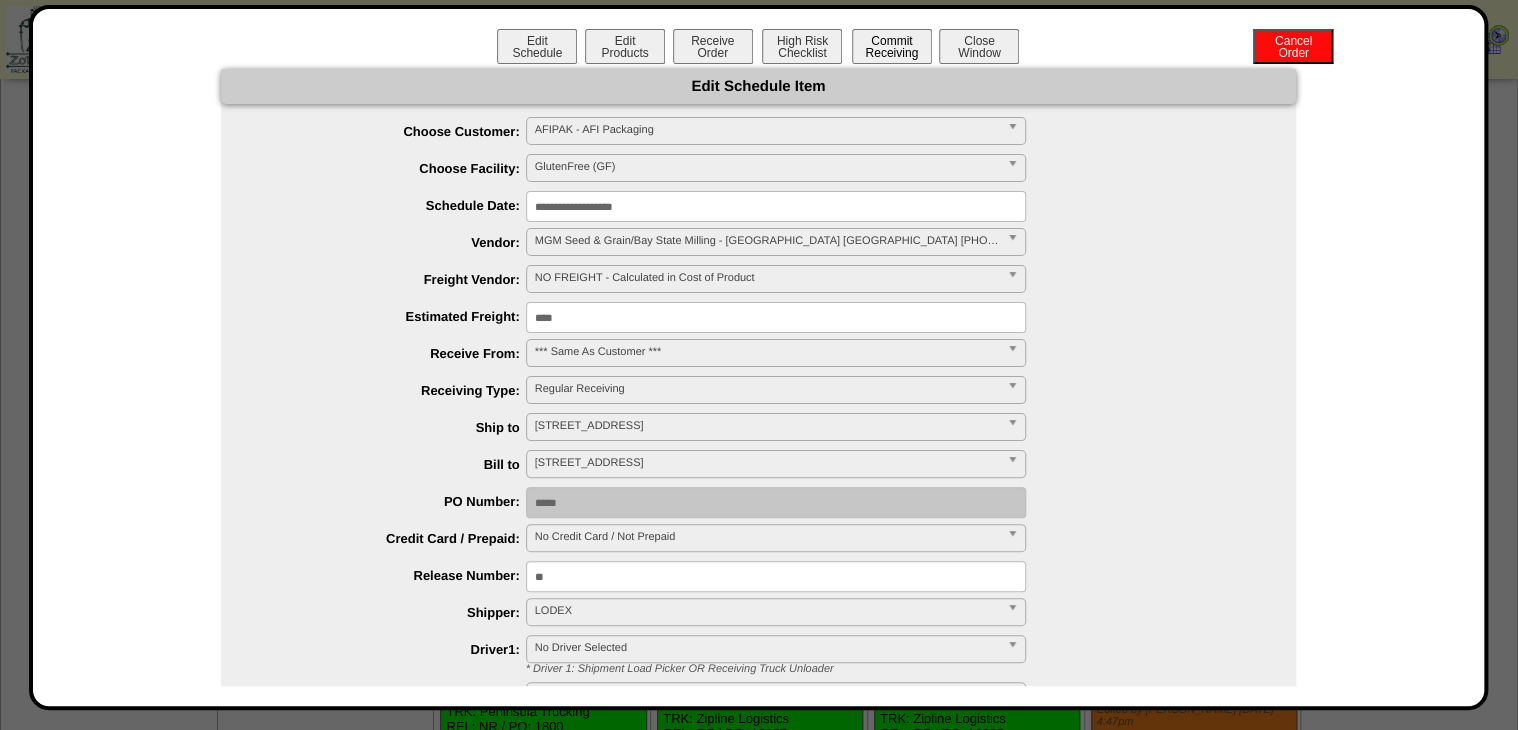 click on "Commit Receiving" at bounding box center [892, 46] 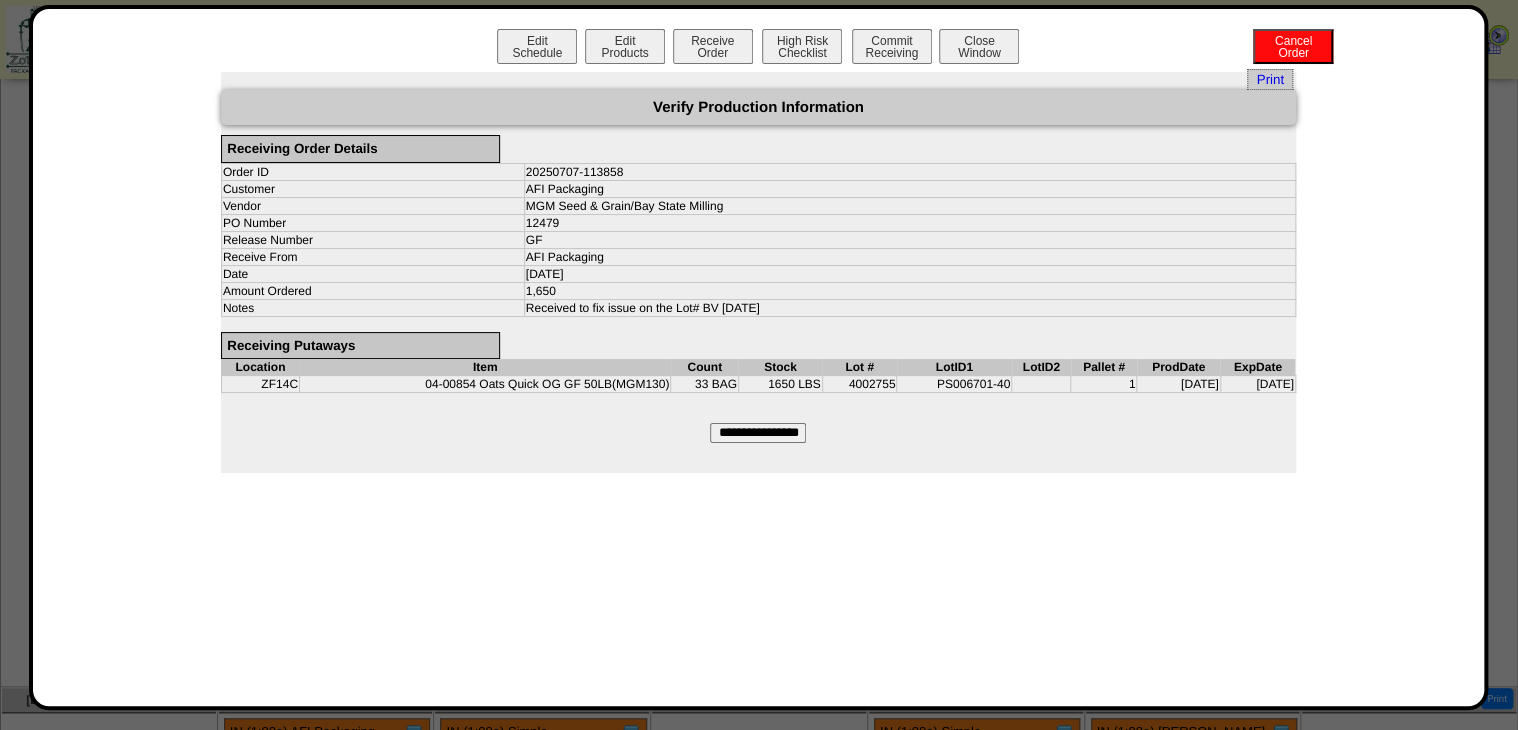 scroll, scrollTop: 640, scrollLeft: 0, axis: vertical 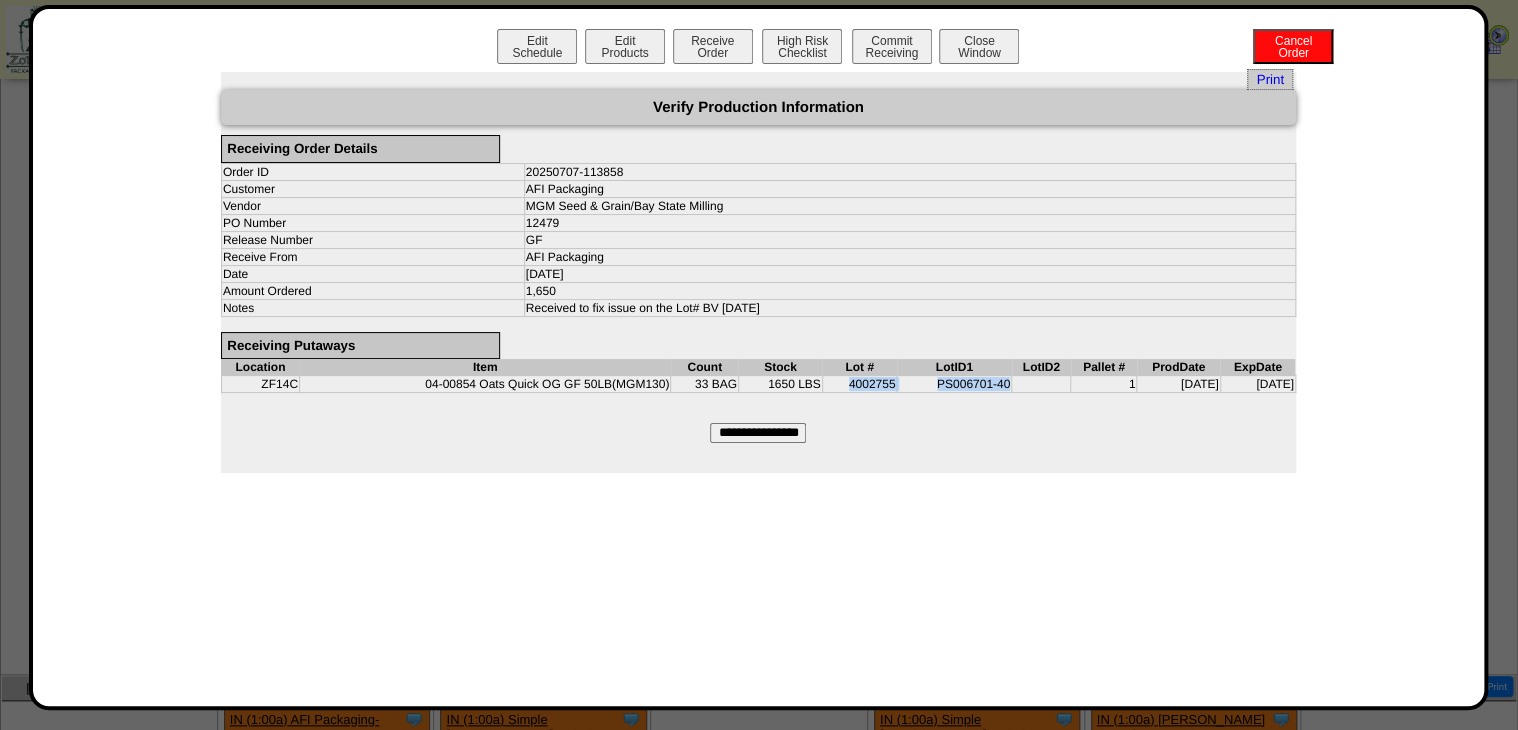 drag, startPoint x: 832, startPoint y: 387, endPoint x: 1026, endPoint y: 388, distance: 194.00258 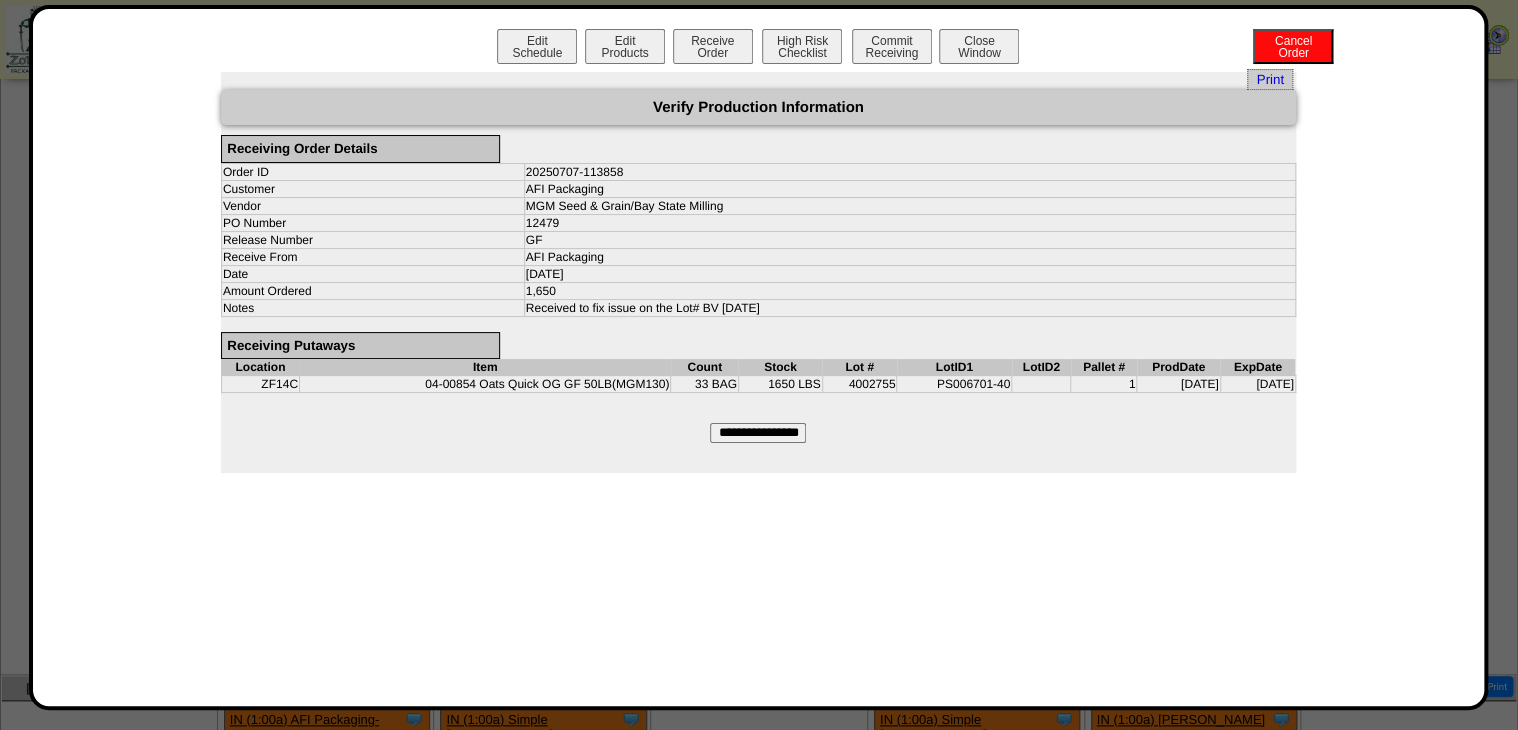 drag, startPoint x: 1026, startPoint y: 388, endPoint x: 1011, endPoint y: 408, distance: 25 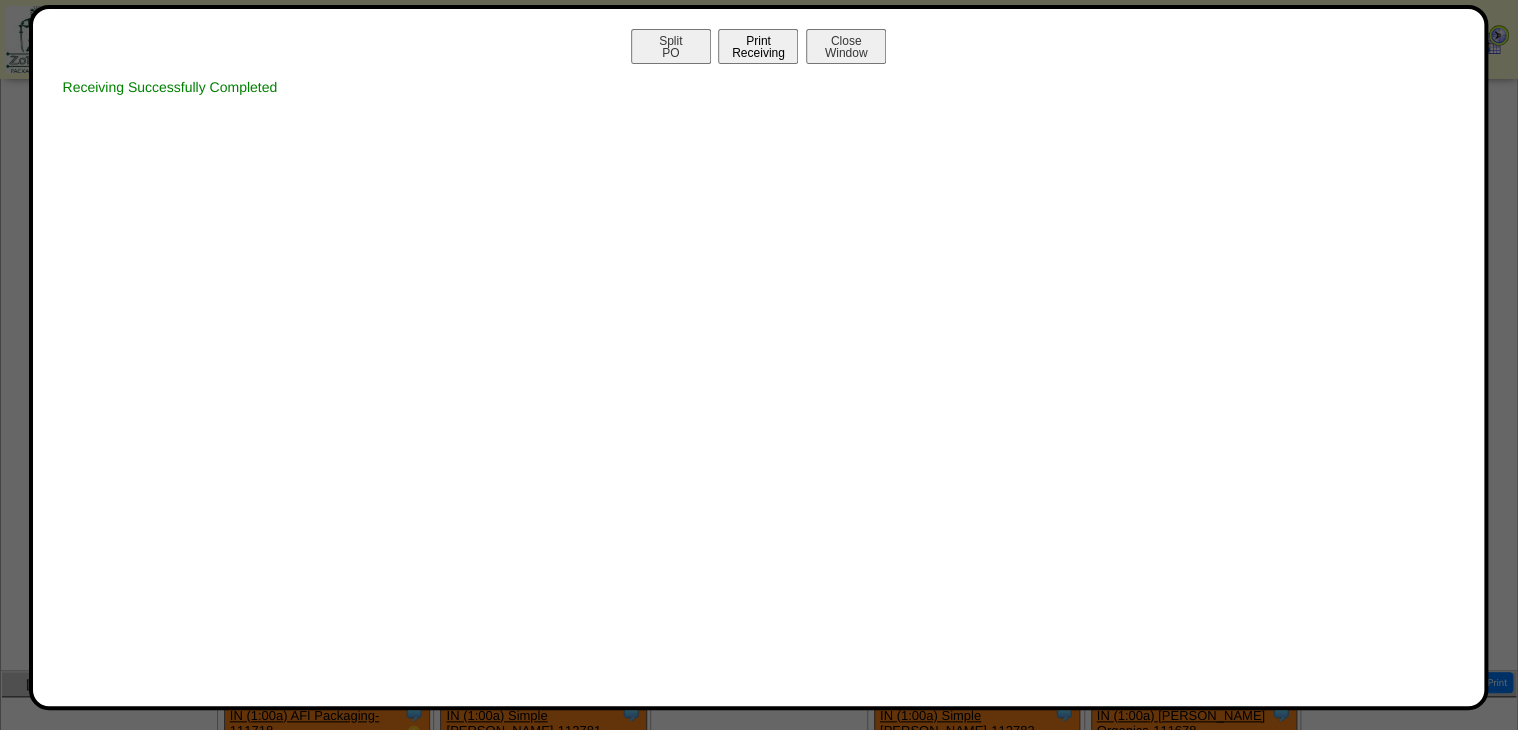 drag, startPoint x: 768, startPoint y: 40, endPoint x: 786, endPoint y: 57, distance: 24.758837 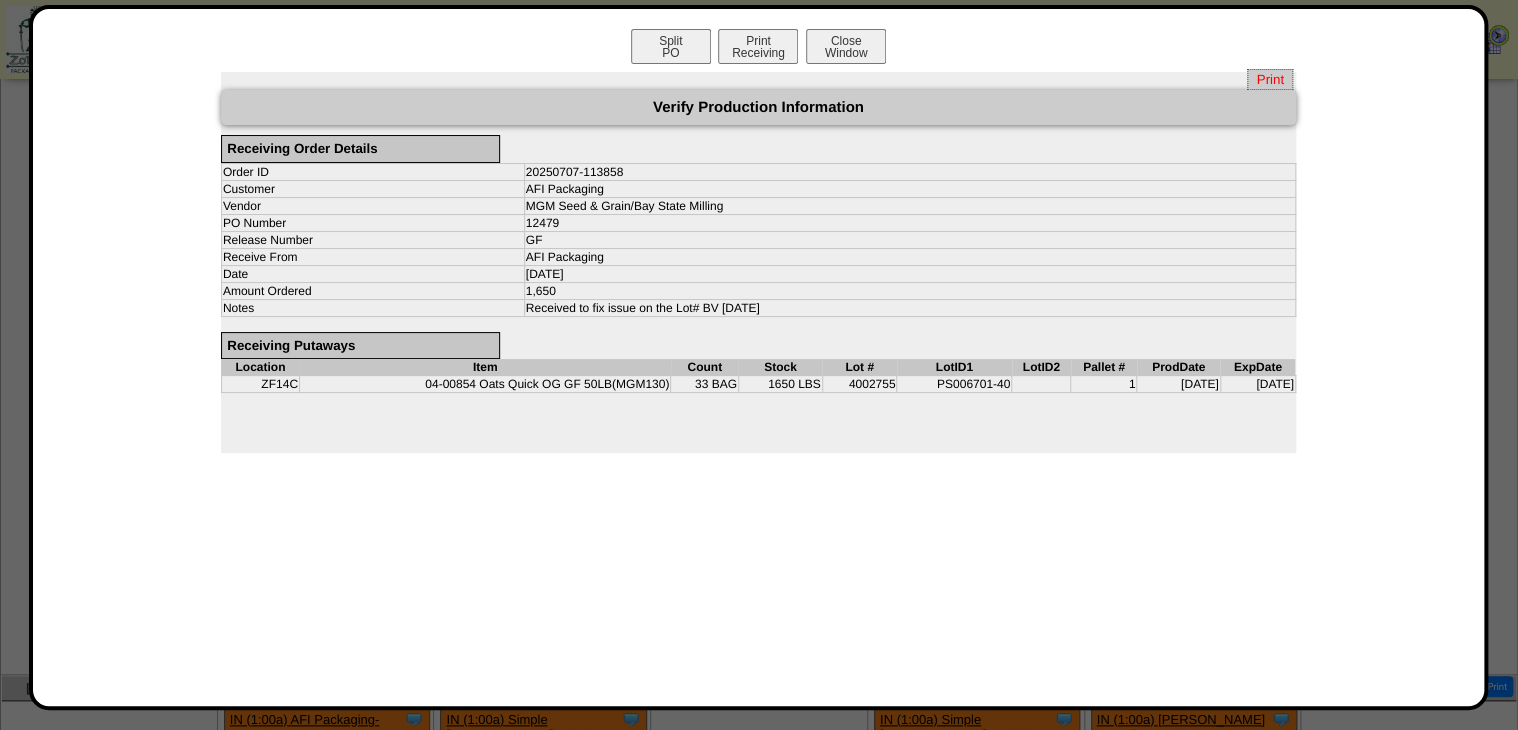 click on "Print" at bounding box center [1269, 79] 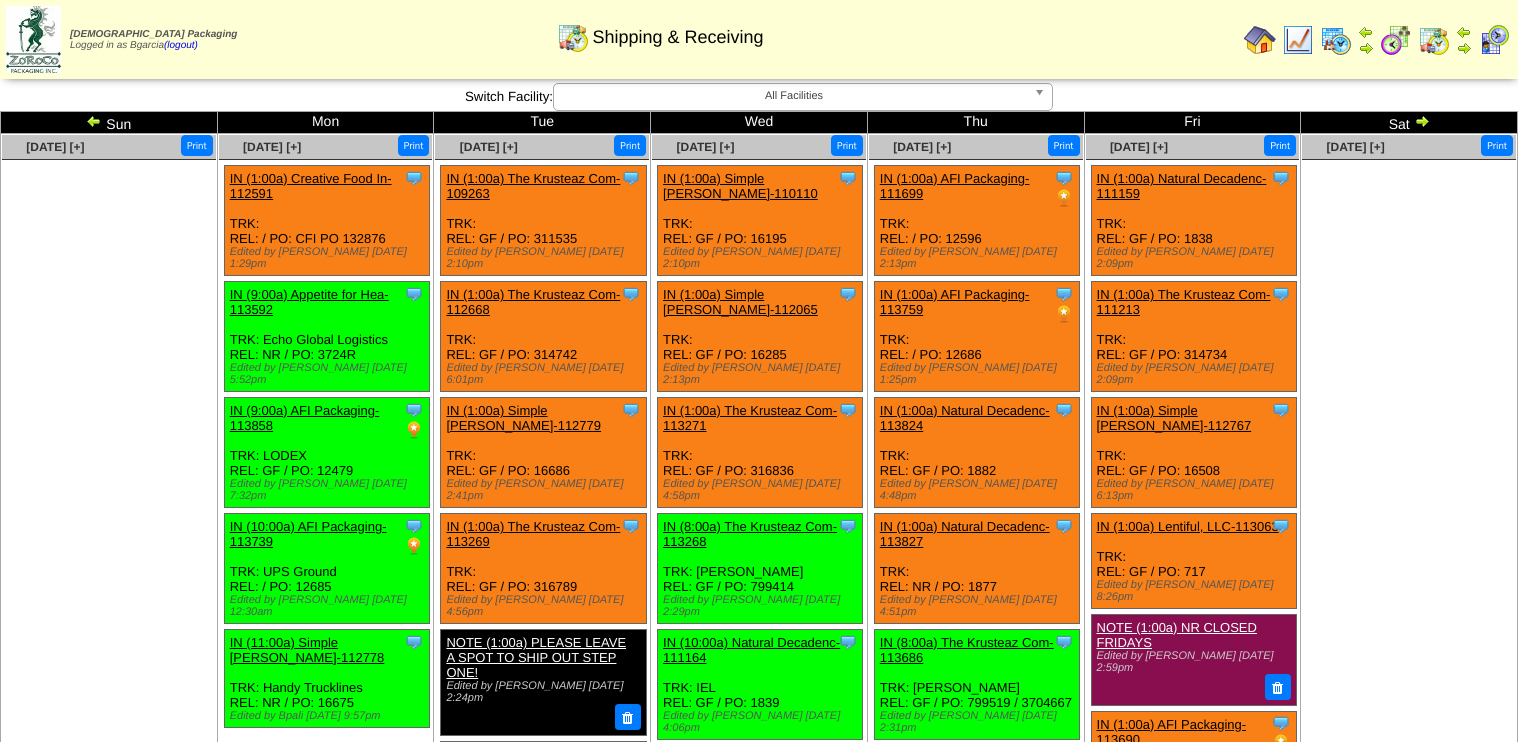 scroll, scrollTop: 0, scrollLeft: 0, axis: both 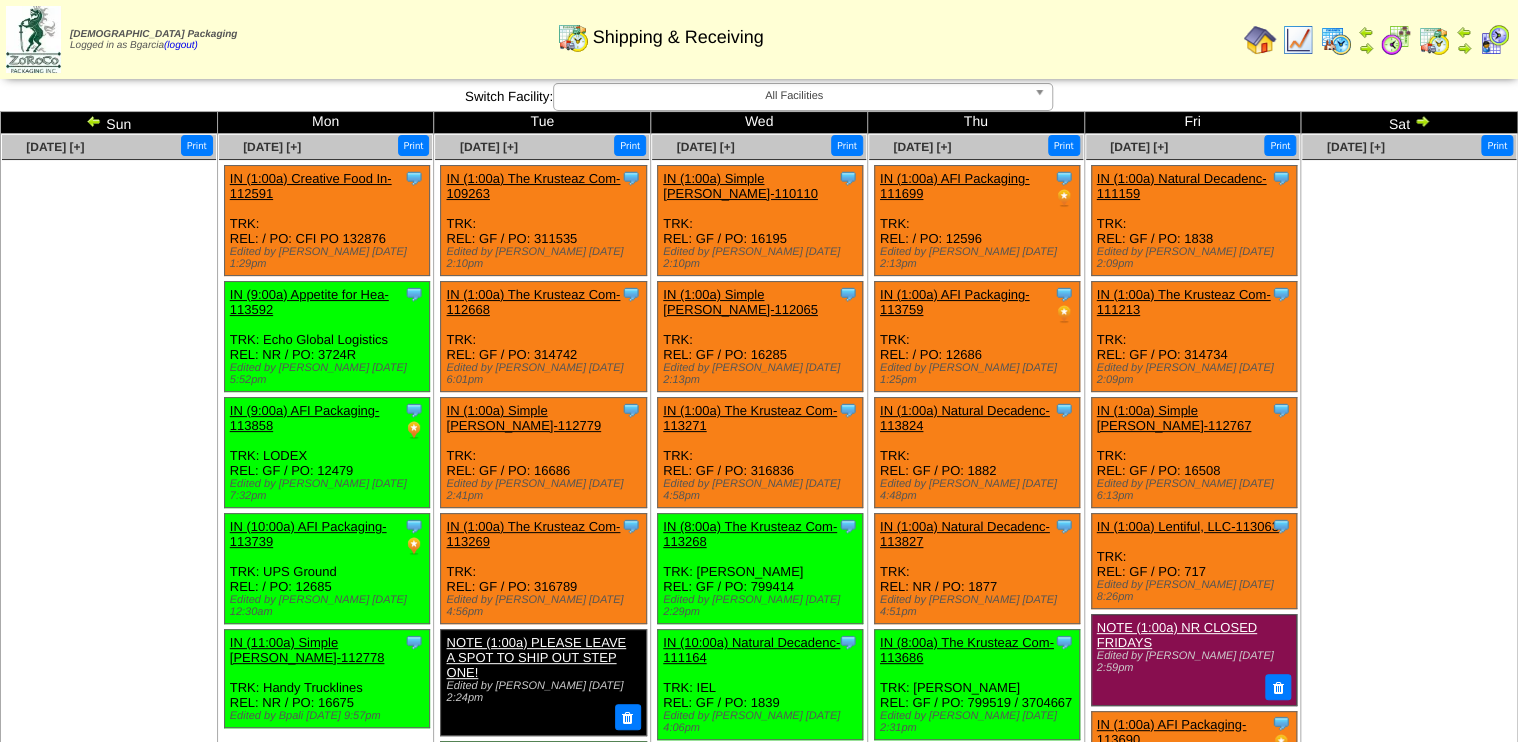 click at bounding box center (1298, 40) 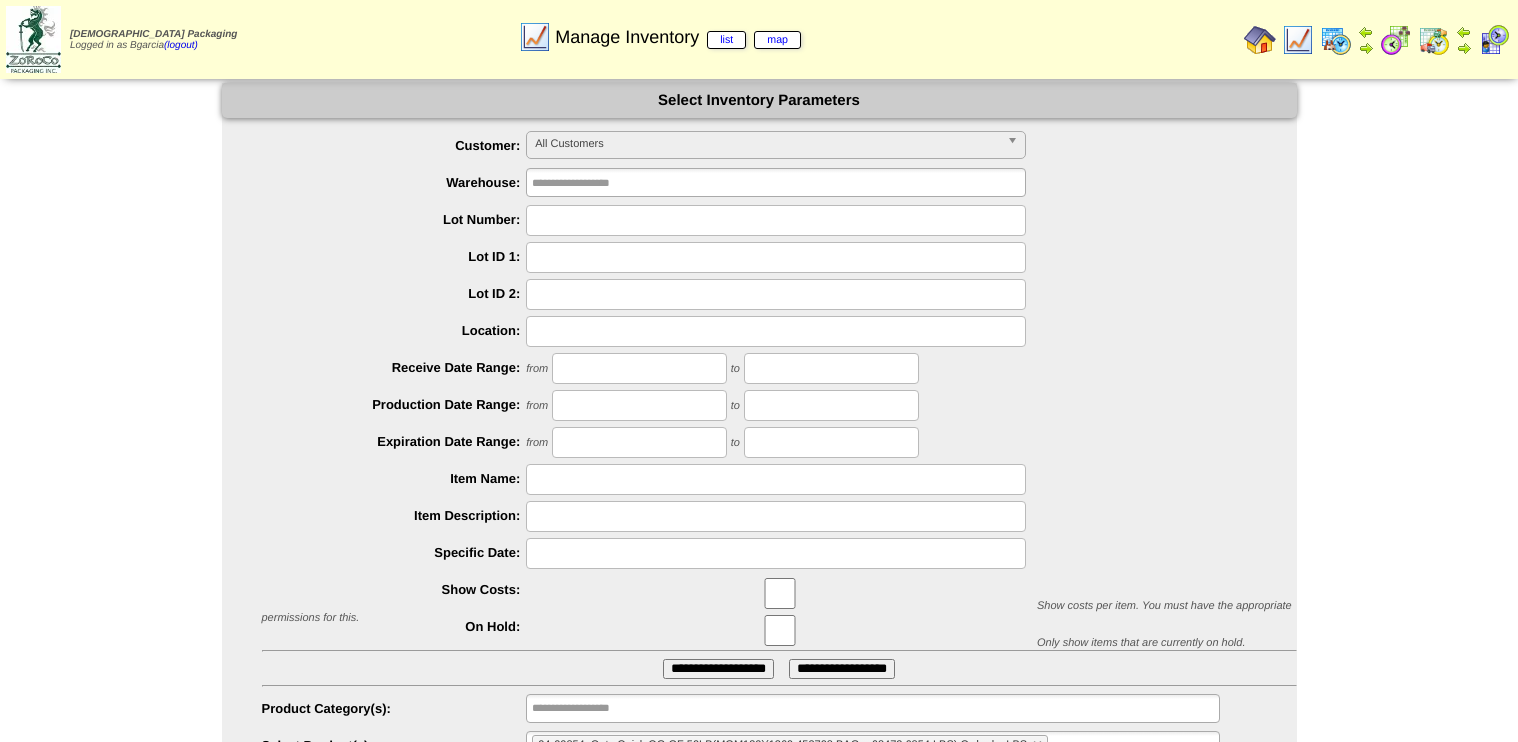 scroll, scrollTop: 0, scrollLeft: 0, axis: both 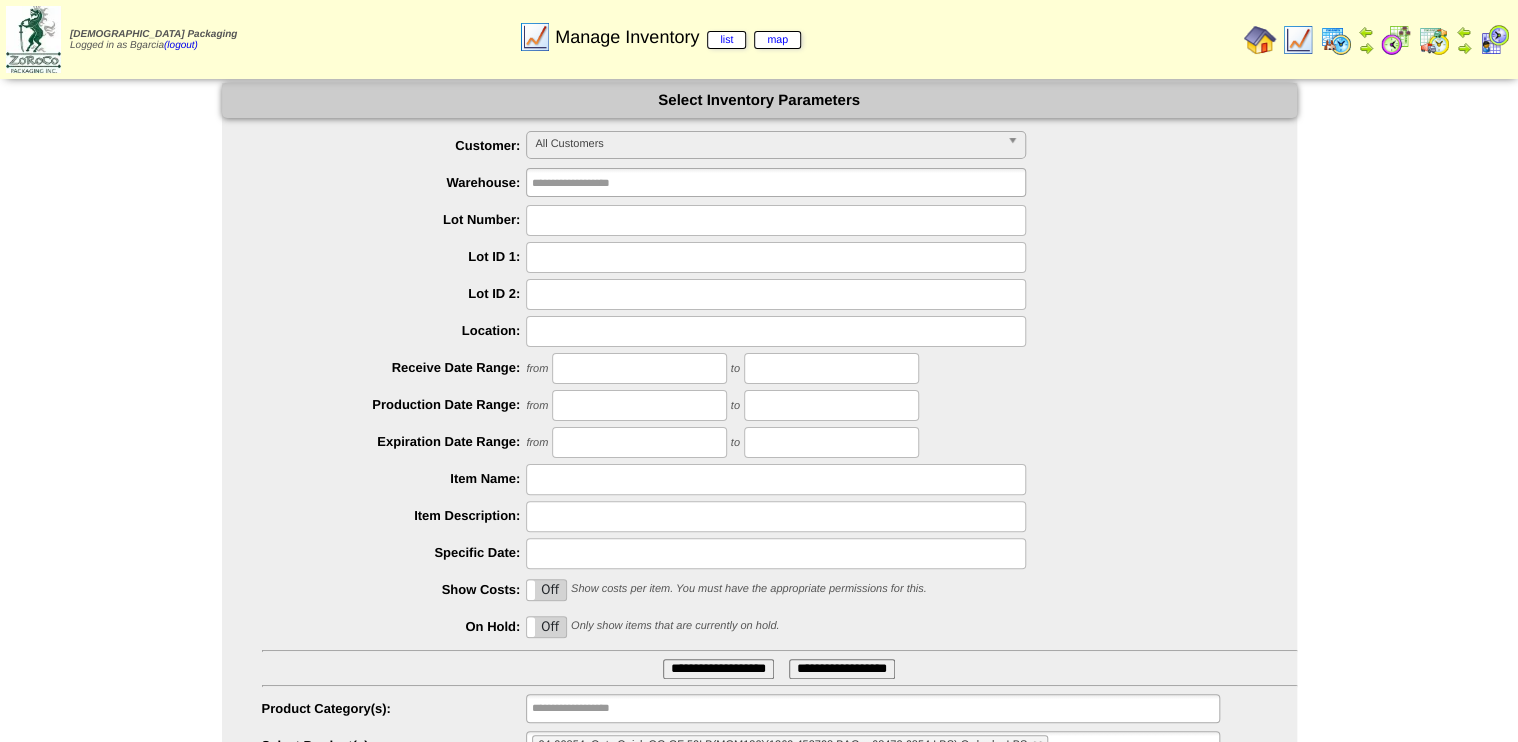 click on "**********" at bounding box center [759, 446] 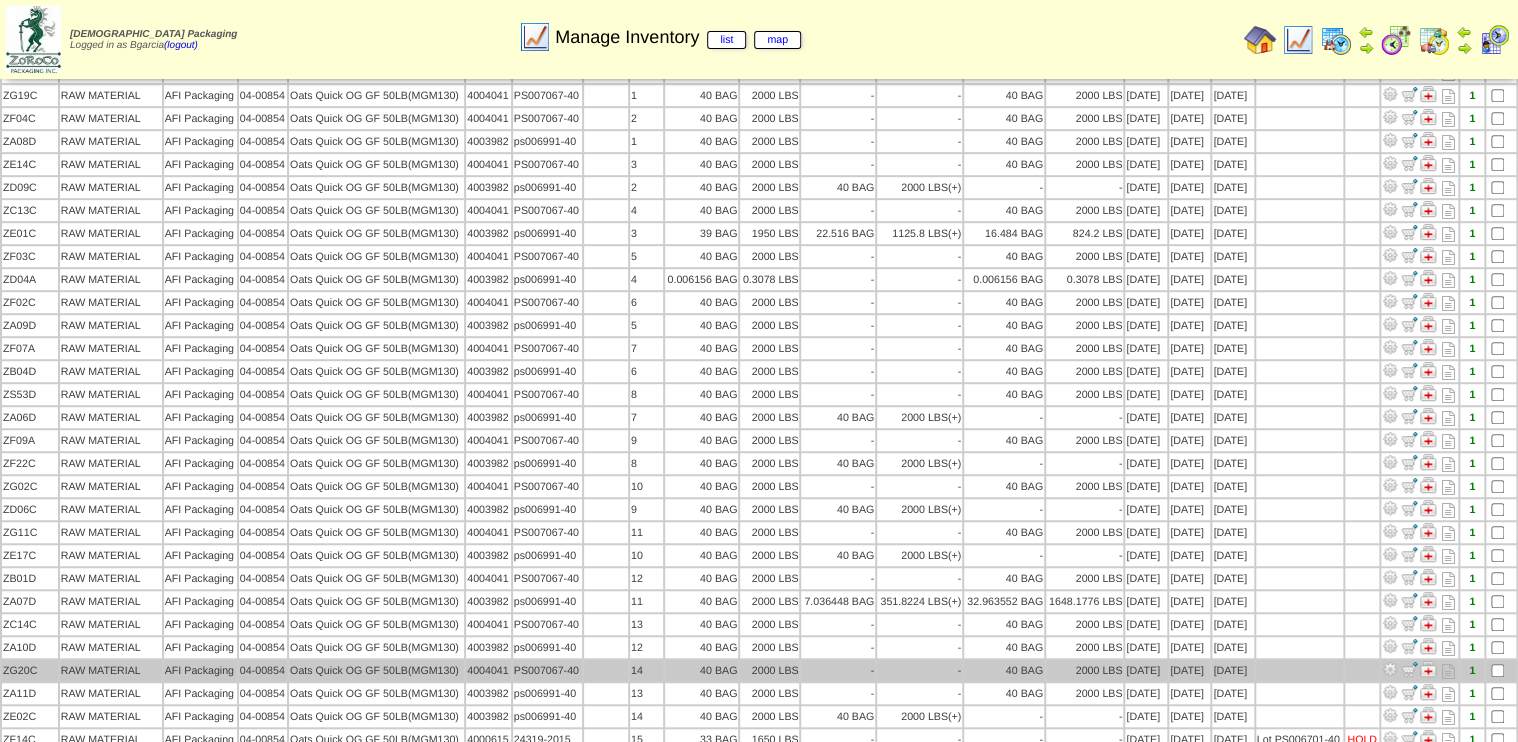 scroll, scrollTop: 459, scrollLeft: 0, axis: vertical 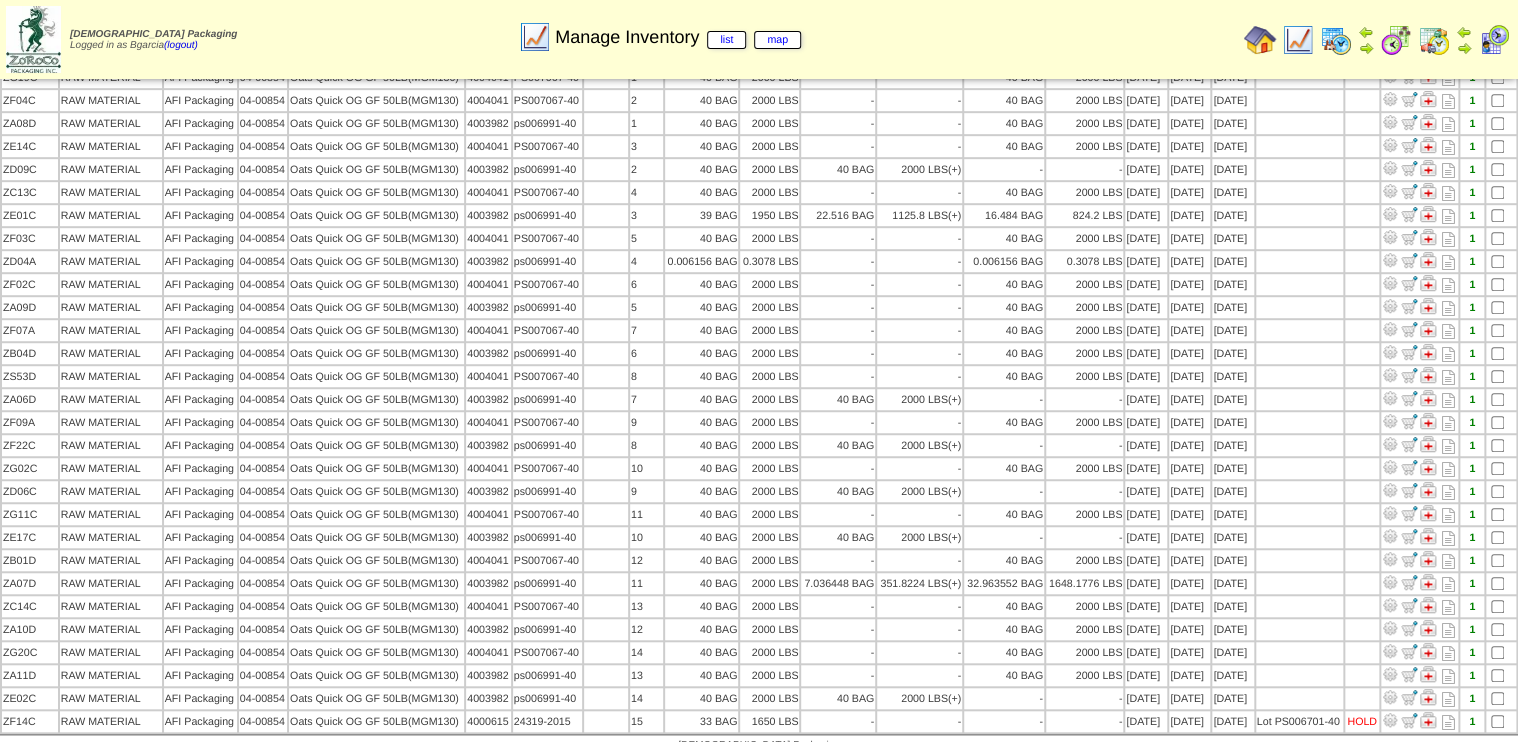 click at bounding box center (1390, 720) 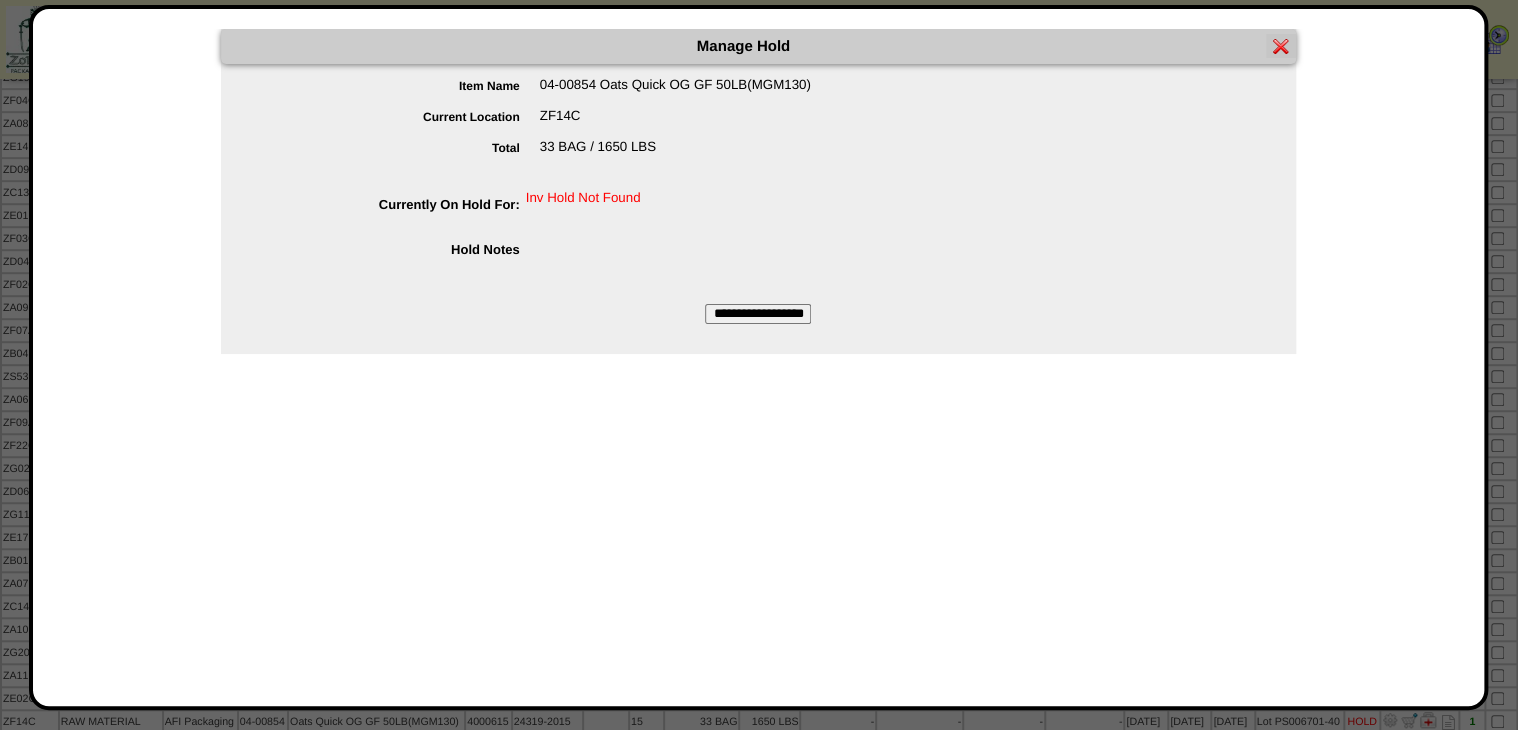 click on "**********" at bounding box center (758, 314) 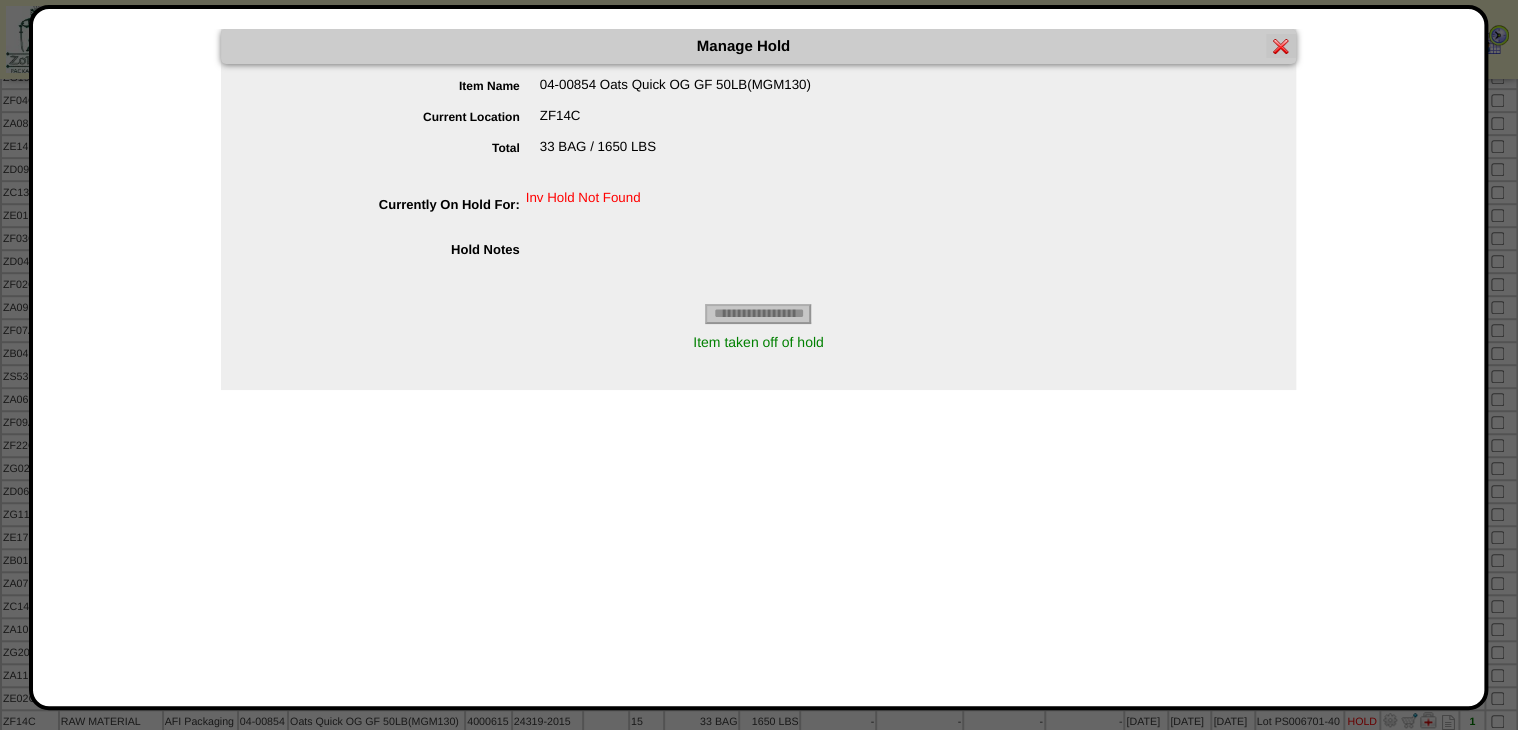 click at bounding box center [759, 142] 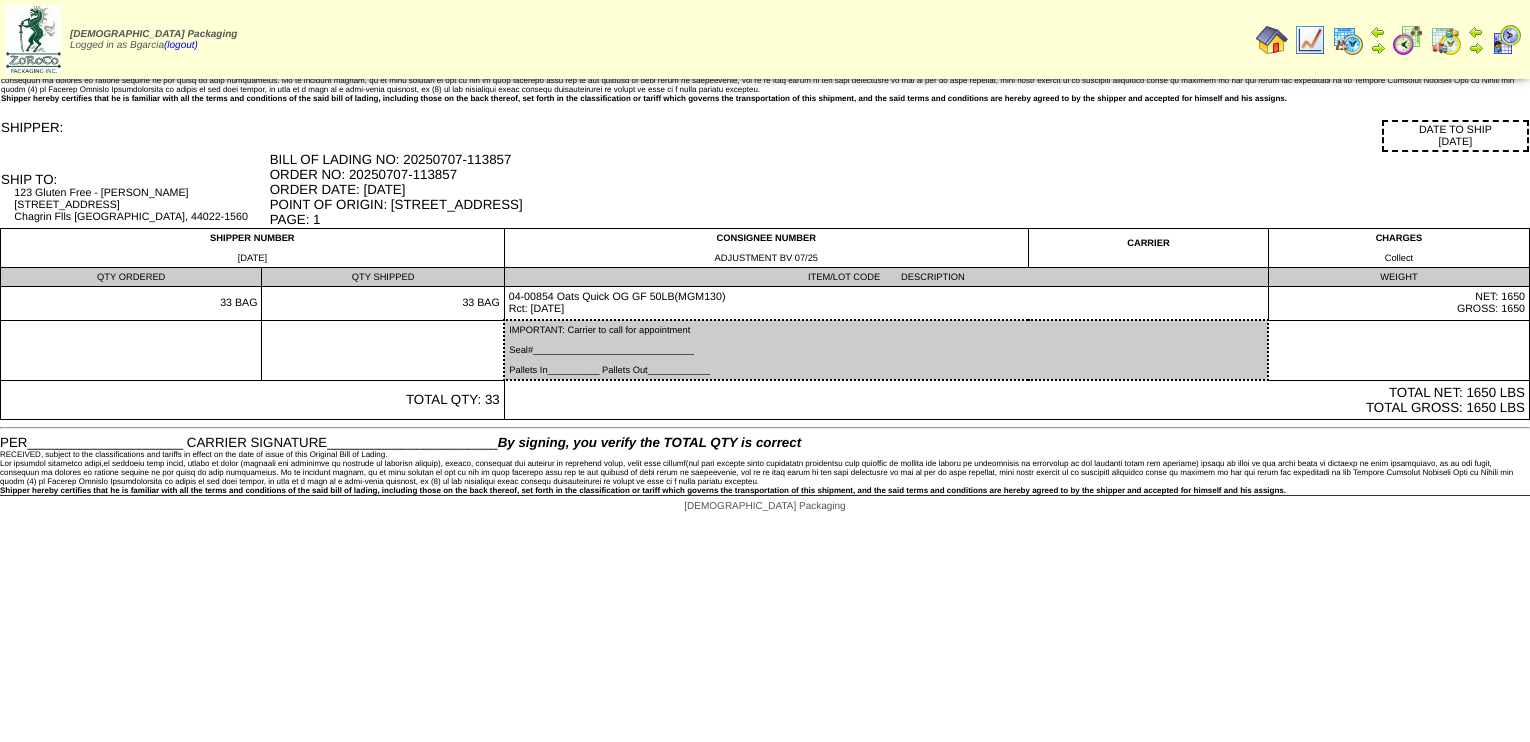 scroll, scrollTop: 0, scrollLeft: 0, axis: both 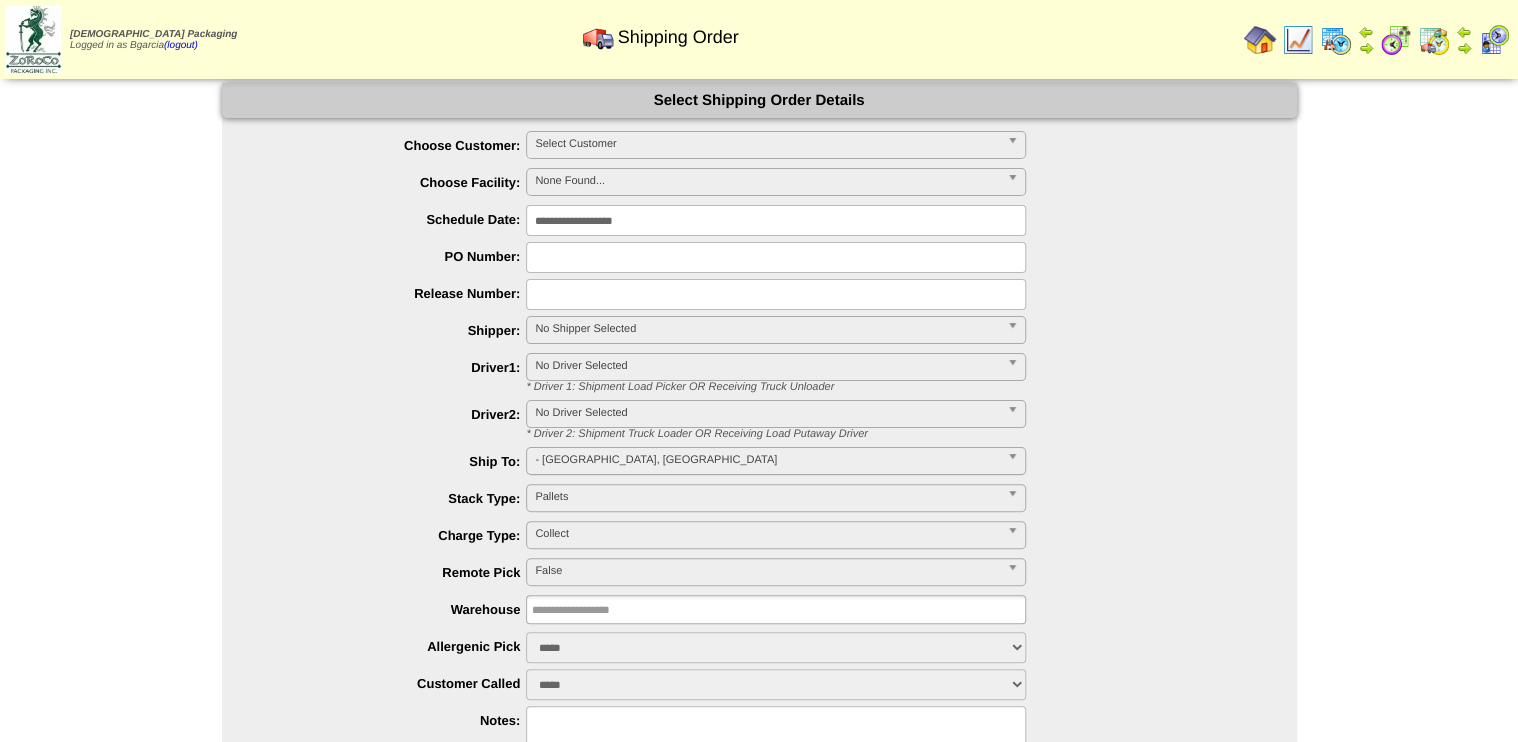 click at bounding box center [1396, 40] 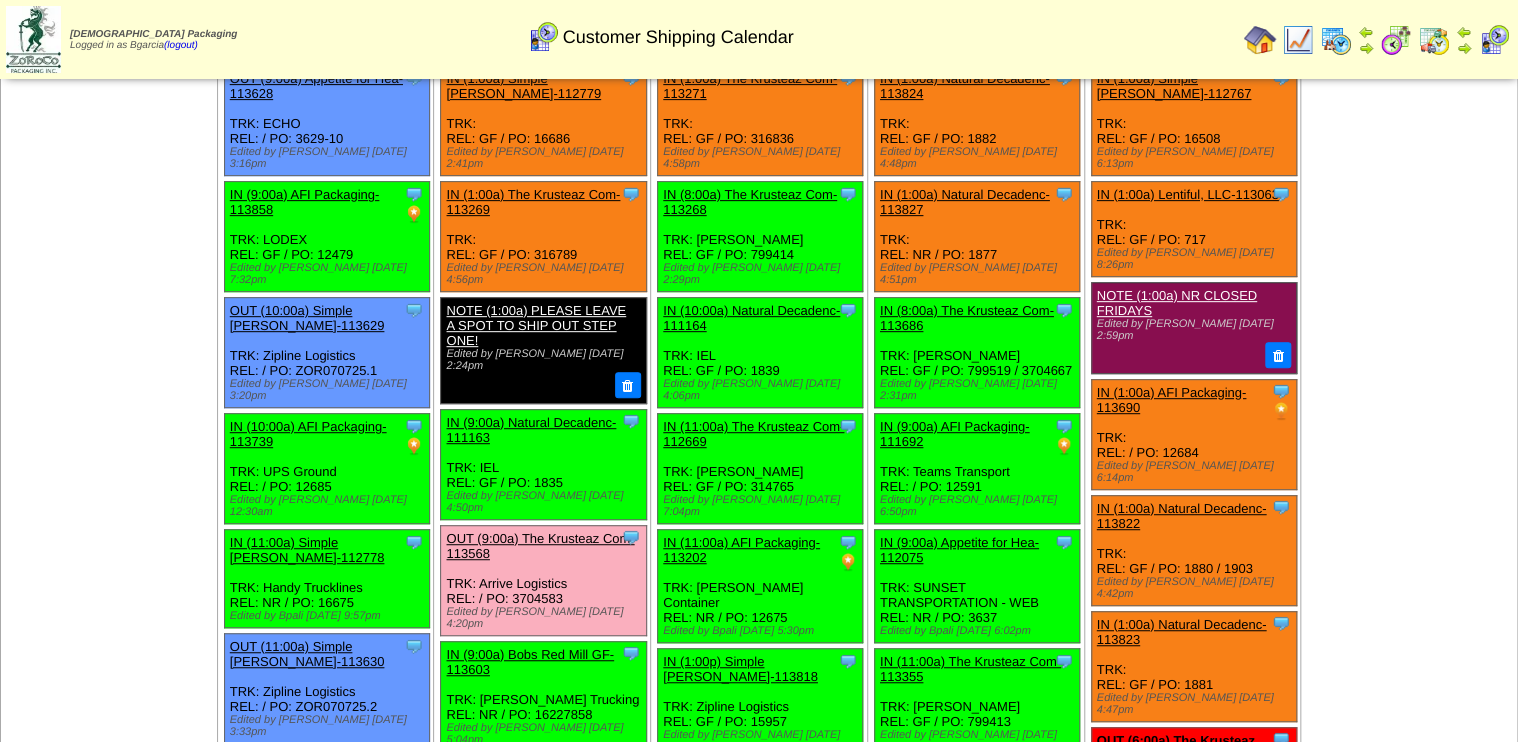 scroll, scrollTop: 320, scrollLeft: 0, axis: vertical 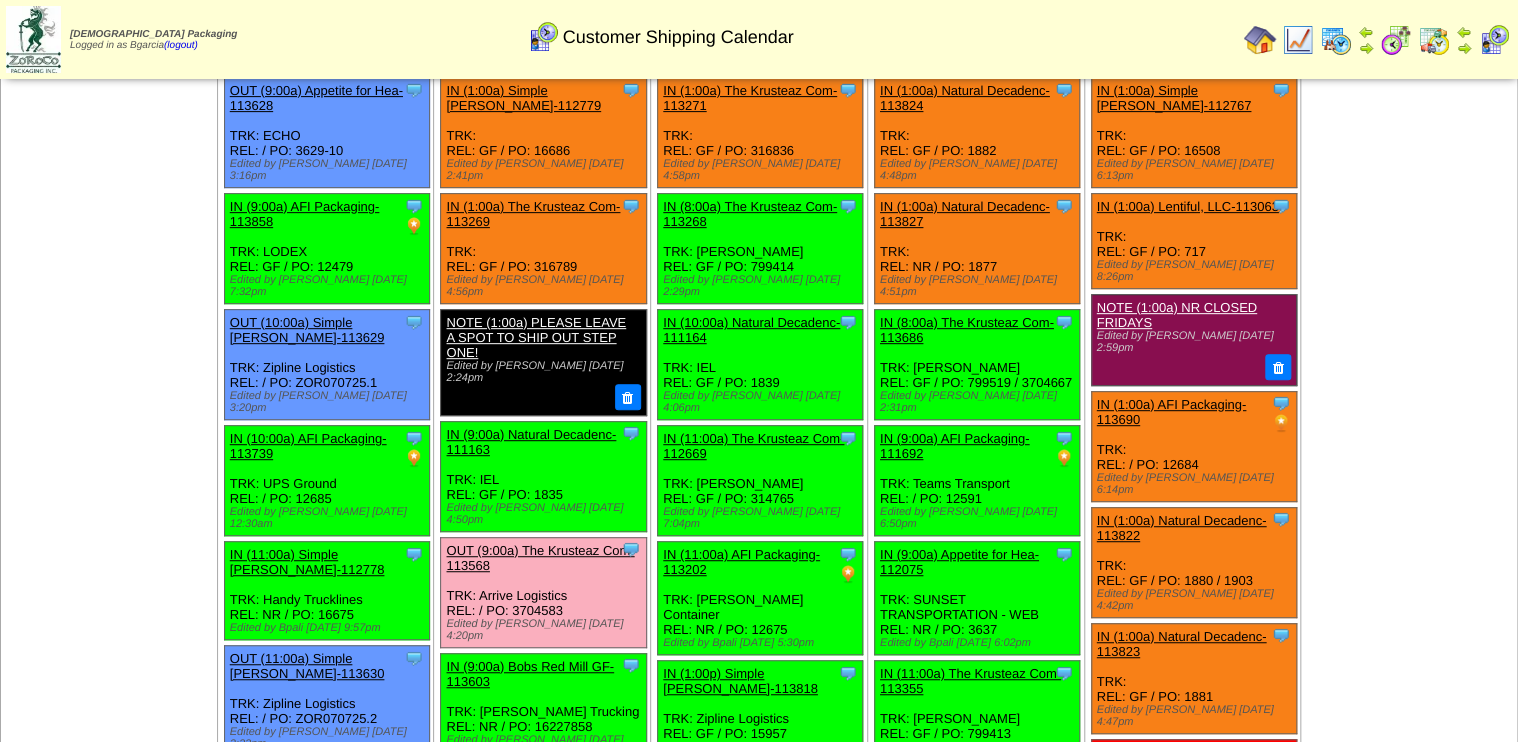 click at bounding box center (1298, 40) 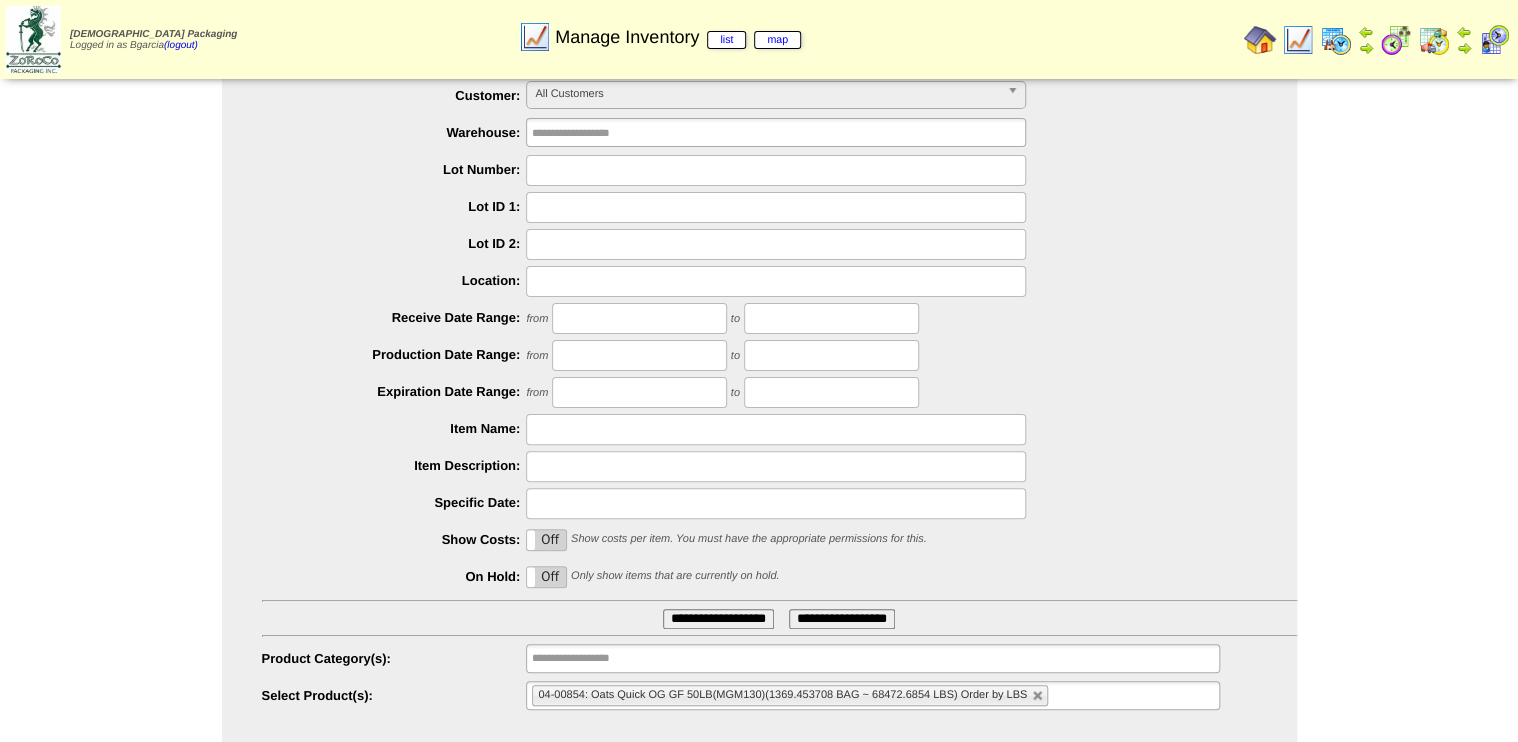 scroll, scrollTop: 91, scrollLeft: 0, axis: vertical 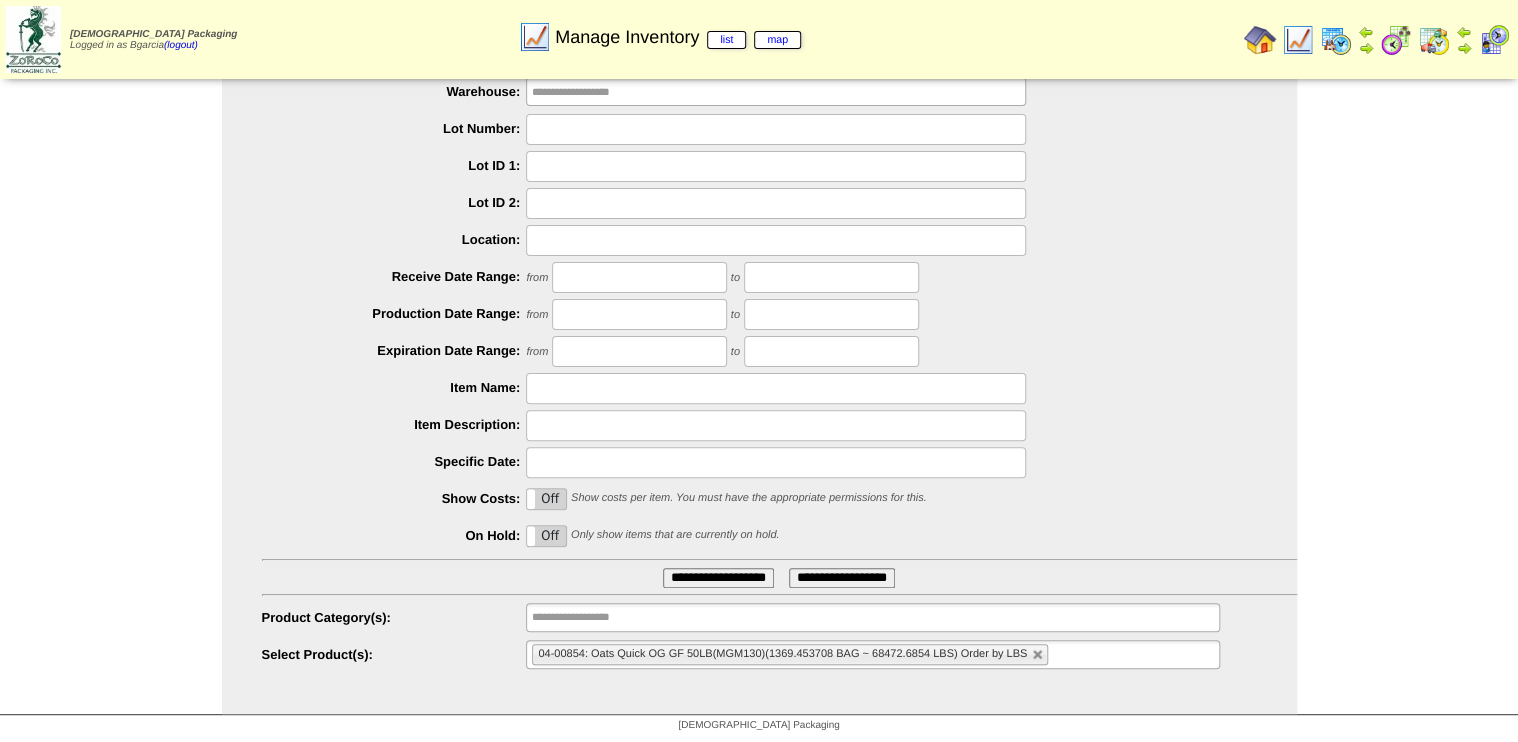 click at bounding box center (1260, 40) 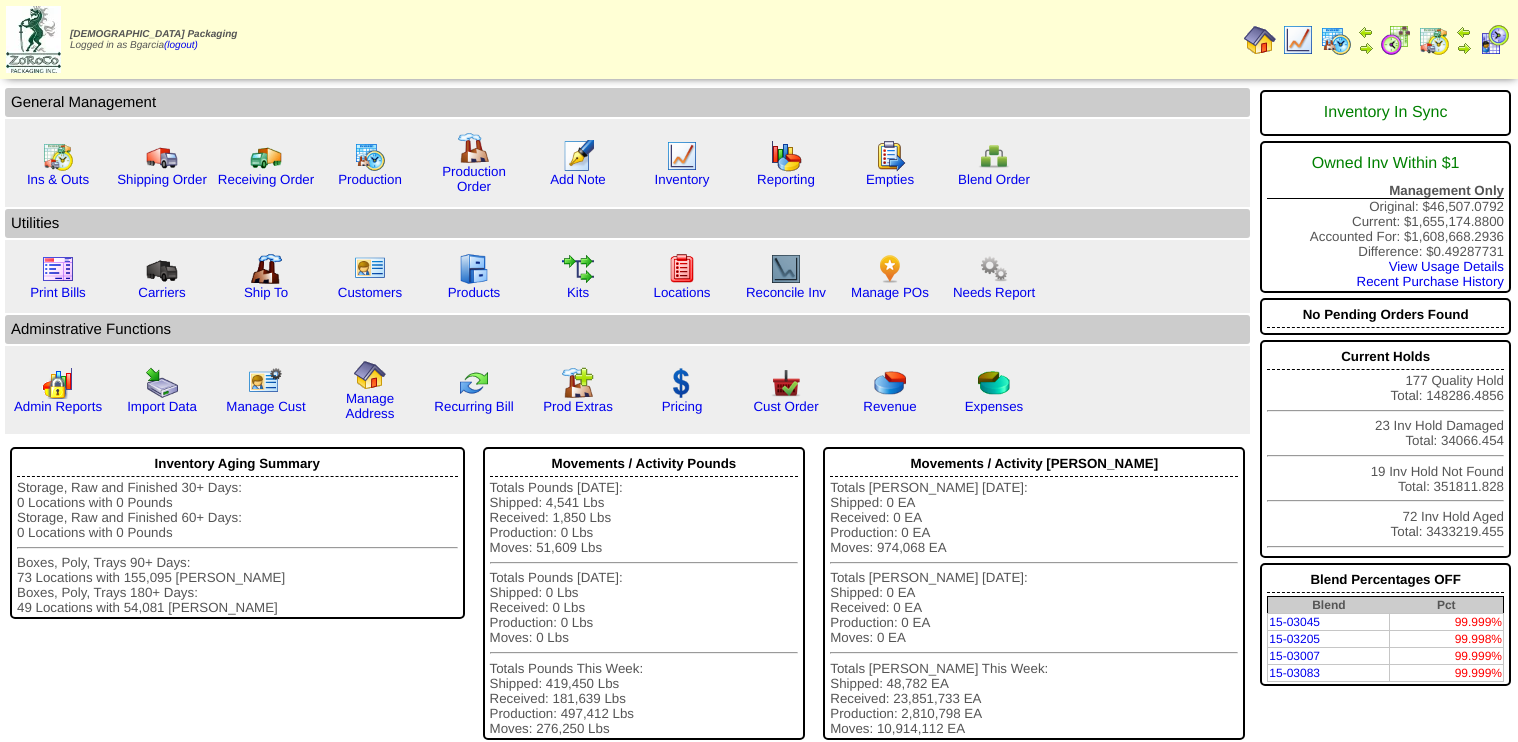 scroll, scrollTop: 0, scrollLeft: 0, axis: both 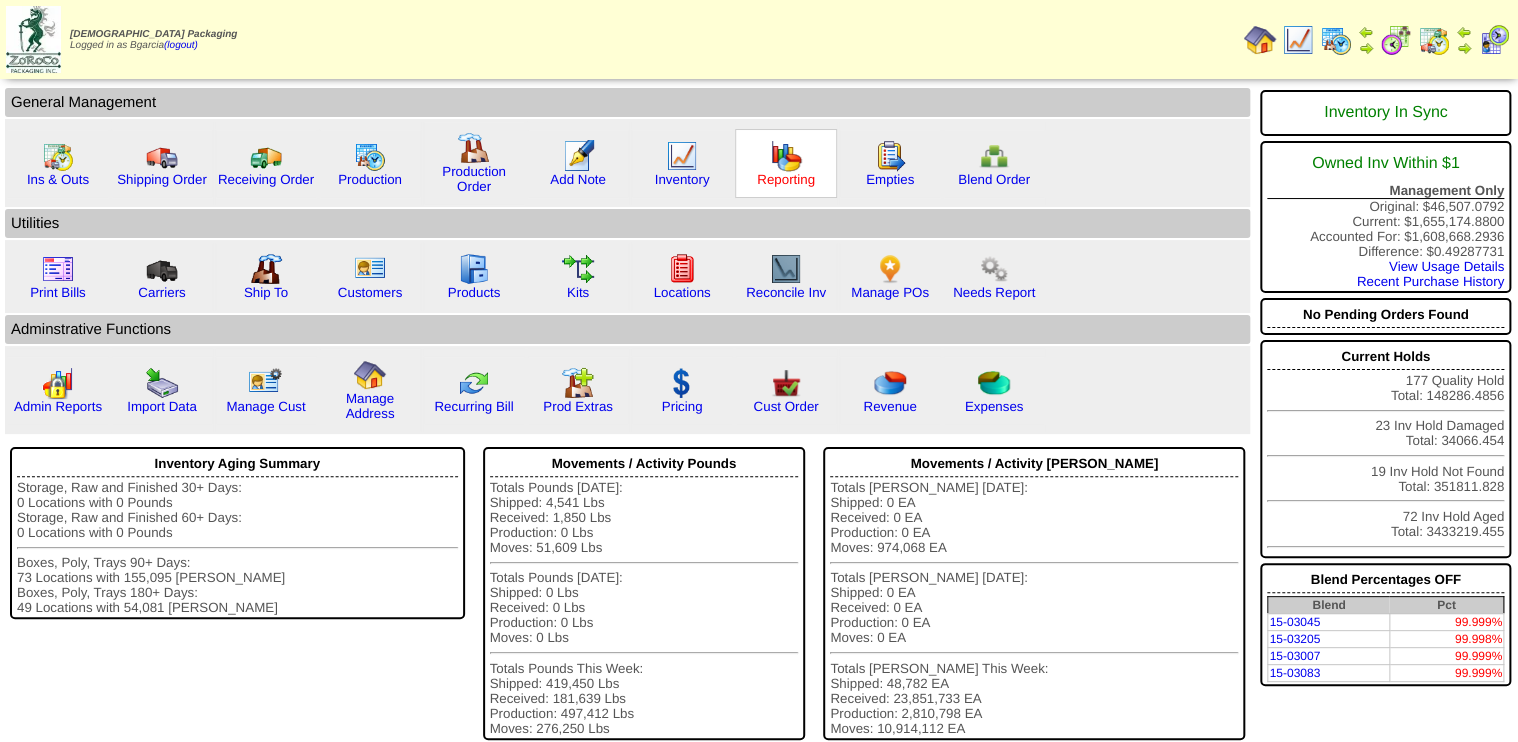 click on "Reporting" at bounding box center (786, 179) 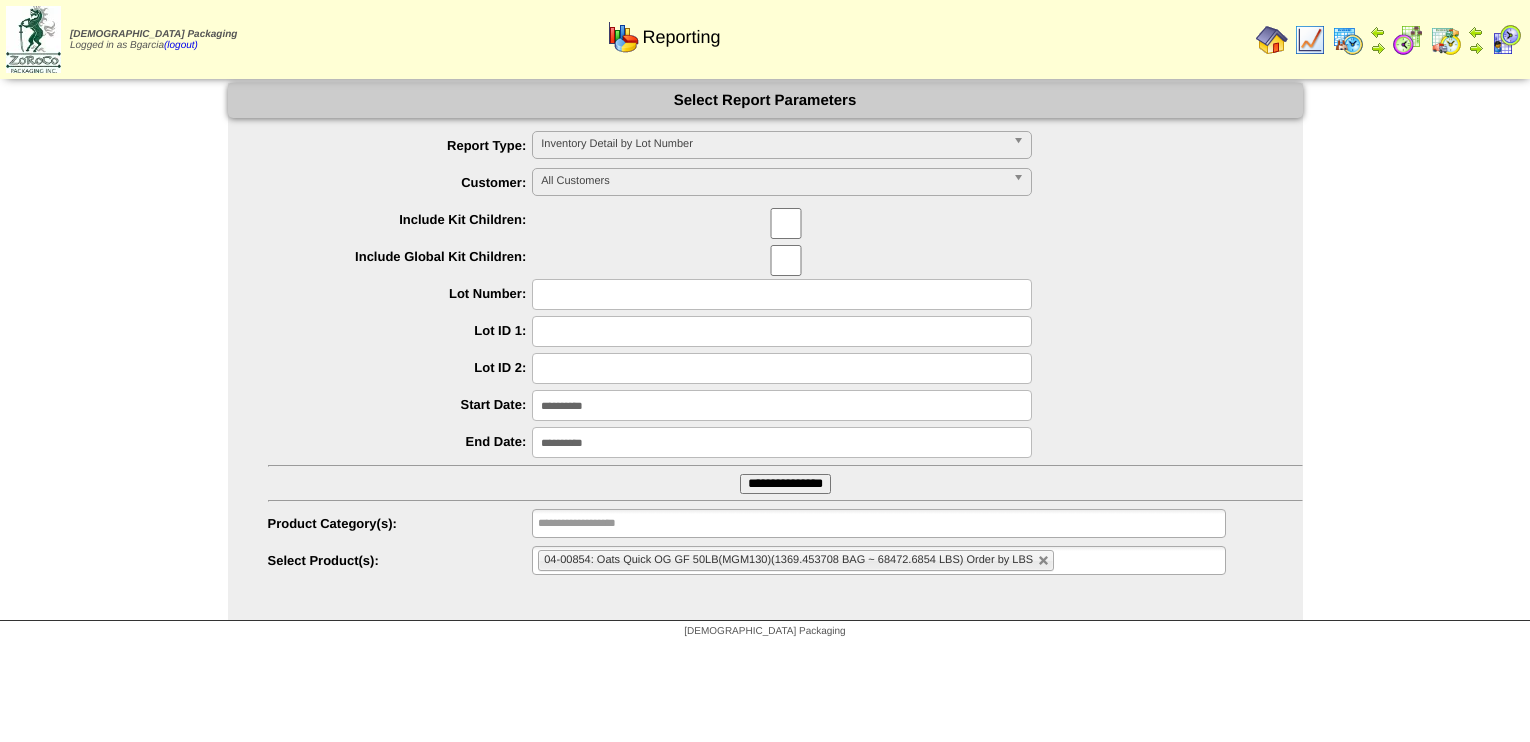 scroll, scrollTop: 0, scrollLeft: 0, axis: both 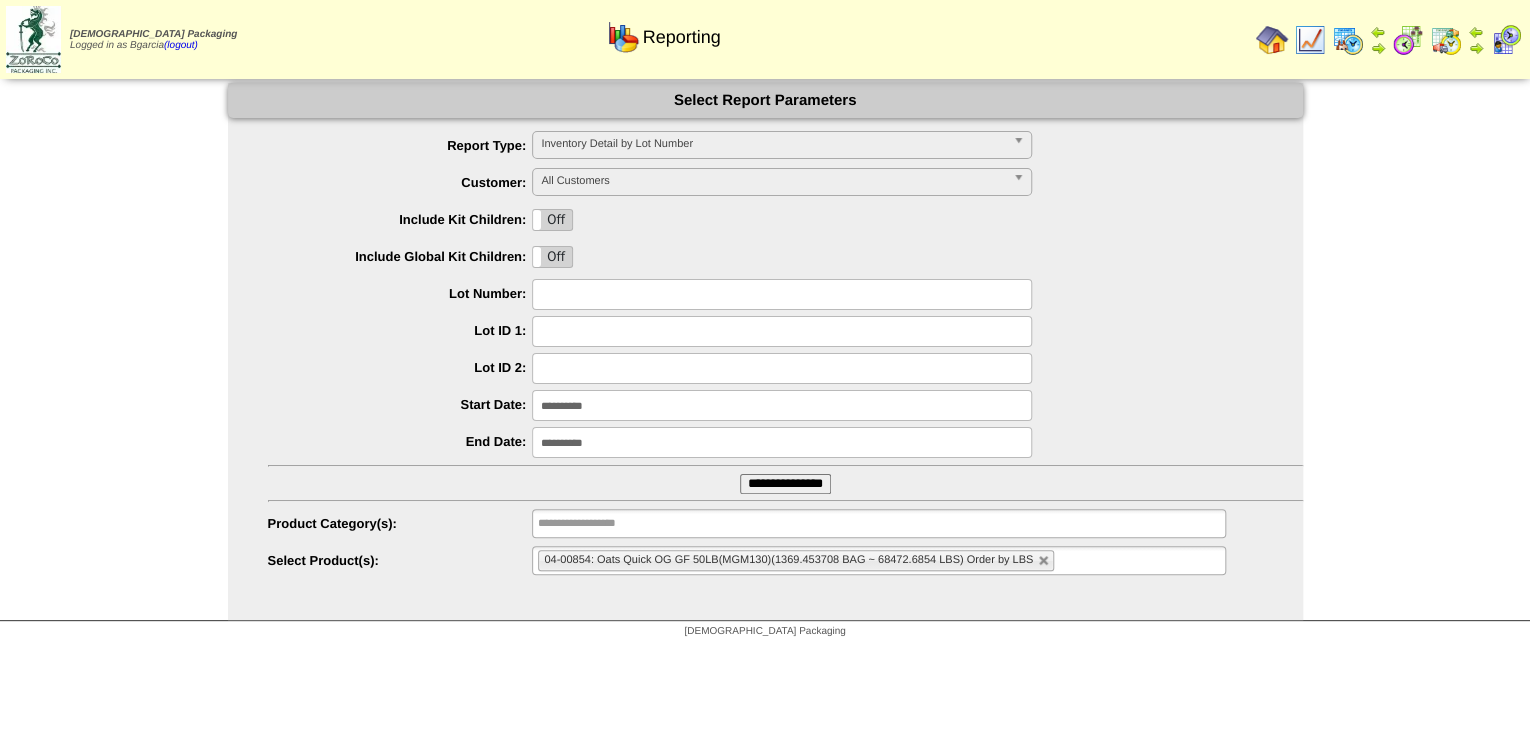 click at bounding box center [782, 294] 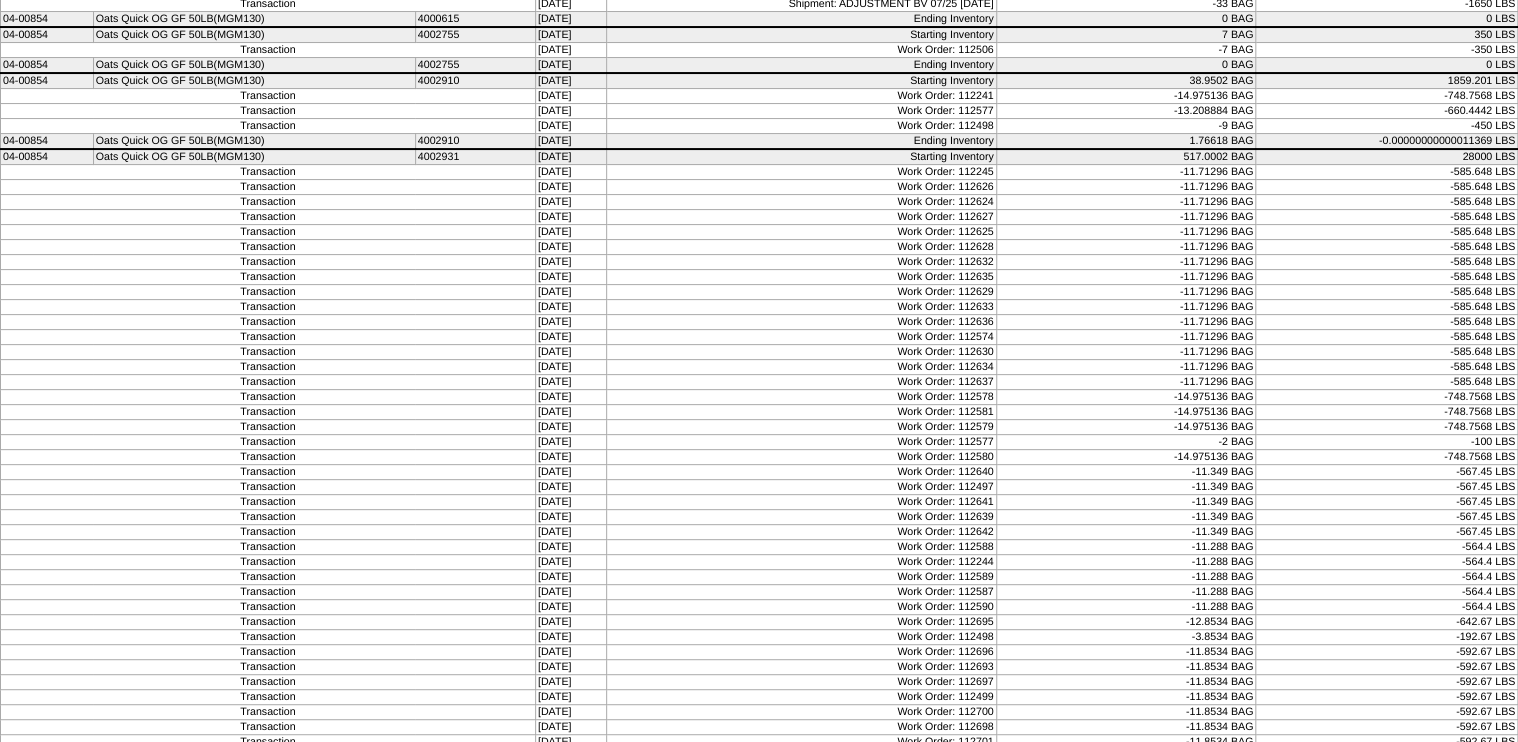 scroll, scrollTop: 44, scrollLeft: 0, axis: vertical 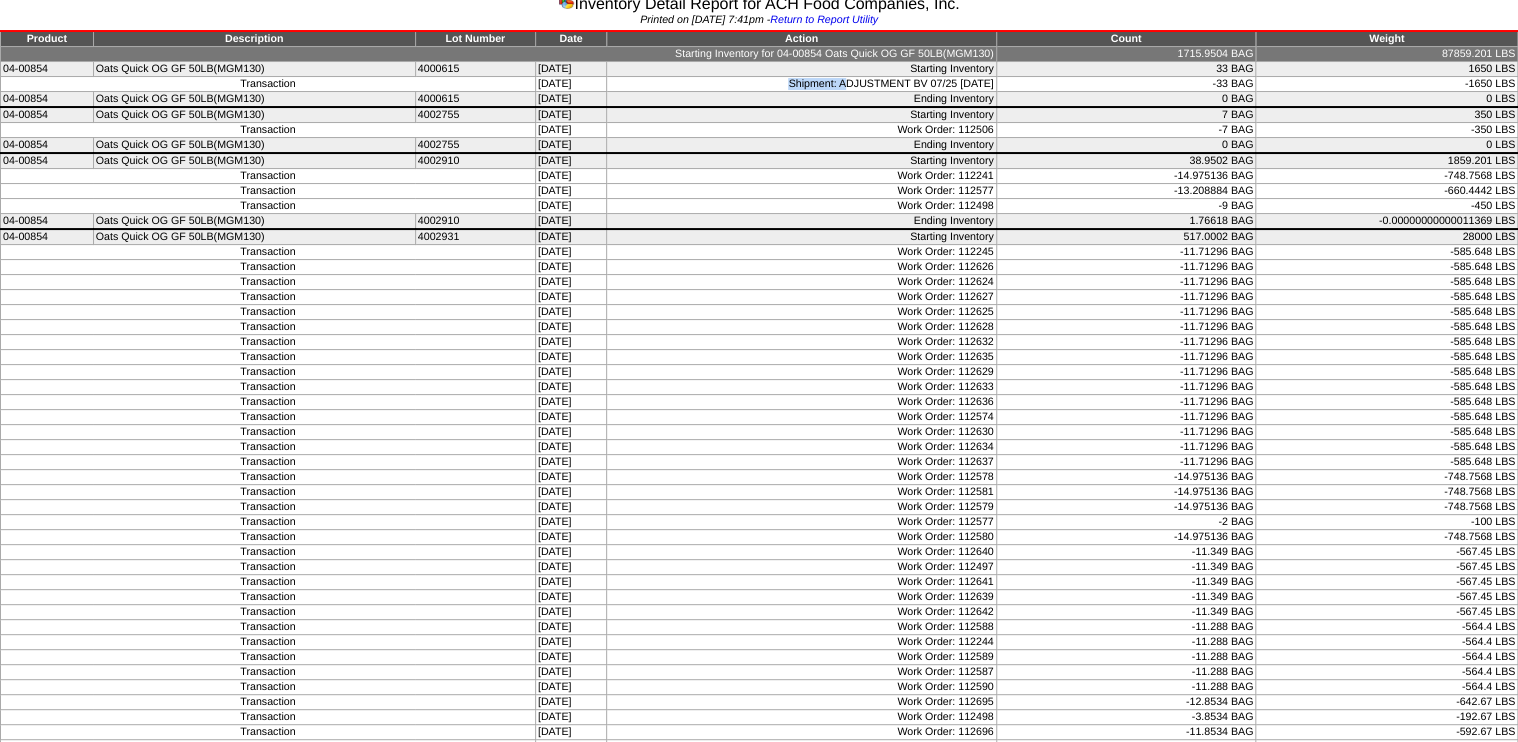 drag, startPoint x: 763, startPoint y: 79, endPoint x: 852, endPoint y: 80, distance: 89.005615 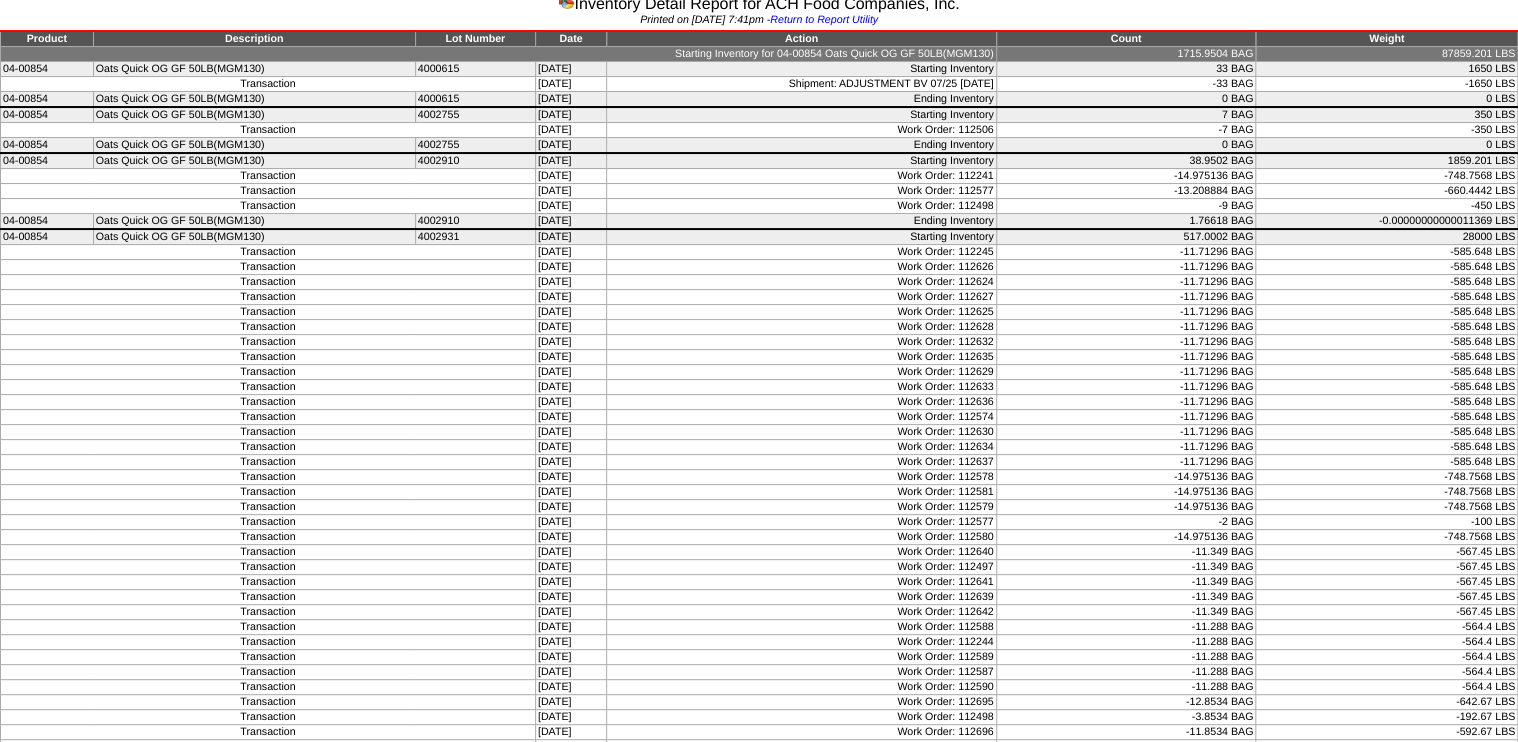 drag, startPoint x: 852, startPoint y: 80, endPoint x: 1152, endPoint y: 112, distance: 301.70184 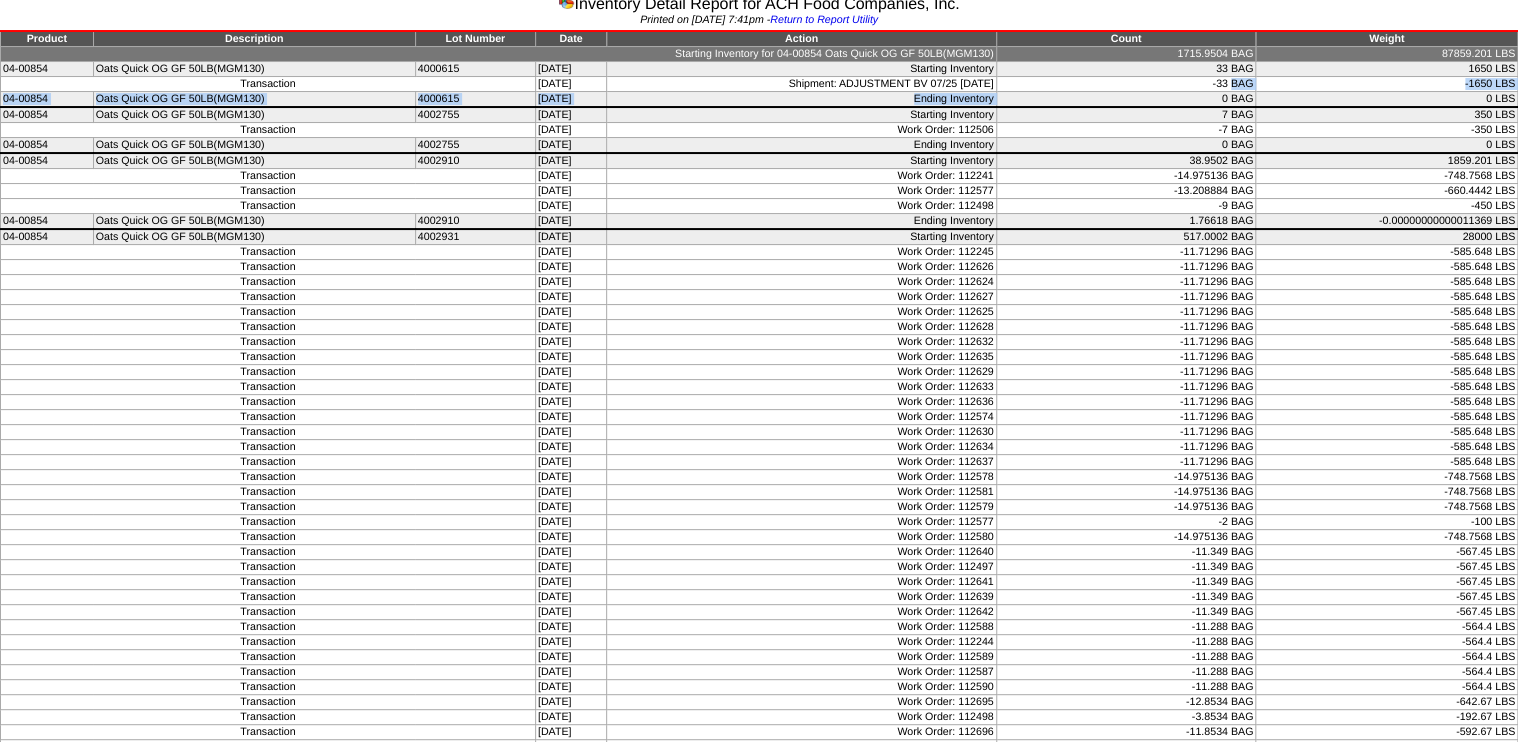 drag, startPoint x: 1193, startPoint y: 89, endPoint x: 1163, endPoint y: 93, distance: 30.265491 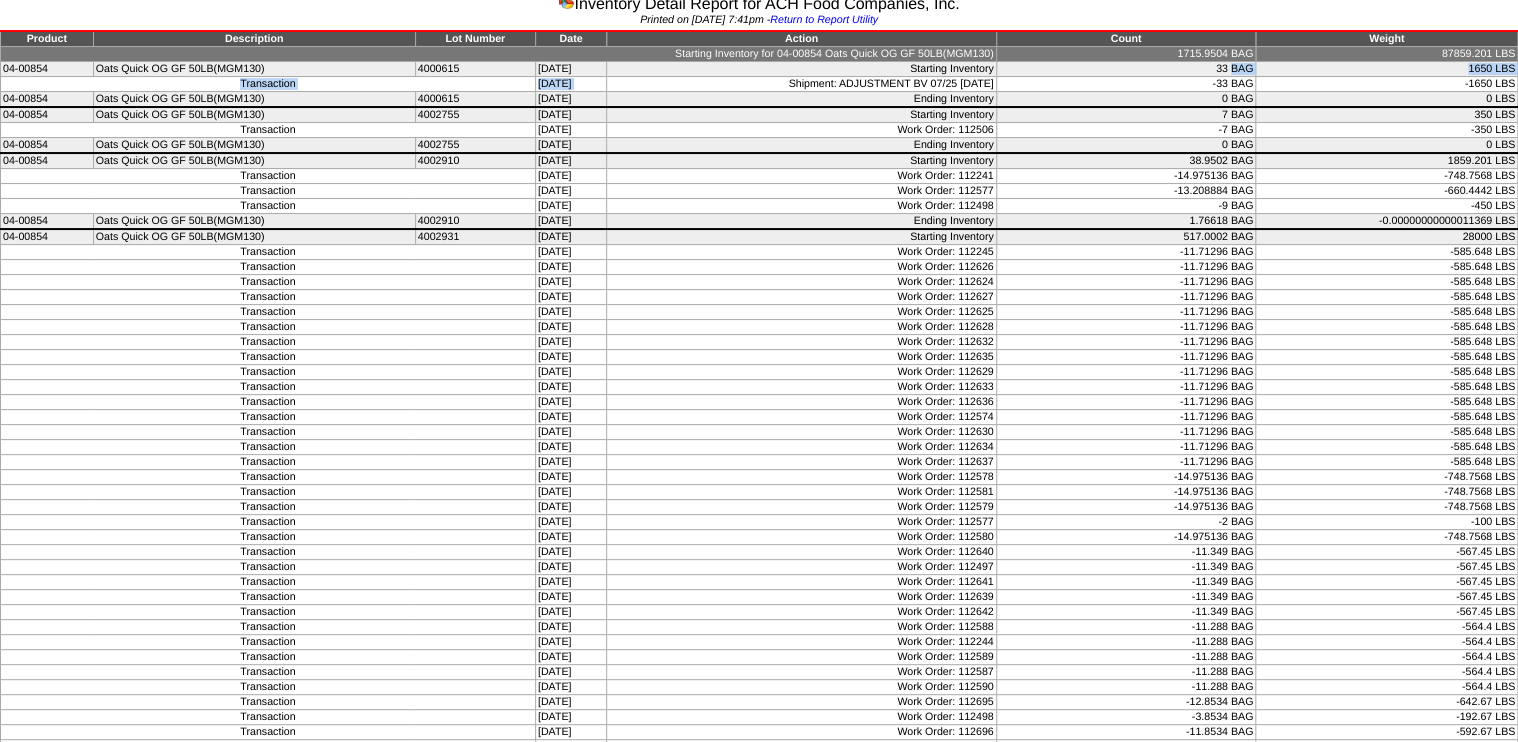 drag, startPoint x: 780, startPoint y: 81, endPoint x: 1077, endPoint y: 66, distance: 297.37854 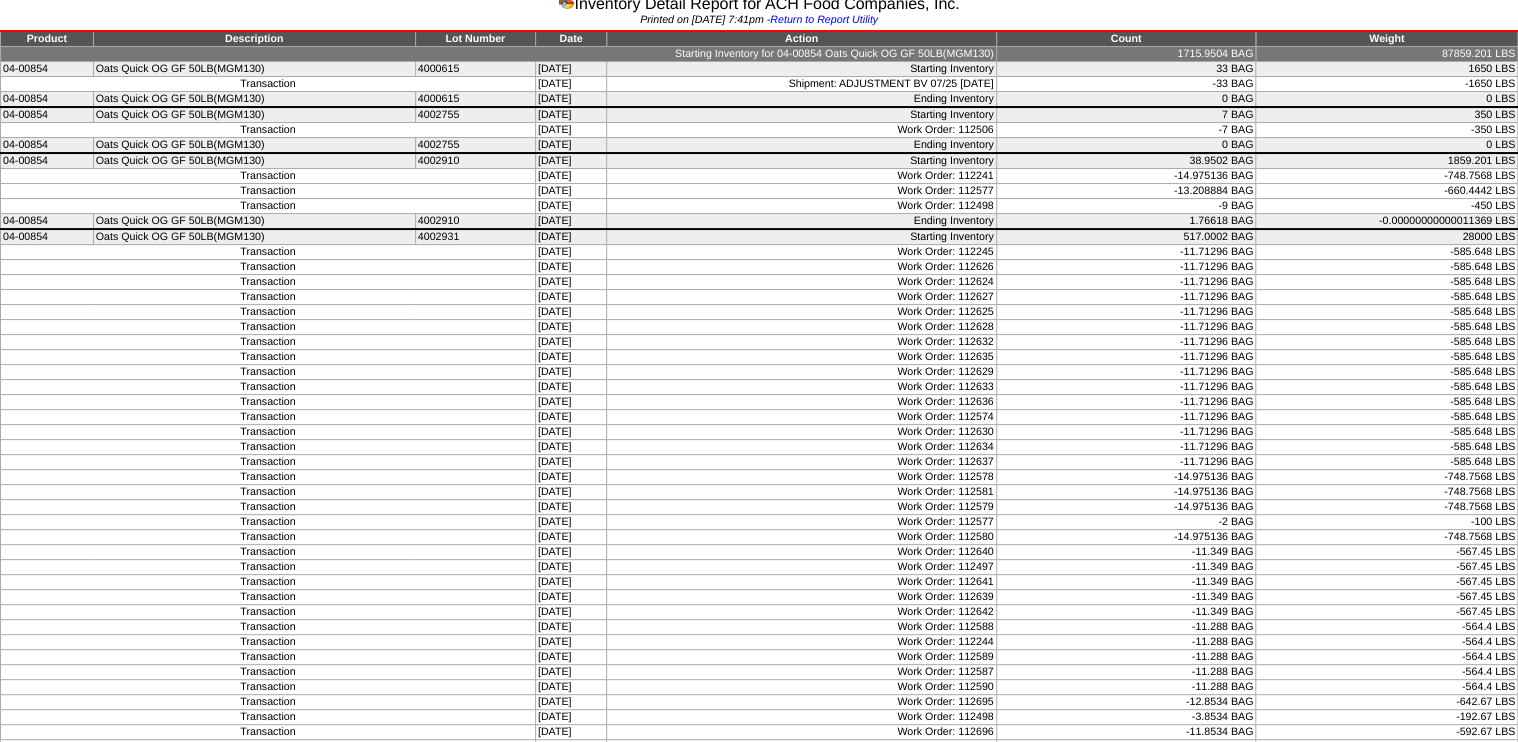 drag, startPoint x: 1077, startPoint y: 66, endPoint x: 1005, endPoint y: 74, distance: 72.443085 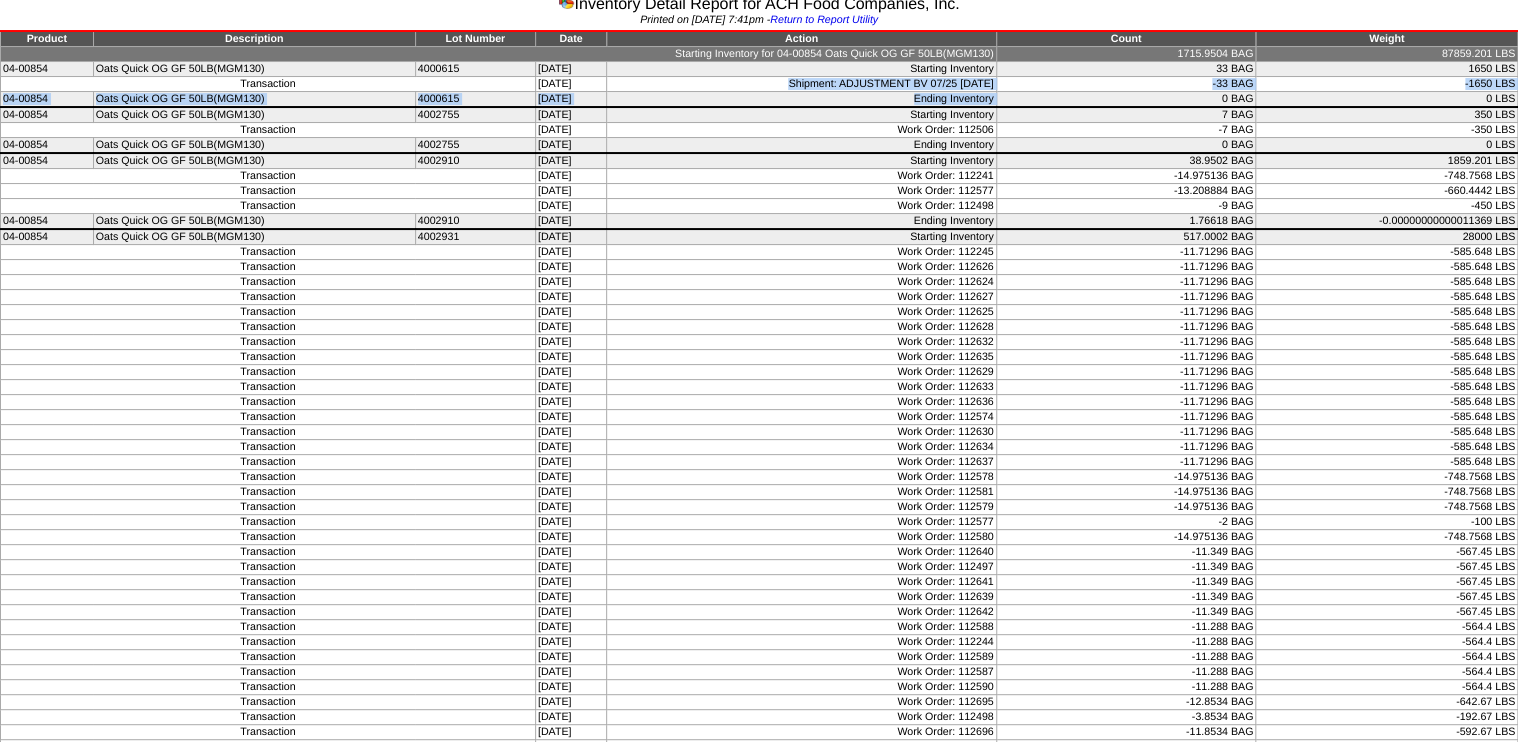 drag, startPoint x: 1215, startPoint y: 95, endPoint x: 733, endPoint y: 78, distance: 482.2997 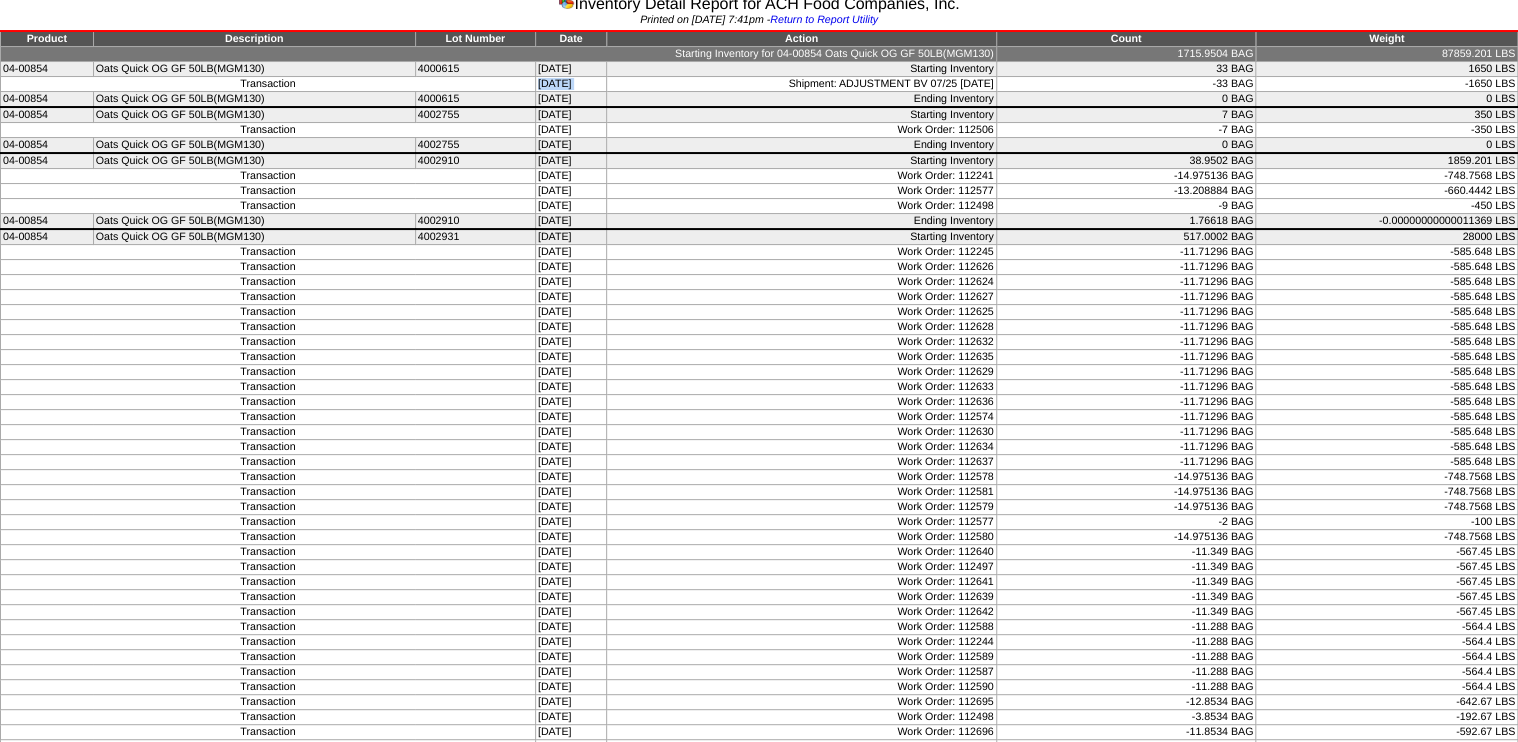 drag, startPoint x: 521, startPoint y: 83, endPoint x: 611, endPoint y: 84, distance: 90.005554 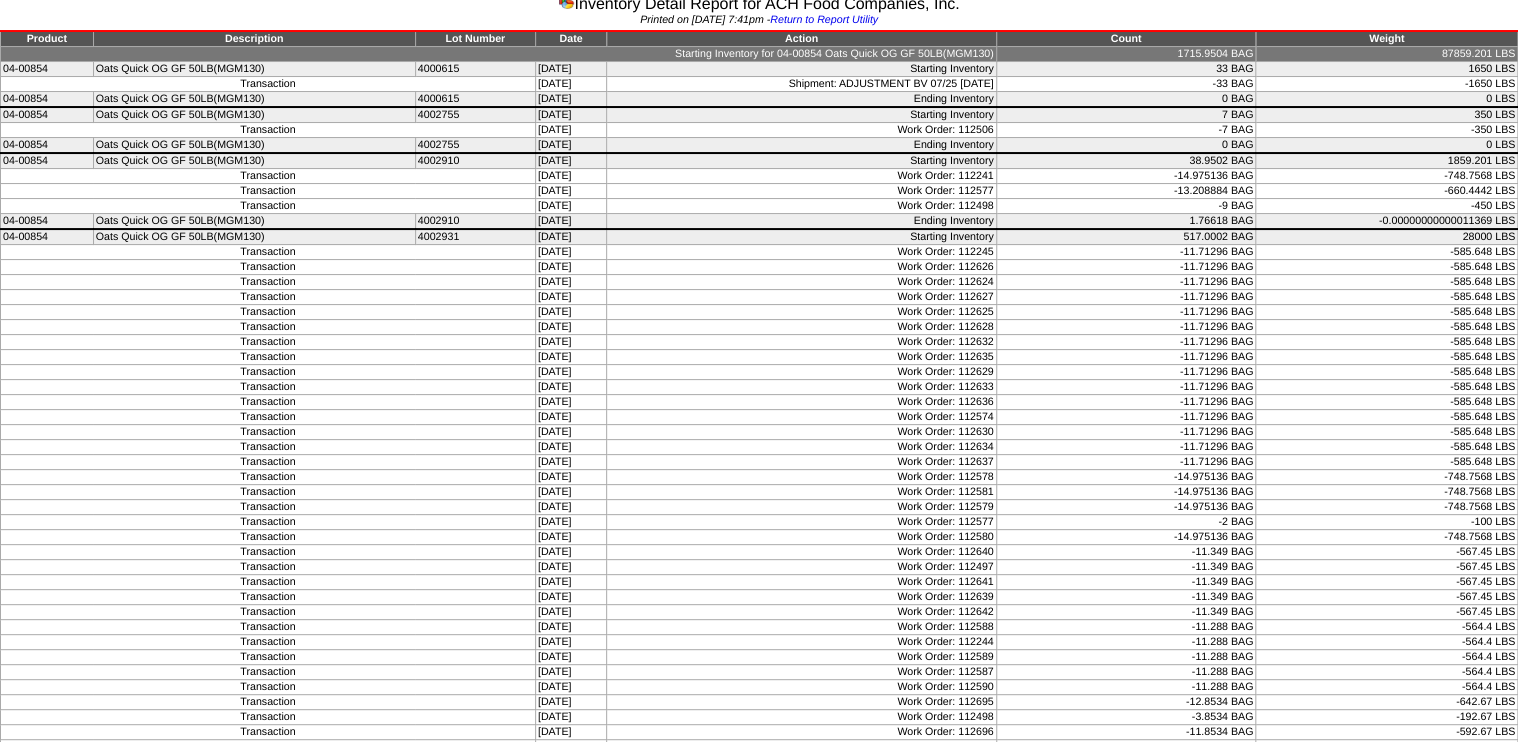 click on "07/07/25" at bounding box center (570, 84) 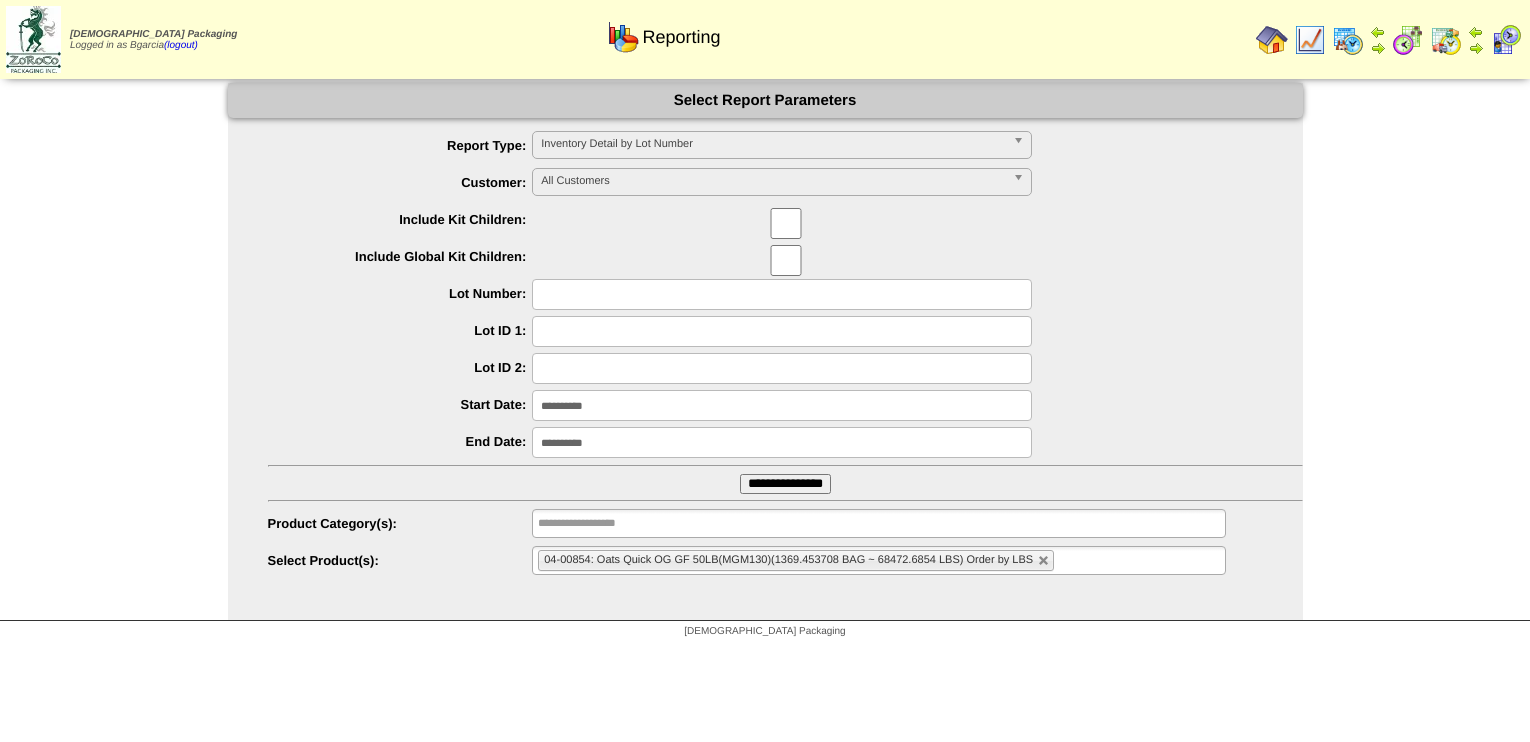 scroll, scrollTop: 0, scrollLeft: 0, axis: both 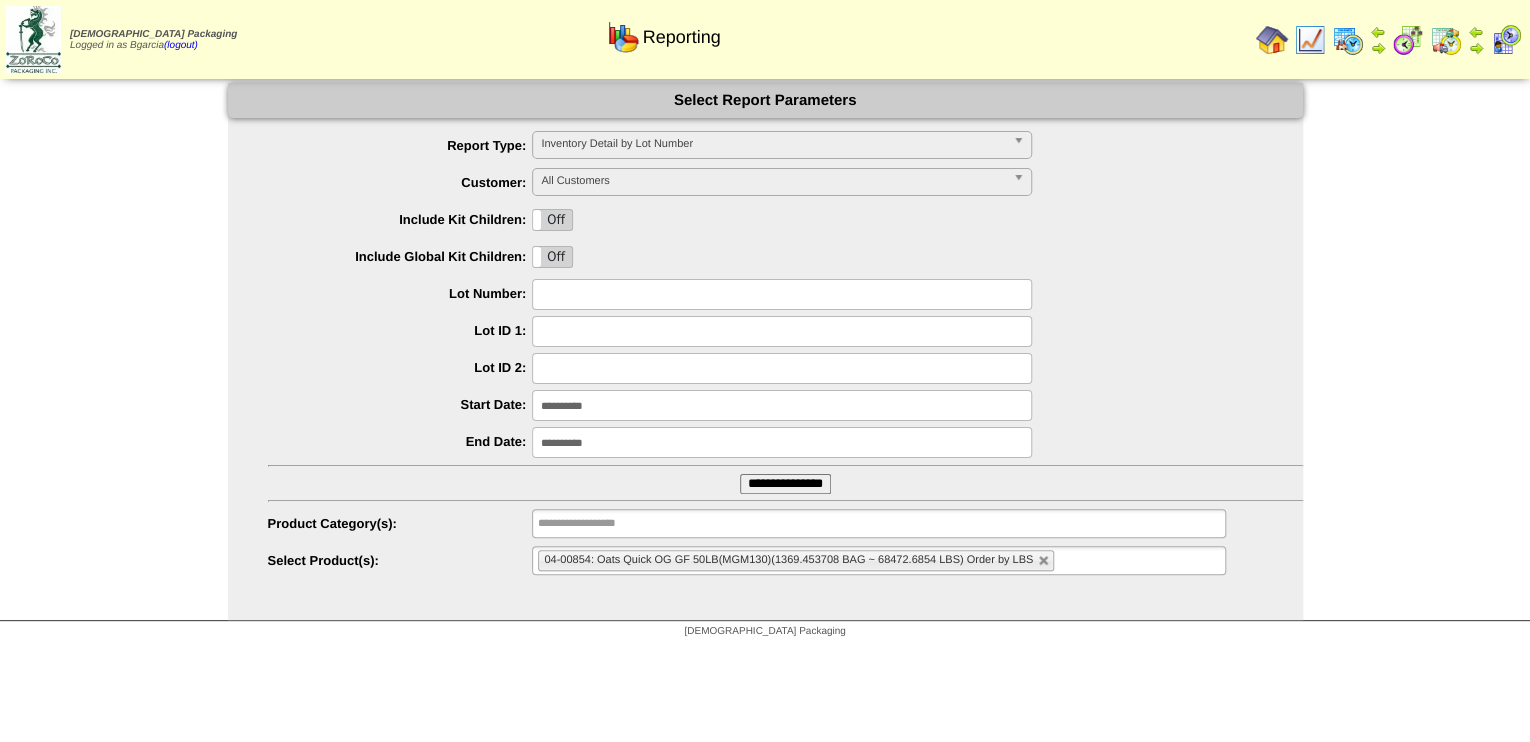 click at bounding box center (1476, 32) 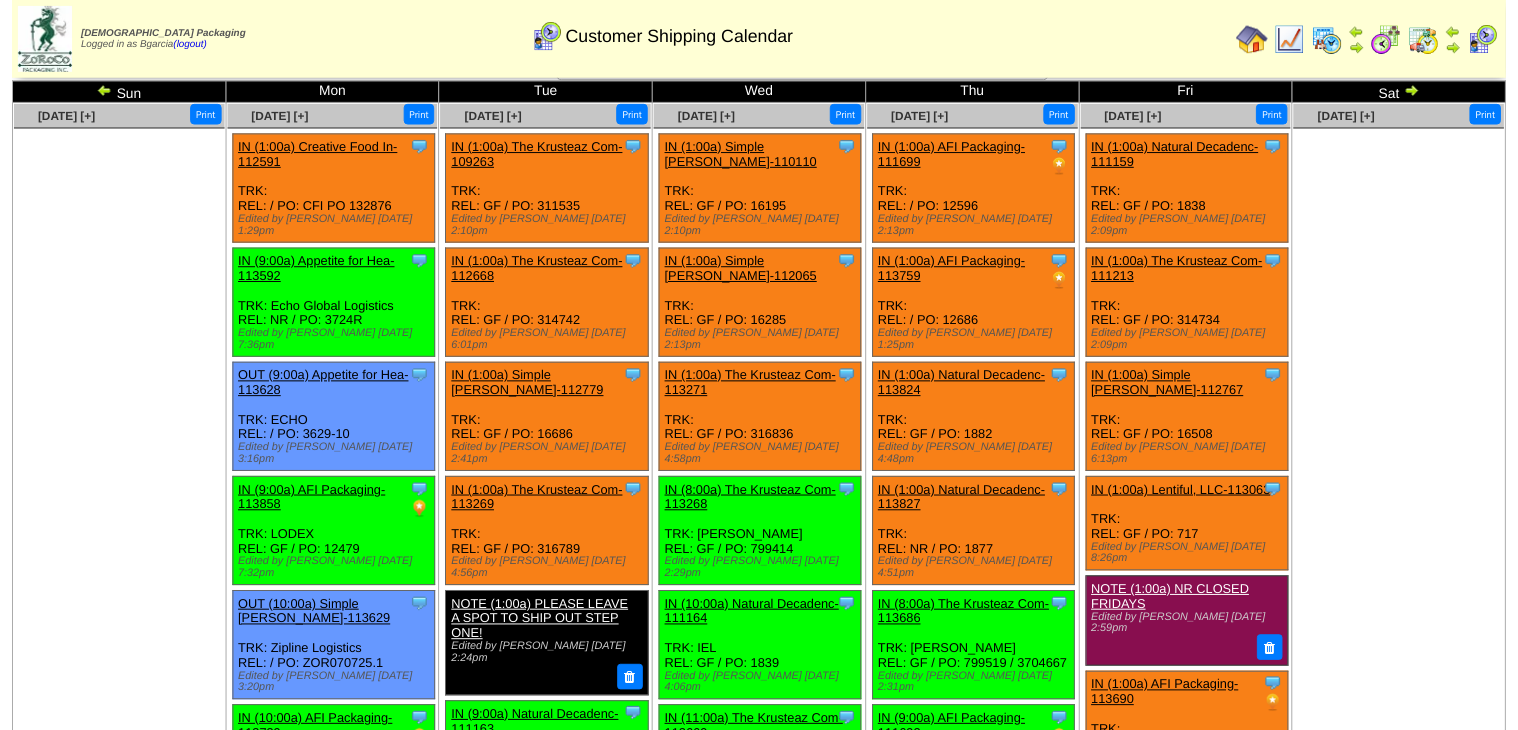 scroll, scrollTop: 0, scrollLeft: 0, axis: both 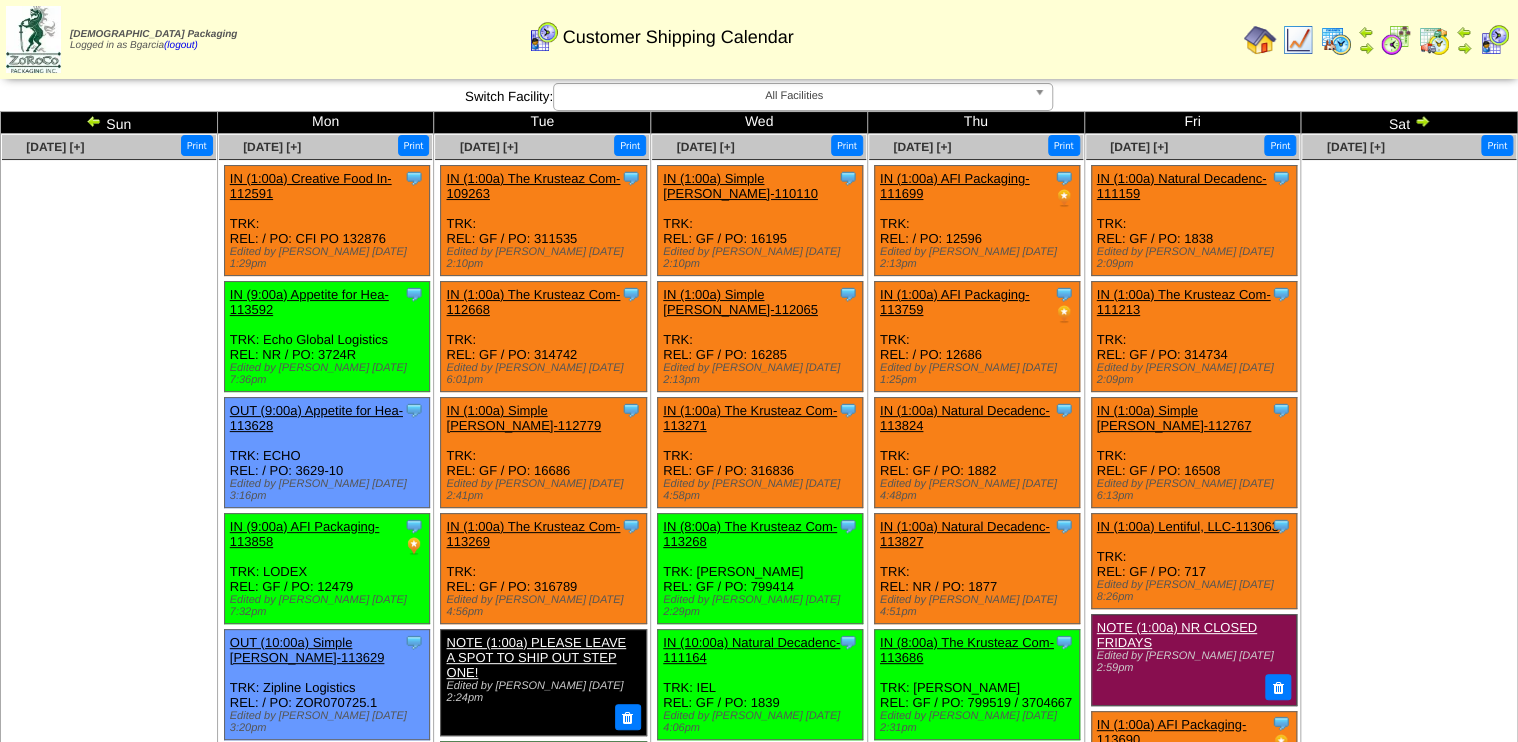 click on "IN
(9:00a)
AFI Packaging-113858" at bounding box center [305, 534] 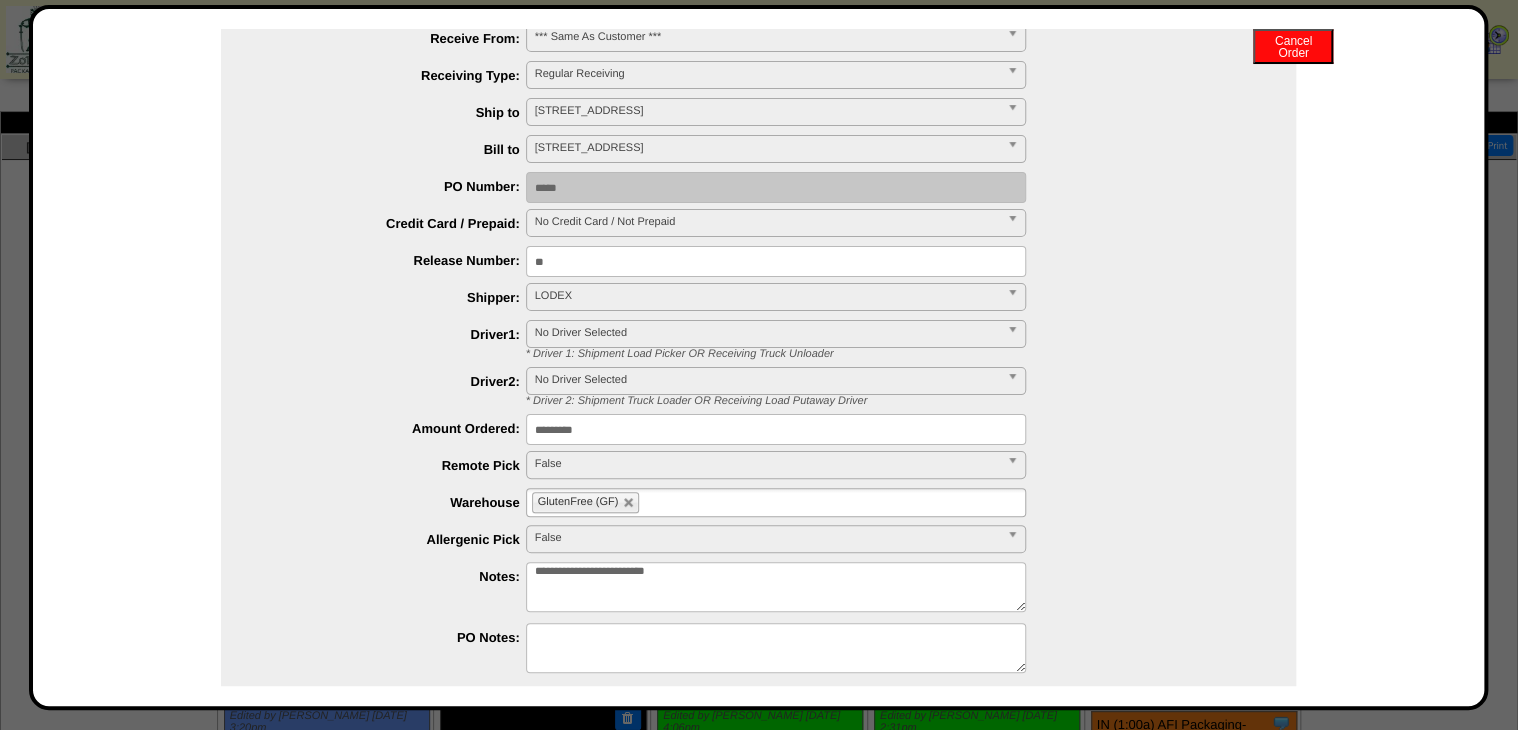 scroll, scrollTop: 0, scrollLeft: 0, axis: both 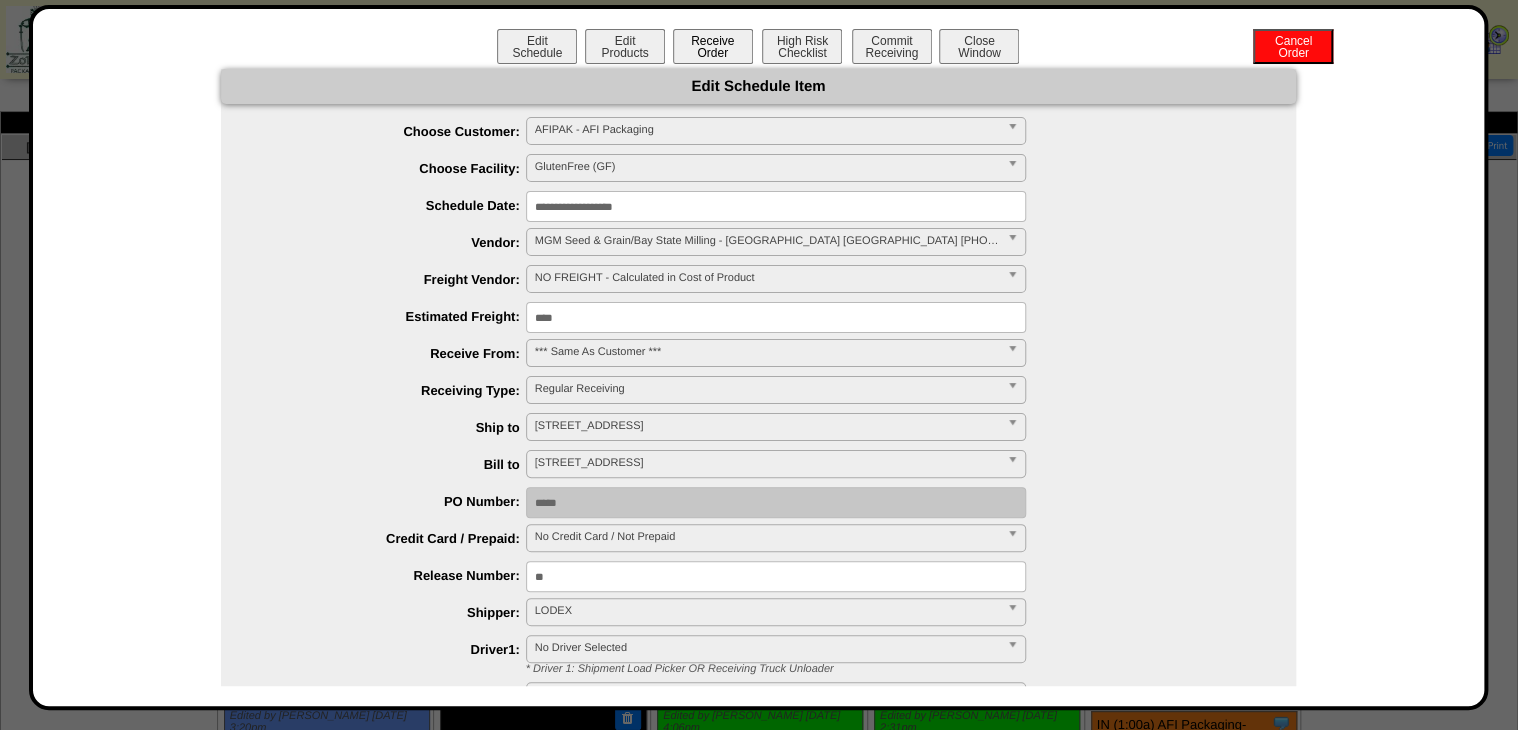 click on "Receive Order" at bounding box center (713, 46) 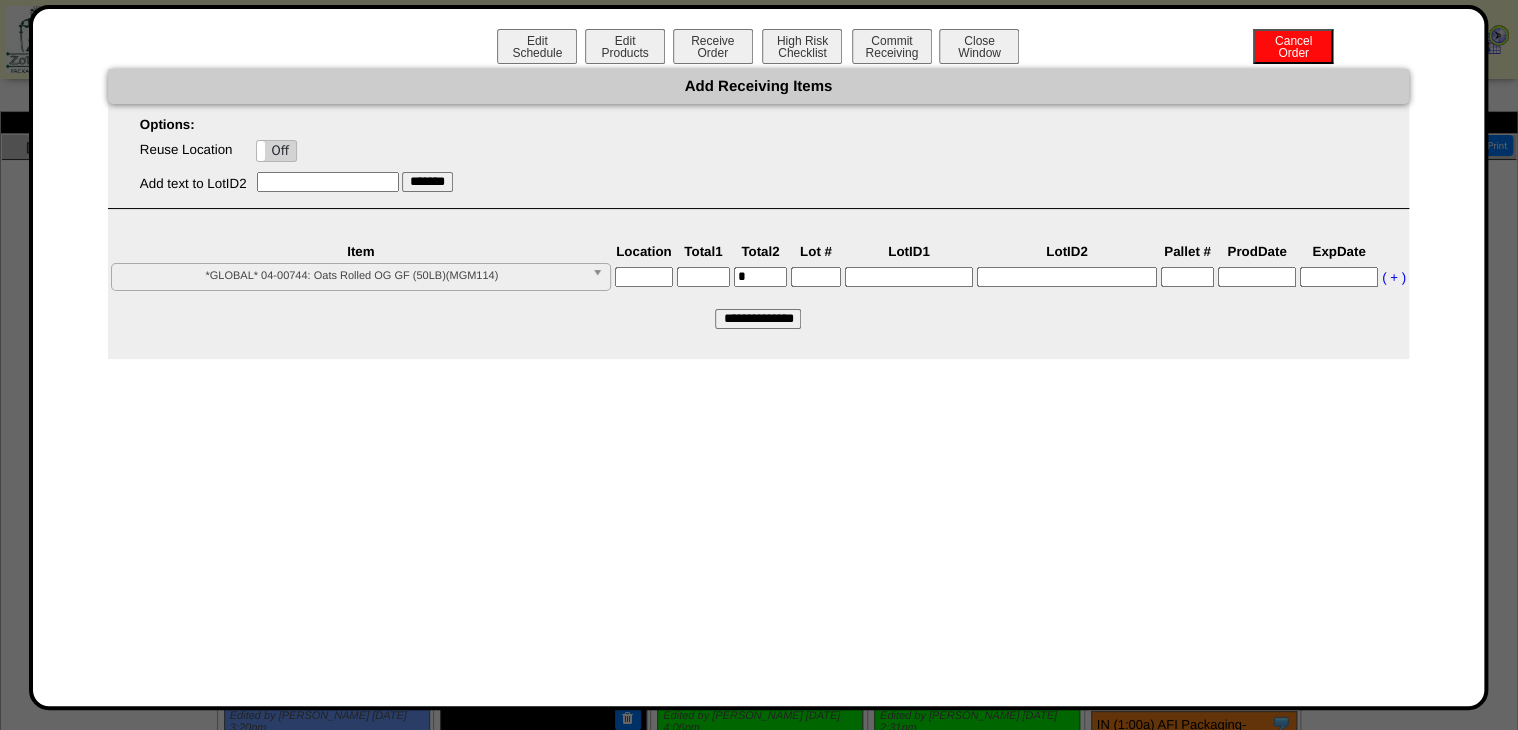click at bounding box center (816, 277) 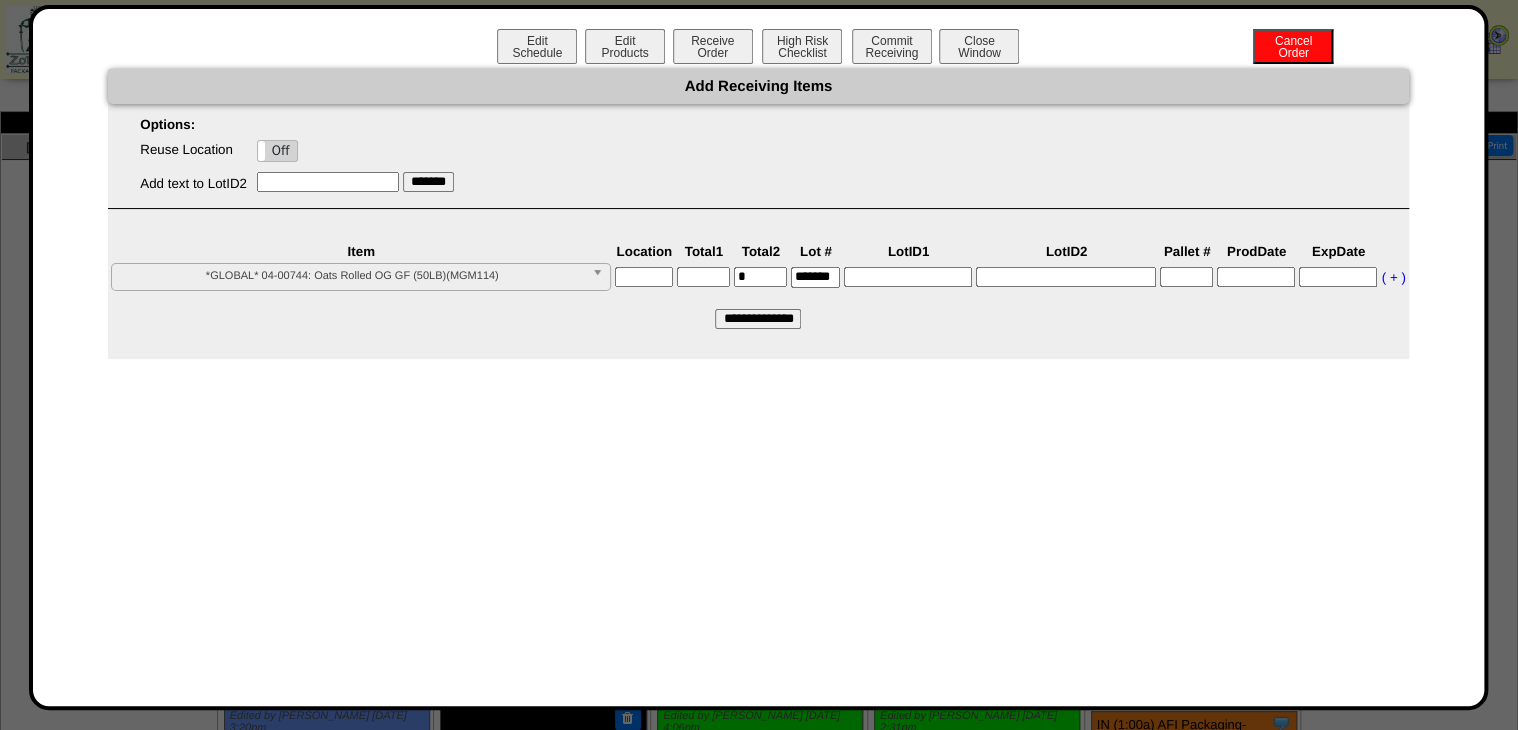 scroll, scrollTop: 0, scrollLeft: 9, axis: horizontal 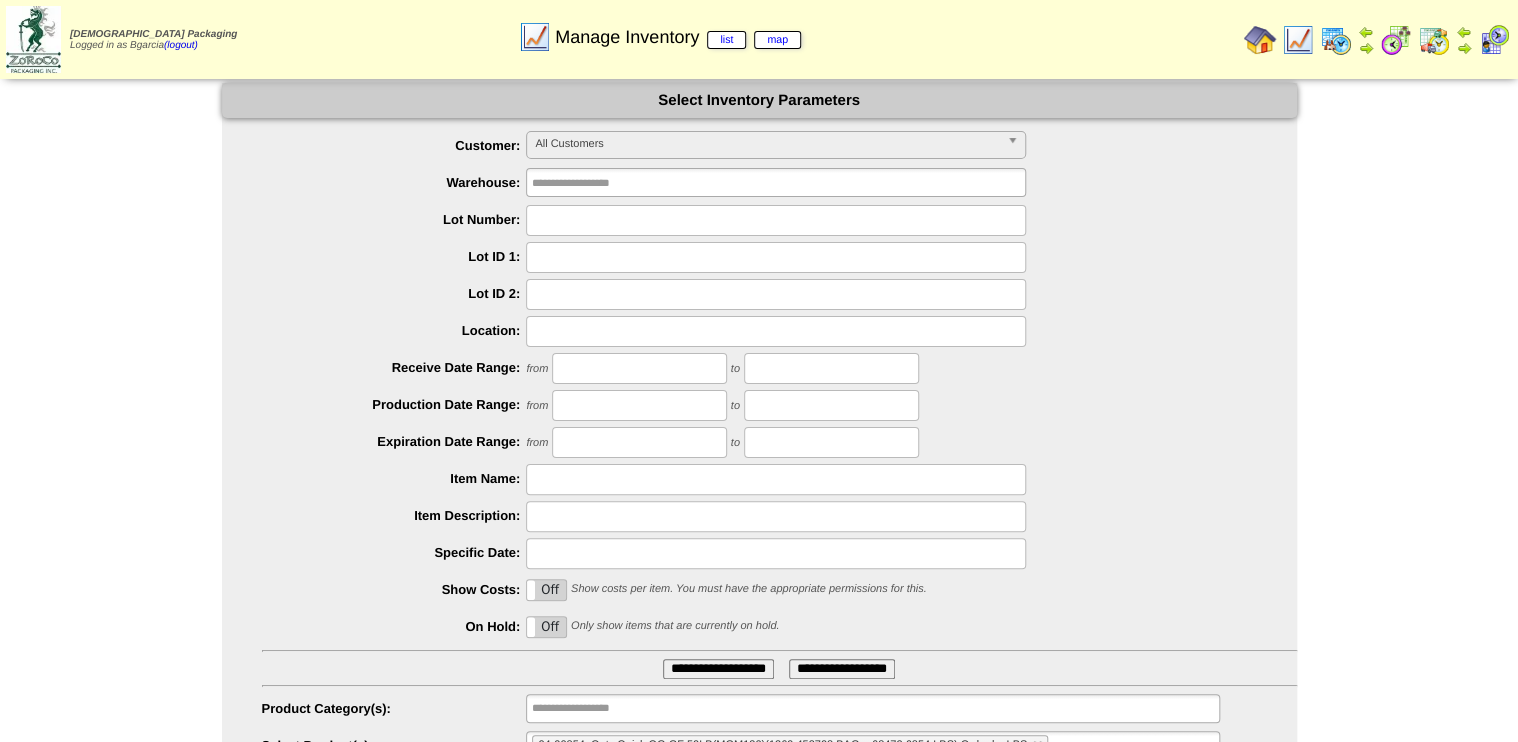 click at bounding box center (1260, 40) 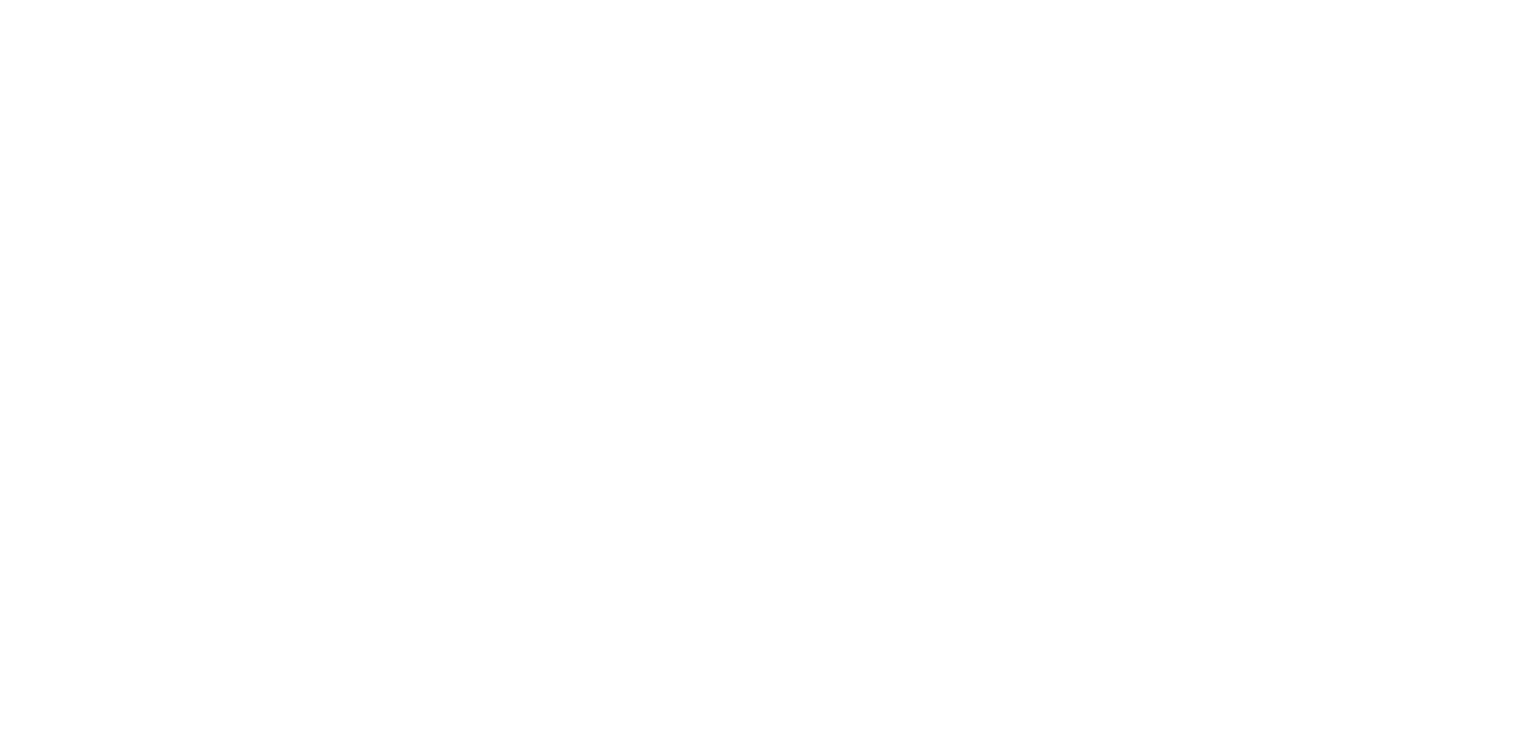 scroll, scrollTop: 0, scrollLeft: 0, axis: both 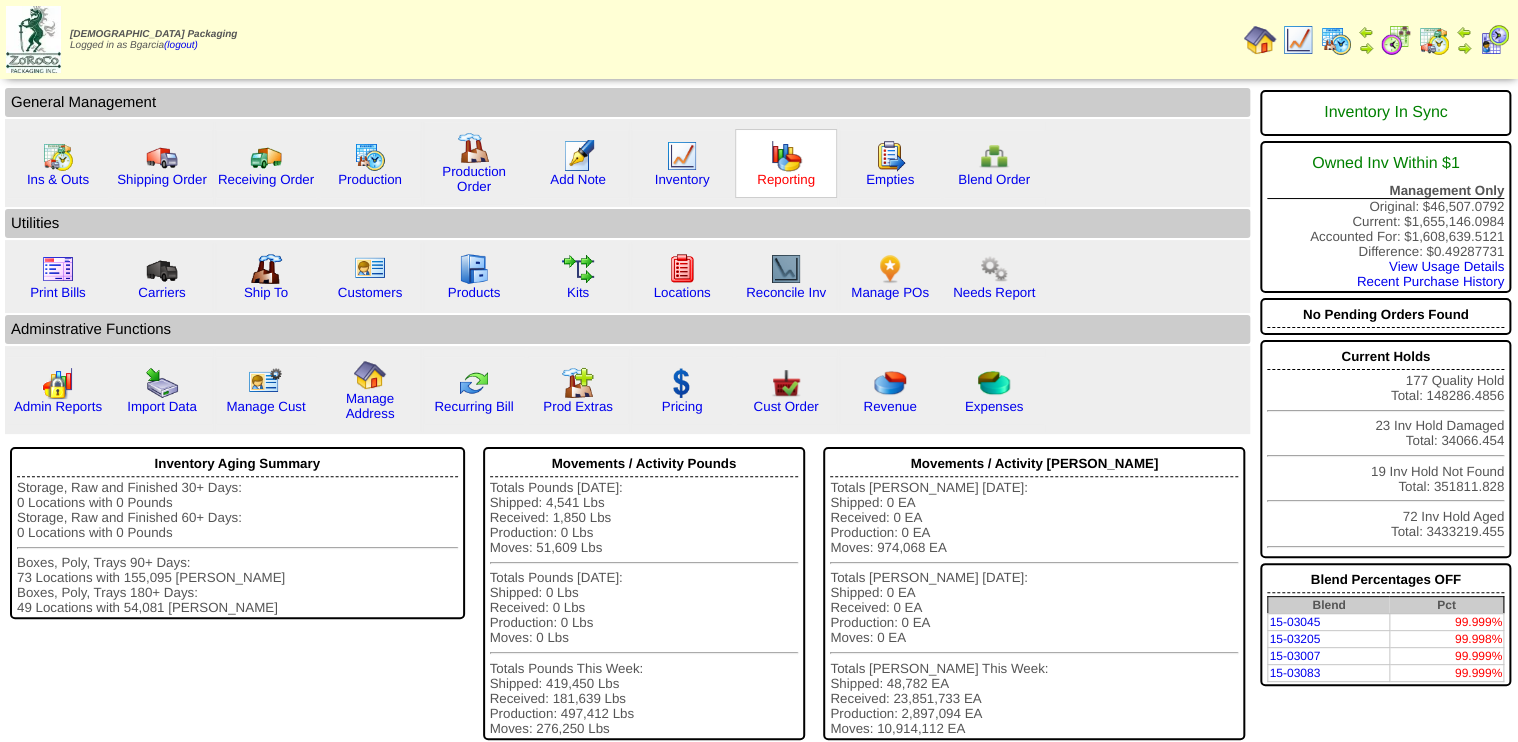 click on "Reporting" at bounding box center [786, 179] 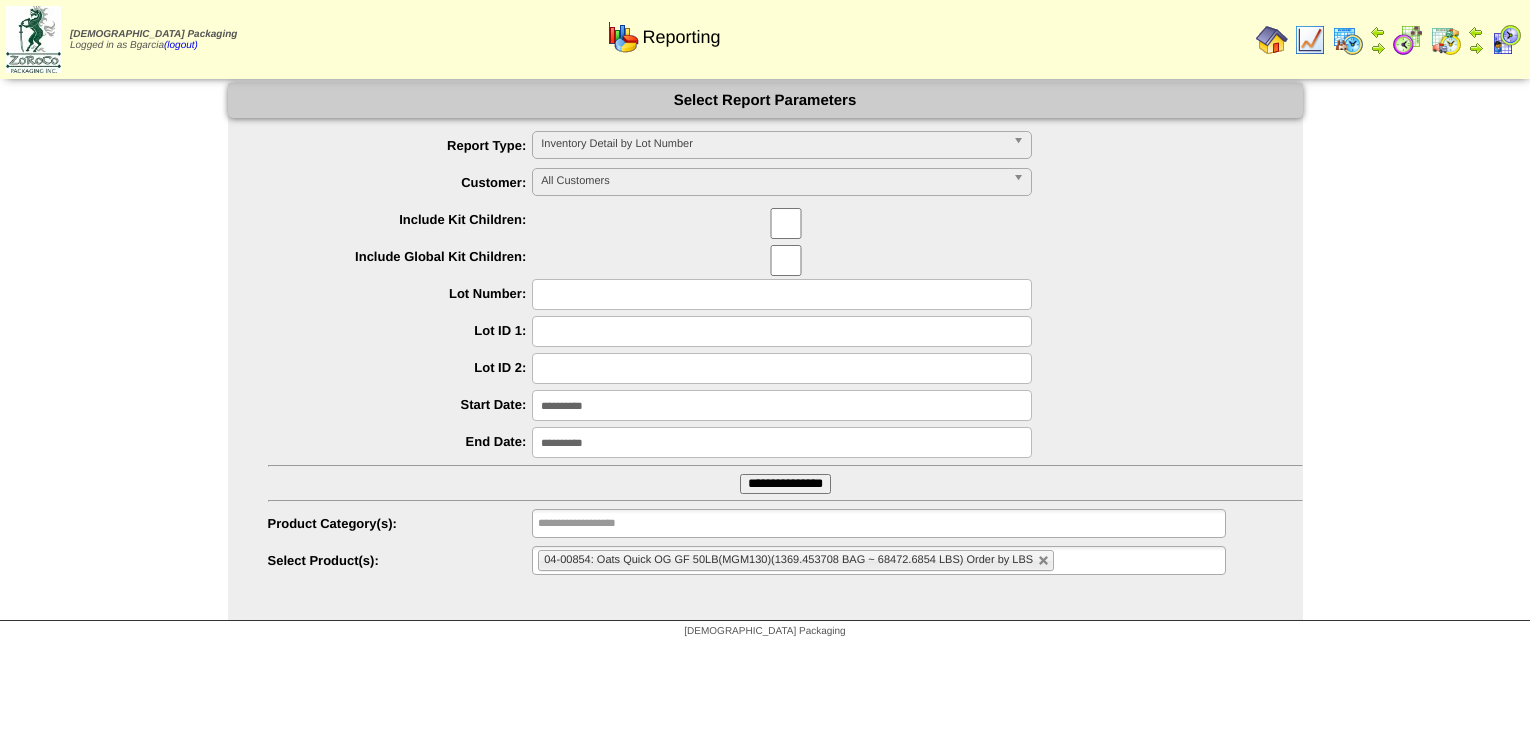 scroll, scrollTop: 0, scrollLeft: 0, axis: both 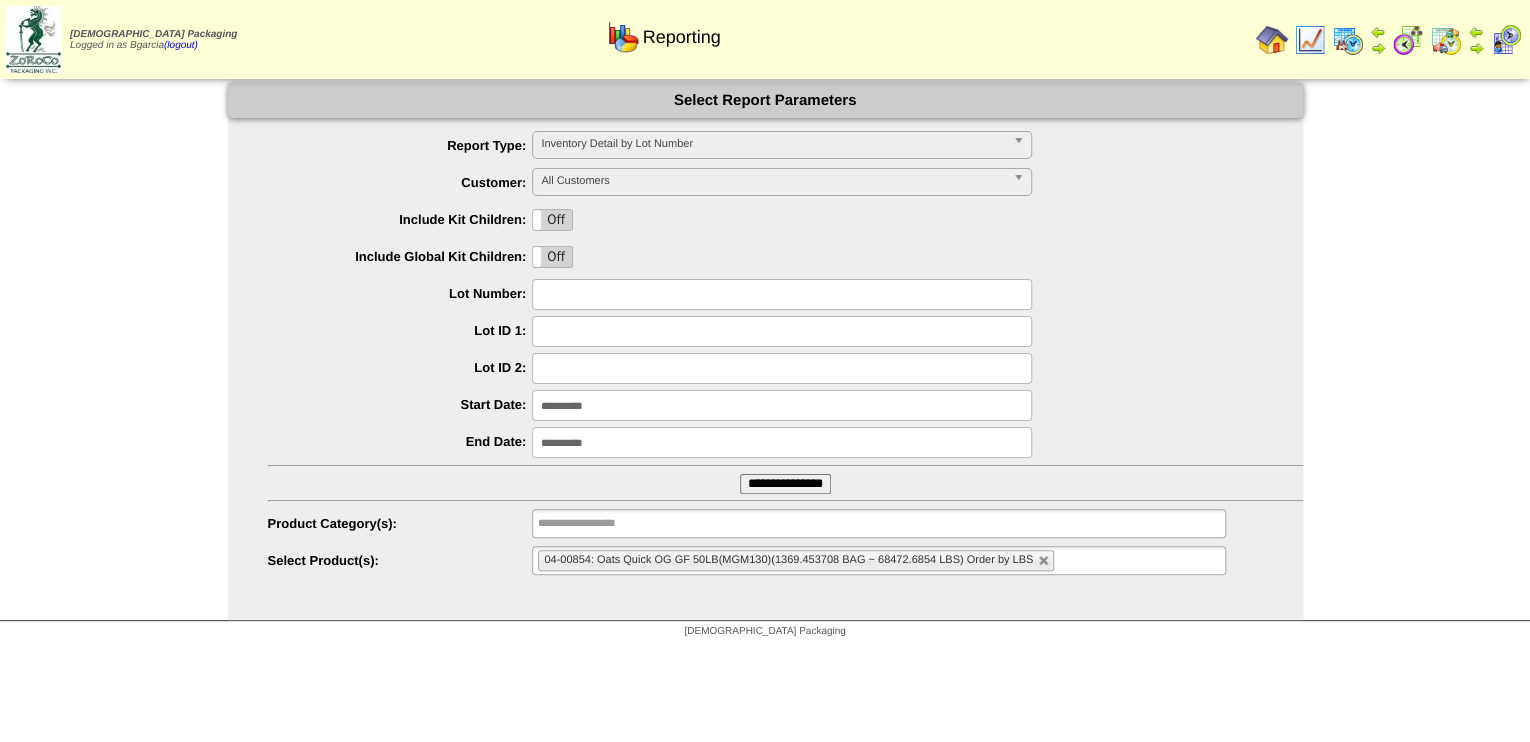 click on "**********" at bounding box center (785, 484) 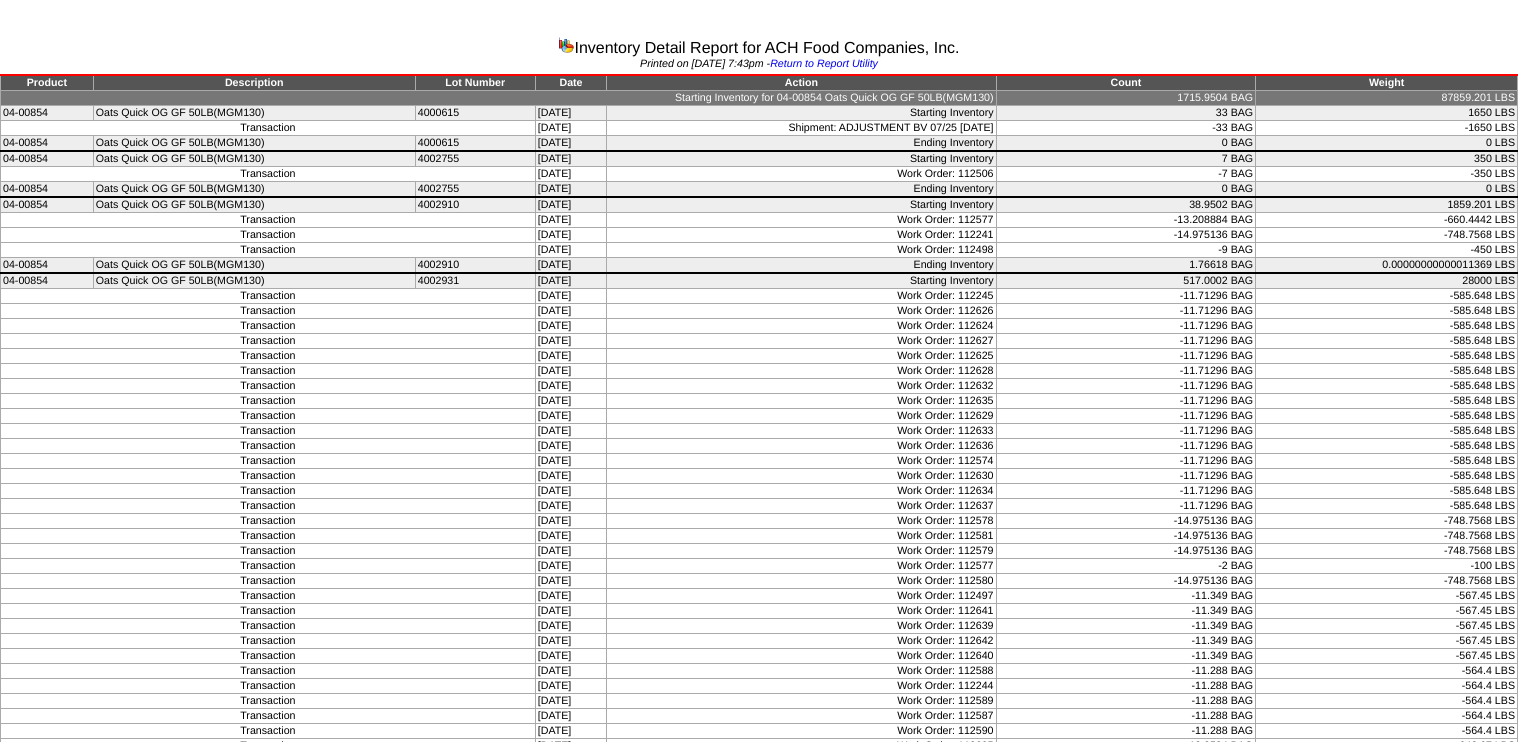 scroll, scrollTop: 0, scrollLeft: 0, axis: both 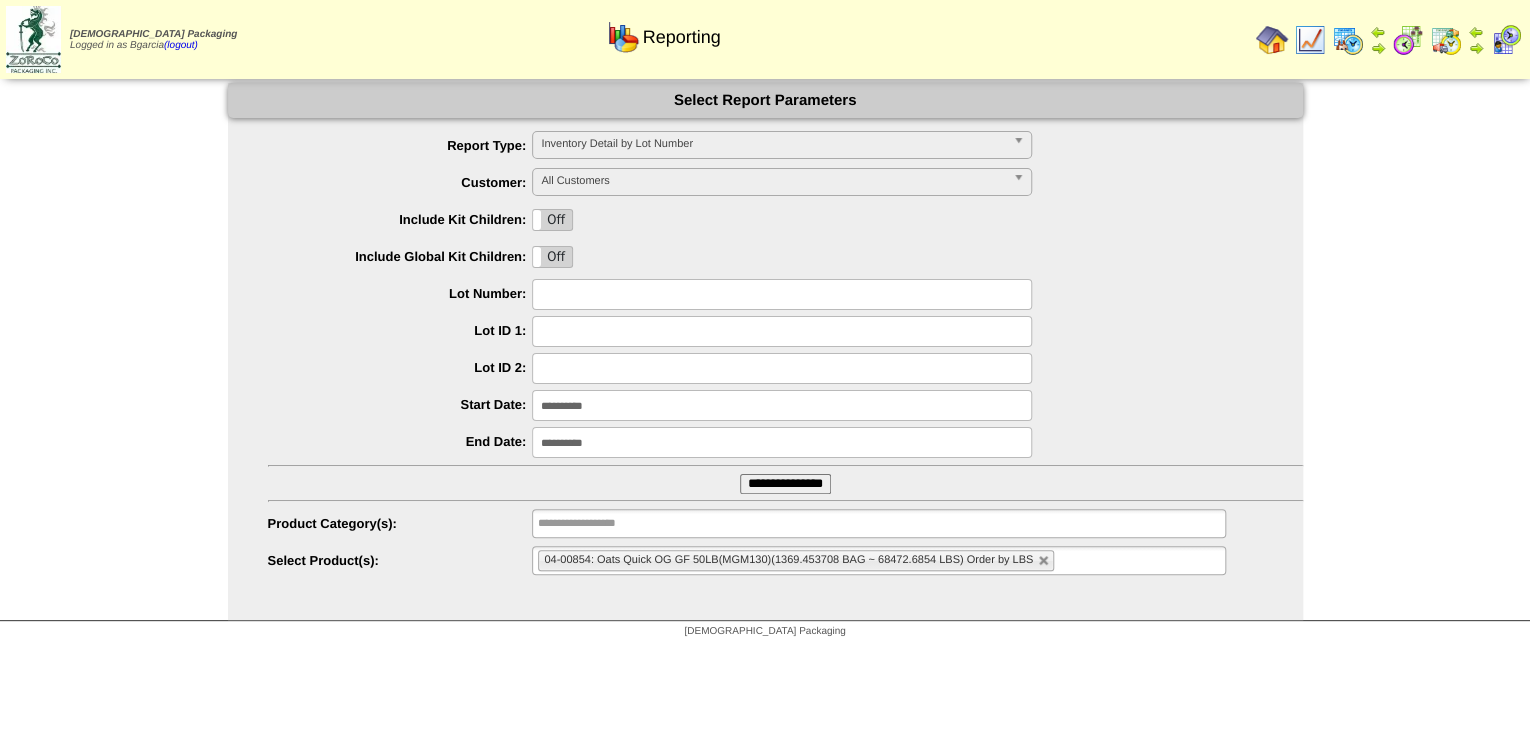 click at bounding box center (1446, 40) 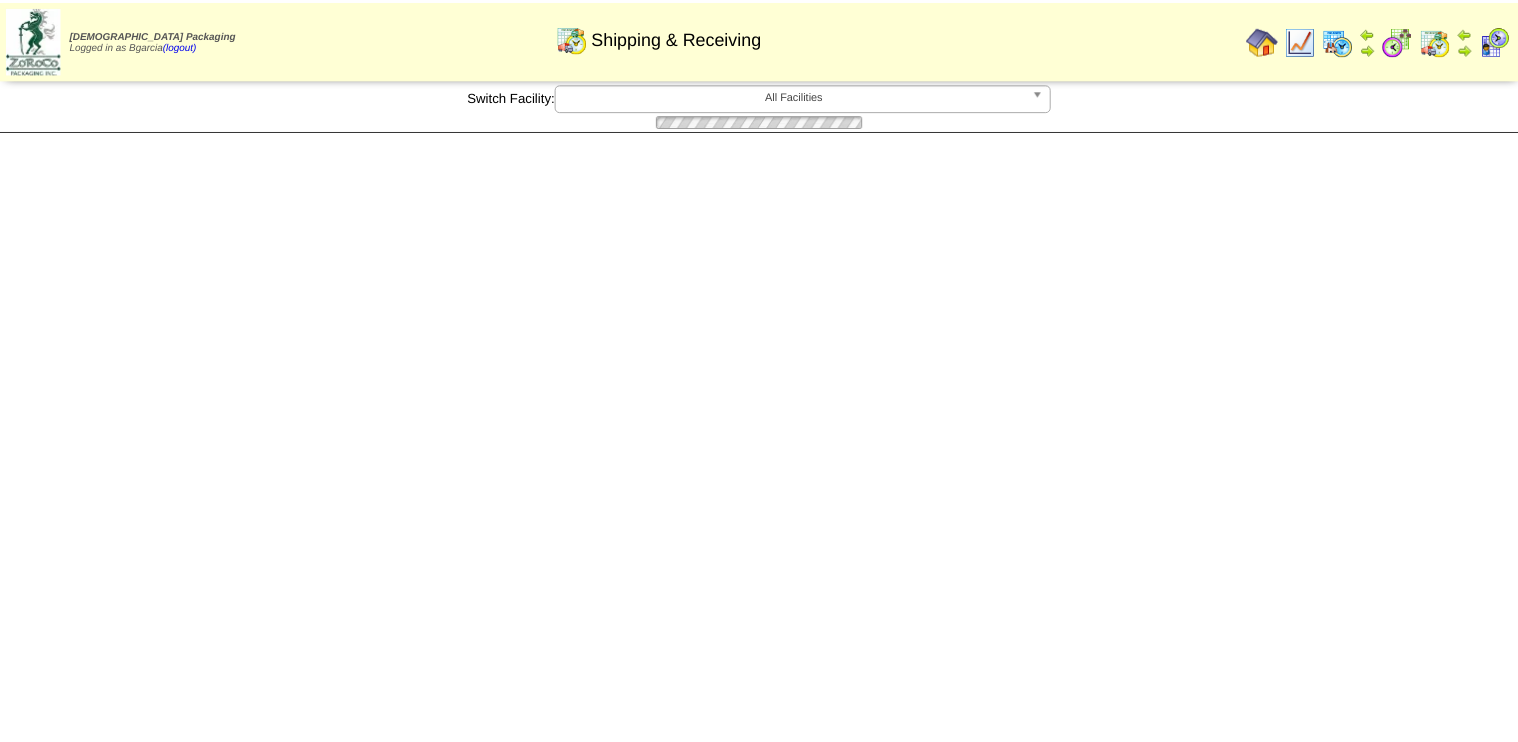 scroll, scrollTop: 0, scrollLeft: 0, axis: both 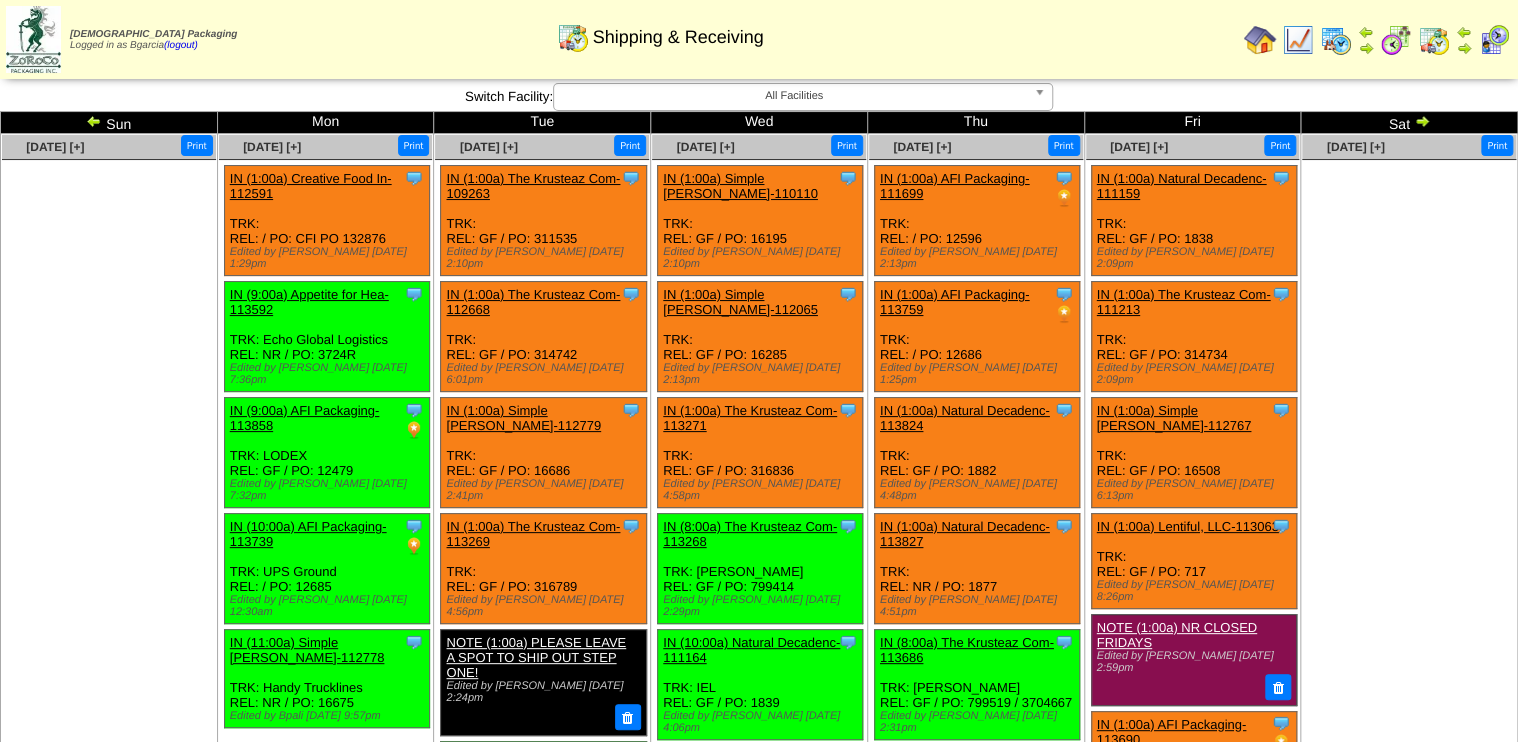click at bounding box center (94, 121) 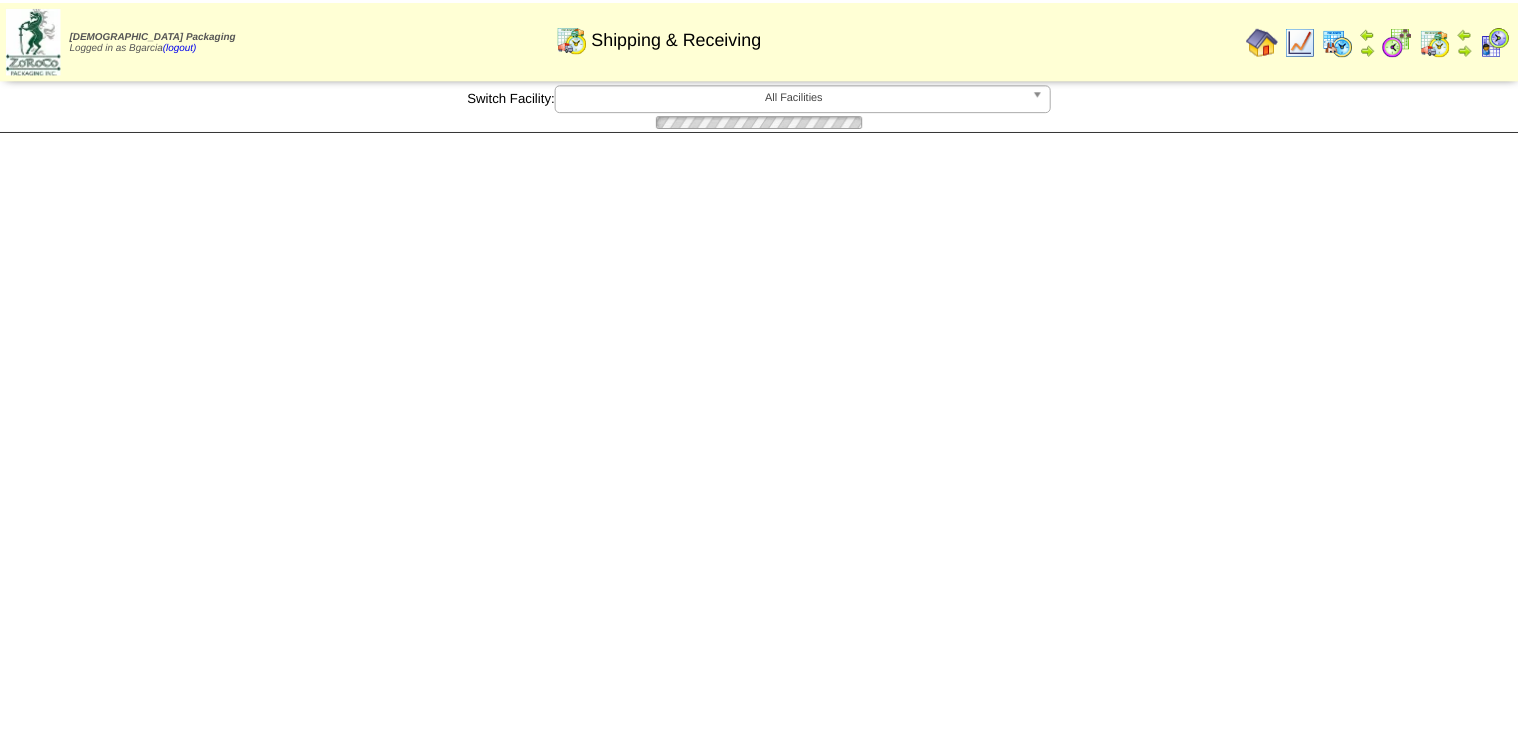 scroll, scrollTop: 0, scrollLeft: 0, axis: both 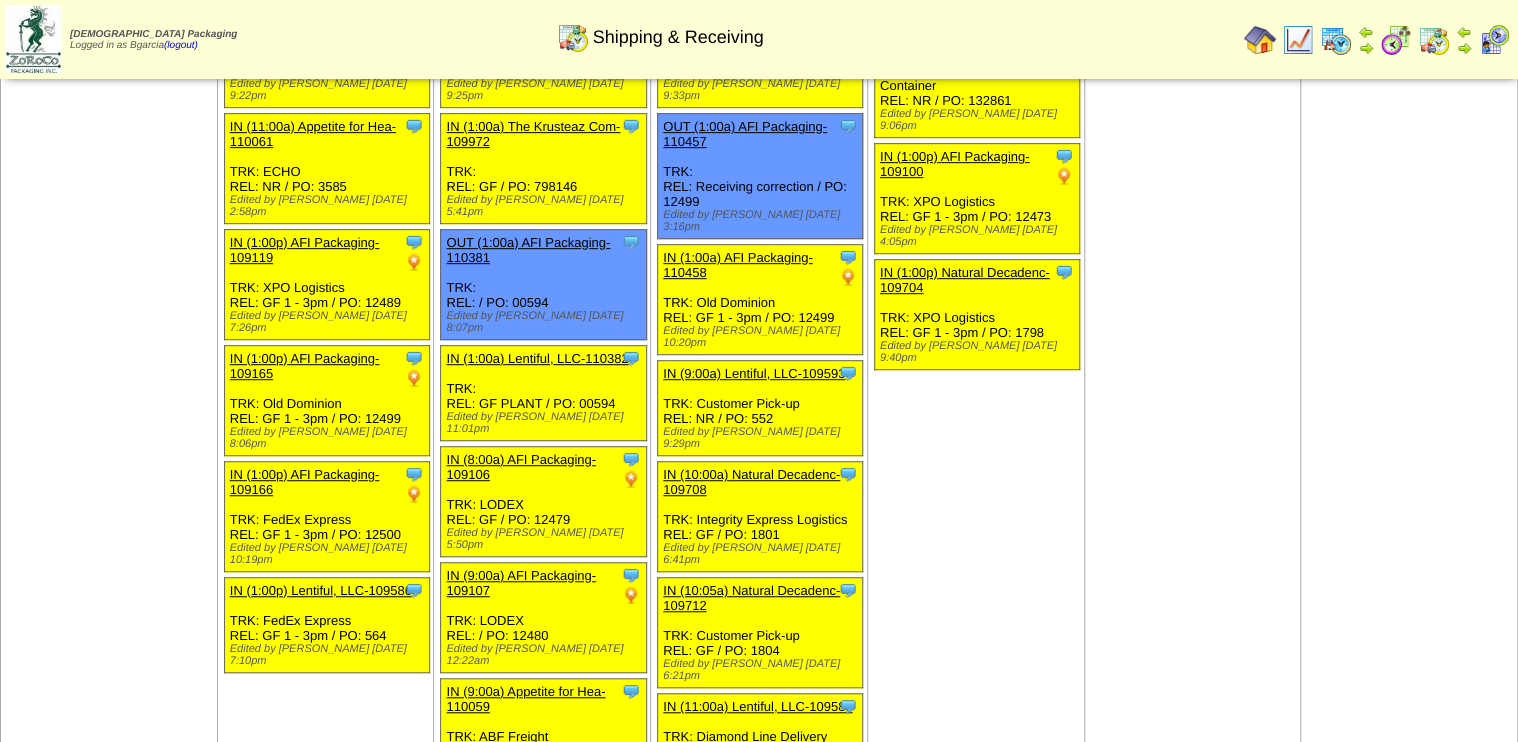 click on "IN
(8:00a)
AFI Packaging-109106" at bounding box center [521, 467] 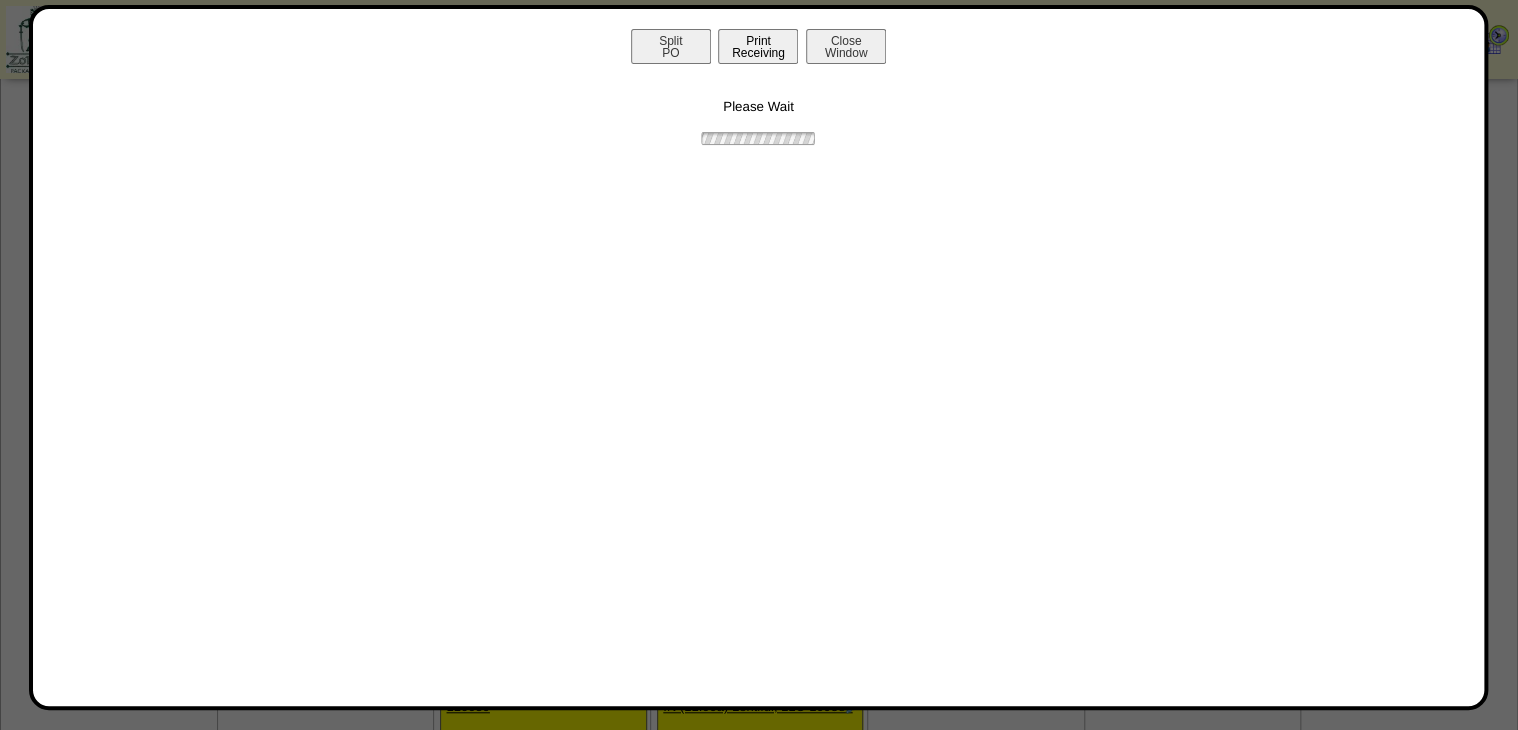 click on "Print Receiving" at bounding box center (758, 46) 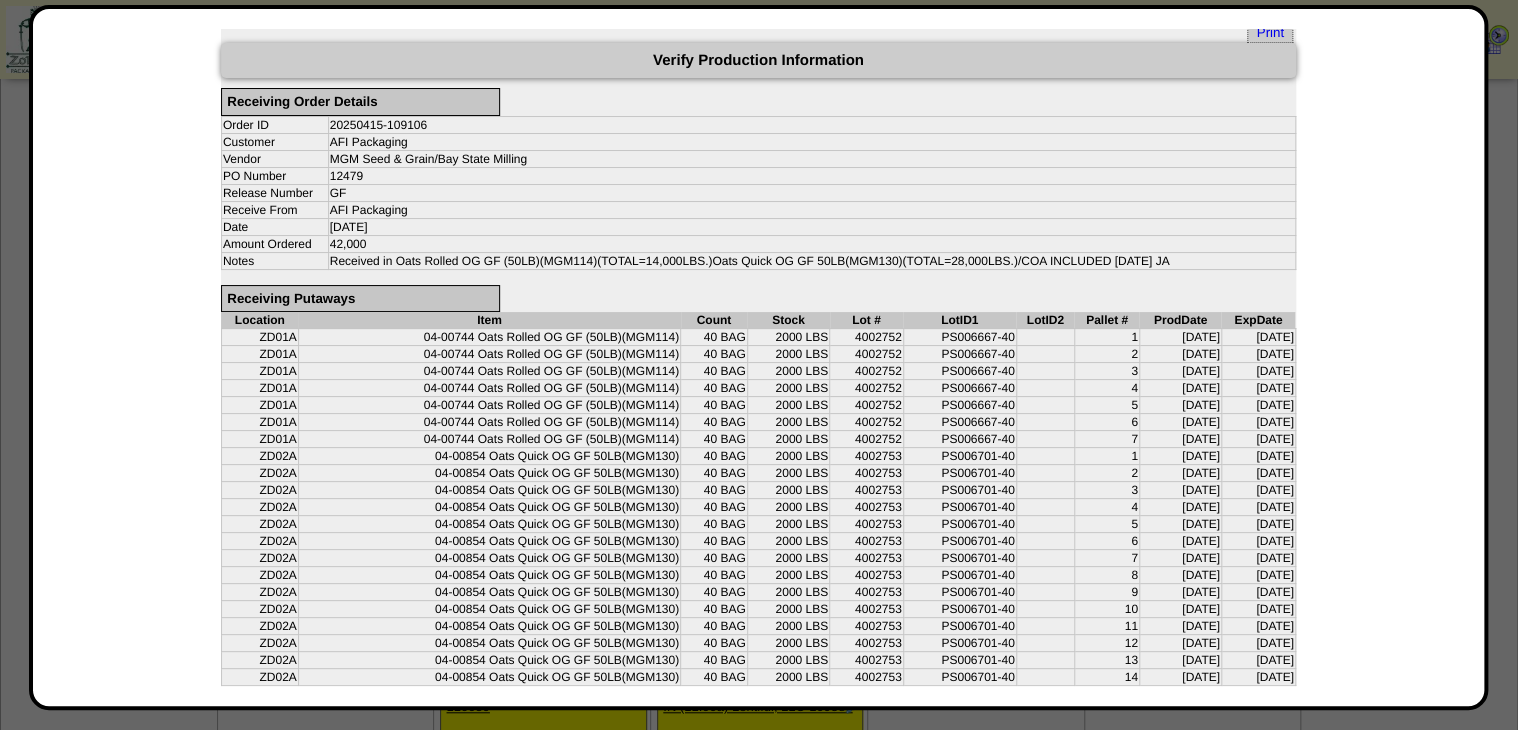 scroll, scrollTop: 92, scrollLeft: 0, axis: vertical 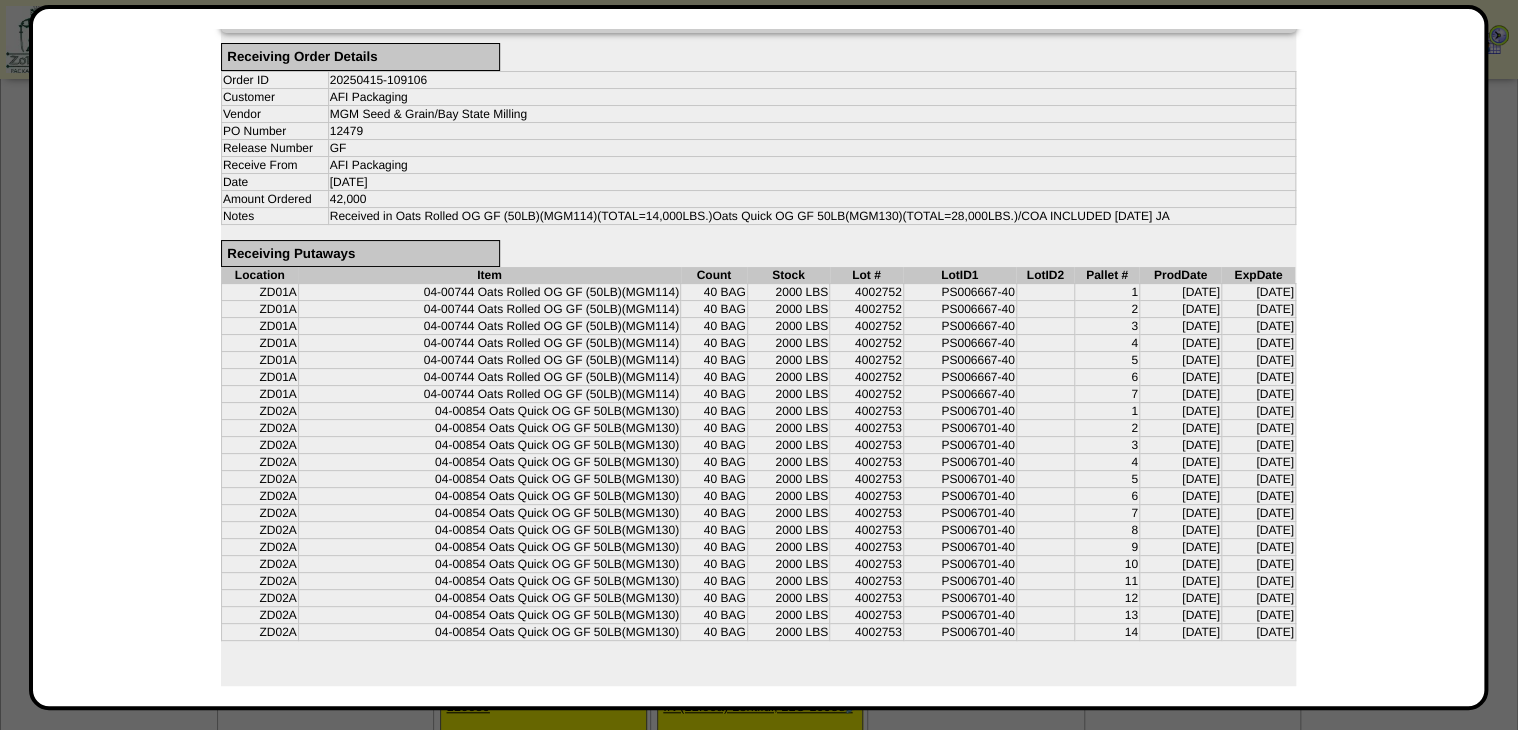 drag, startPoint x: 644, startPoint y: 392, endPoint x: 1258, endPoint y: 402, distance: 614.0814 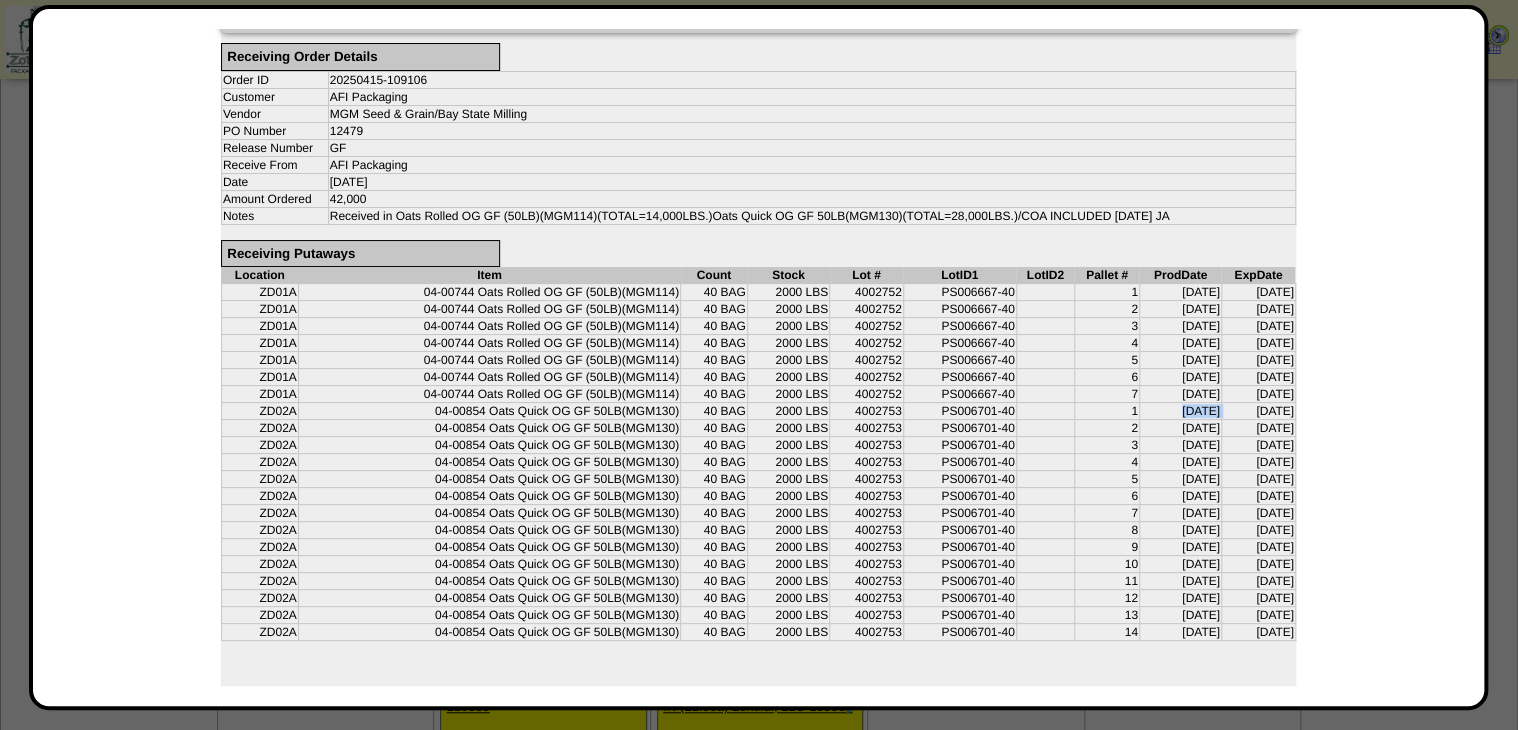 drag, startPoint x: 1188, startPoint y: 404, endPoint x: 1139, endPoint y: 406, distance: 49.0408 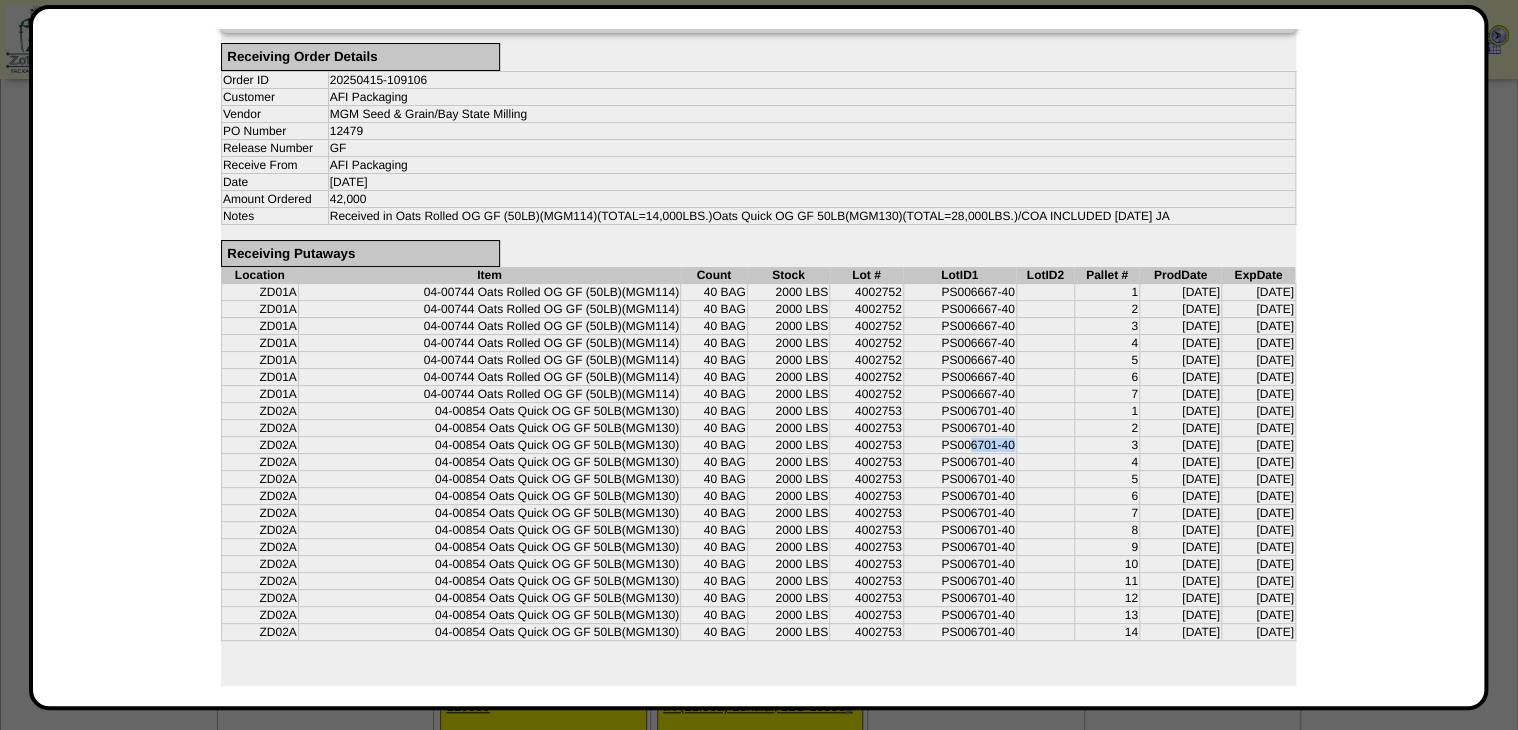 drag, startPoint x: 985, startPoint y: 430, endPoint x: 943, endPoint y: 434, distance: 42.190044 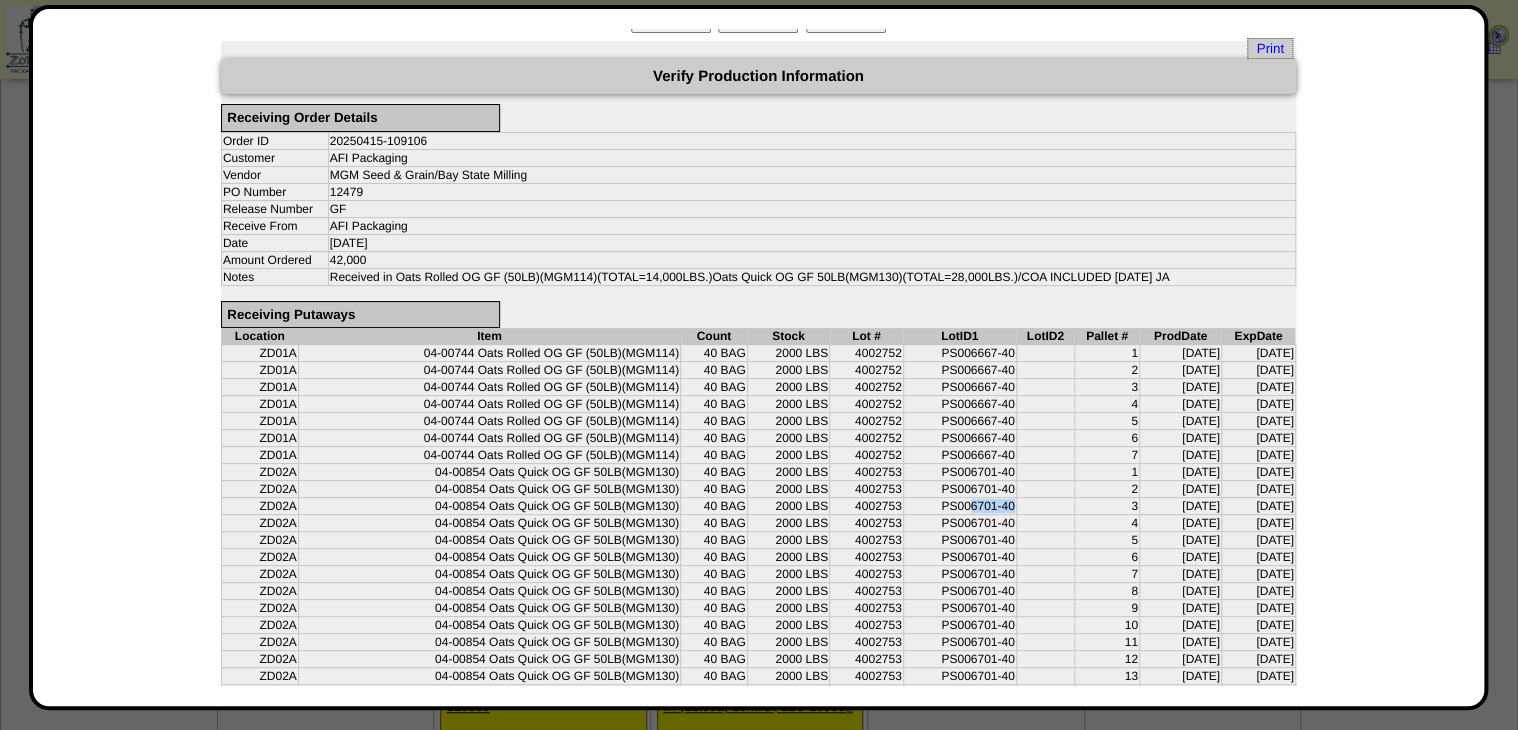 scroll, scrollTop: 13, scrollLeft: 0, axis: vertical 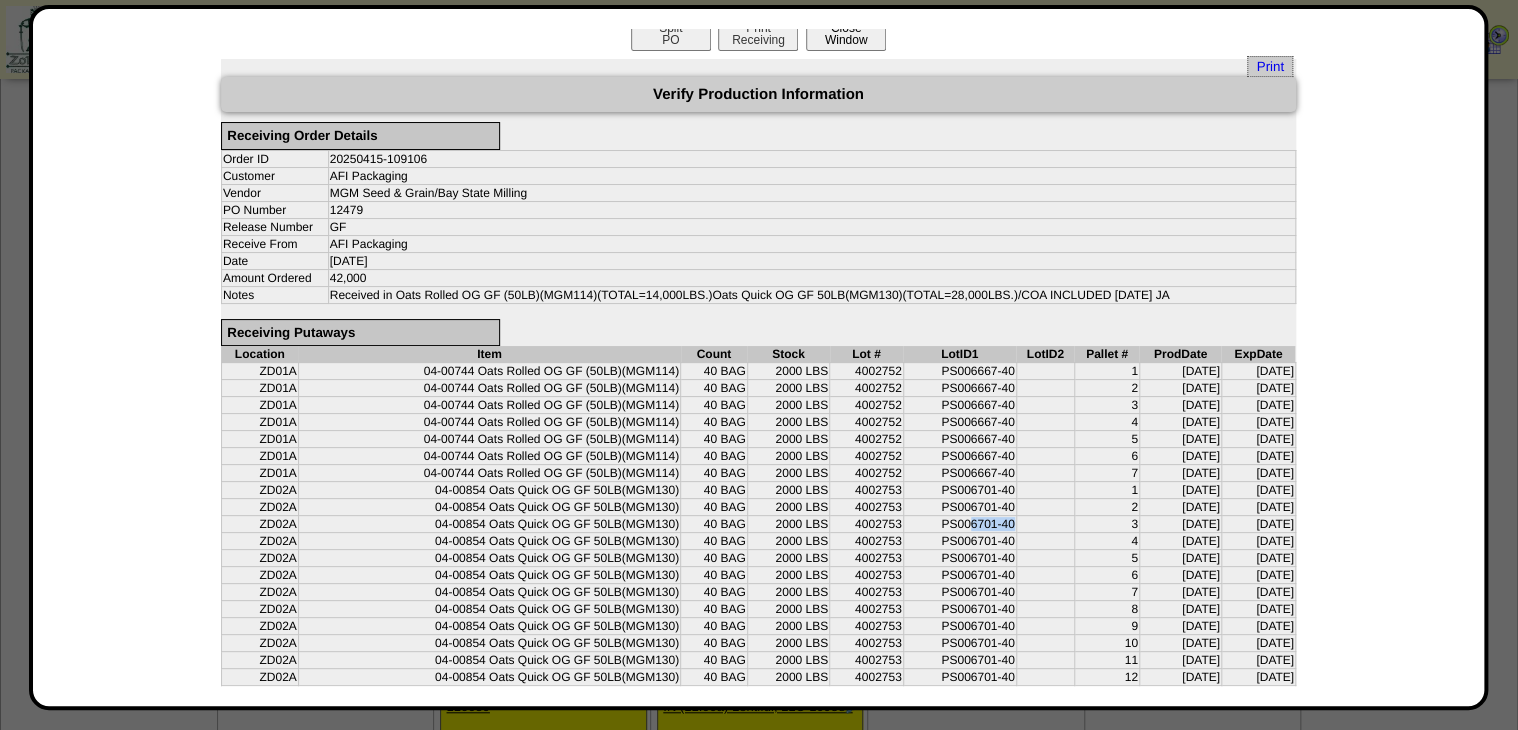click on "Close Window" at bounding box center (846, 33) 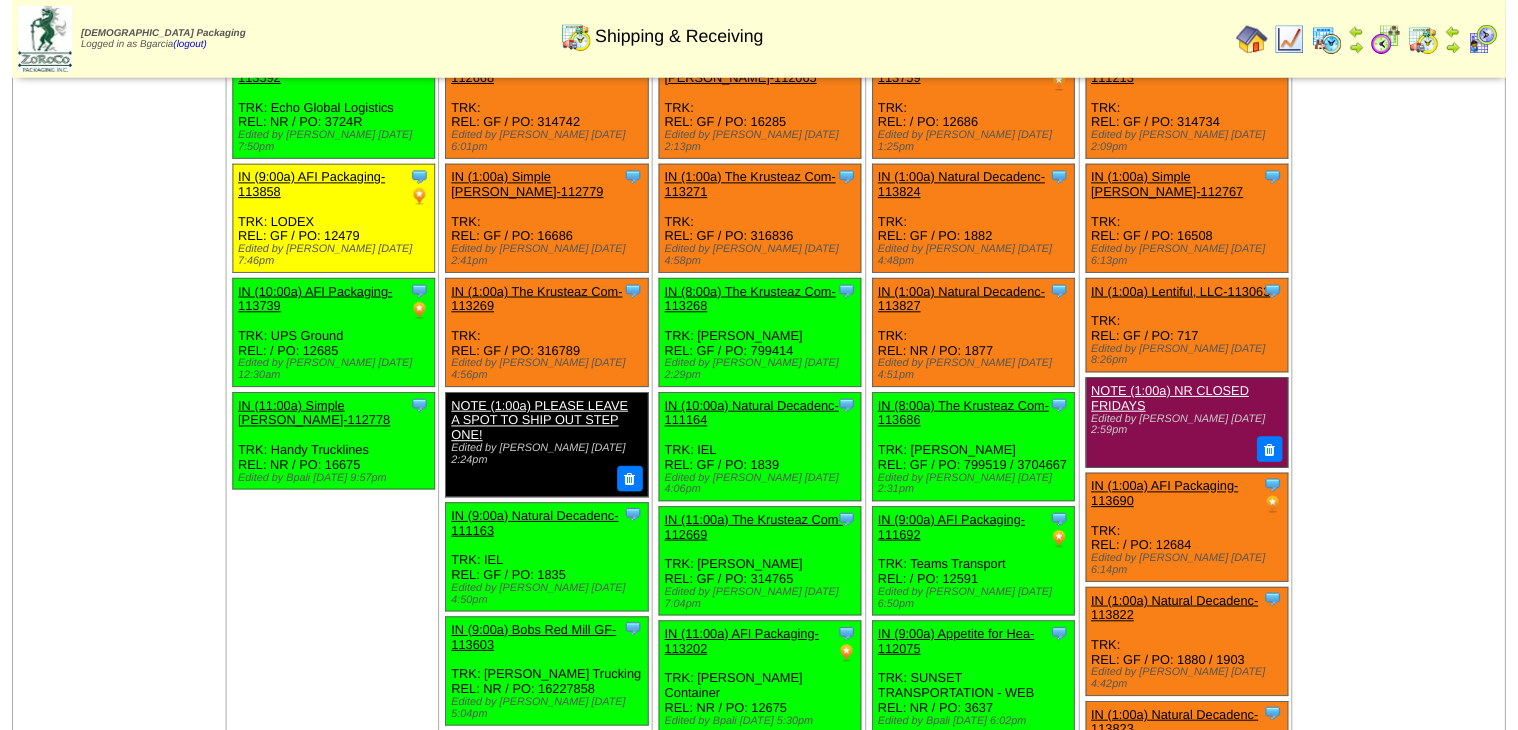 scroll, scrollTop: 80, scrollLeft: 0, axis: vertical 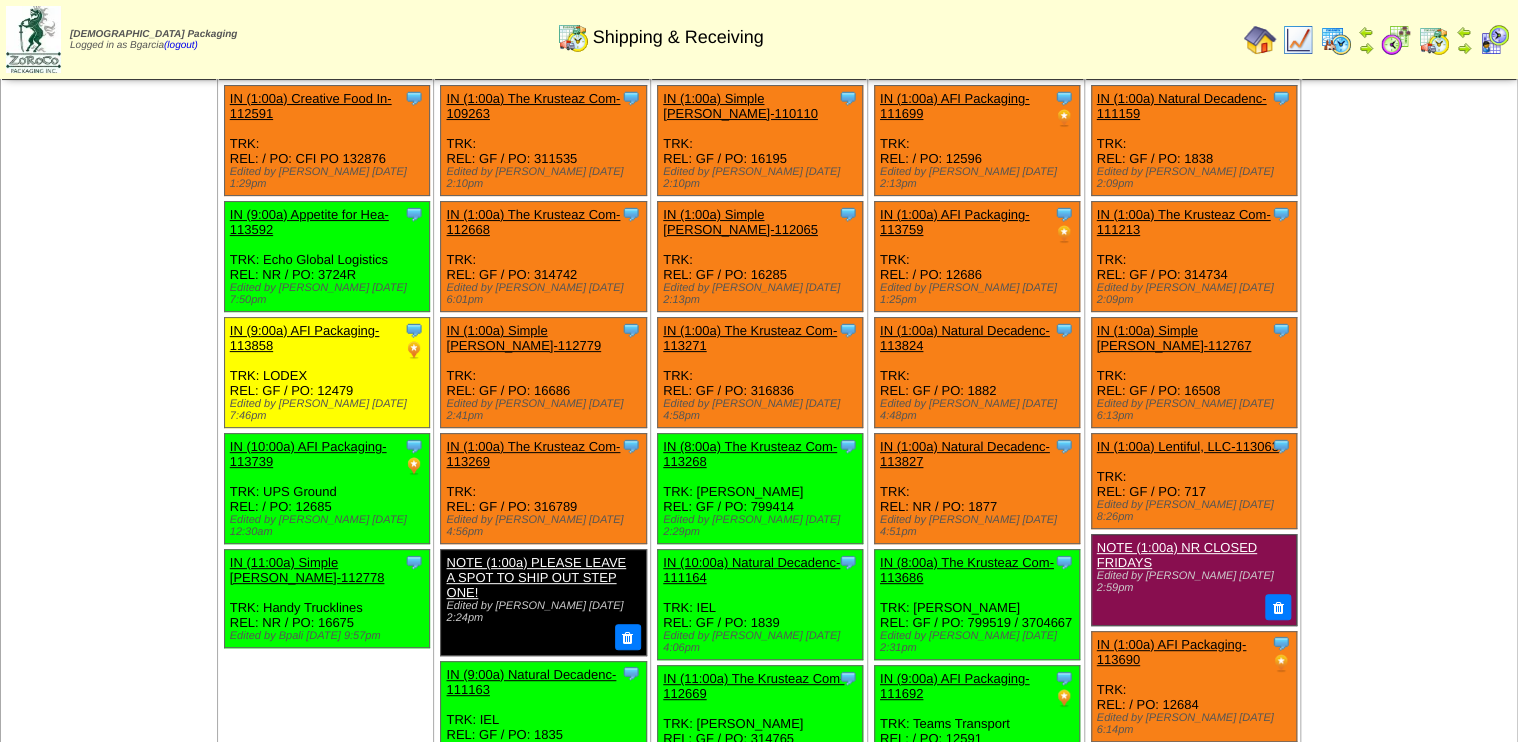 click on "IN
(9:00a)
AFI Packaging-113858" at bounding box center (305, 338) 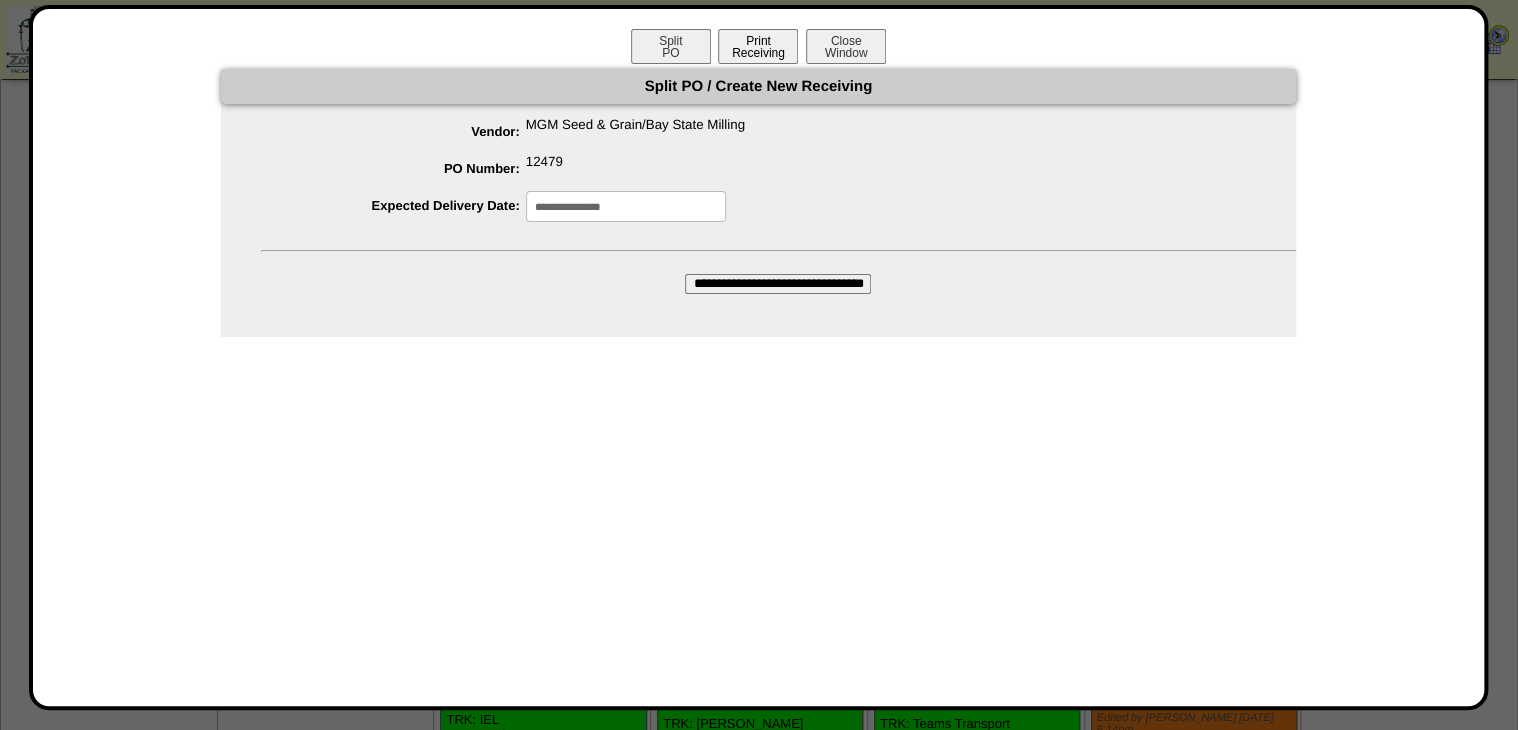 click on "Print Receiving" at bounding box center (758, 46) 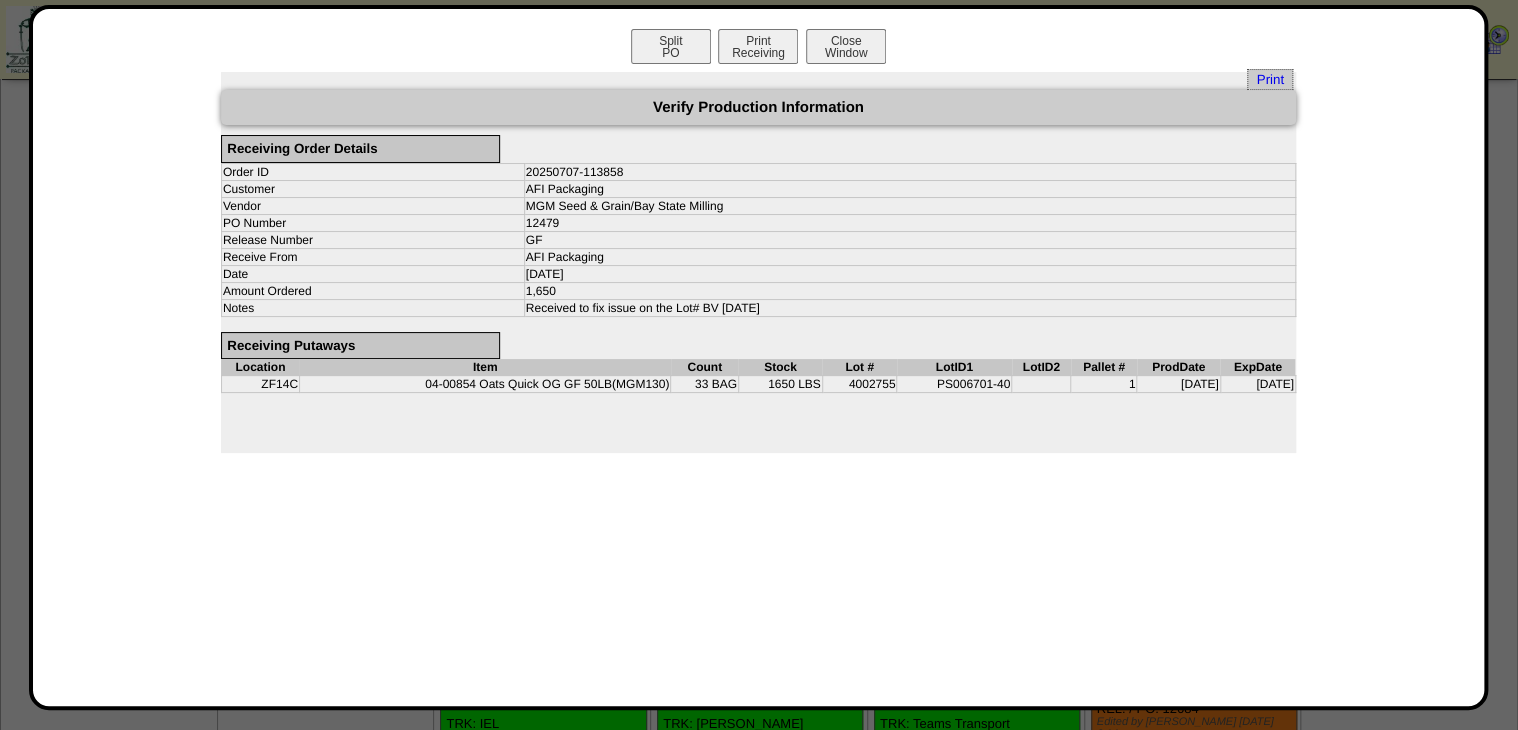 type 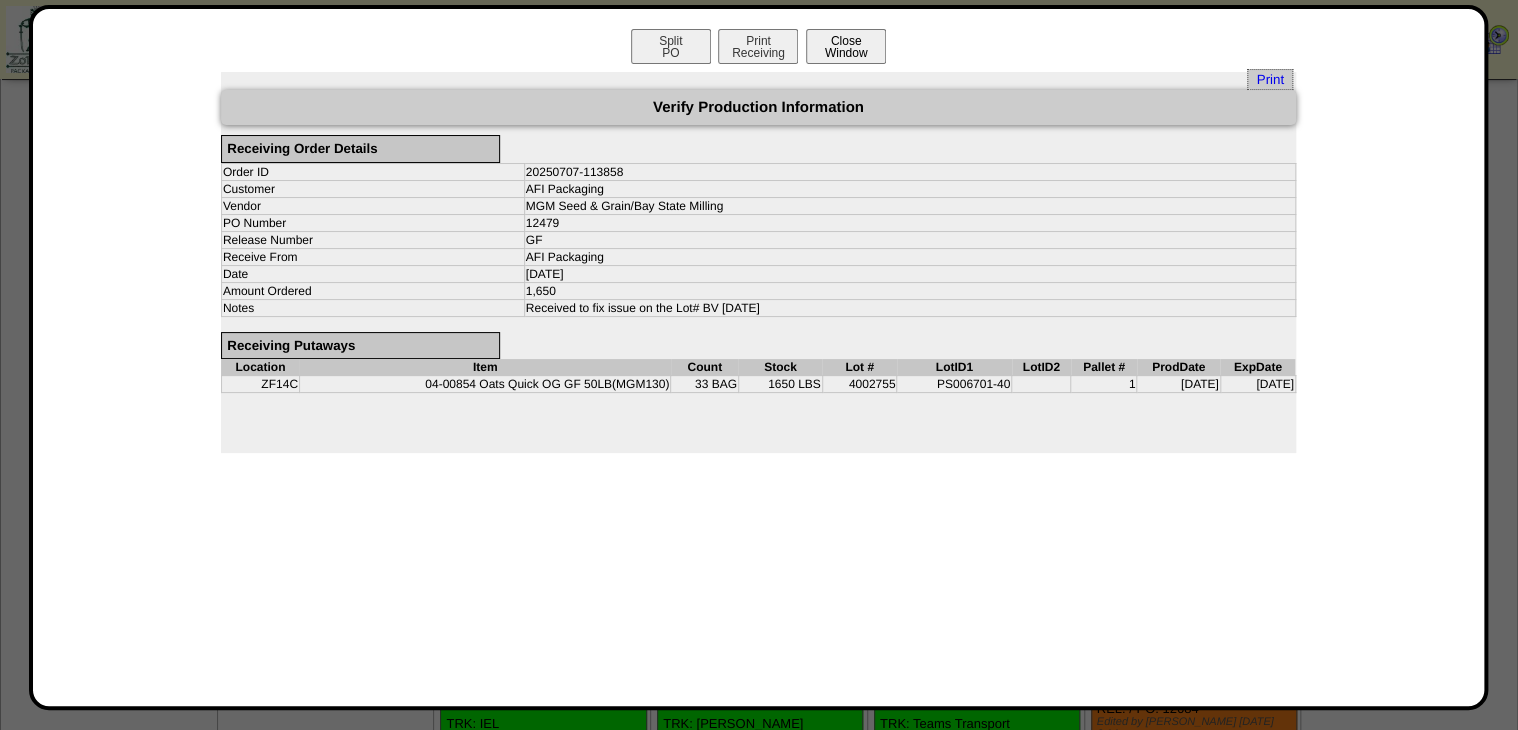 click on "Close Window" at bounding box center [846, 46] 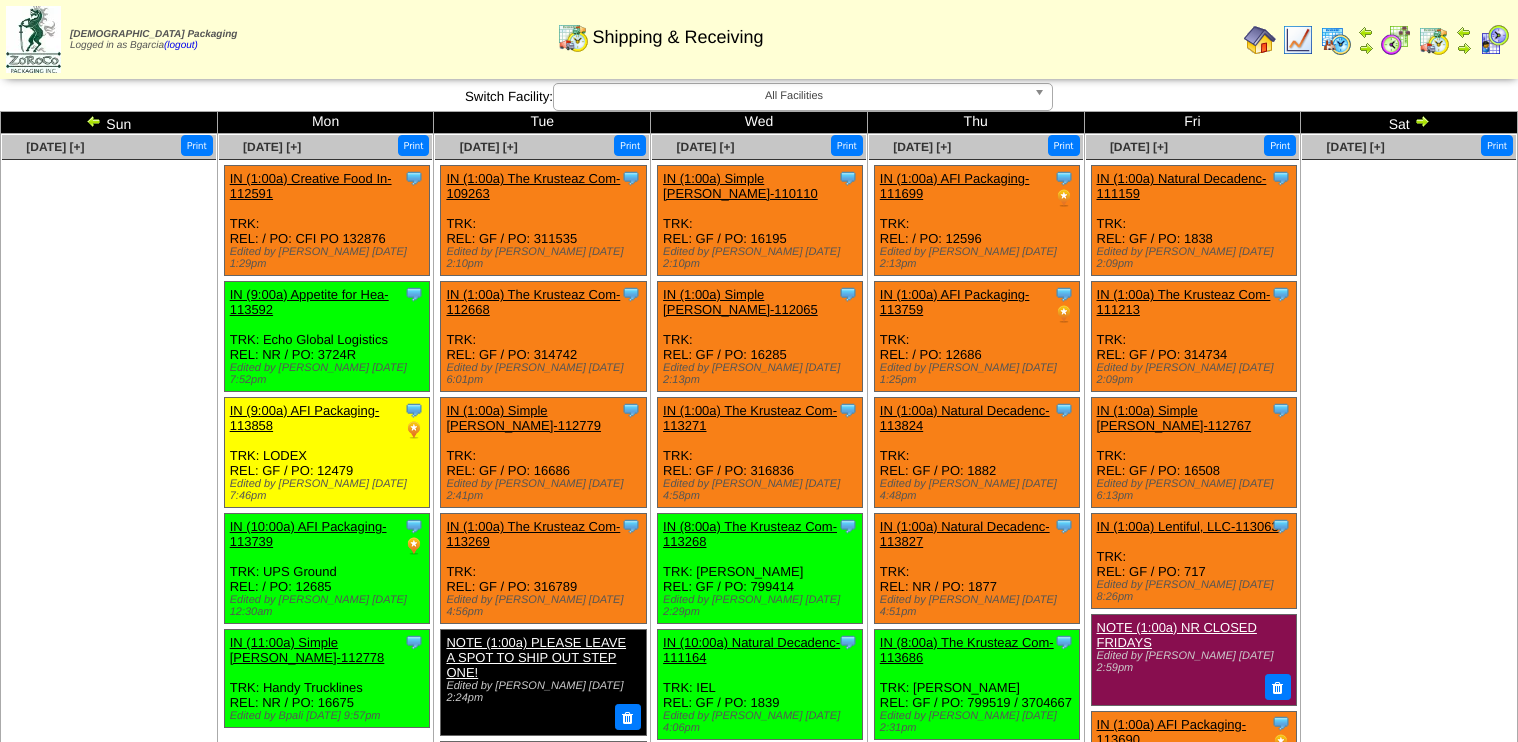 scroll, scrollTop: 0, scrollLeft: 0, axis: both 